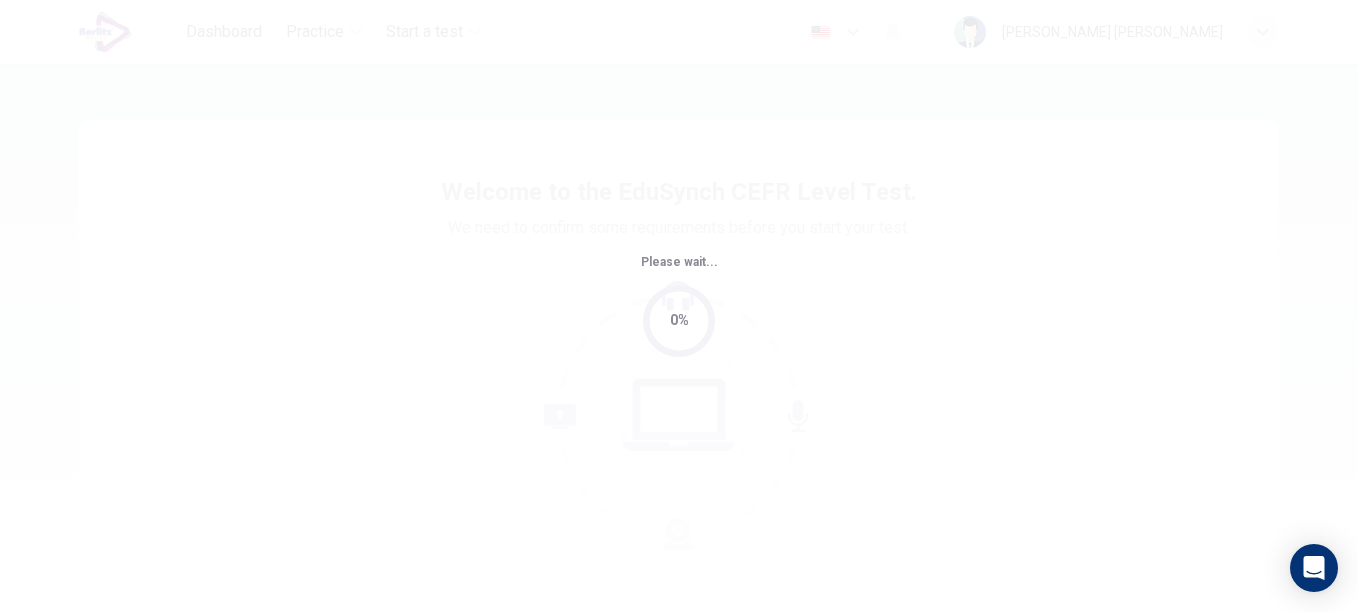 scroll, scrollTop: 0, scrollLeft: 0, axis: both 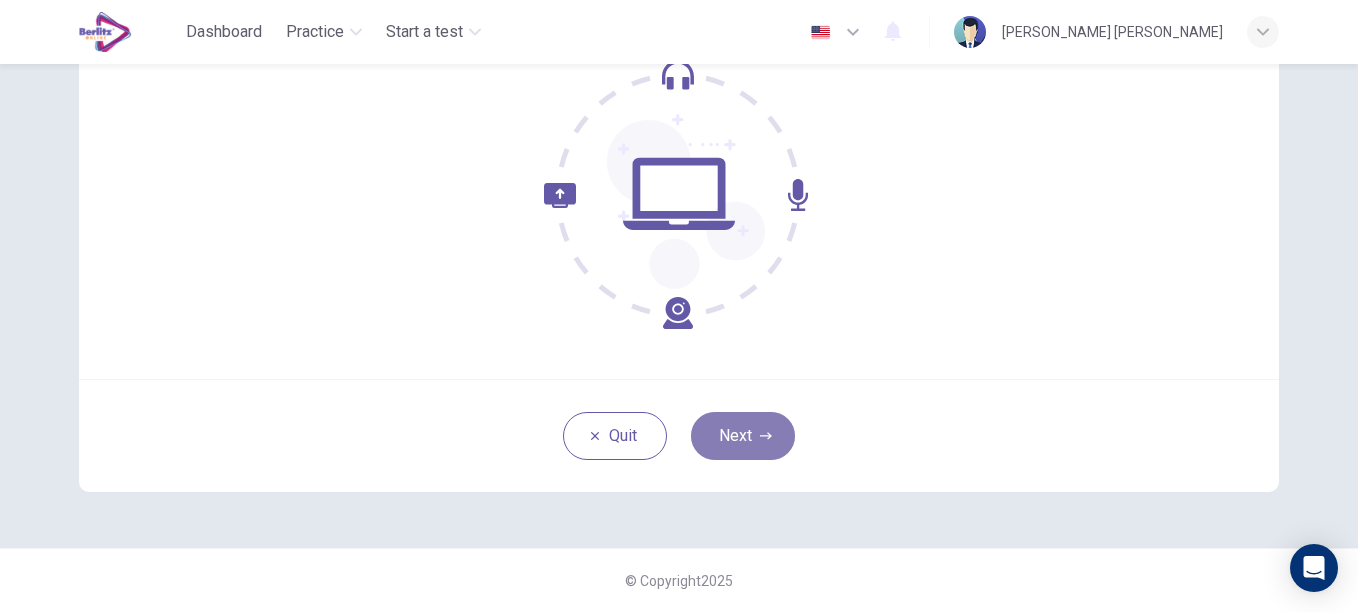 click on "Next" at bounding box center (743, 436) 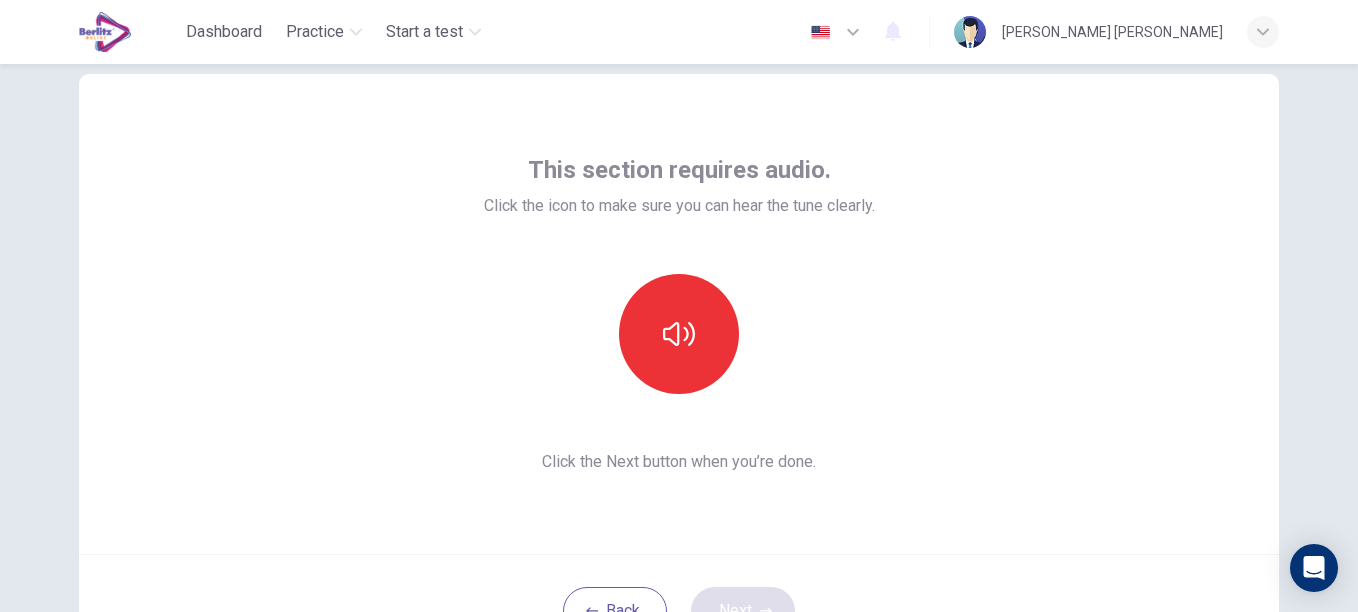 scroll, scrollTop: 0, scrollLeft: 0, axis: both 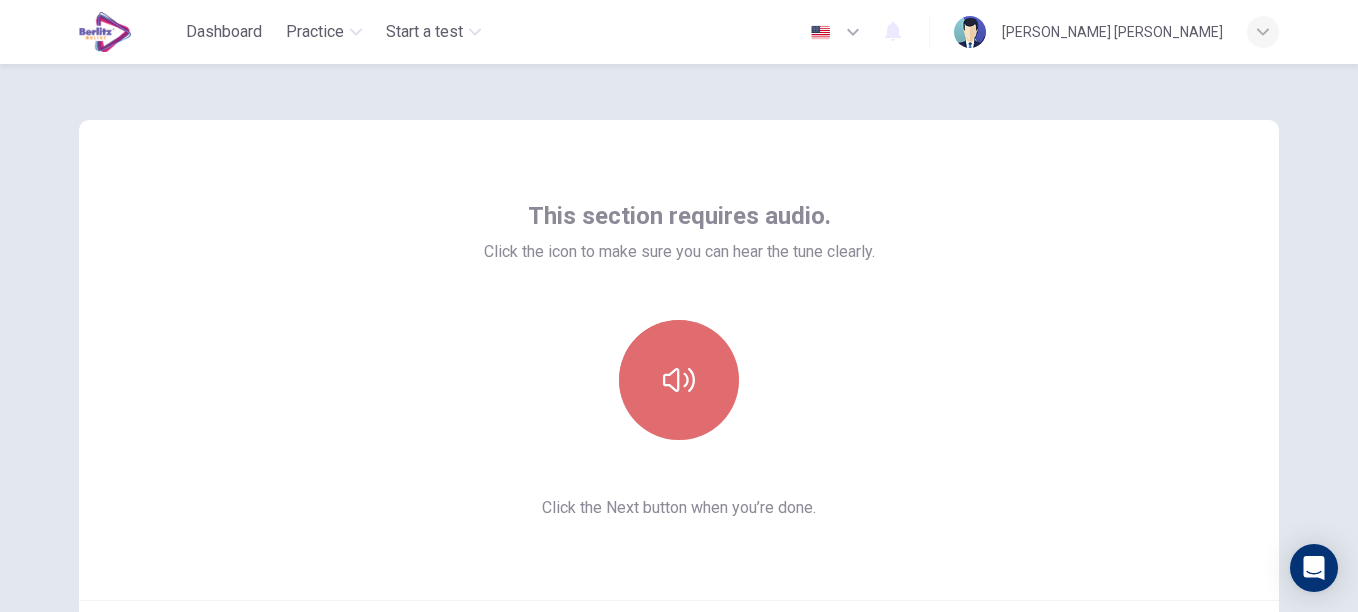 click 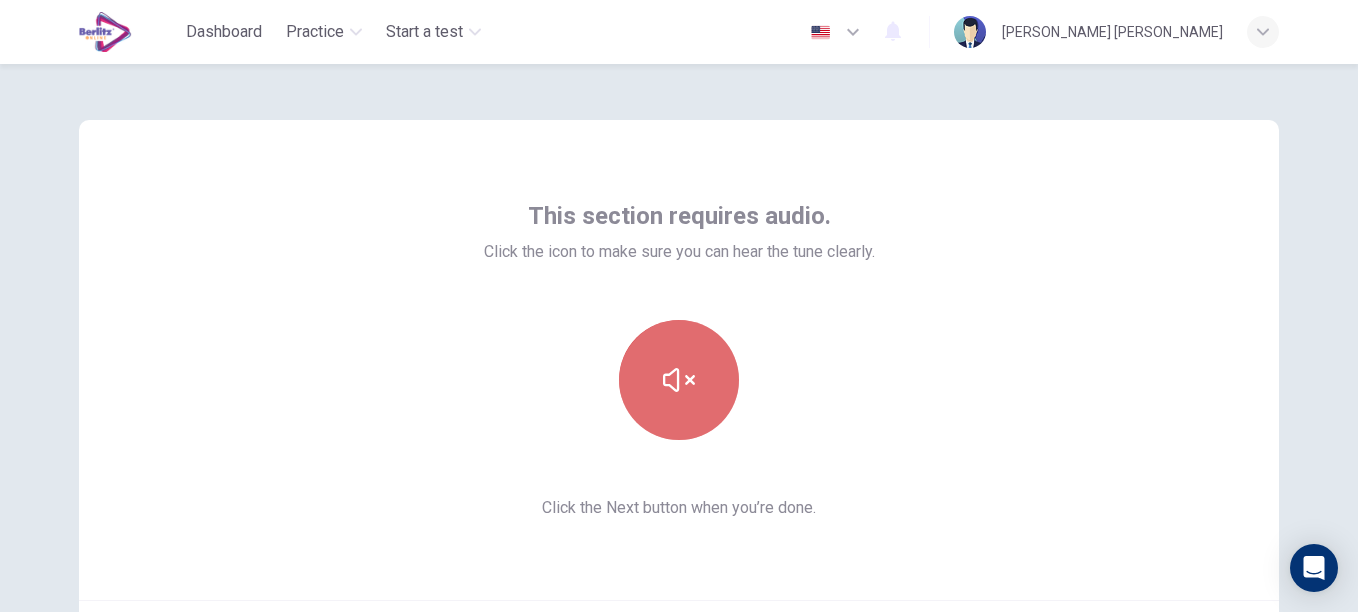 click at bounding box center (679, 380) 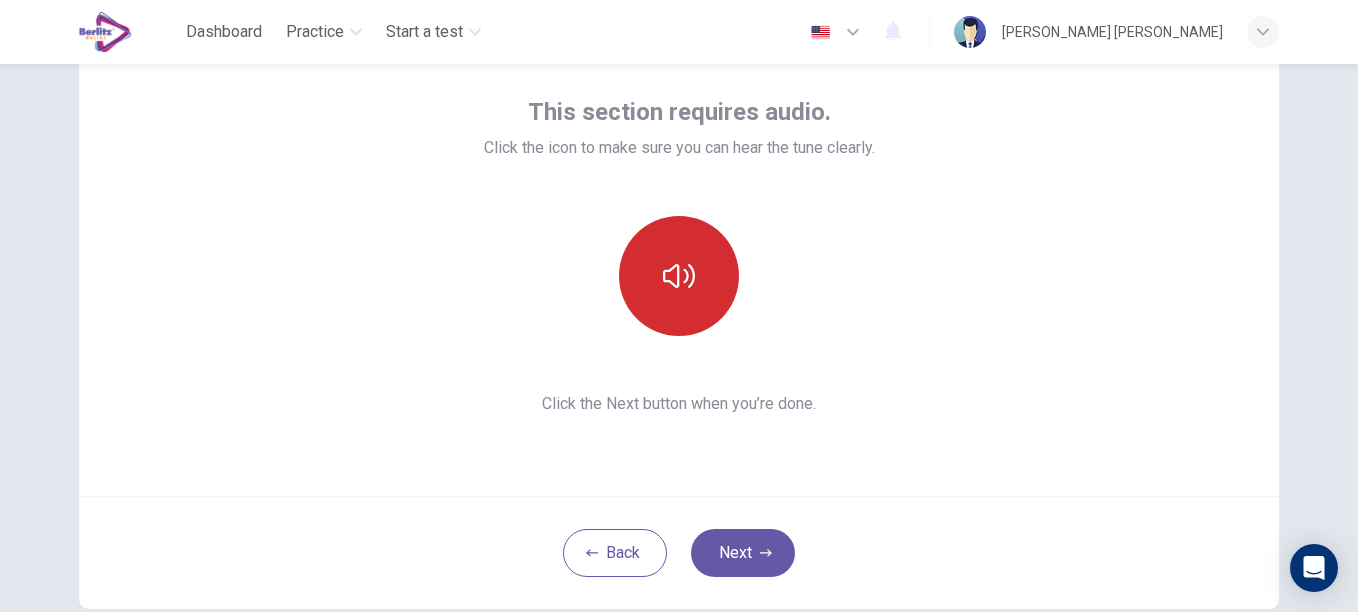 scroll, scrollTop: 128, scrollLeft: 0, axis: vertical 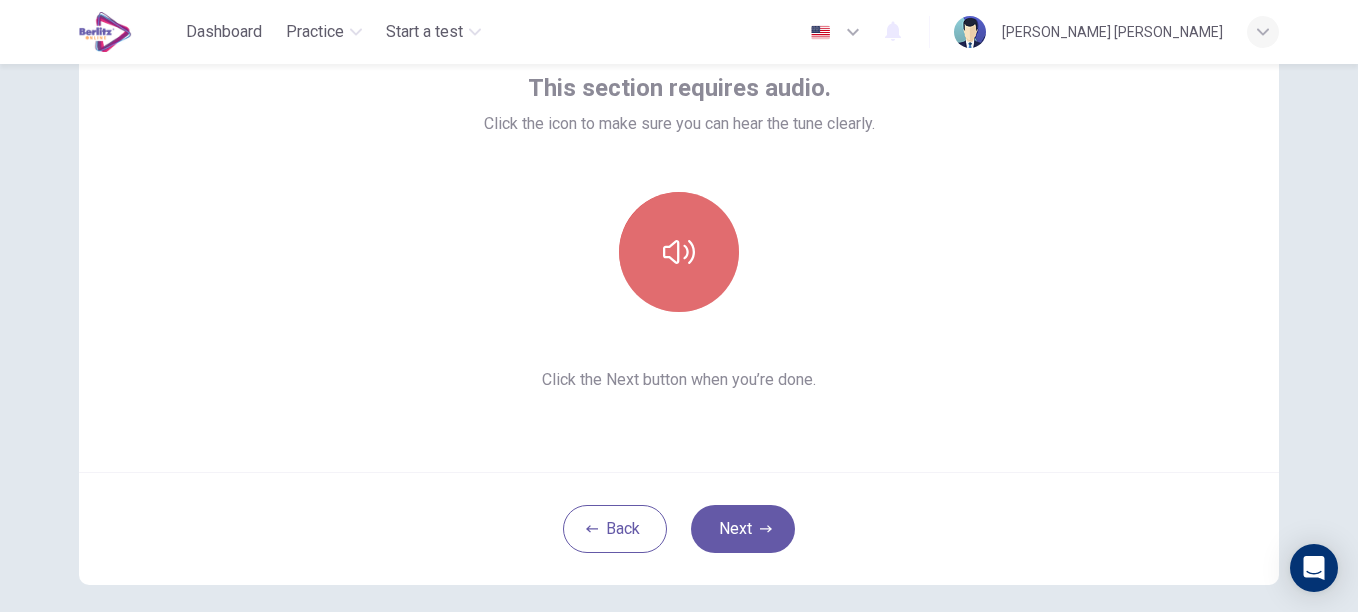 click at bounding box center [679, 252] 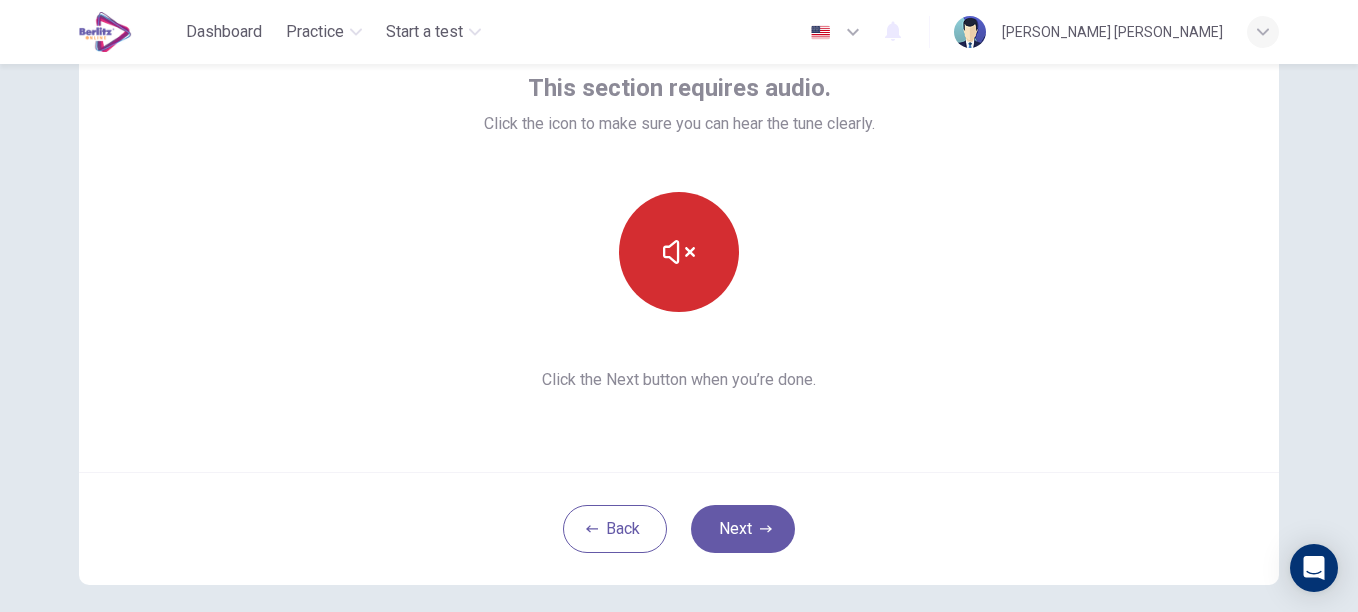 click at bounding box center (679, 252) 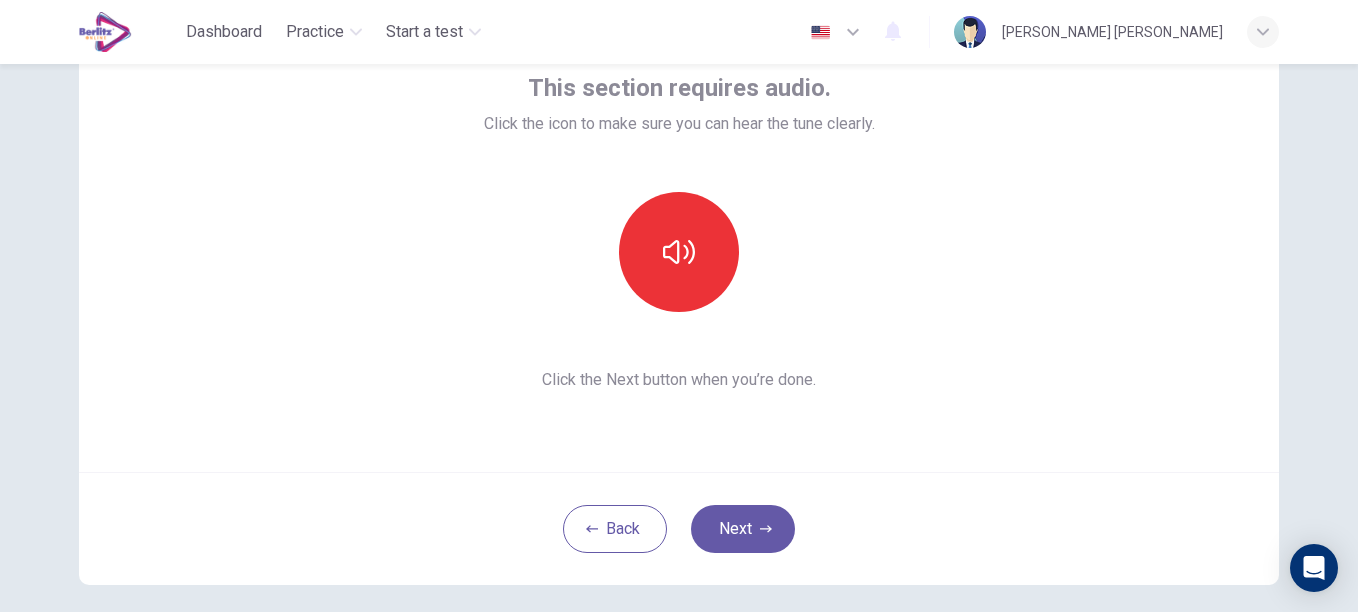 click on "Click the Next button when you’re done." at bounding box center [679, 380] 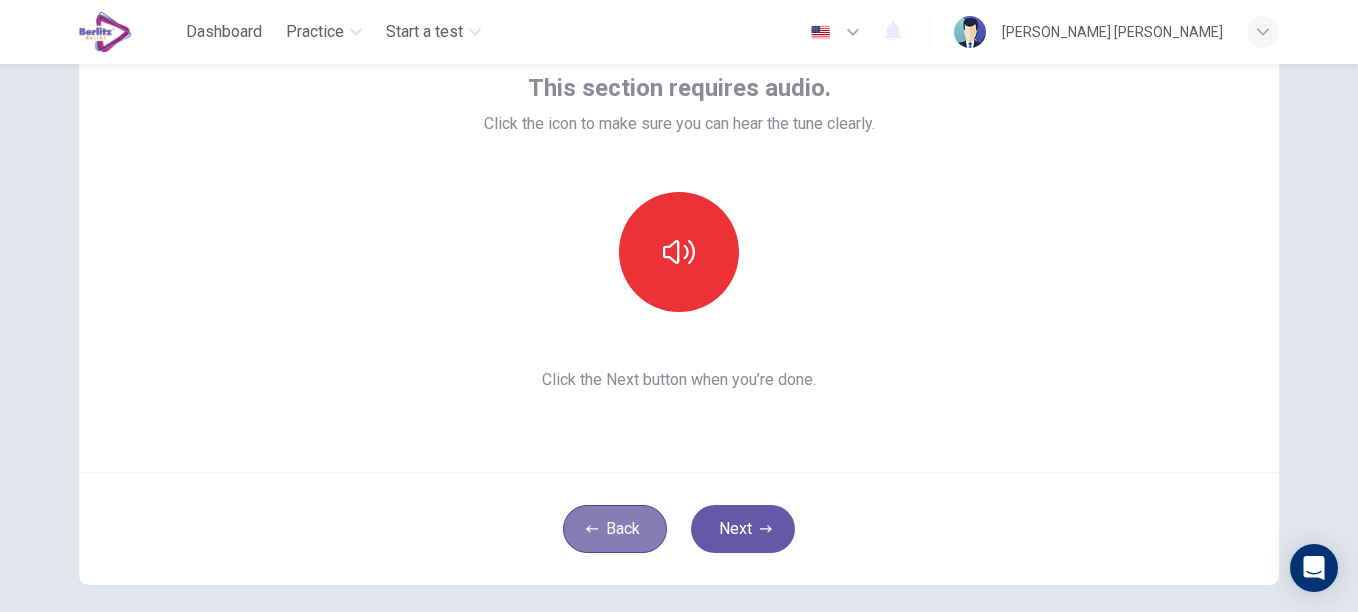 click on "Back" at bounding box center [615, 529] 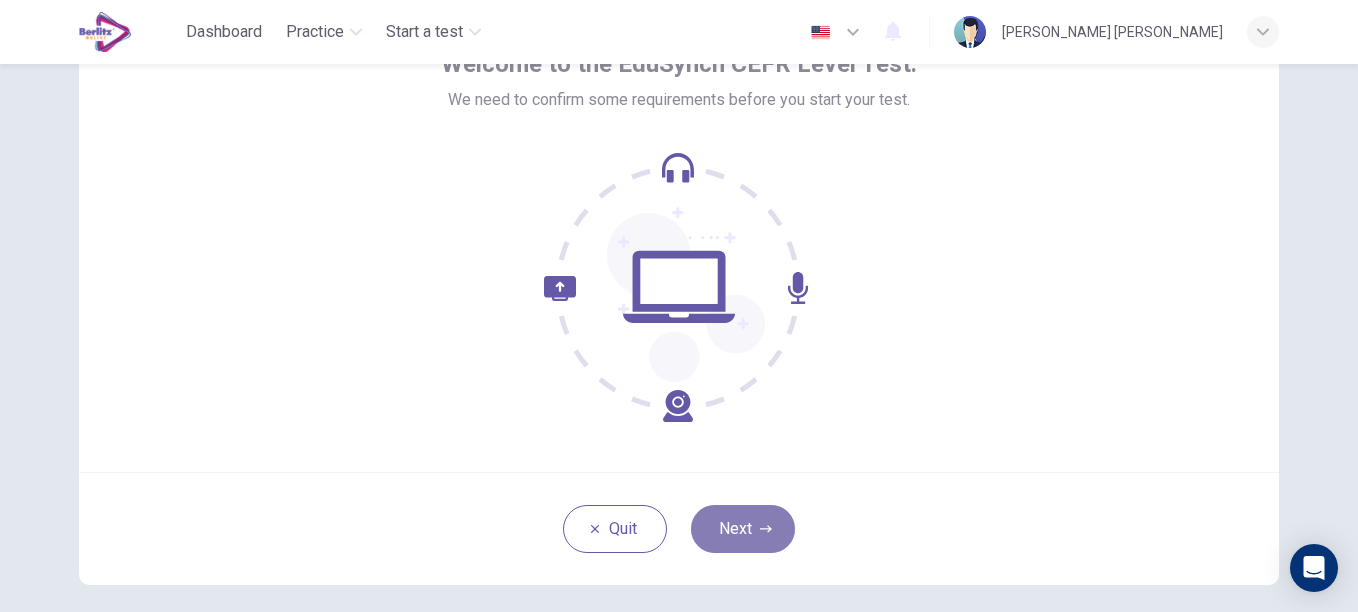 click on "Next" at bounding box center [743, 529] 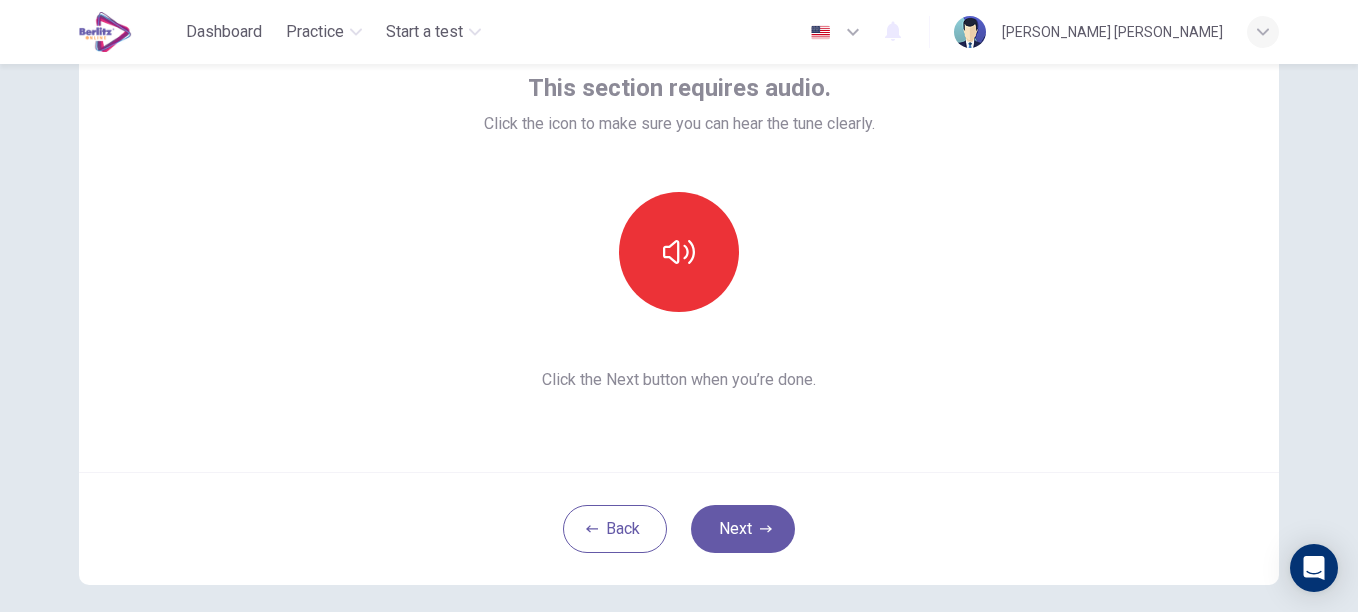 type 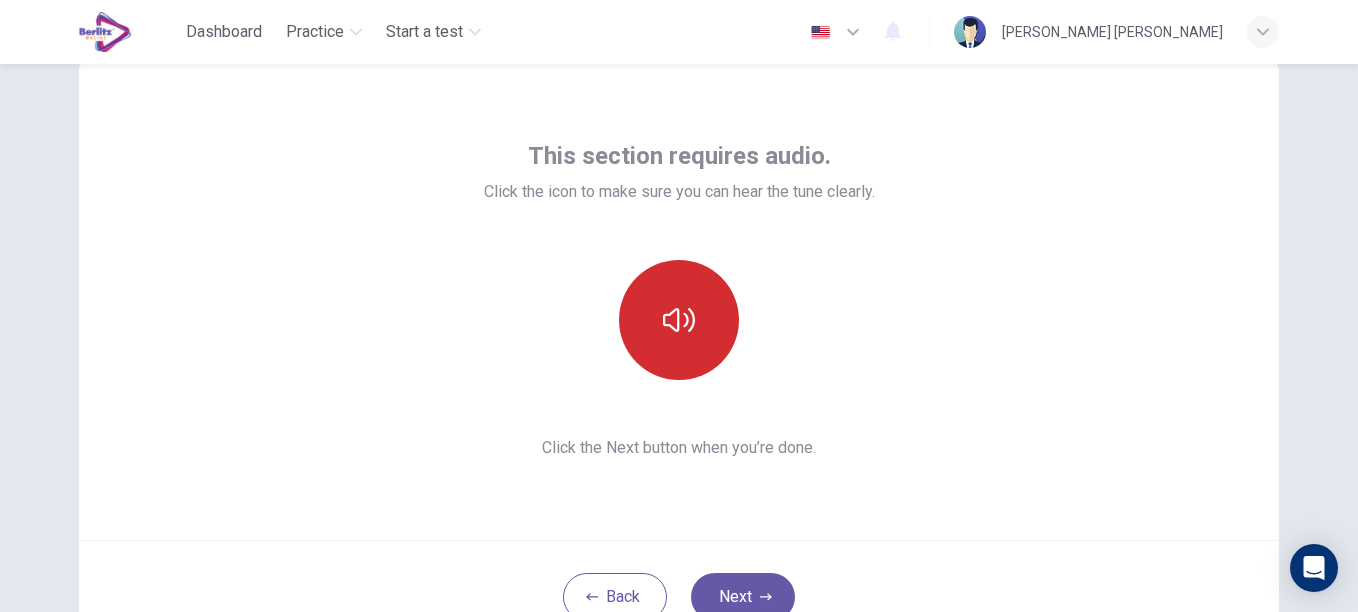 scroll, scrollTop: 59, scrollLeft: 0, axis: vertical 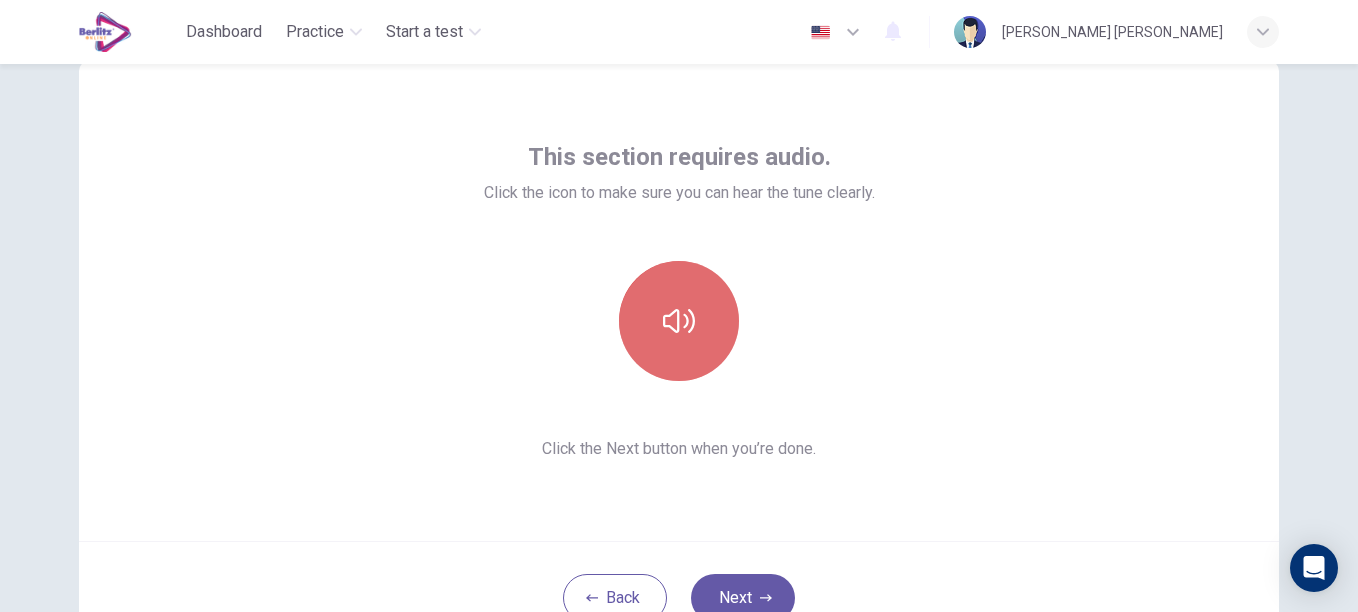 click 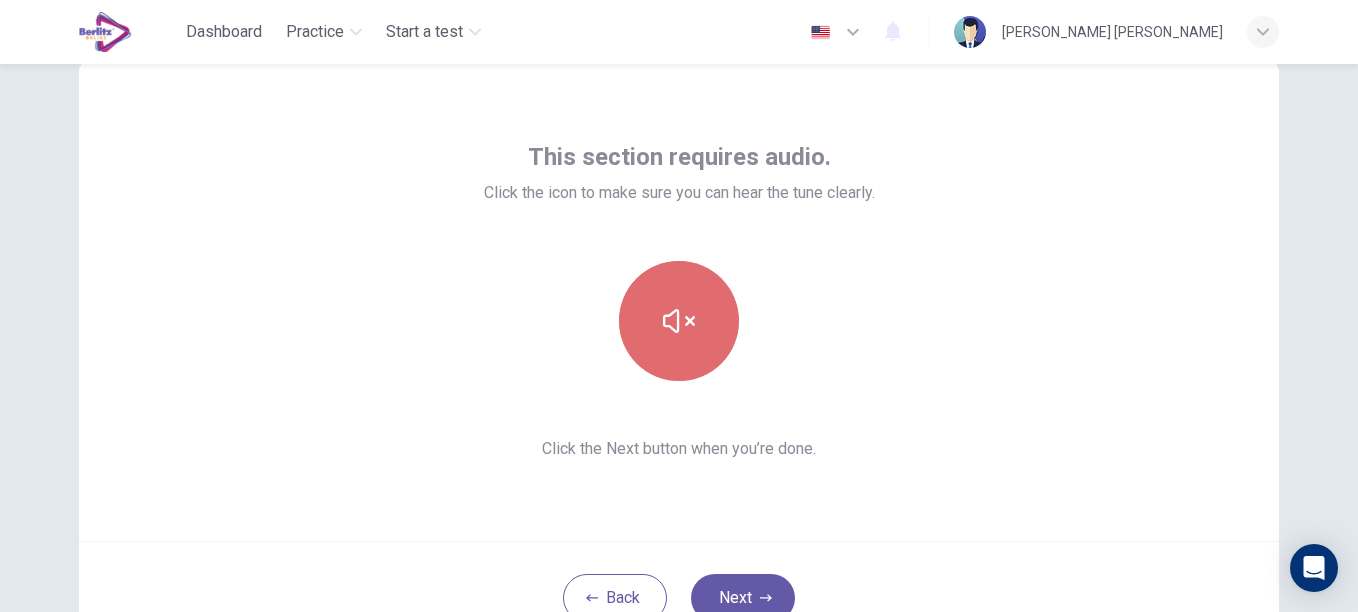 click 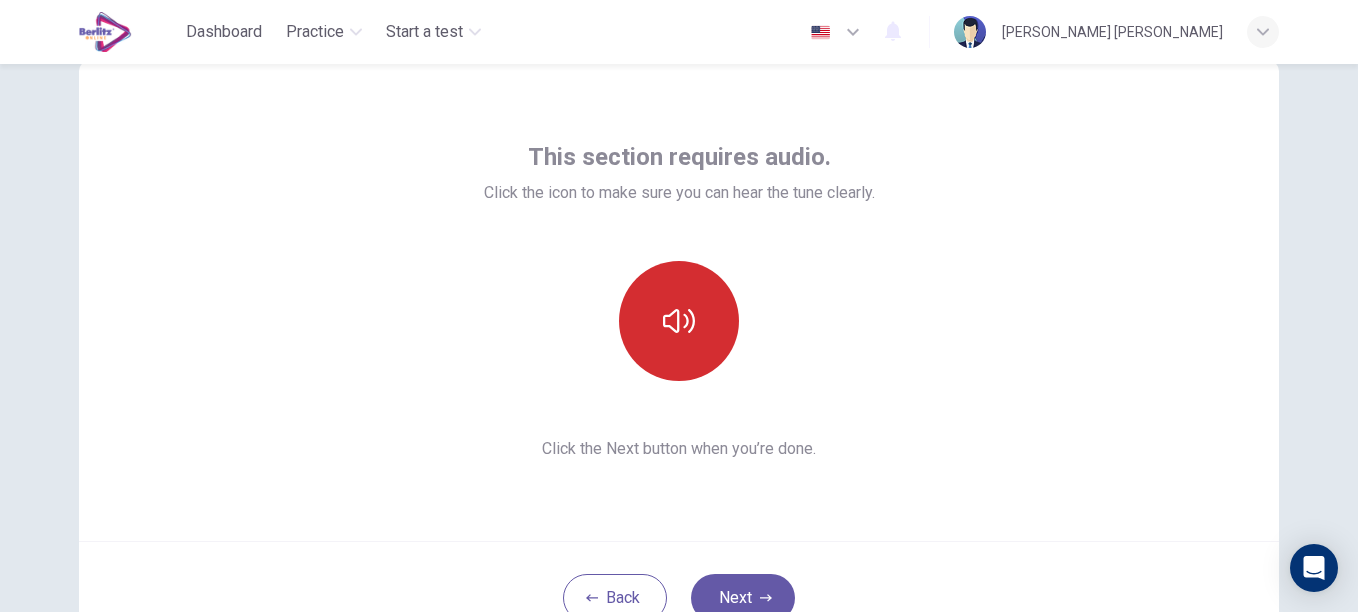 click 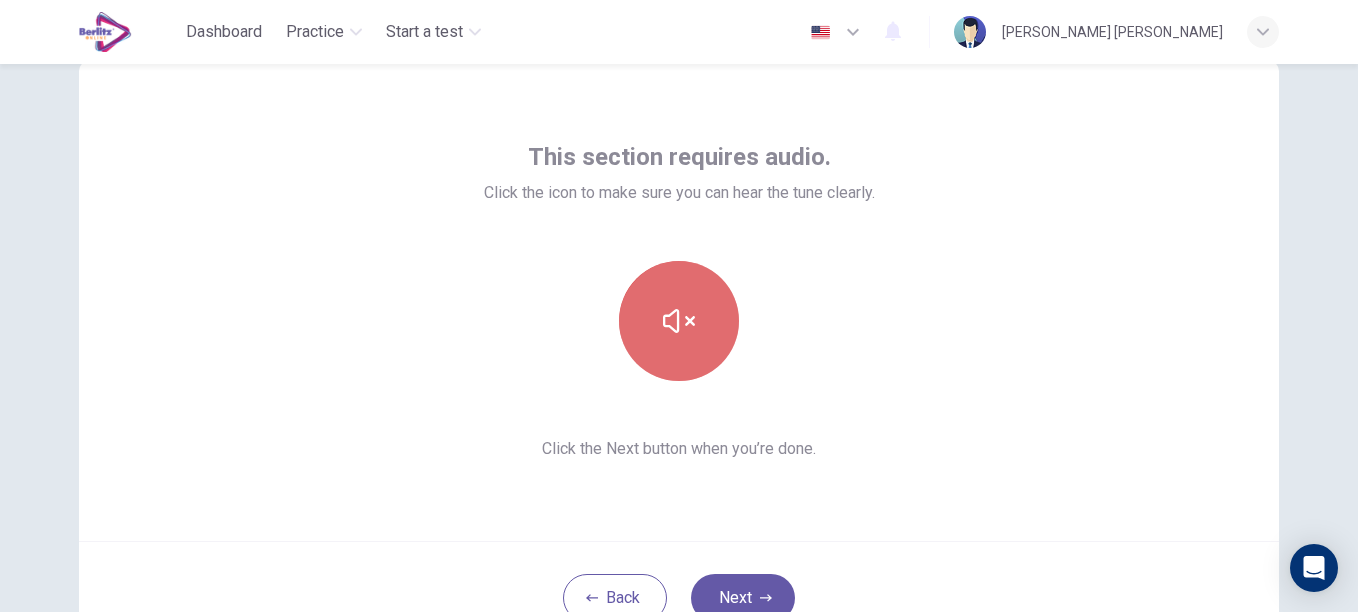 click 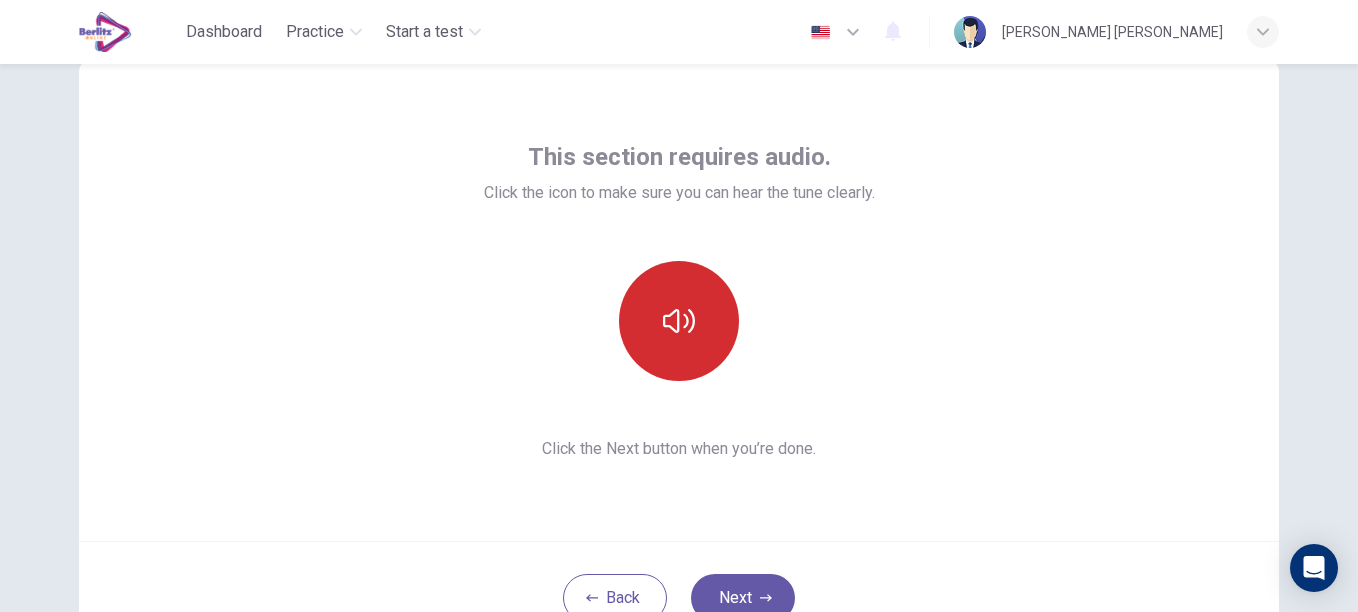 click on "This section requires audio. Click the icon to make sure you can hear the tune clearly. Click the Next button when you’re done." at bounding box center (679, 301) 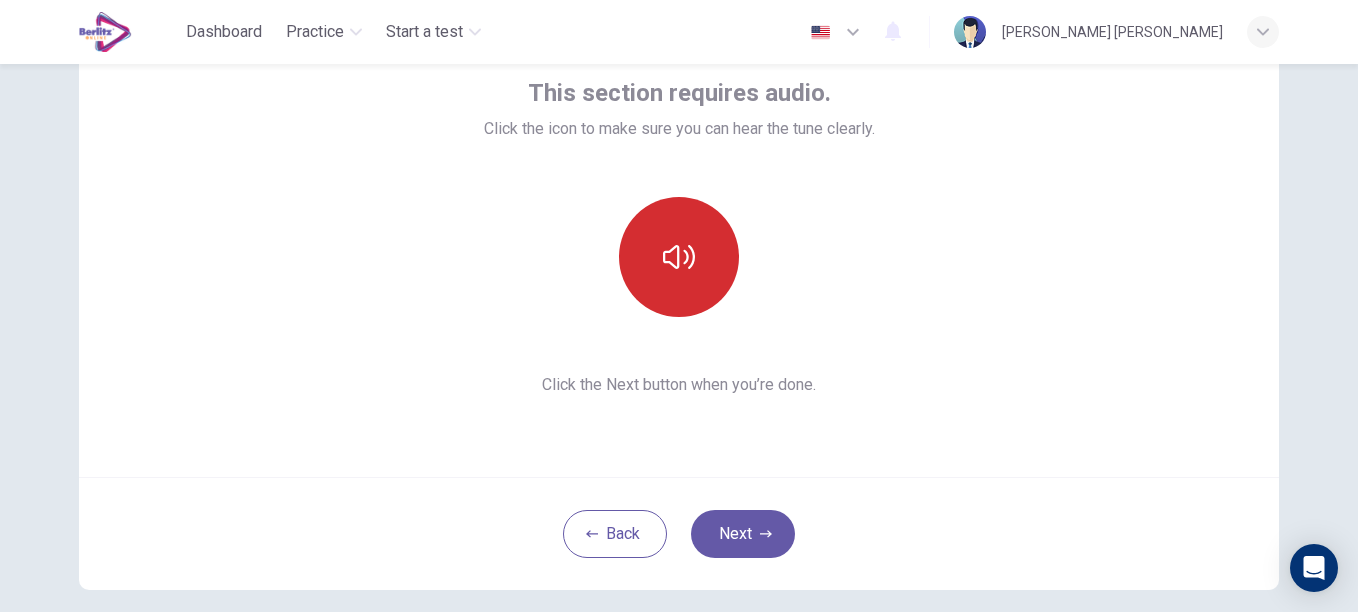 scroll, scrollTop: 124, scrollLeft: 0, axis: vertical 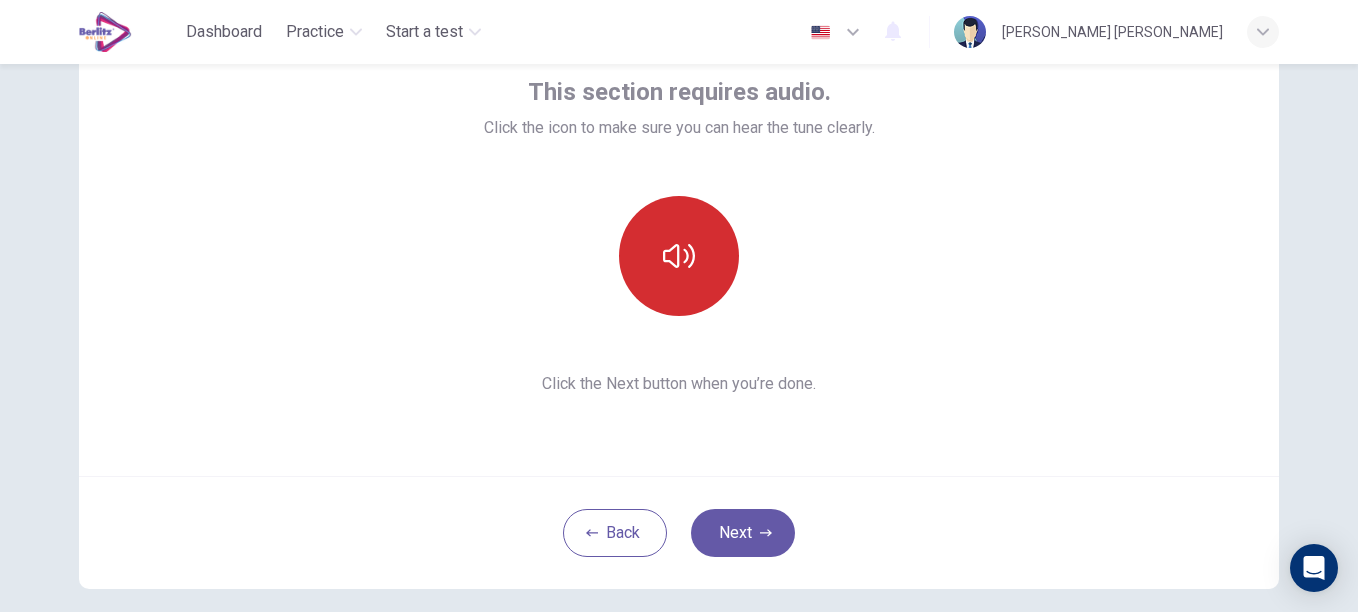 click on "This section requires audio. Click the icon to make sure you can hear the tune clearly. Click the Next button when you’re done." at bounding box center [679, 236] 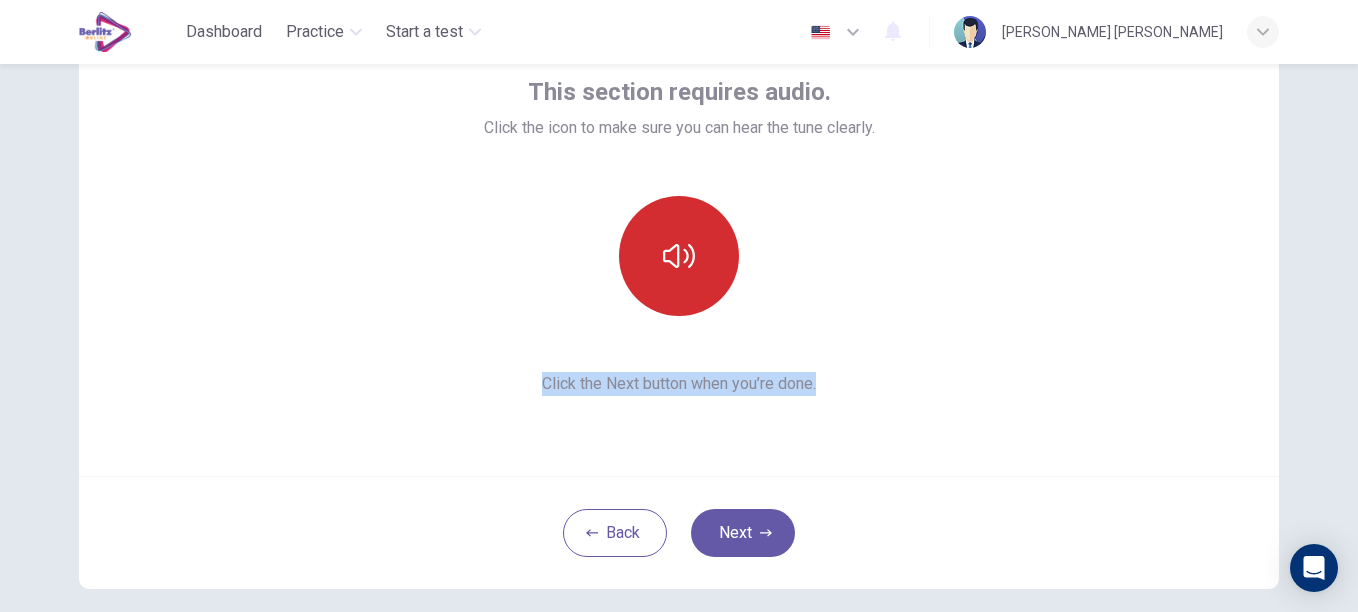 drag, startPoint x: 520, startPoint y: 385, endPoint x: 848, endPoint y: 377, distance: 328.09753 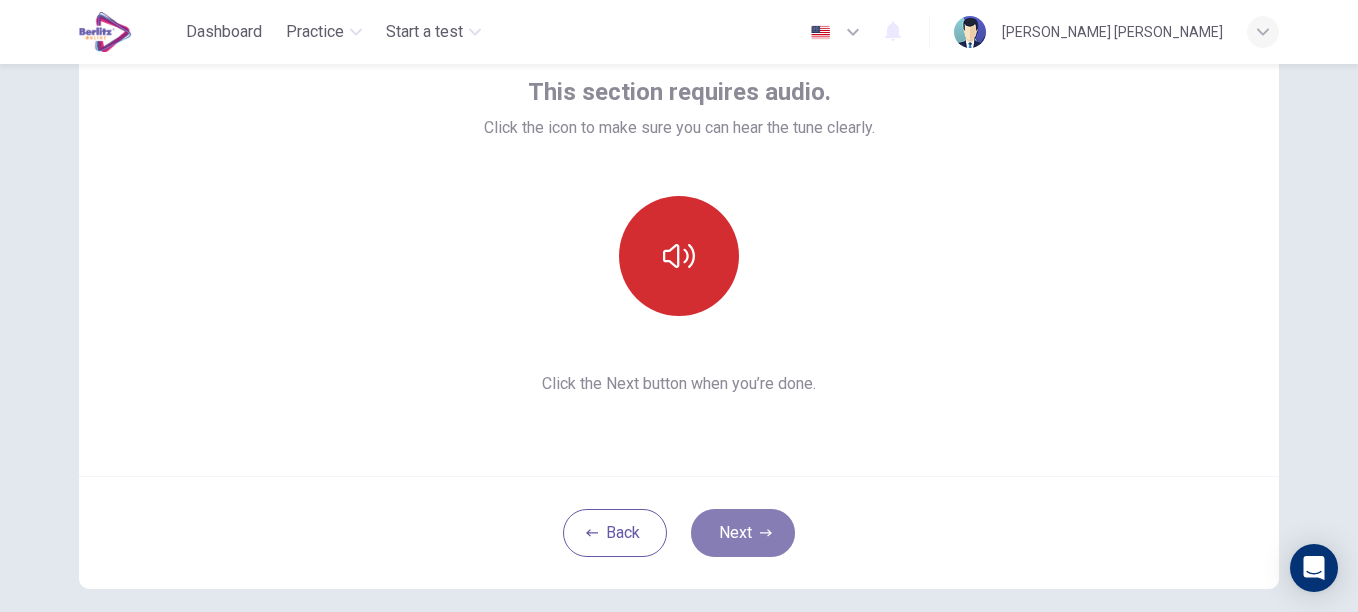 click on "Next" at bounding box center (743, 533) 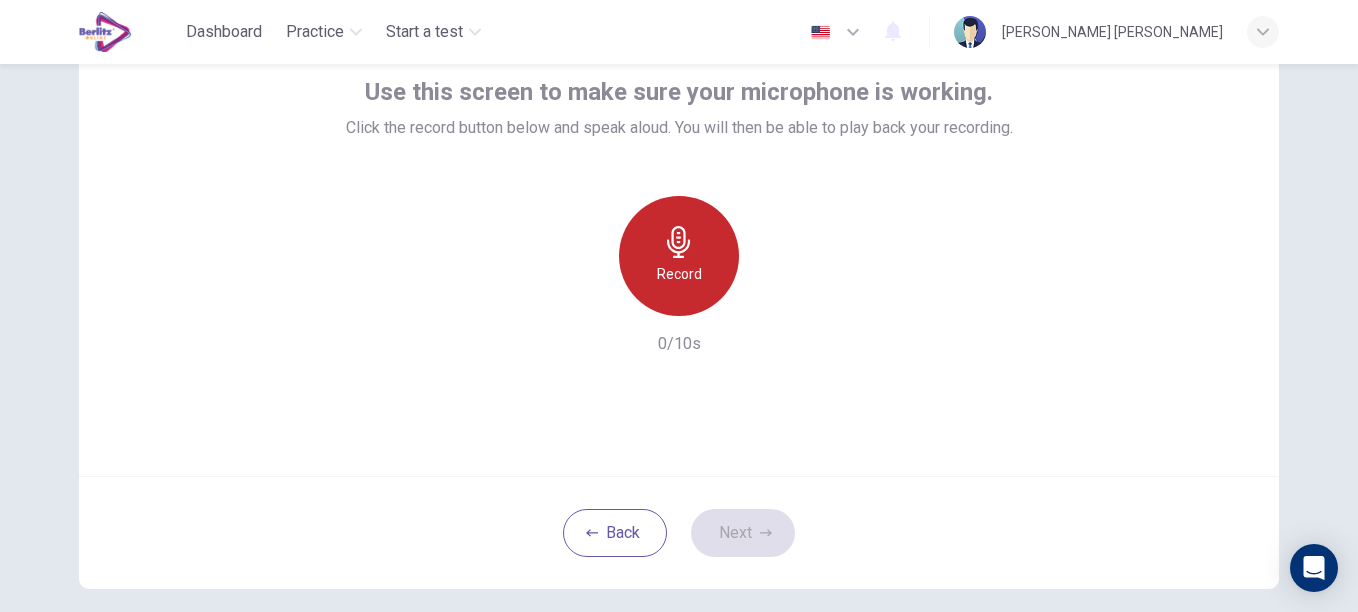click on "Record" at bounding box center [679, 274] 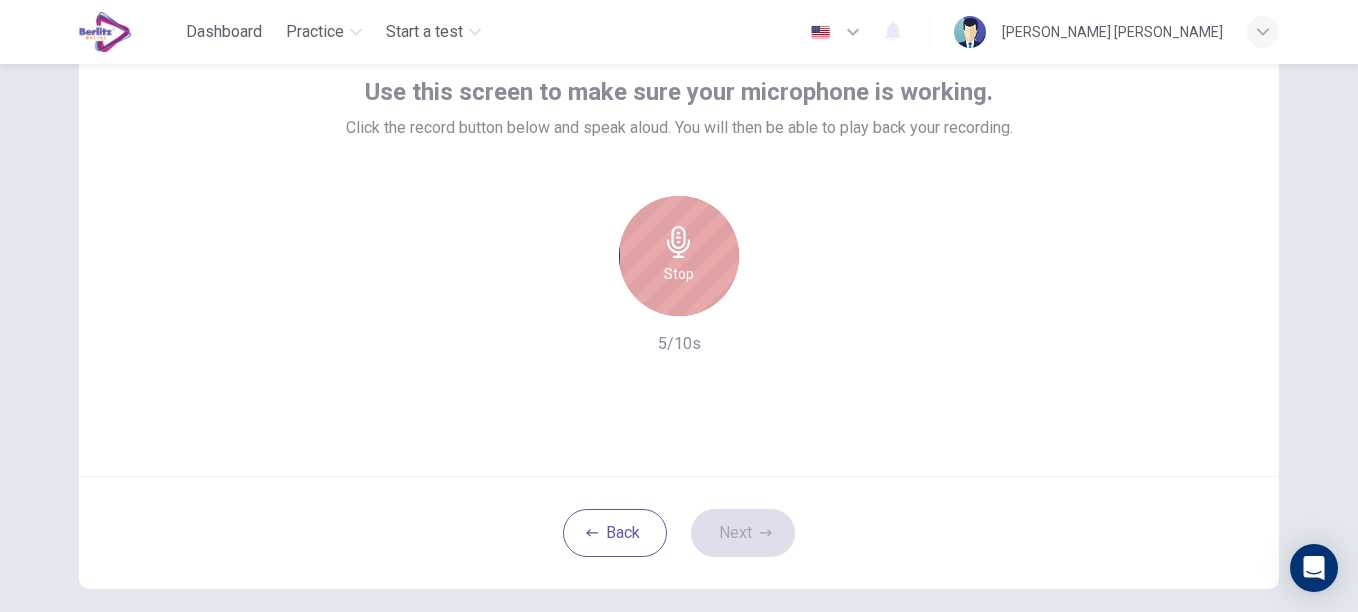 click on "Stop" at bounding box center (679, 256) 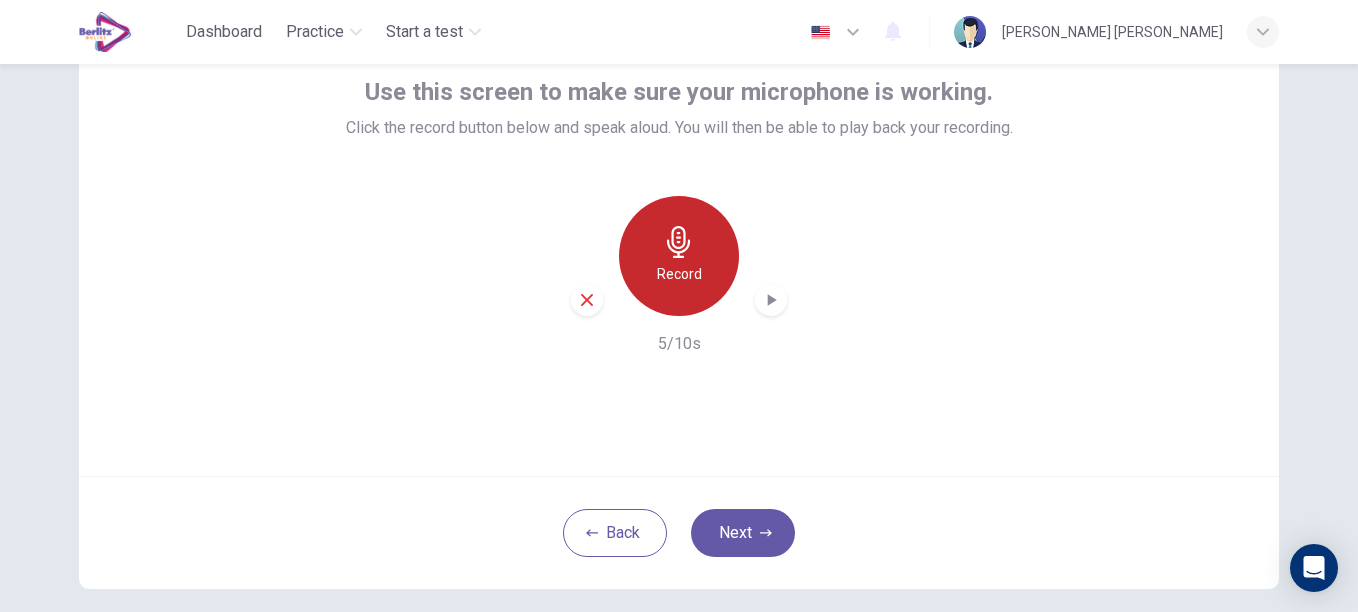 click on "Record" at bounding box center (679, 256) 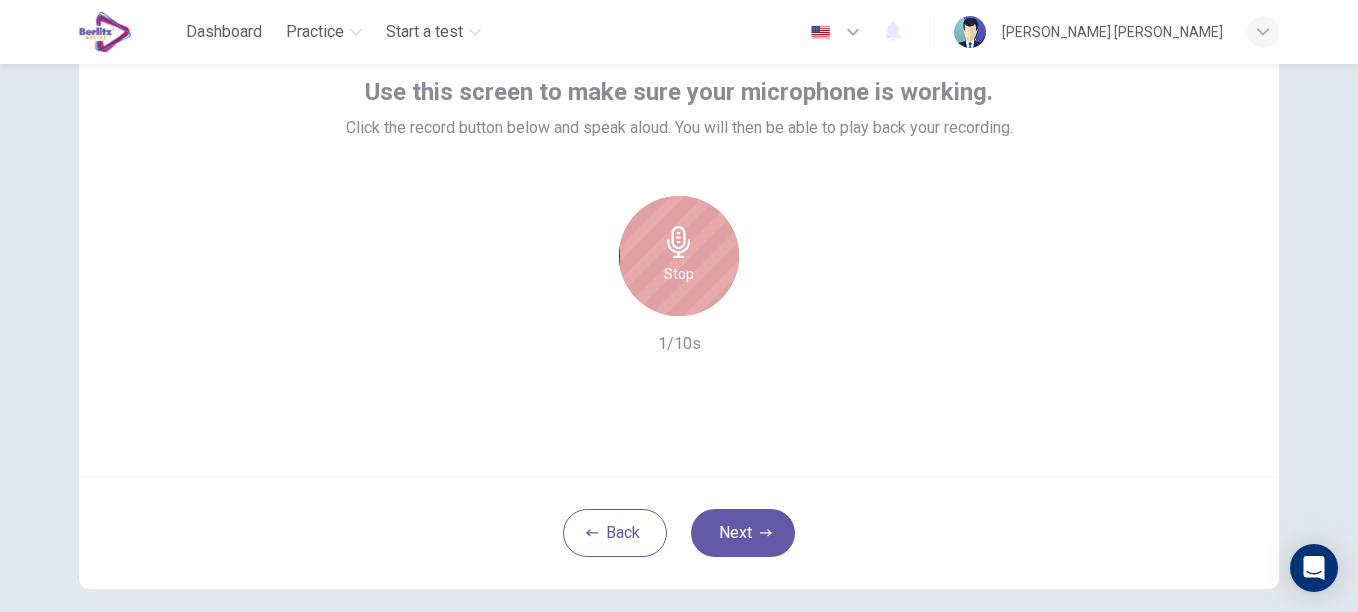 click 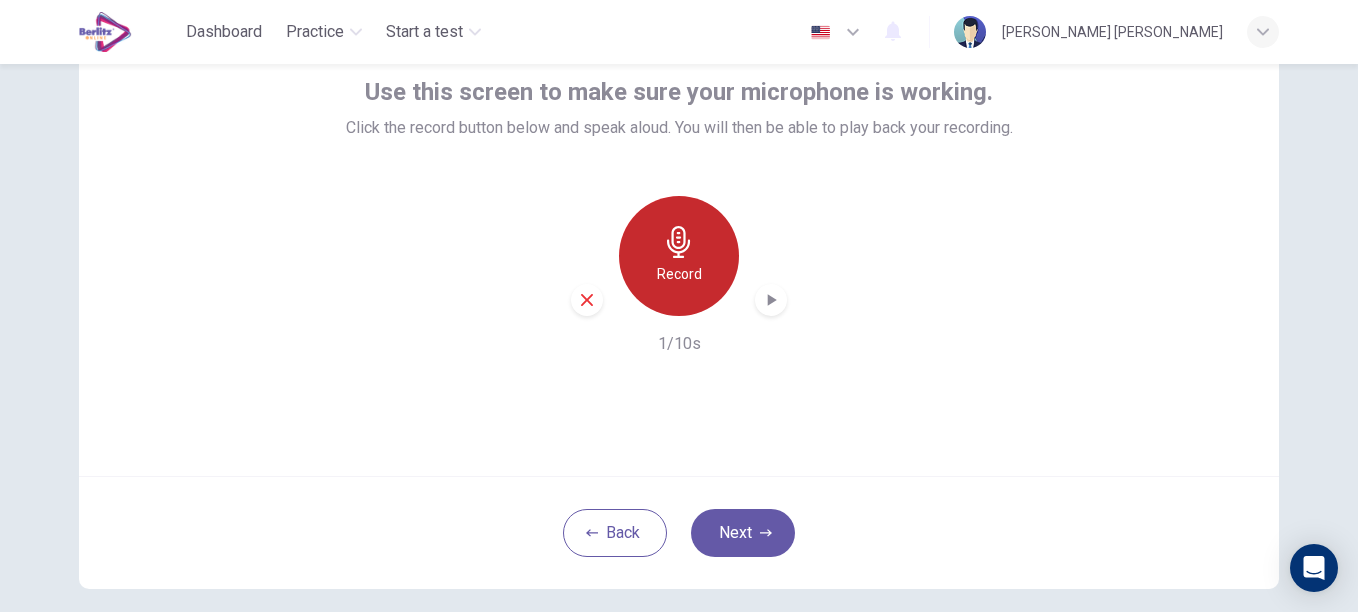 click 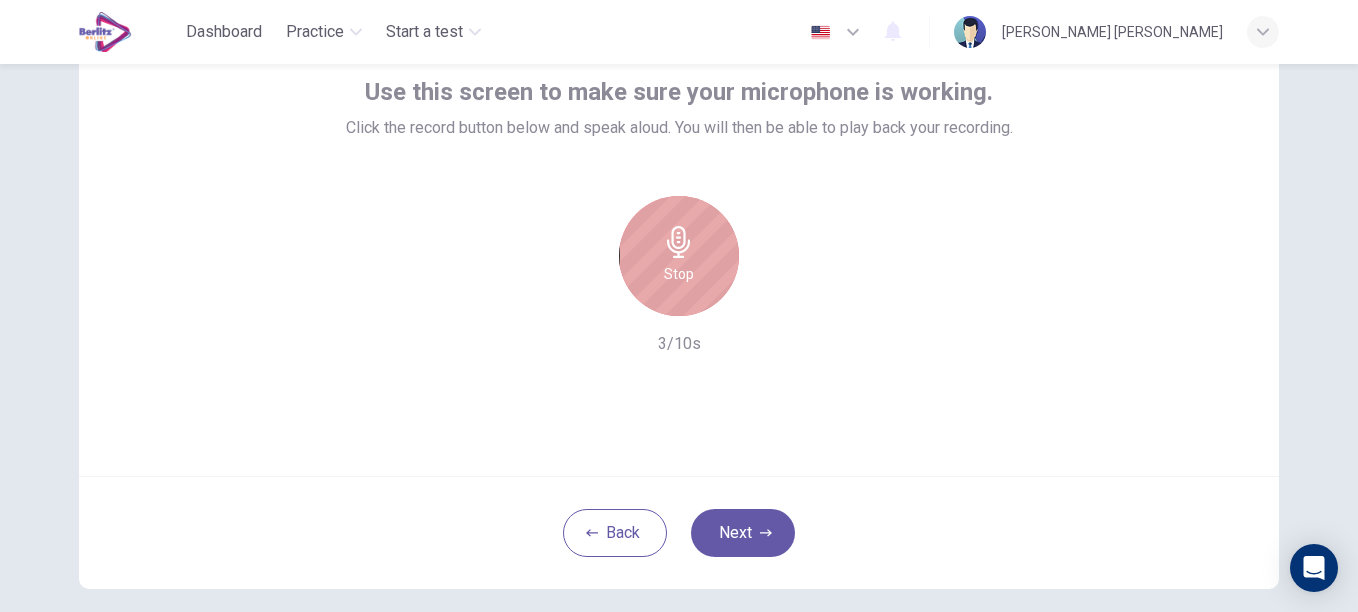 click 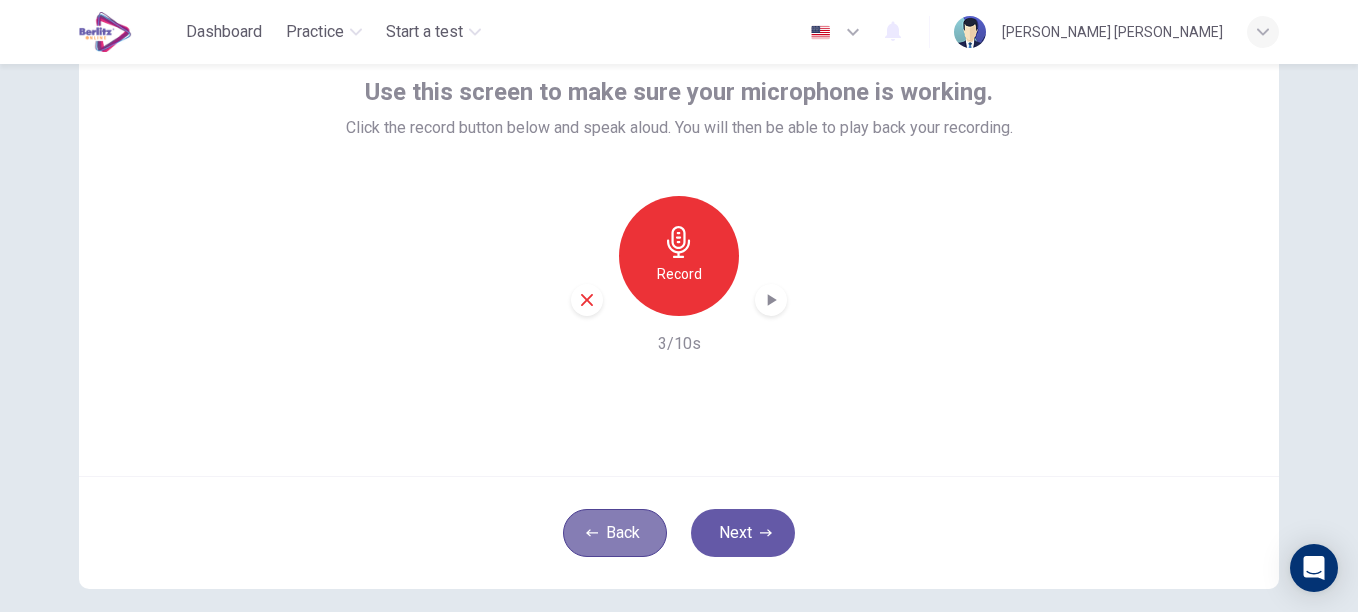 click on "Back" at bounding box center (615, 533) 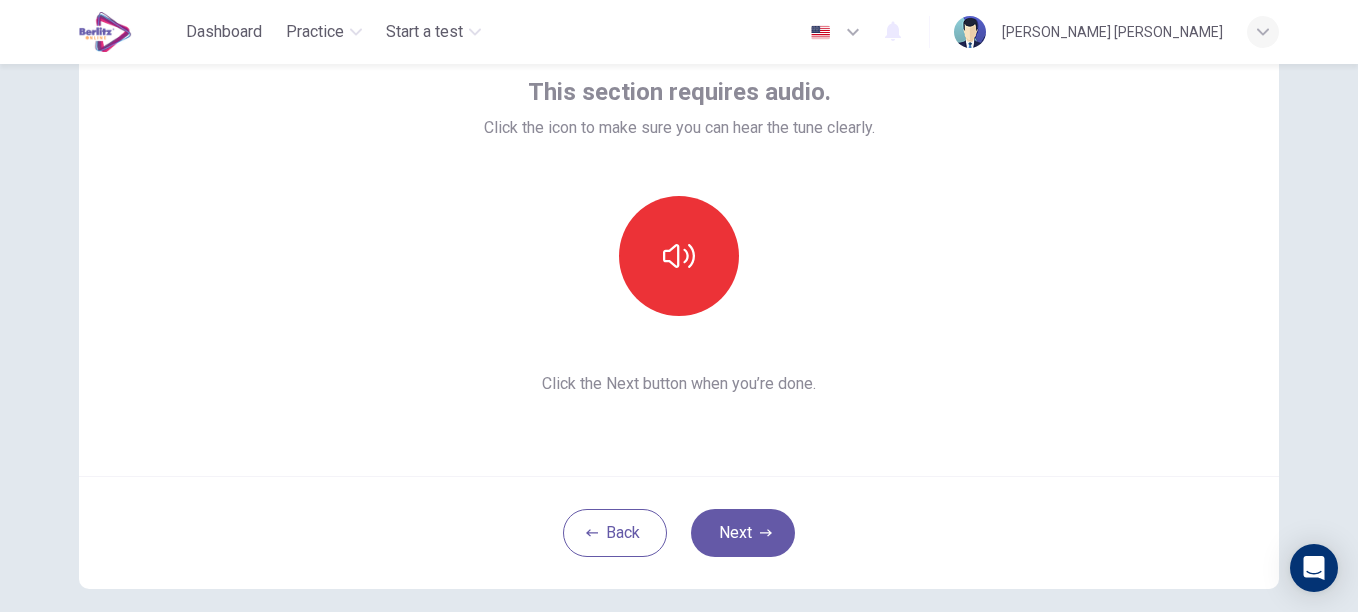 click on "Click the icon to make sure you can hear the tune clearly." at bounding box center (679, 128) 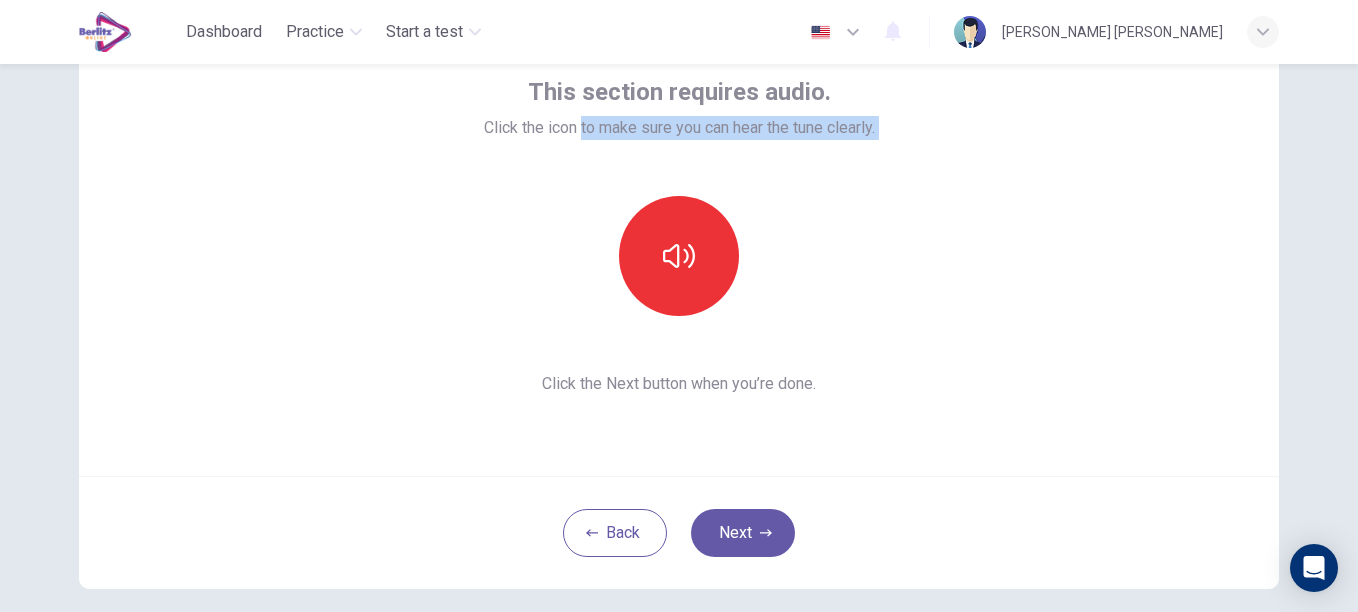 drag, startPoint x: 575, startPoint y: 124, endPoint x: 886, endPoint y: 128, distance: 311.02573 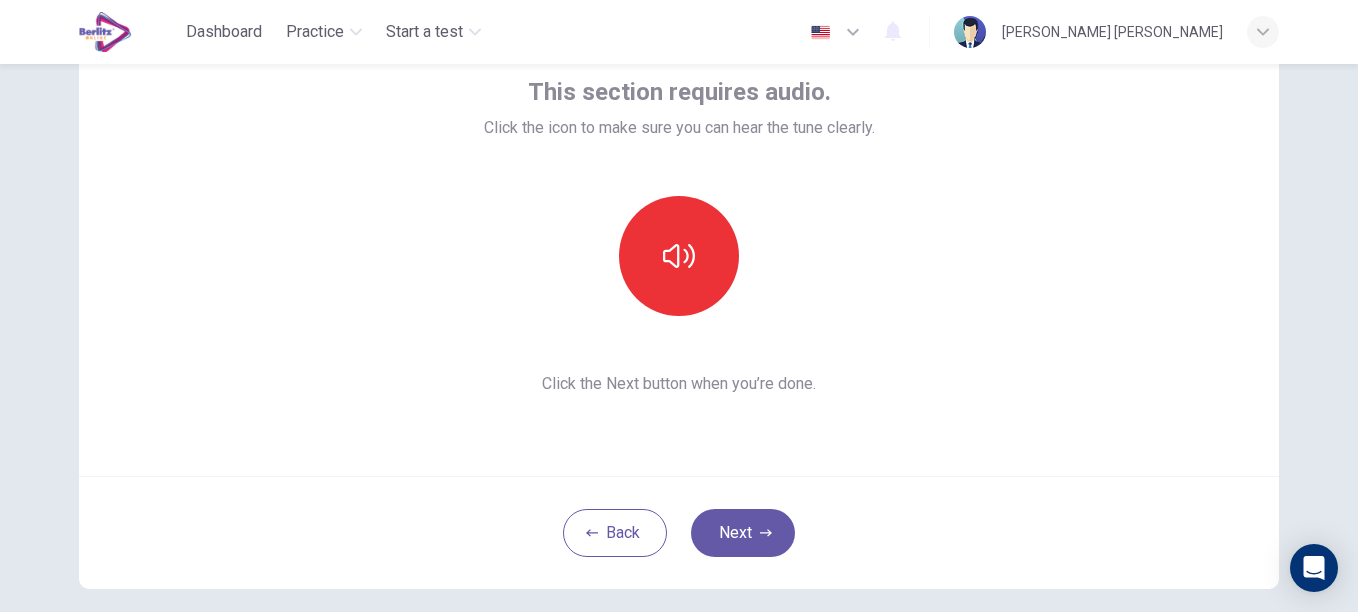 click at bounding box center [679, 256] 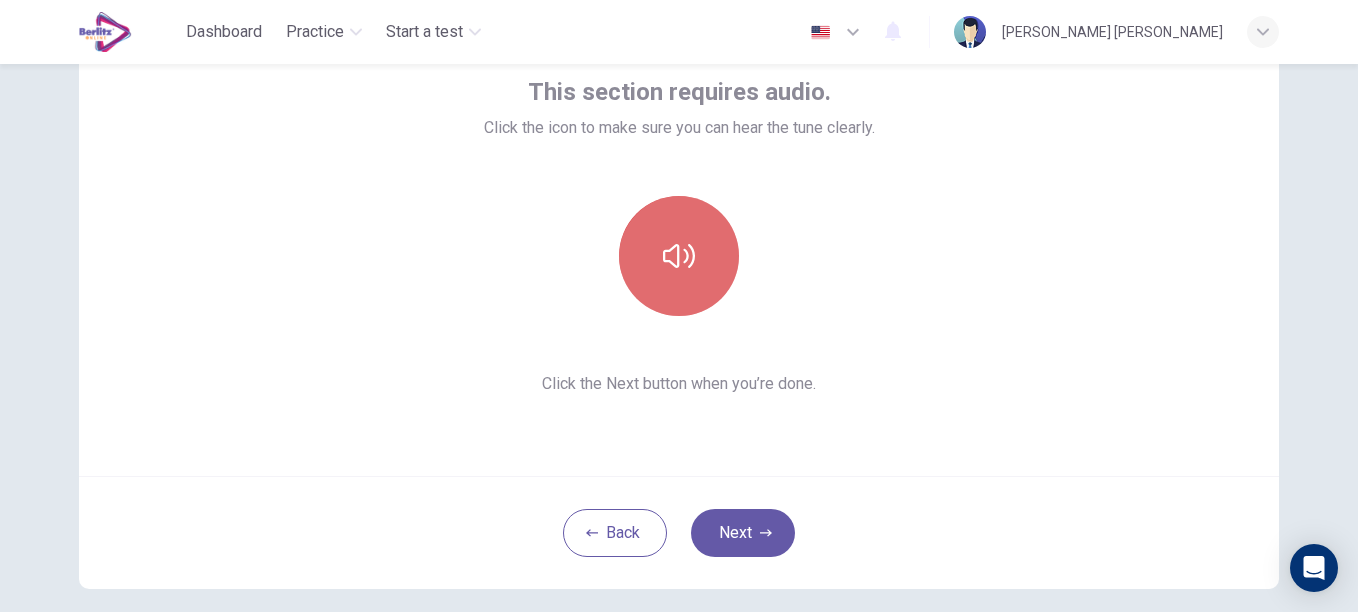 click at bounding box center [679, 256] 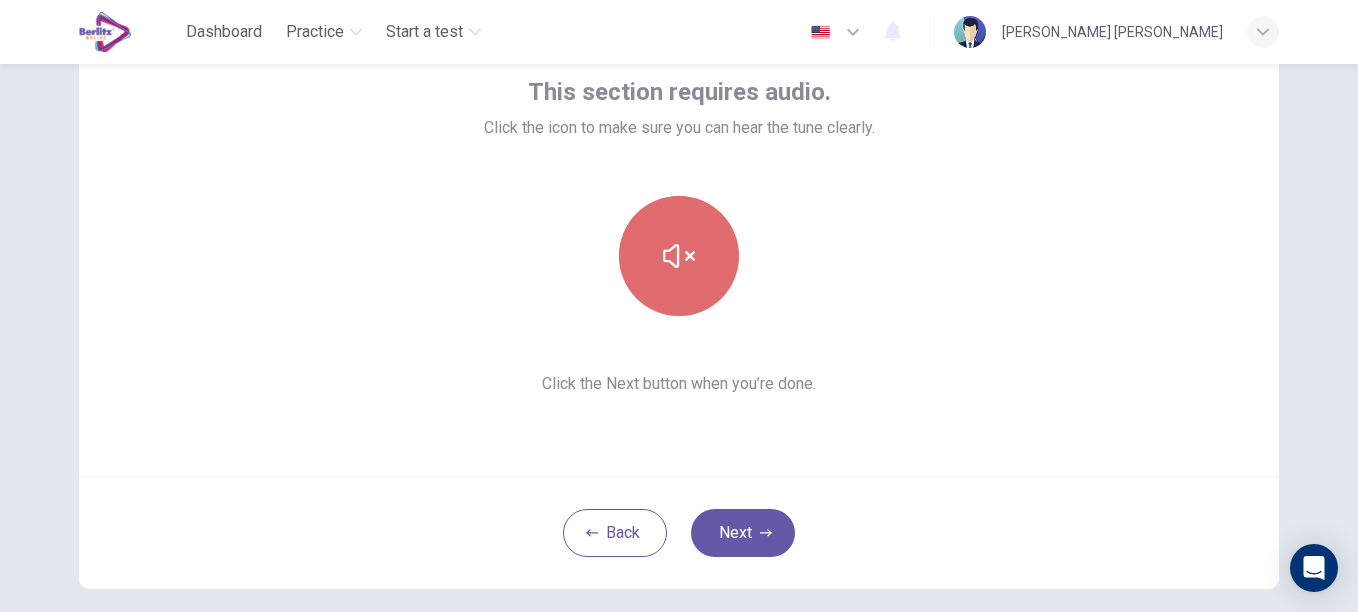 click at bounding box center (679, 256) 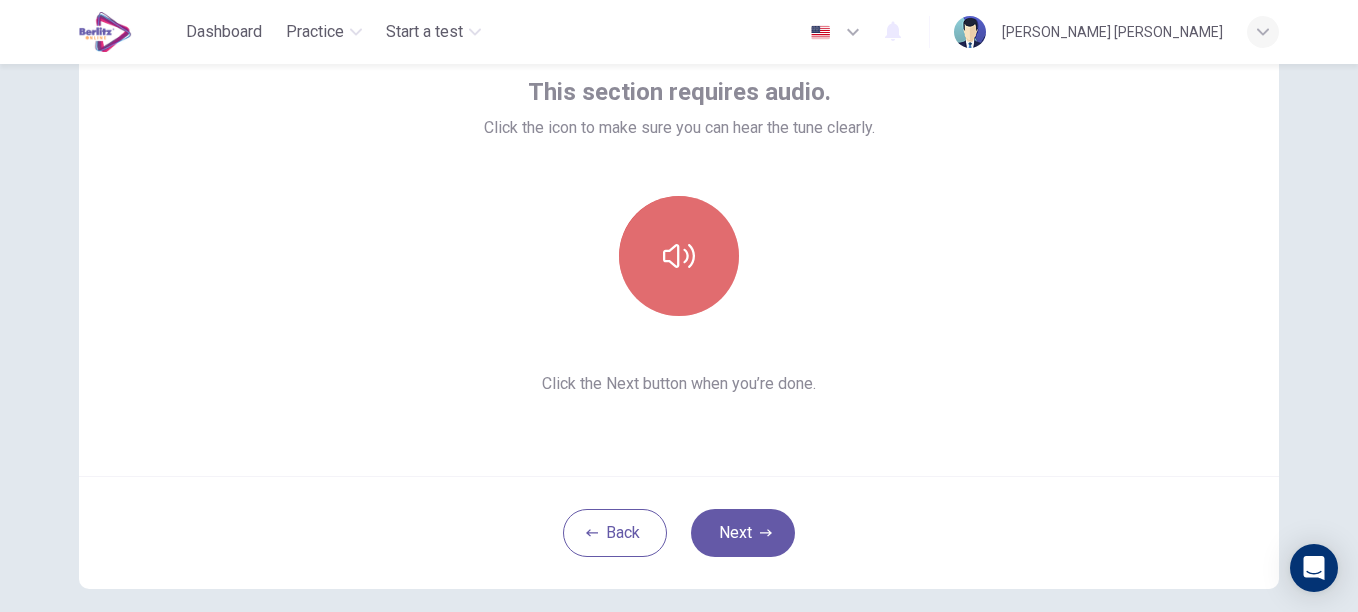 click at bounding box center (679, 256) 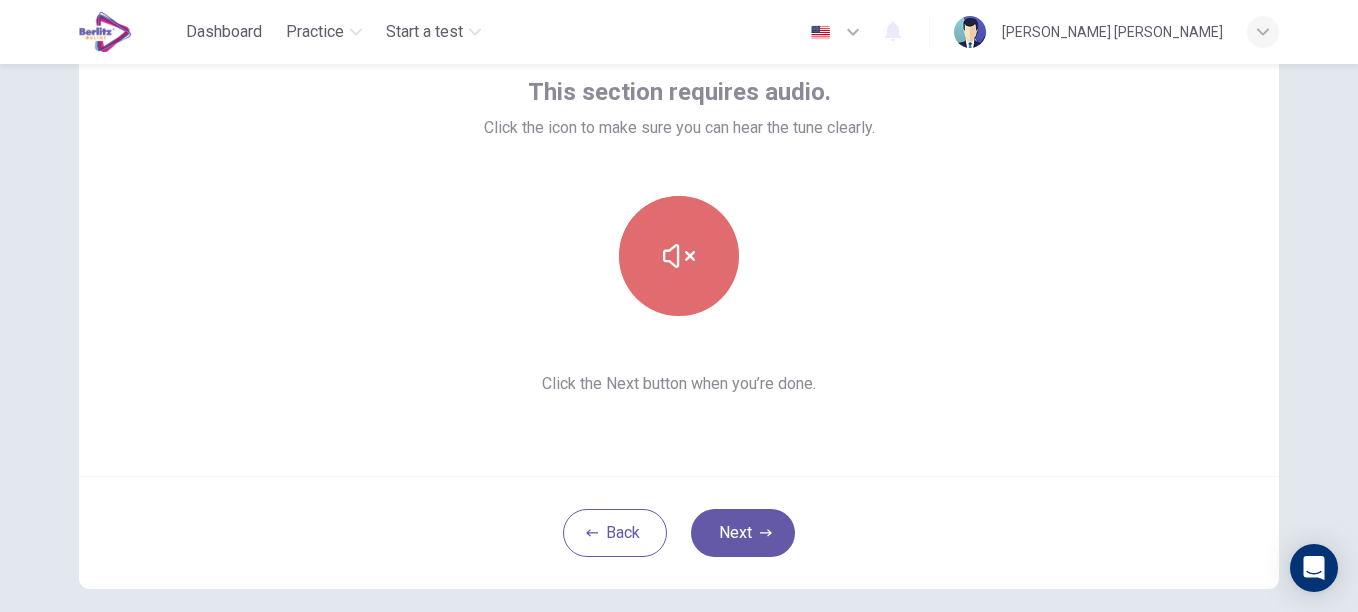 click at bounding box center (679, 256) 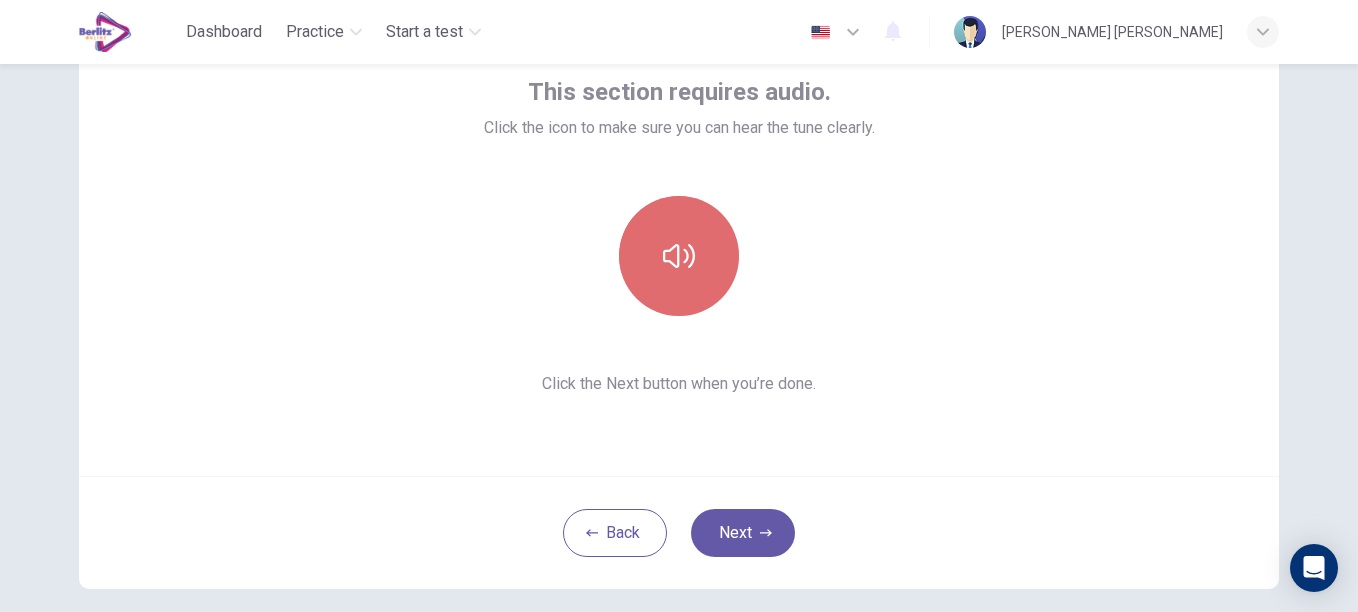 click at bounding box center [679, 256] 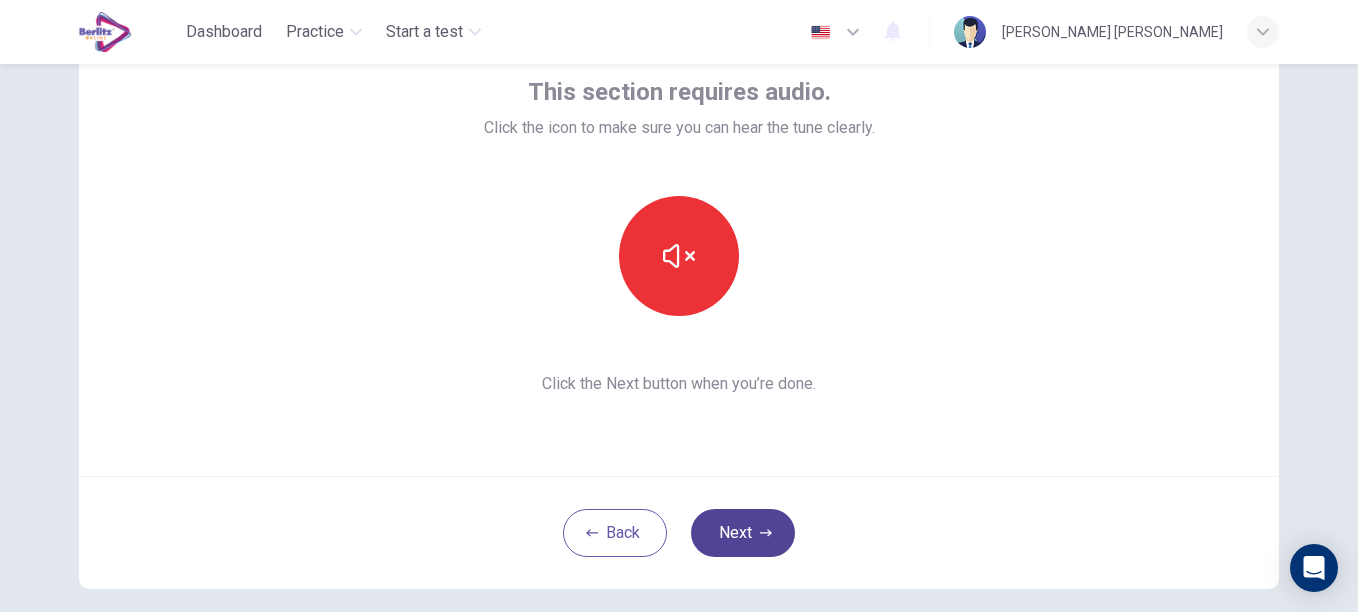click on "Next" at bounding box center [743, 533] 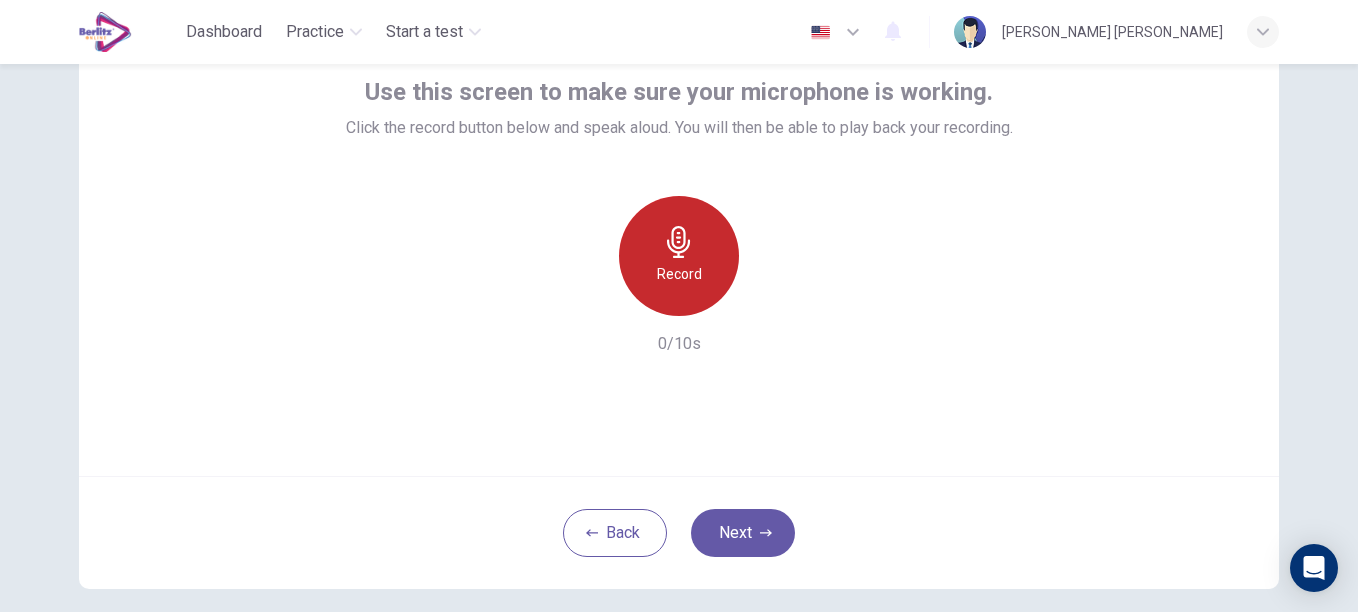 click on "Record" at bounding box center [679, 256] 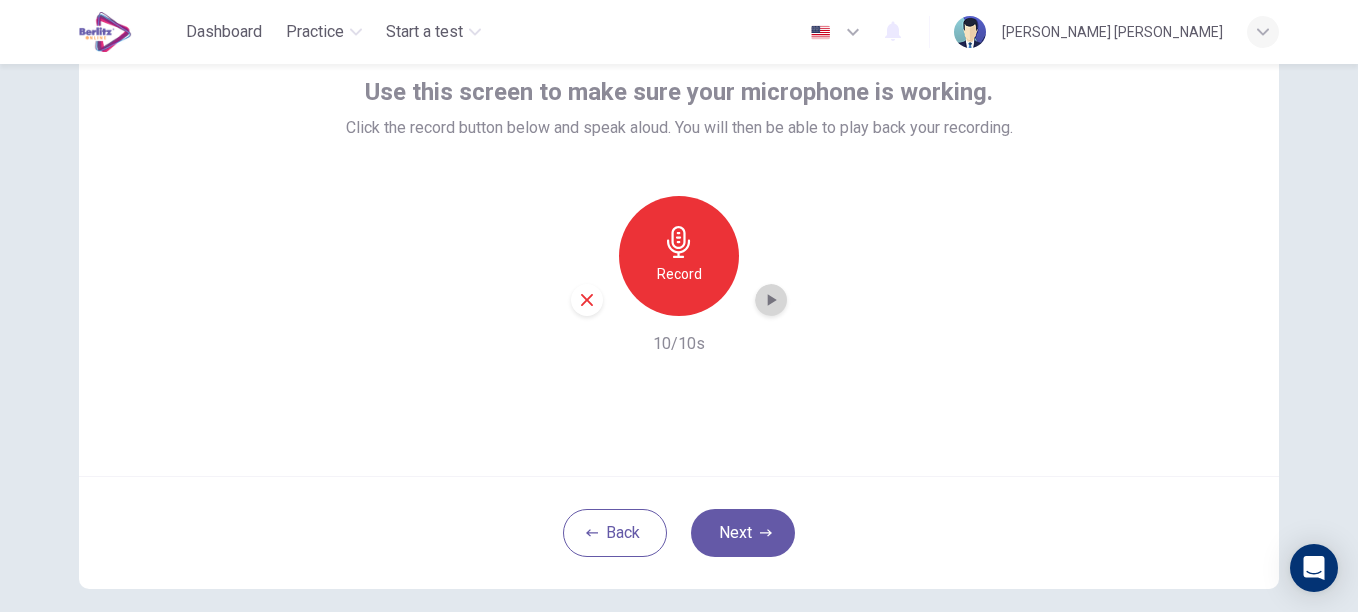 click 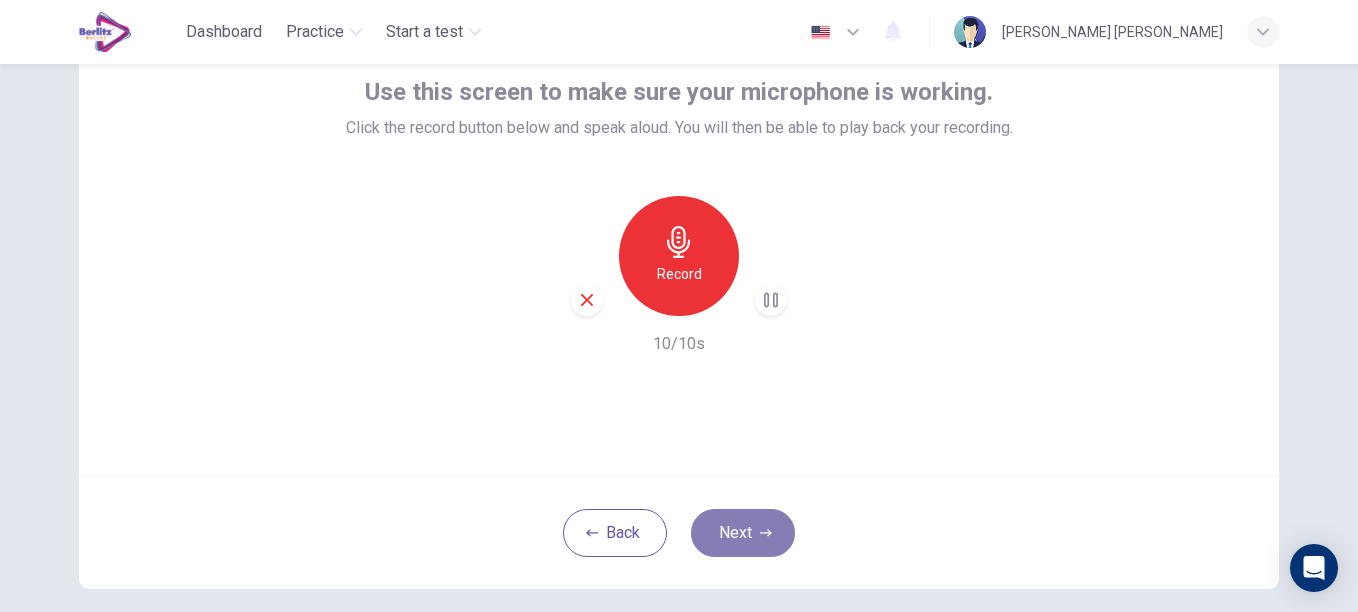 click on "Next" at bounding box center [743, 533] 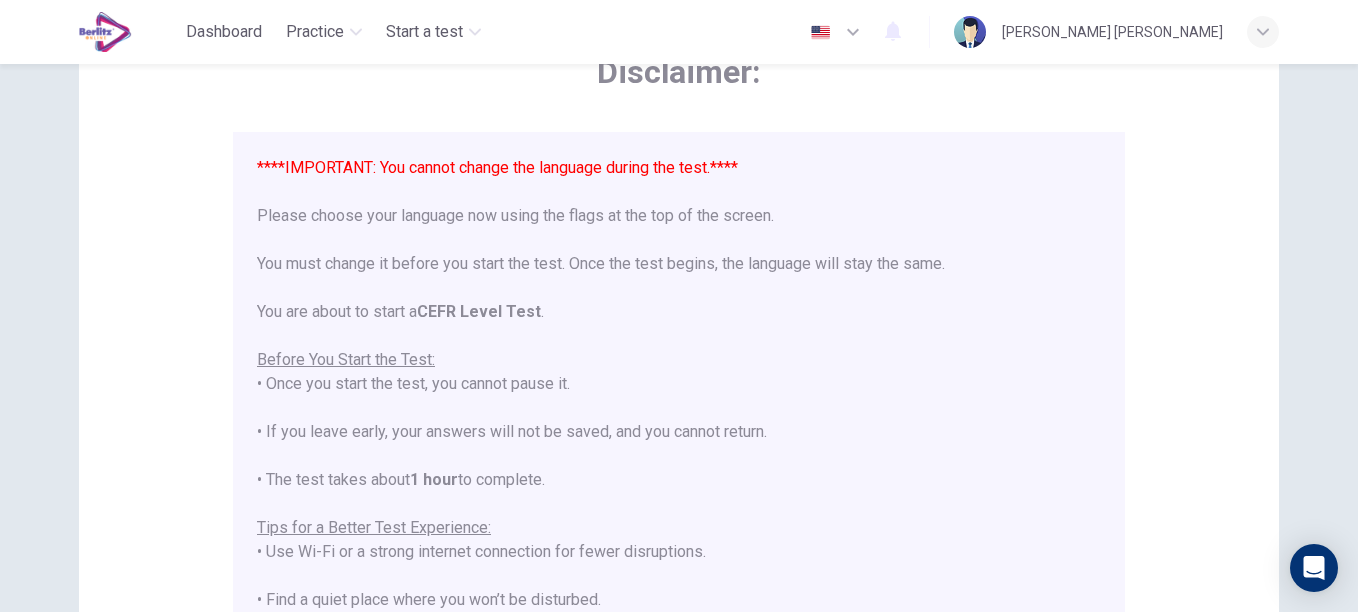 scroll, scrollTop: 191, scrollLeft: 0, axis: vertical 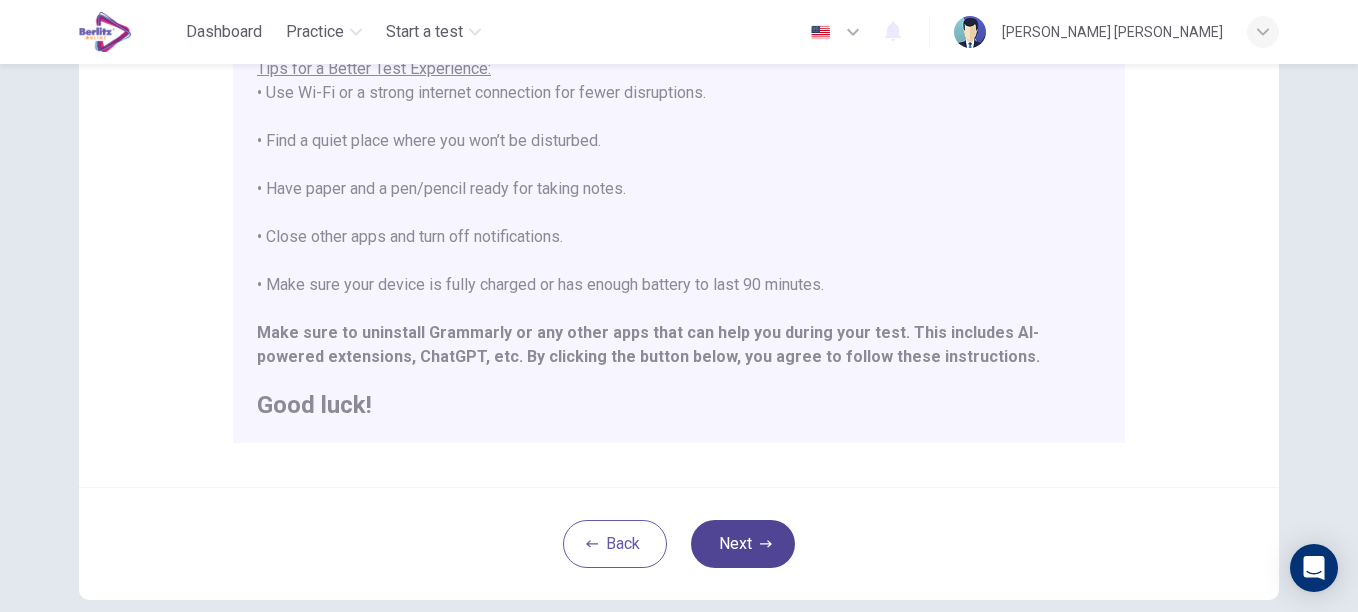 click on "Next" at bounding box center [743, 544] 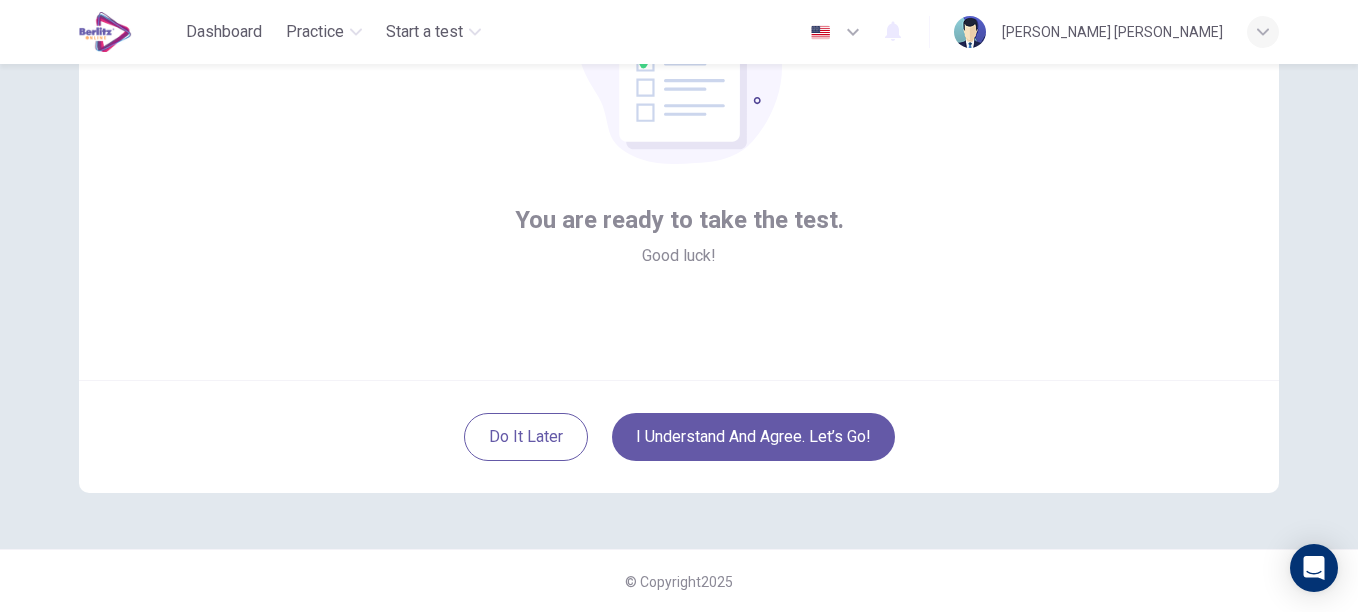 scroll, scrollTop: 221, scrollLeft: 0, axis: vertical 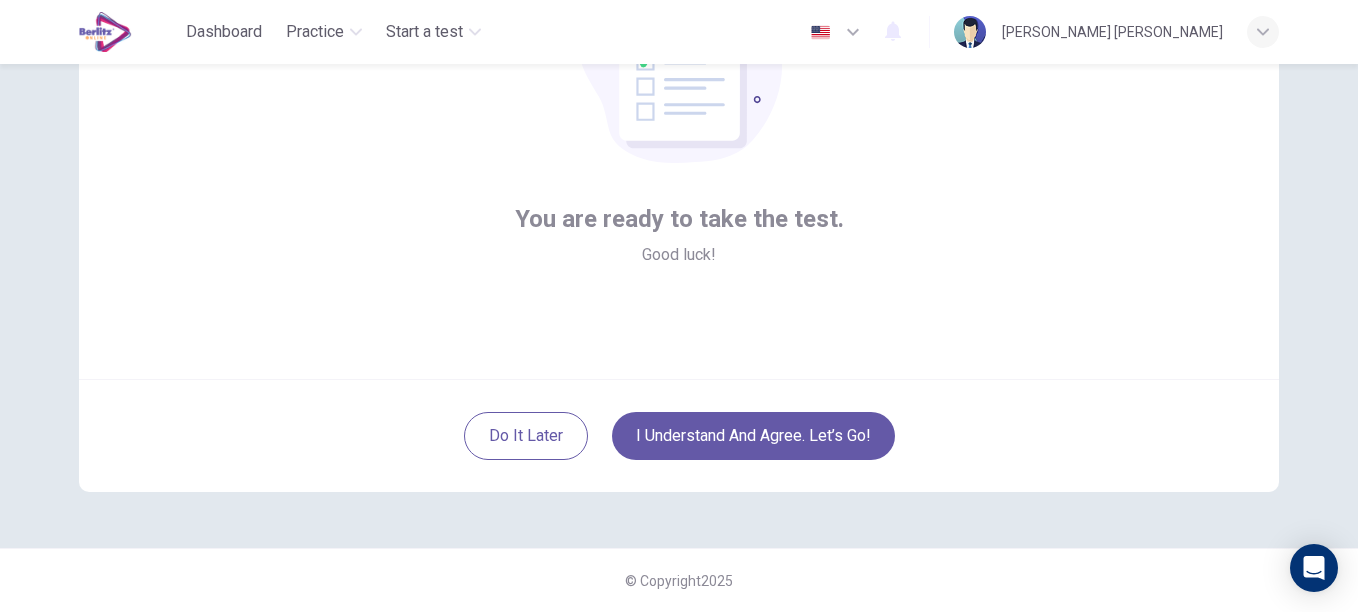 drag, startPoint x: 762, startPoint y: 437, endPoint x: 1172, endPoint y: 342, distance: 420.8622 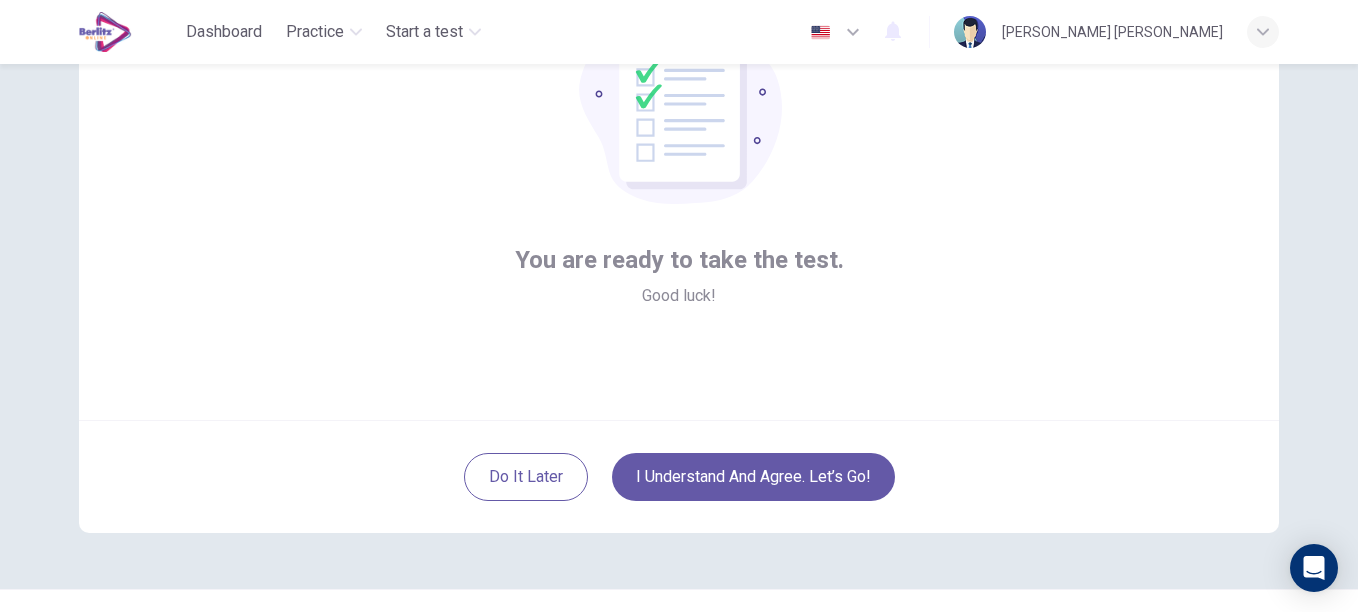 scroll, scrollTop: 173, scrollLeft: 0, axis: vertical 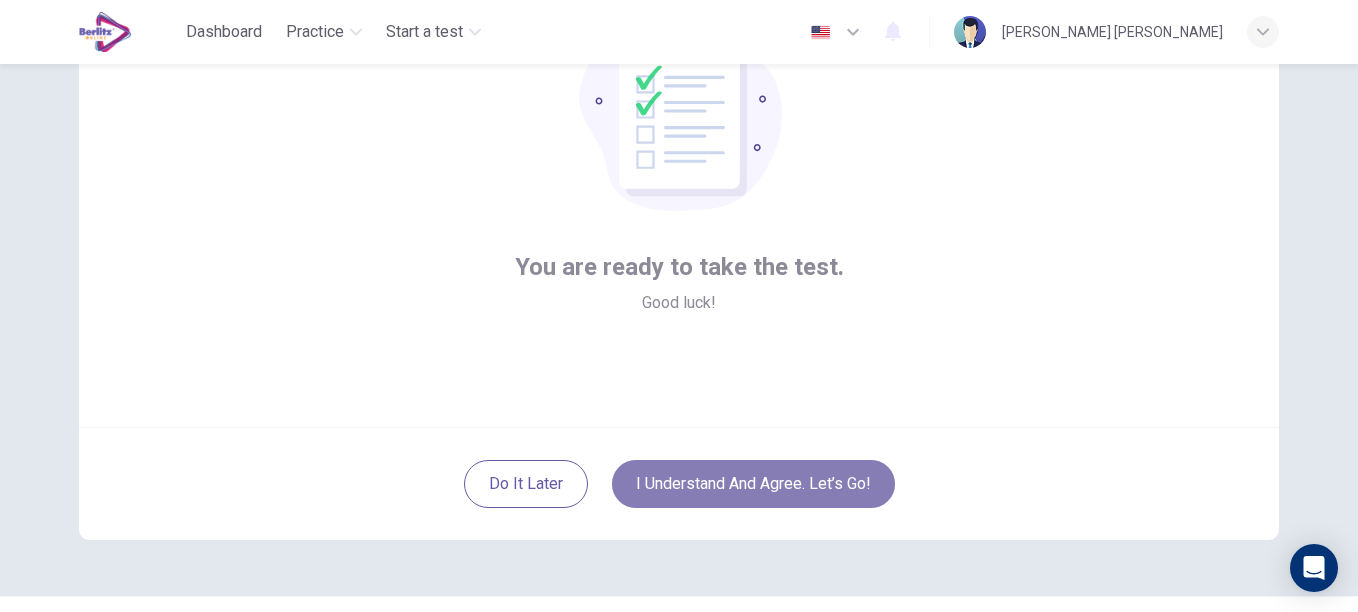 click on "I understand and agree. Let’s go!" at bounding box center [753, 484] 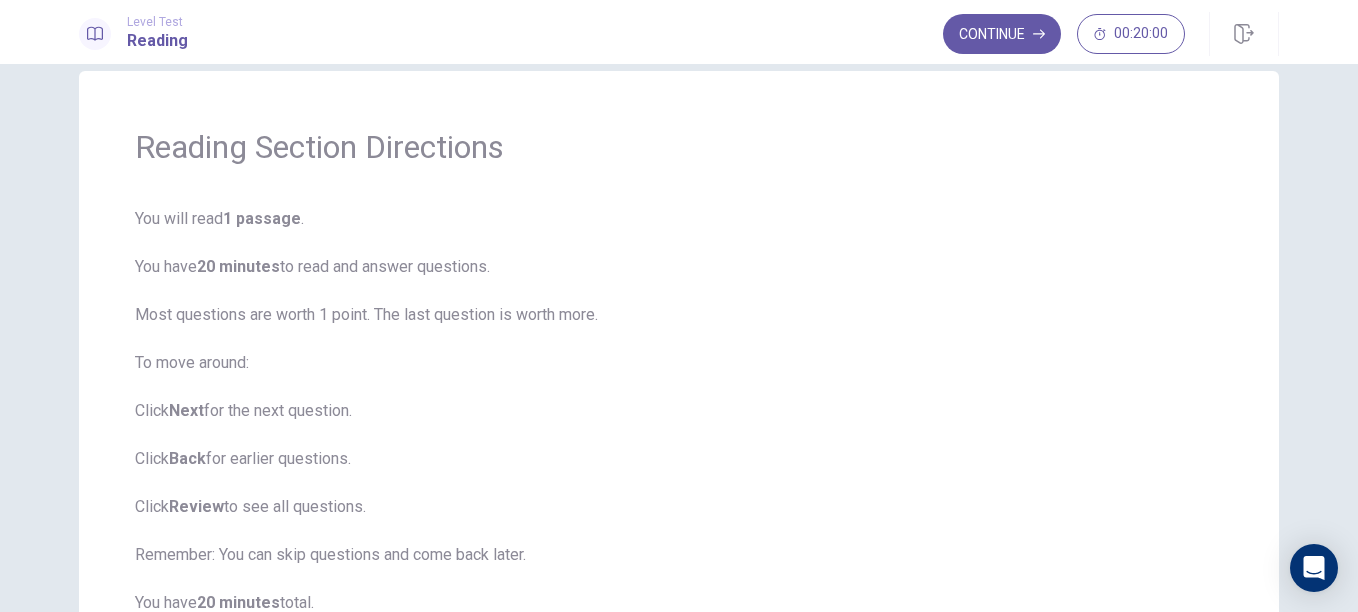 scroll, scrollTop: 34, scrollLeft: 0, axis: vertical 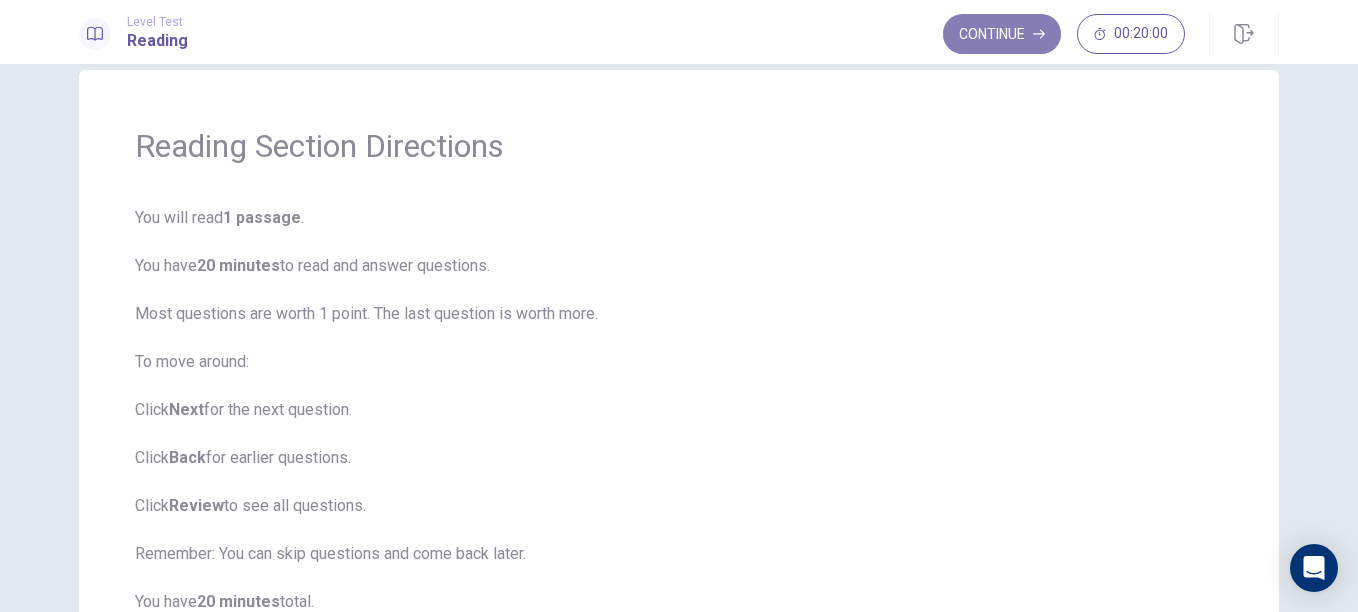 click on "Continue" at bounding box center (1002, 34) 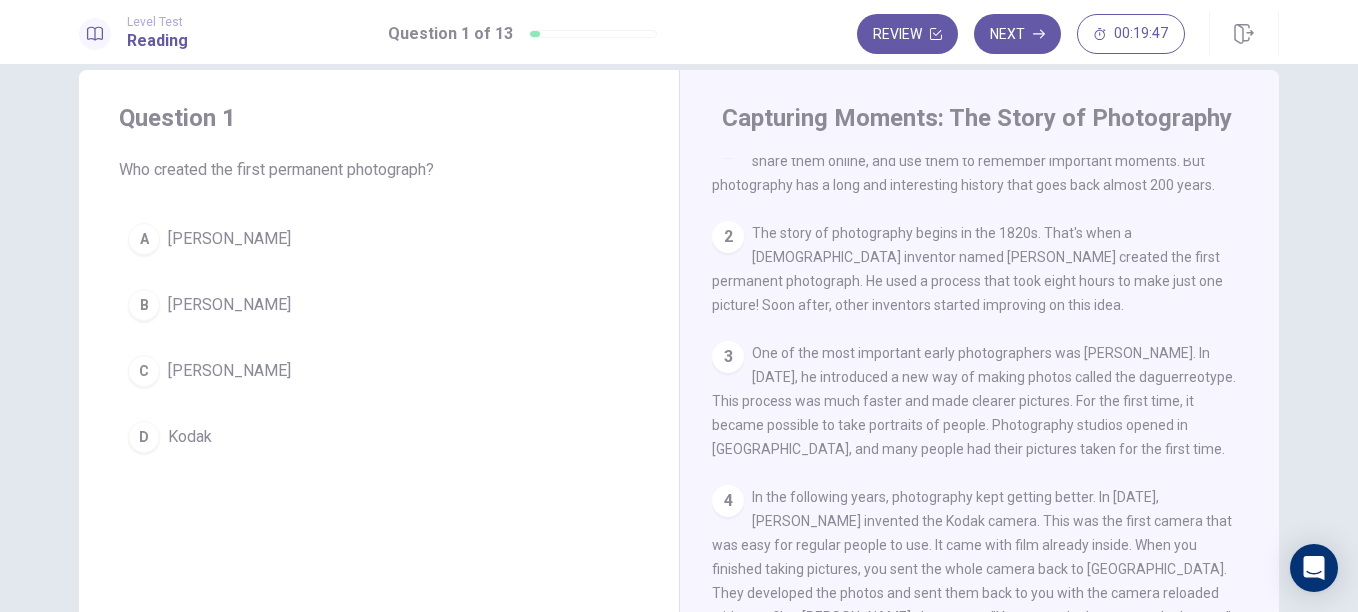 scroll, scrollTop: 37, scrollLeft: 0, axis: vertical 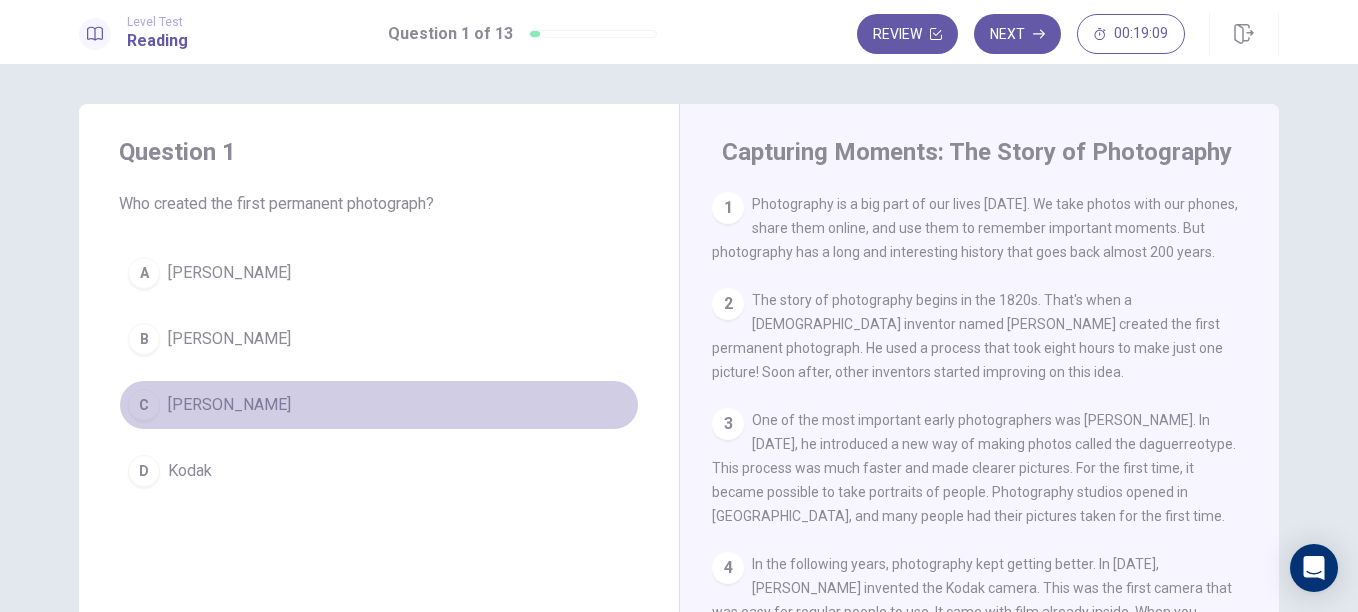 click on "C" at bounding box center [144, 405] 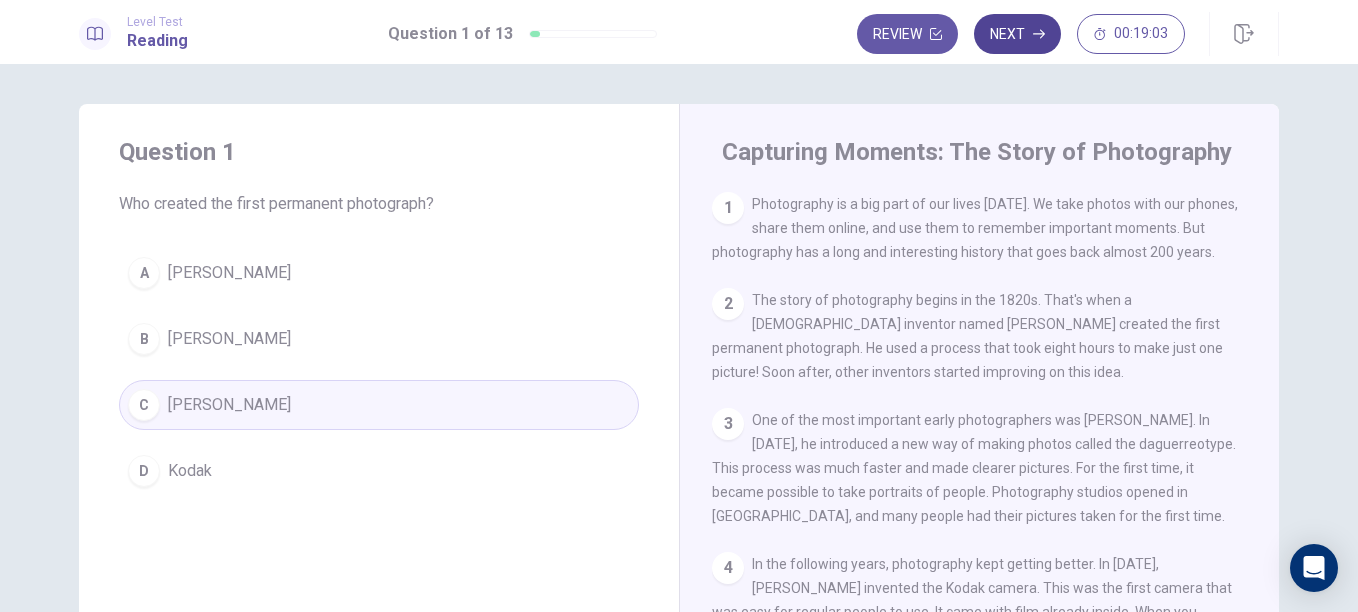 click on "Next" at bounding box center [1017, 34] 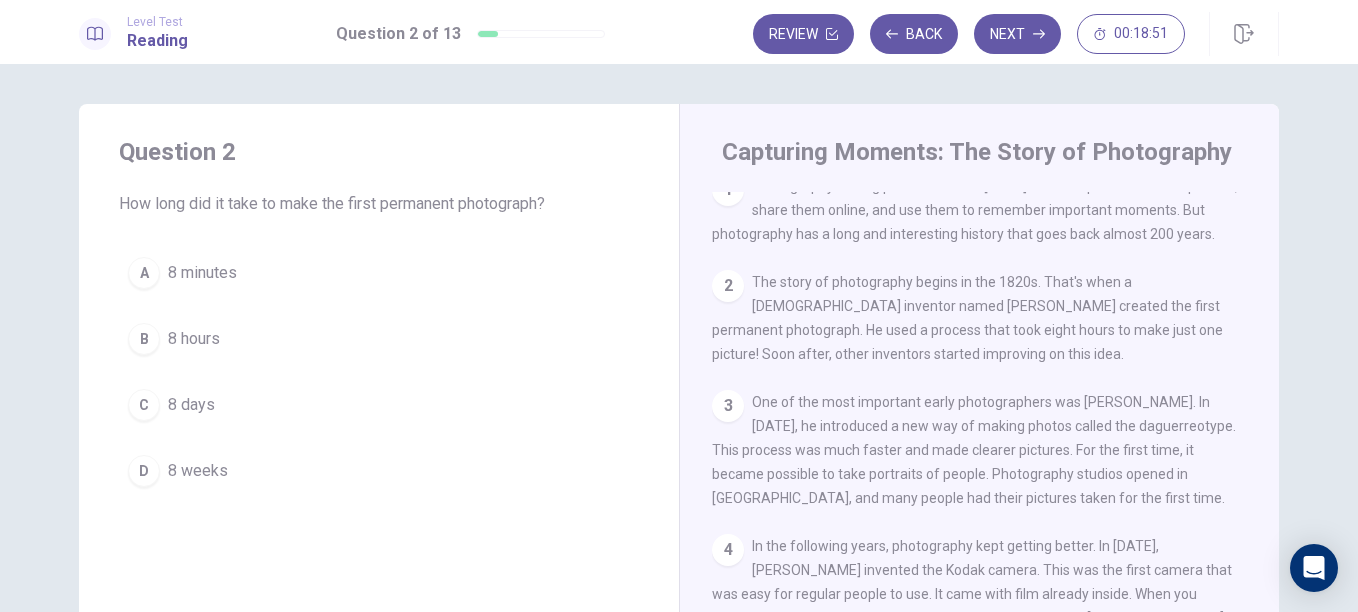 scroll, scrollTop: 19, scrollLeft: 0, axis: vertical 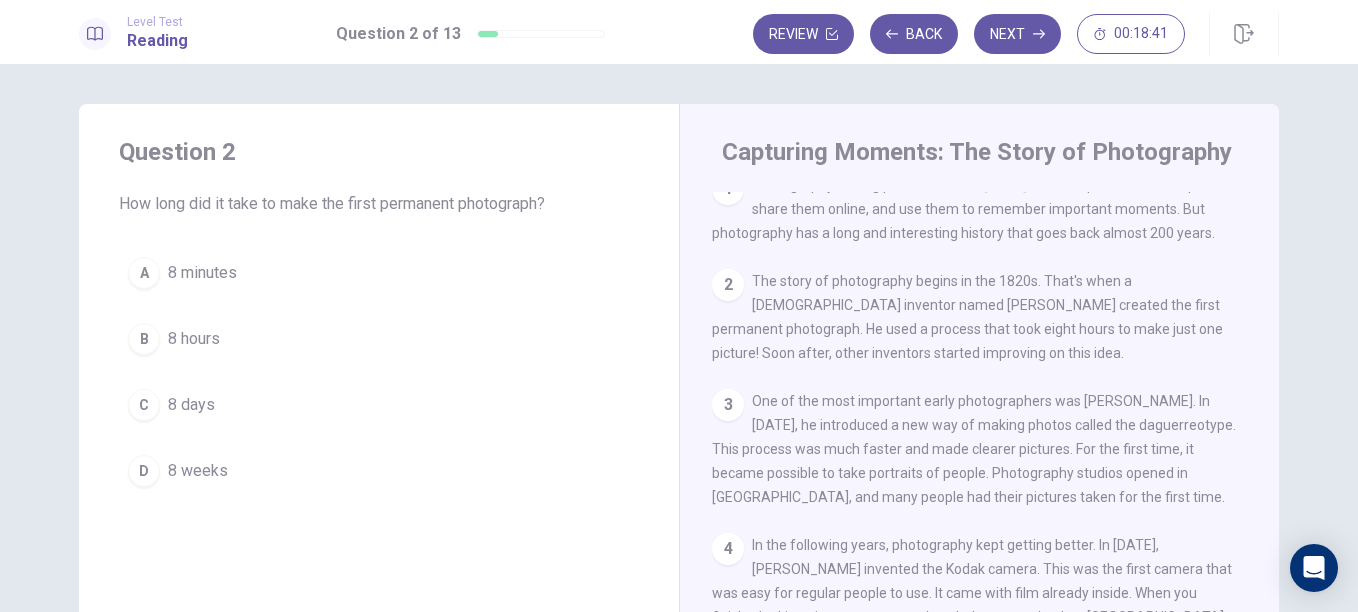 click on "B 8 hours" at bounding box center [379, 339] 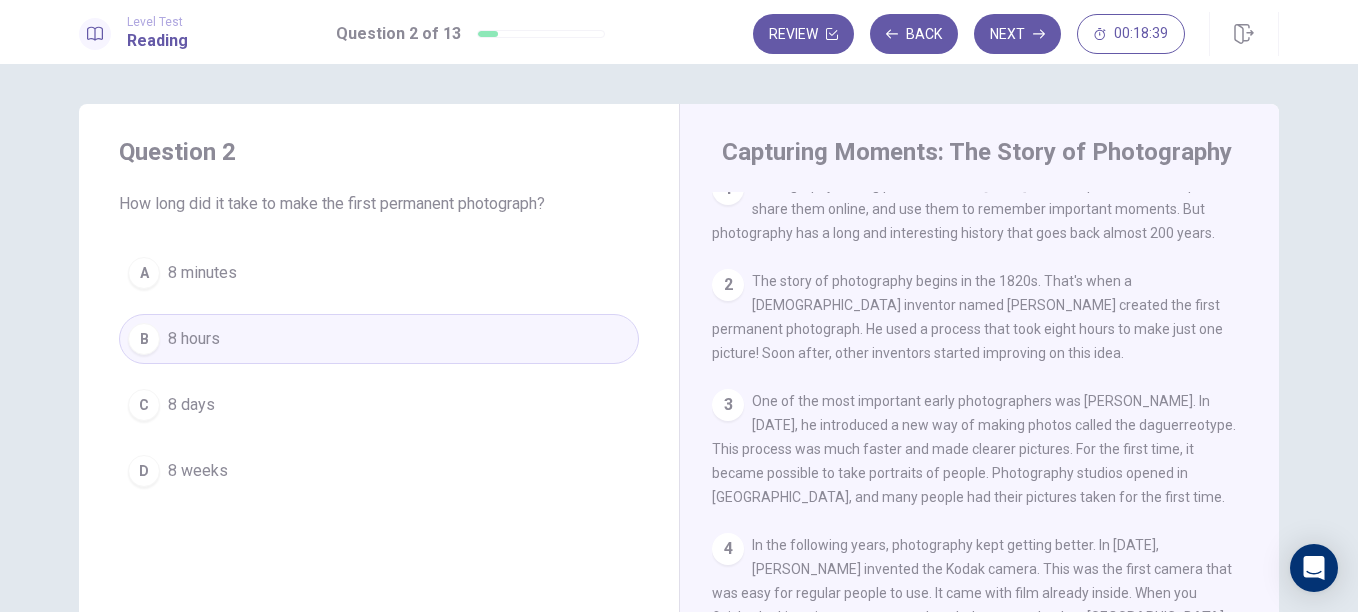 click on "B 8 hours" at bounding box center [379, 339] 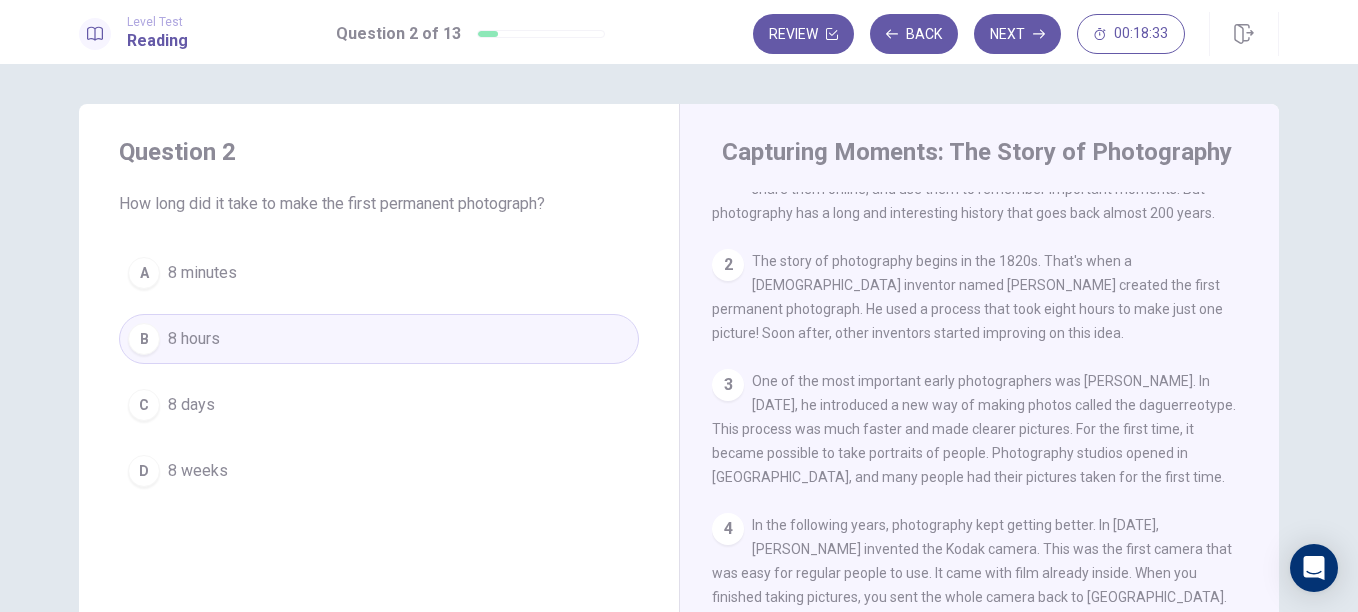 scroll, scrollTop: 40, scrollLeft: 0, axis: vertical 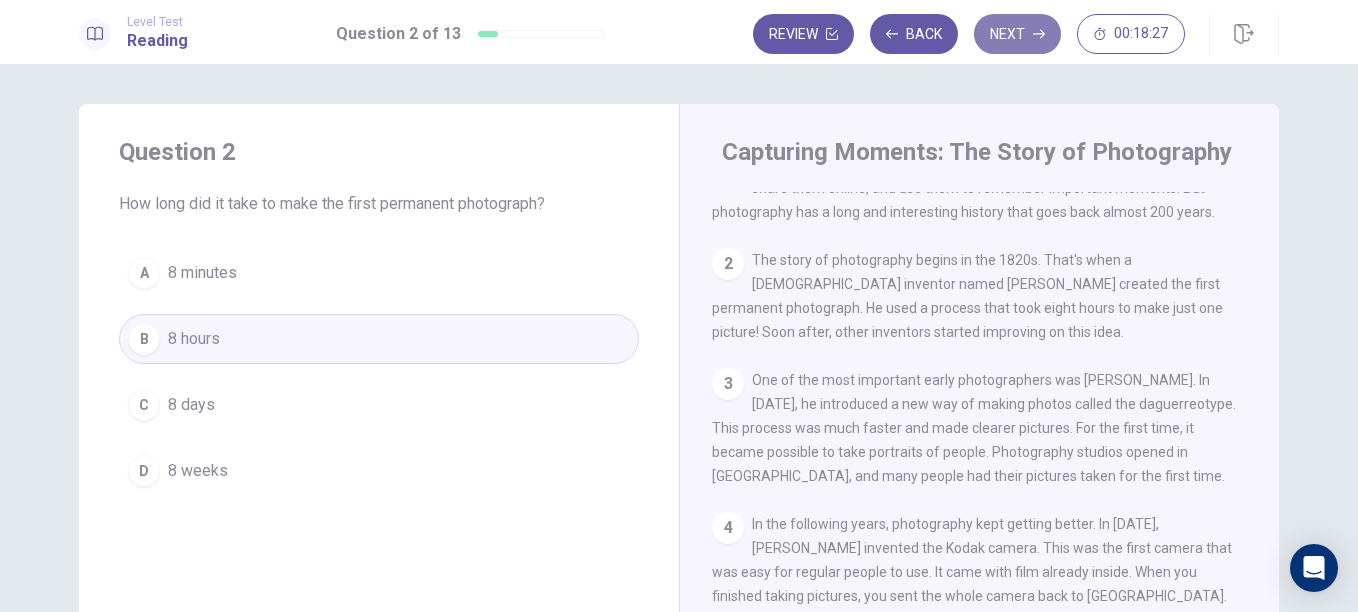 click on "Next" at bounding box center (1017, 34) 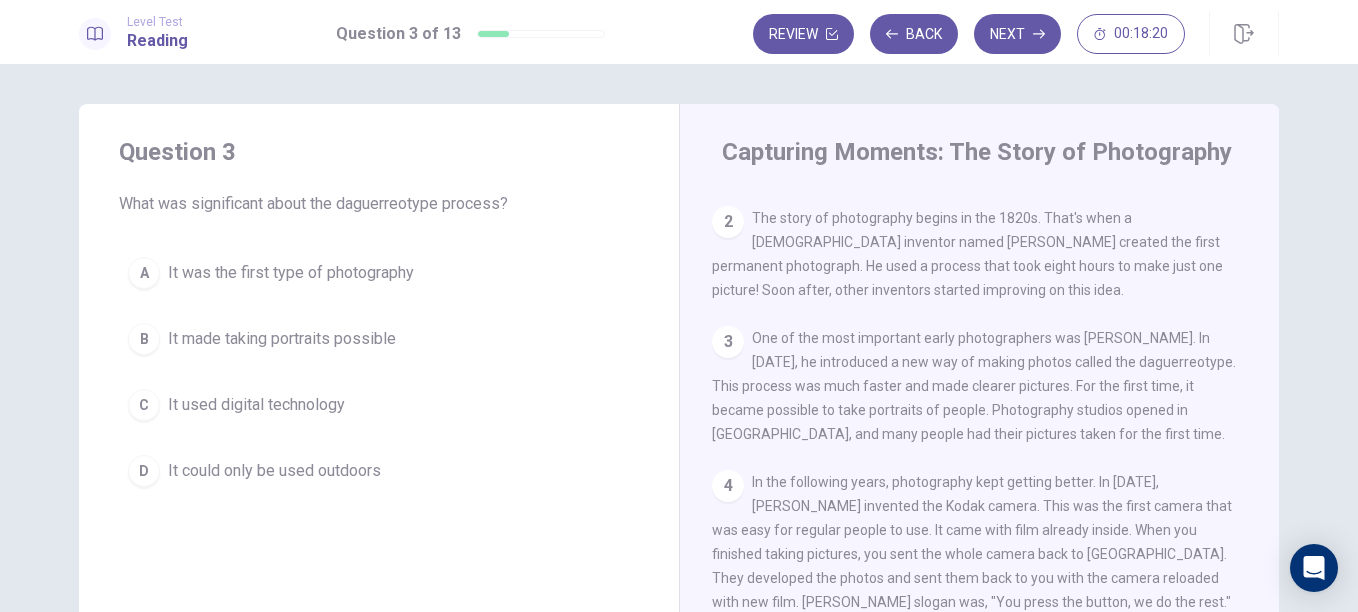 scroll, scrollTop: 83, scrollLeft: 0, axis: vertical 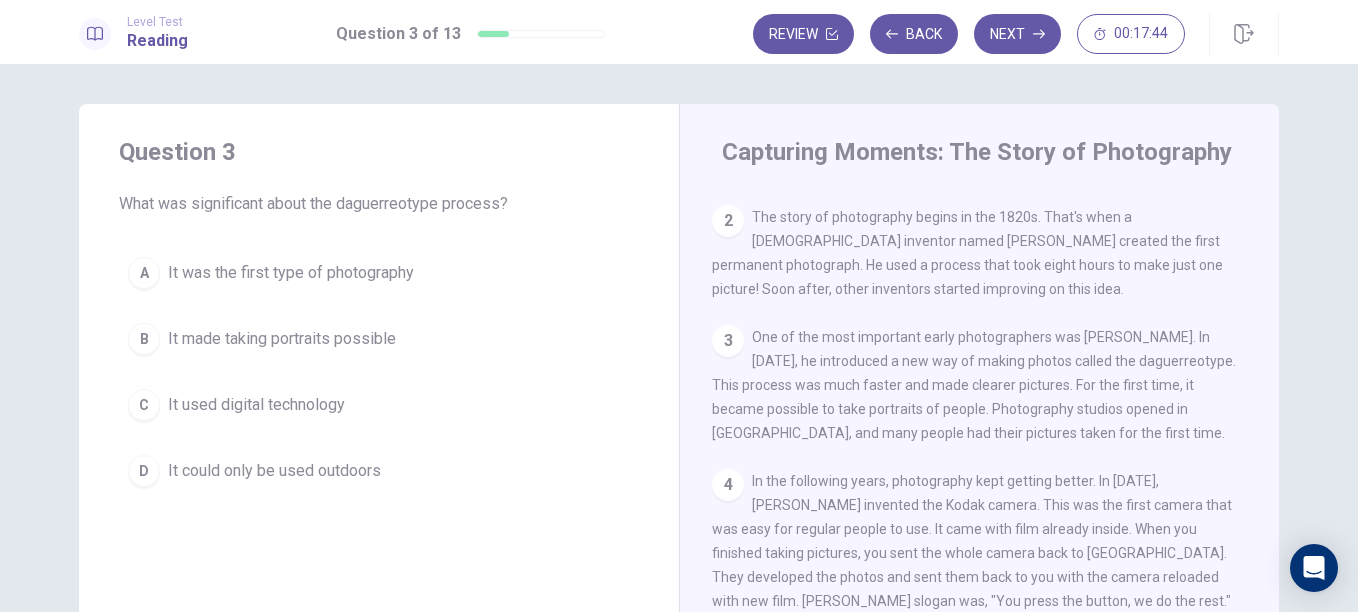click on "It made taking portraits possible" at bounding box center [282, 339] 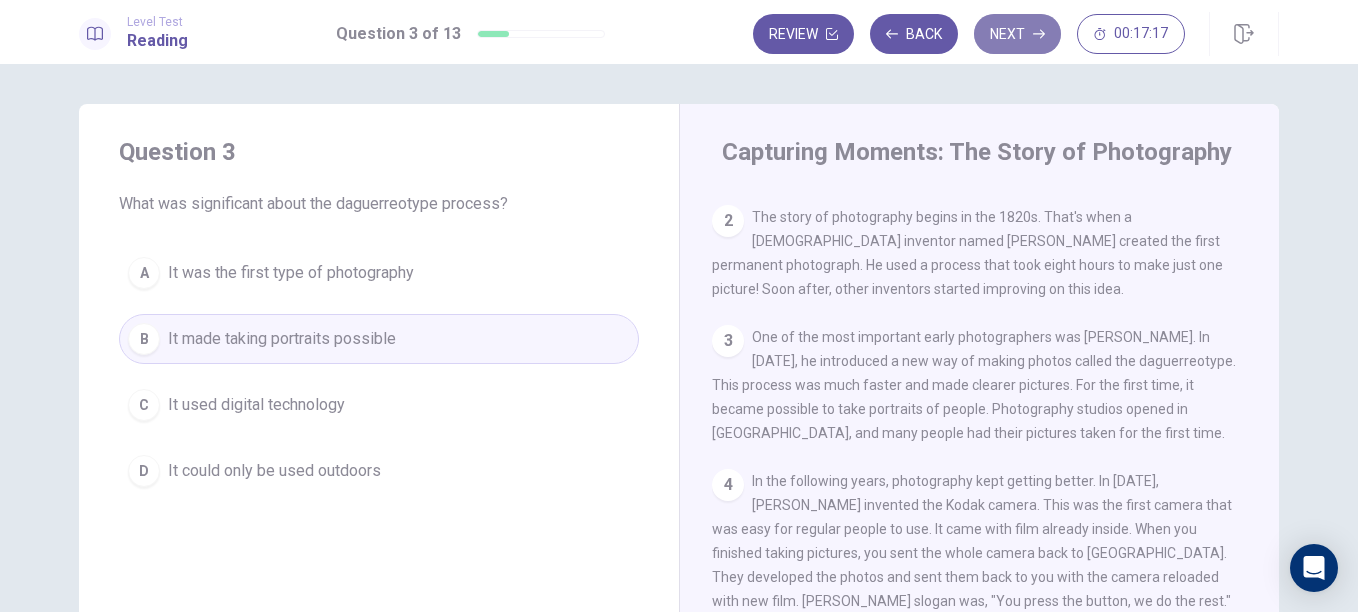 click on "Next" at bounding box center (1017, 34) 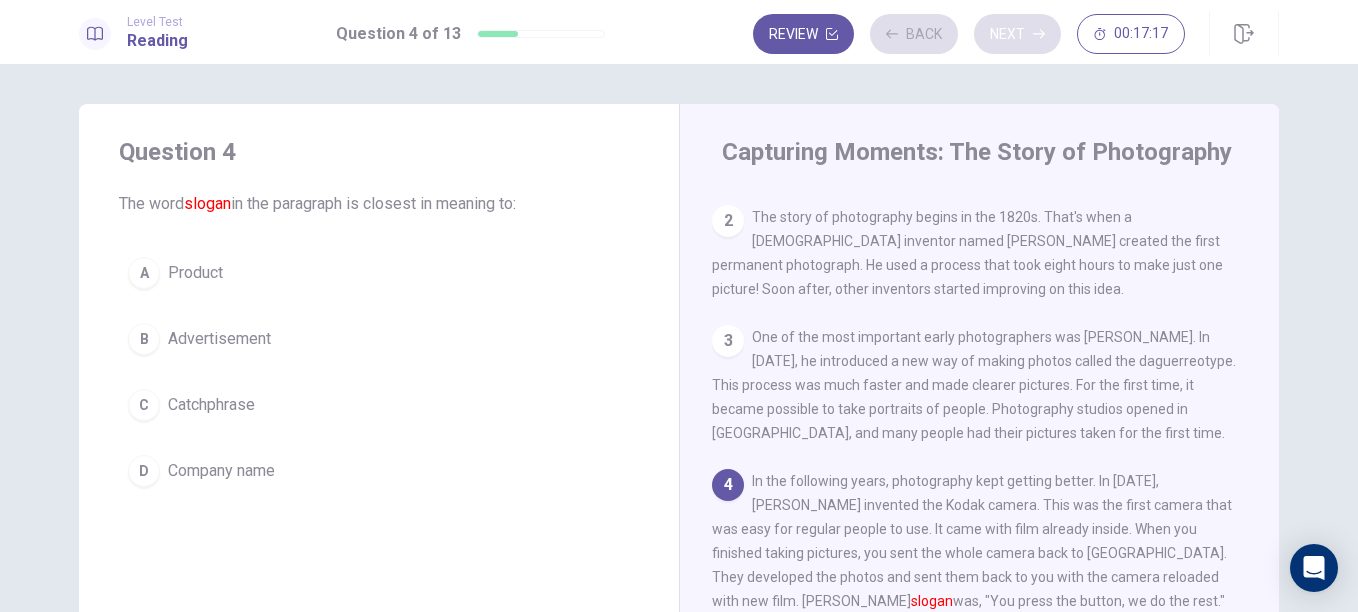 scroll, scrollTop: 147, scrollLeft: 0, axis: vertical 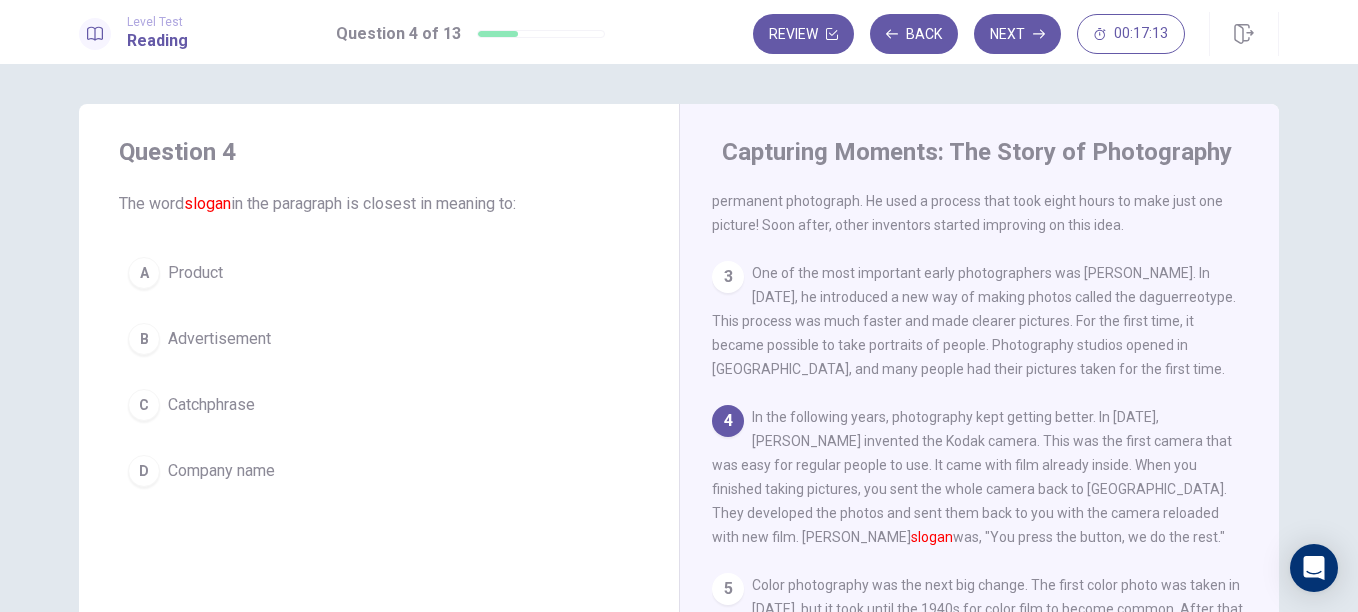 click on "The word  slogan  in the paragraph is closest in meaning to:" at bounding box center [379, 204] 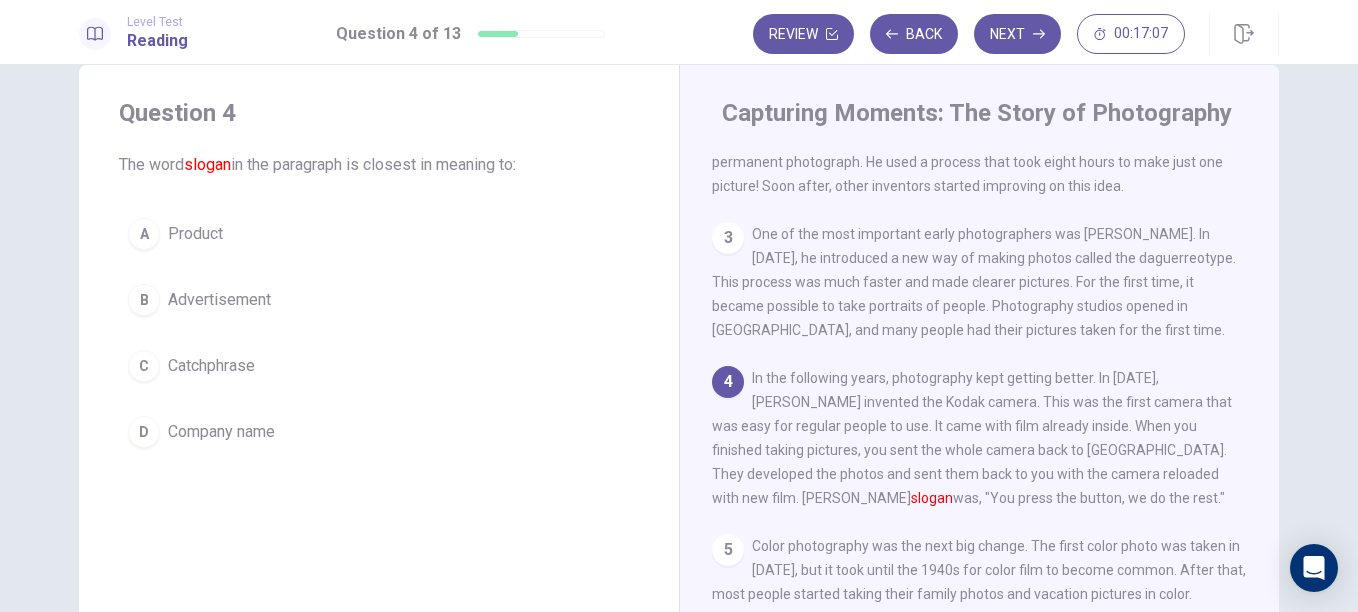 scroll, scrollTop: 40, scrollLeft: 0, axis: vertical 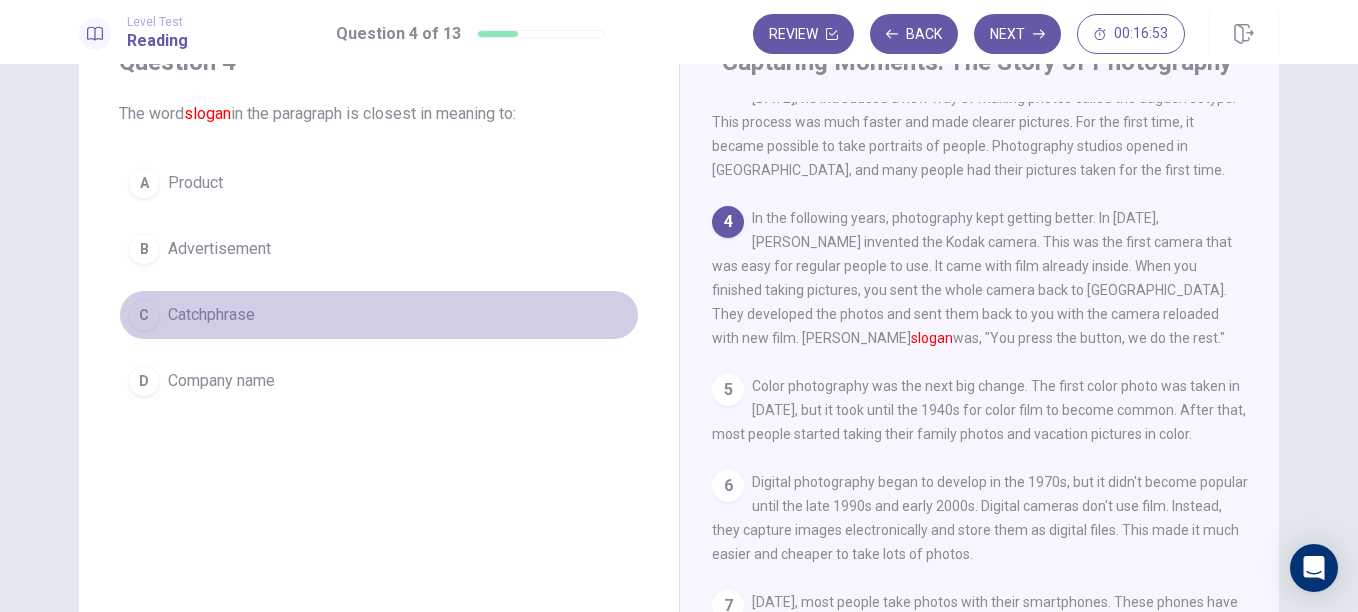 click on "Catchphrase" at bounding box center (211, 315) 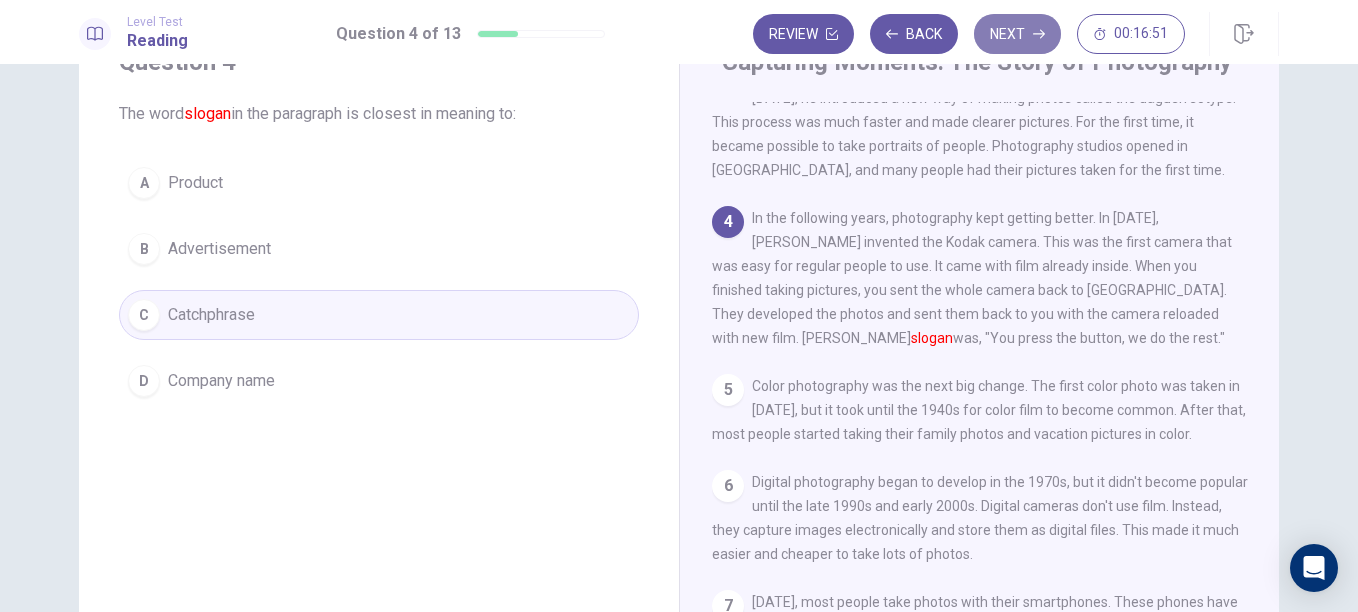 click on "Next" at bounding box center (1017, 34) 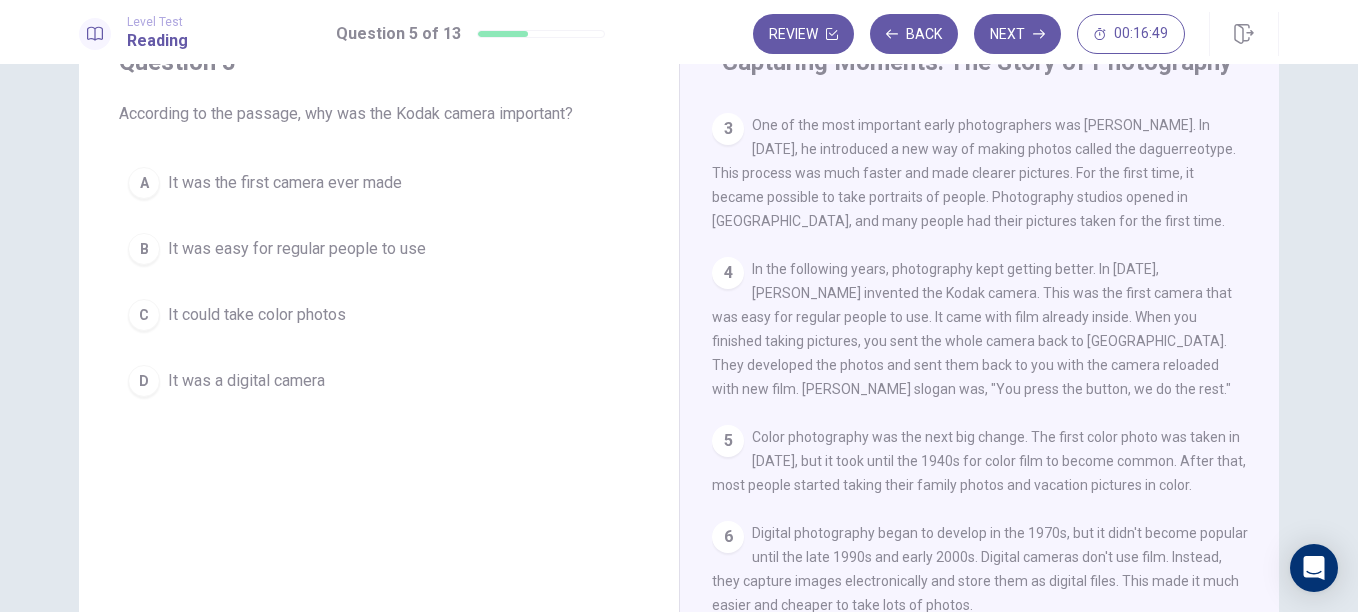 scroll, scrollTop: 204, scrollLeft: 0, axis: vertical 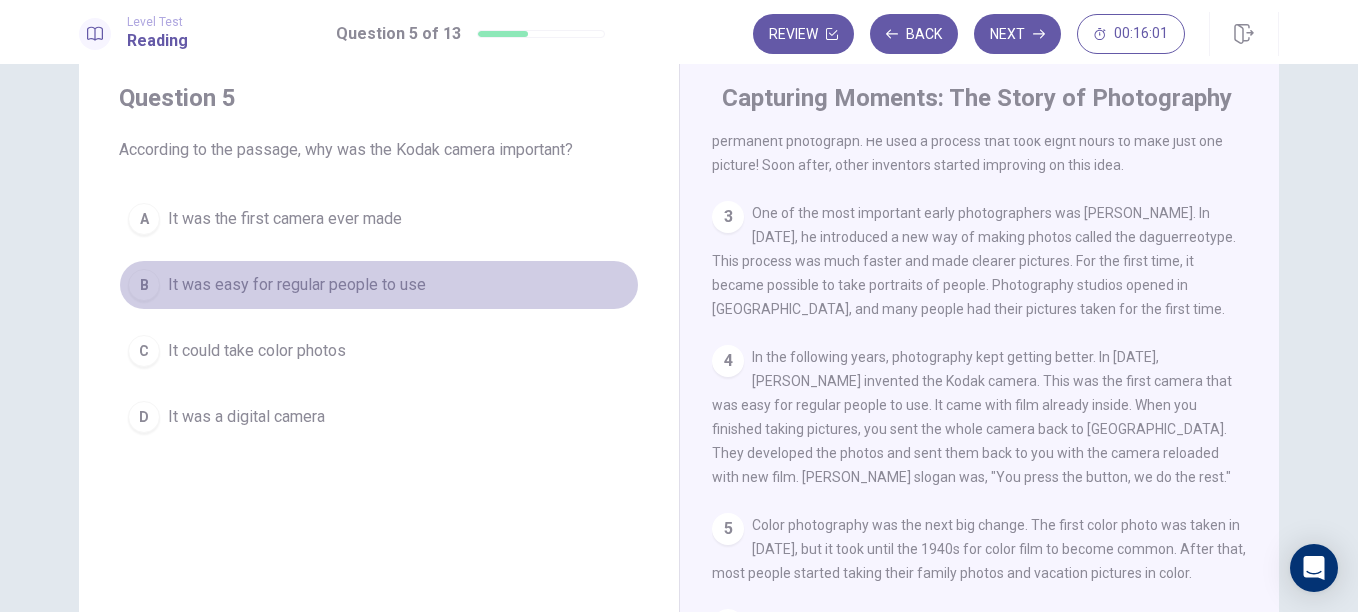 click on "It was easy for regular people to use" at bounding box center (297, 285) 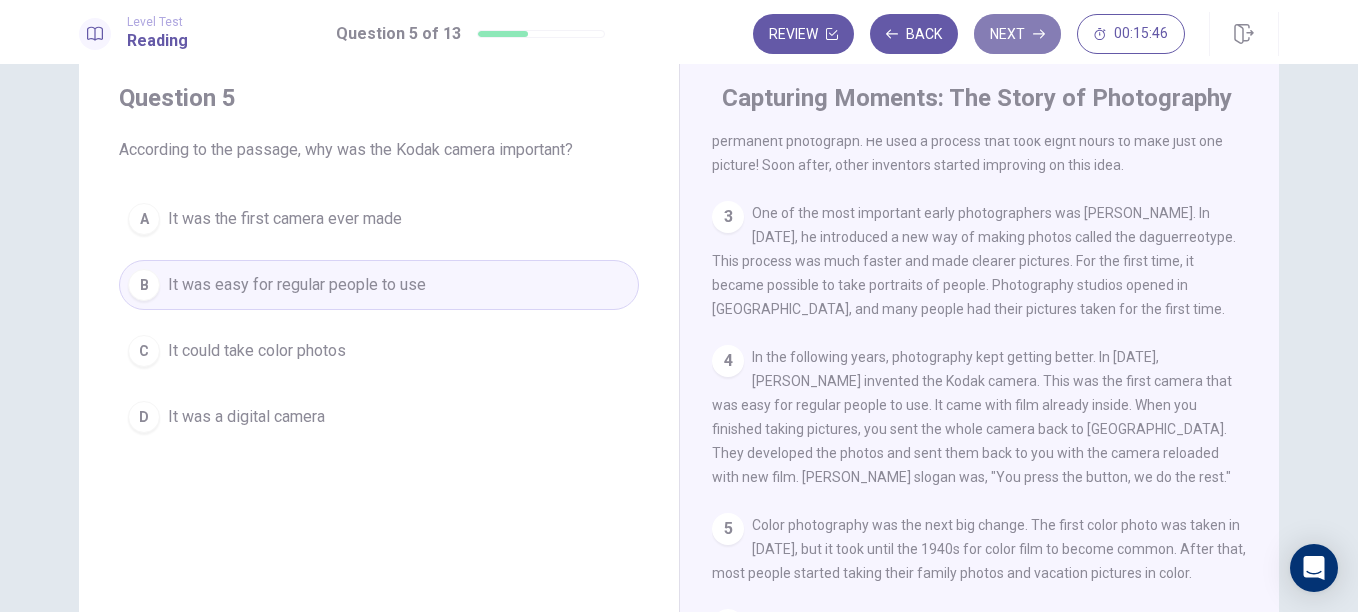 click on "Next" at bounding box center (1017, 34) 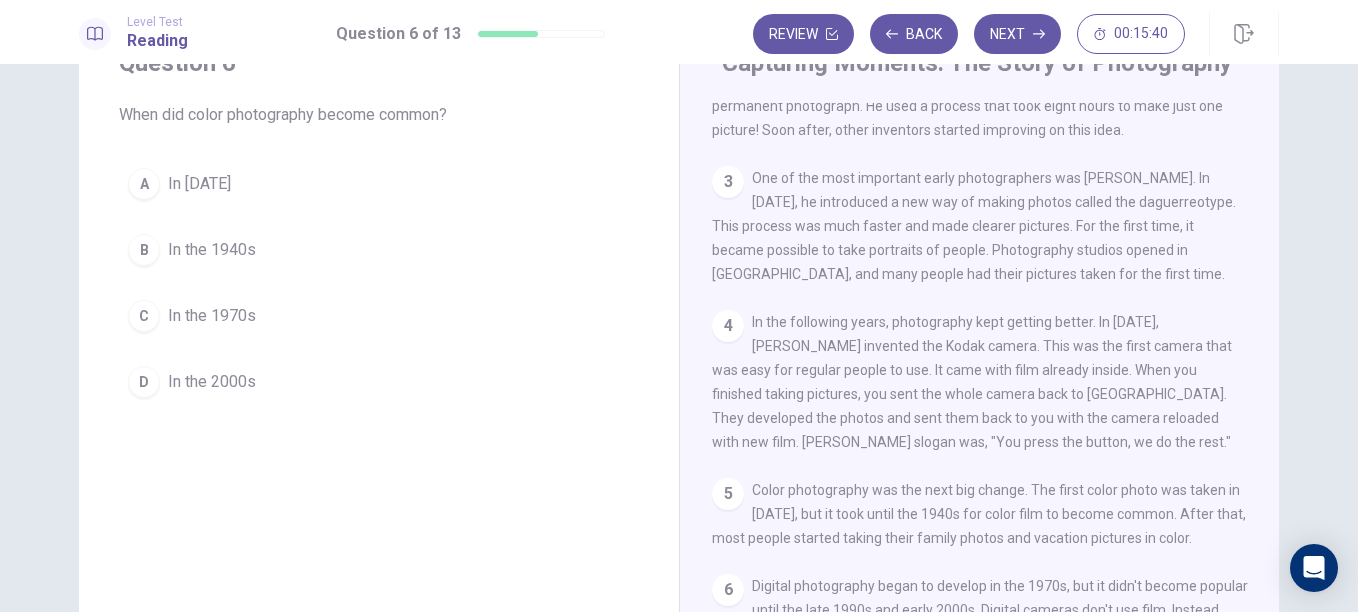 scroll, scrollTop: 90, scrollLeft: 0, axis: vertical 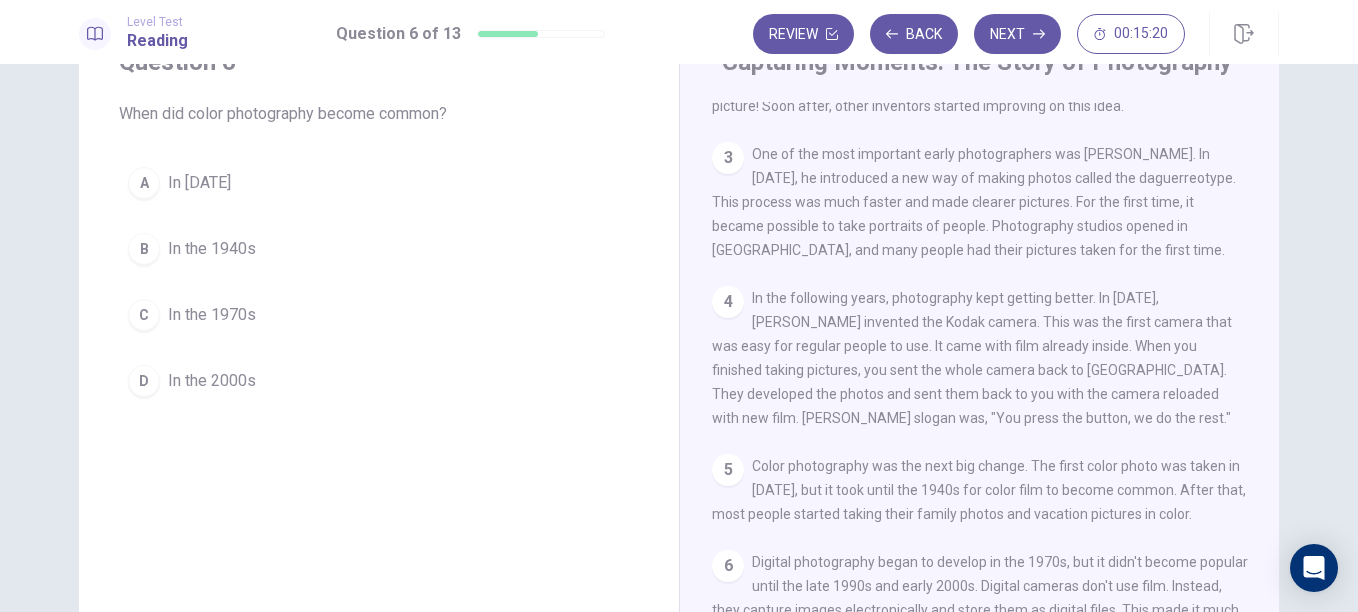 drag, startPoint x: 860, startPoint y: 511, endPoint x: 952, endPoint y: 505, distance: 92.19544 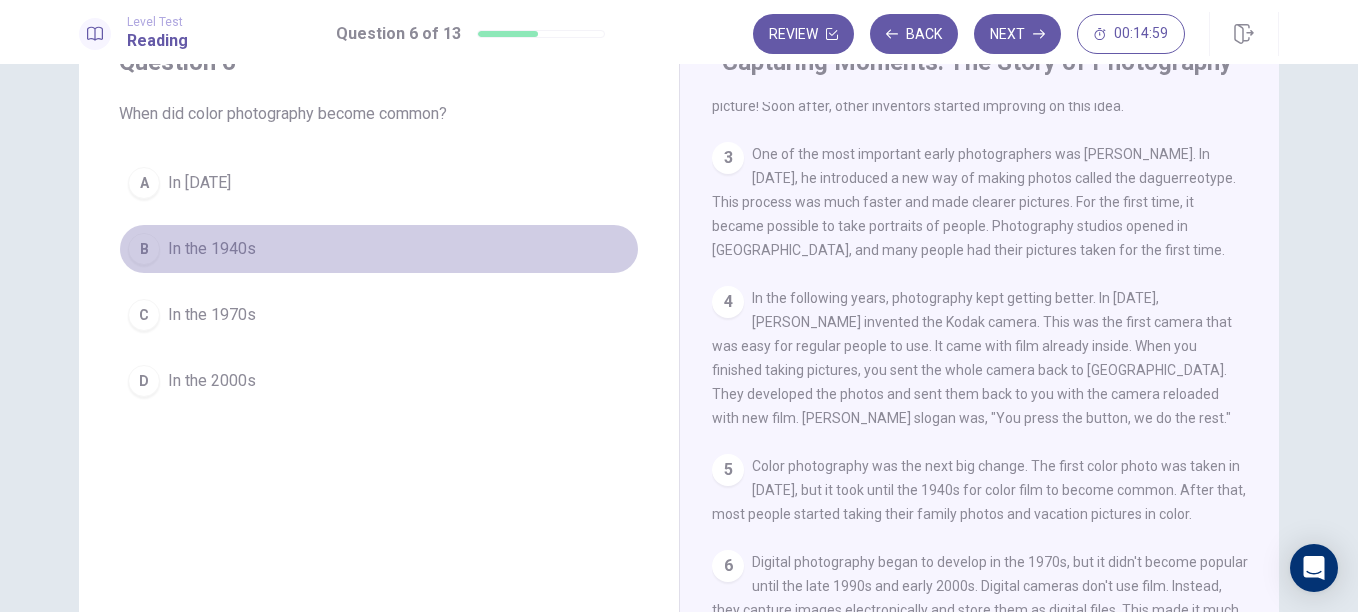 click on "In the 1940s" at bounding box center (212, 249) 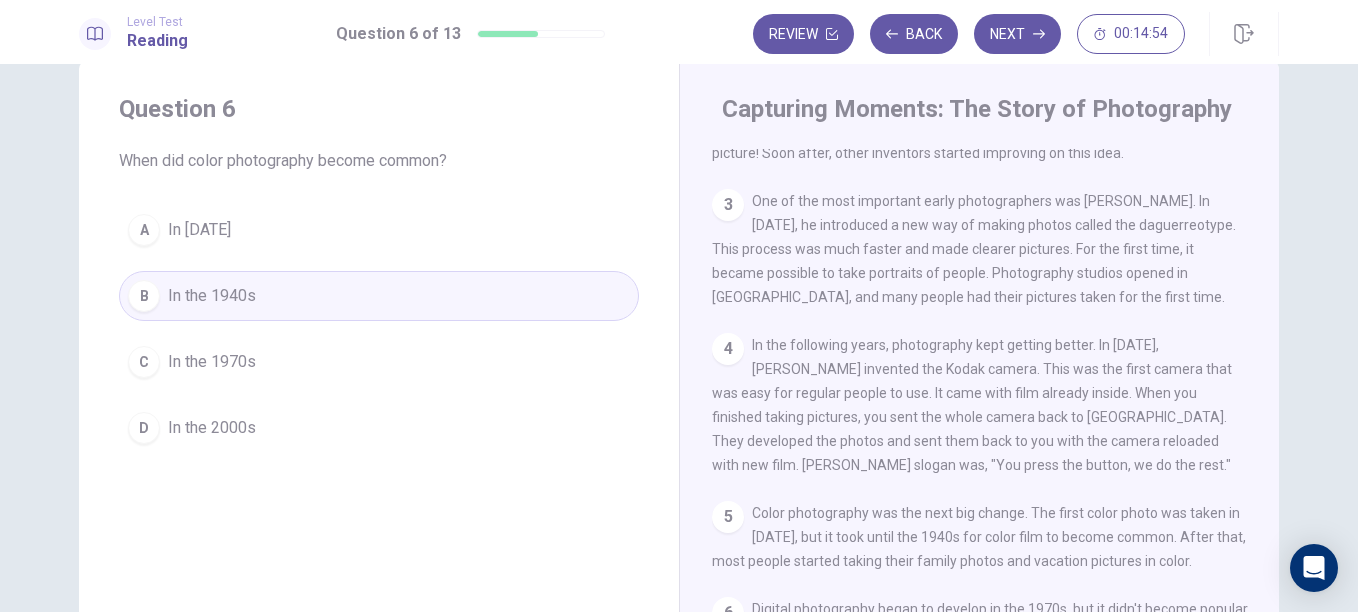 scroll, scrollTop: 42, scrollLeft: 0, axis: vertical 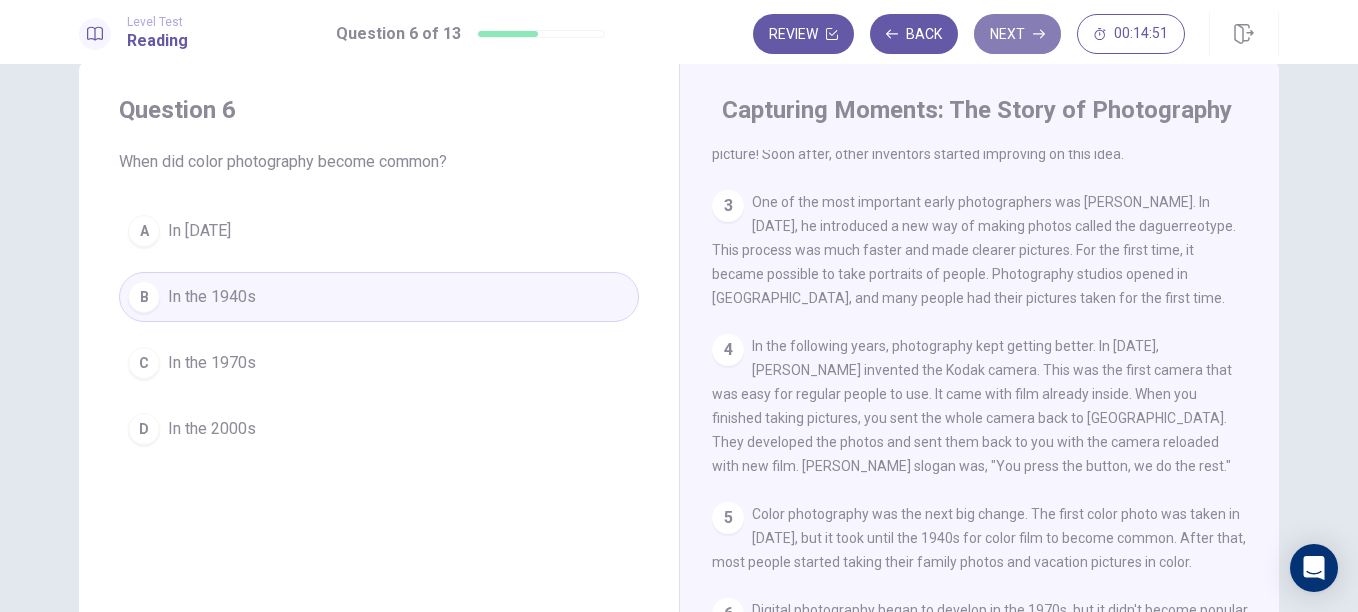 click on "Next" at bounding box center [1017, 34] 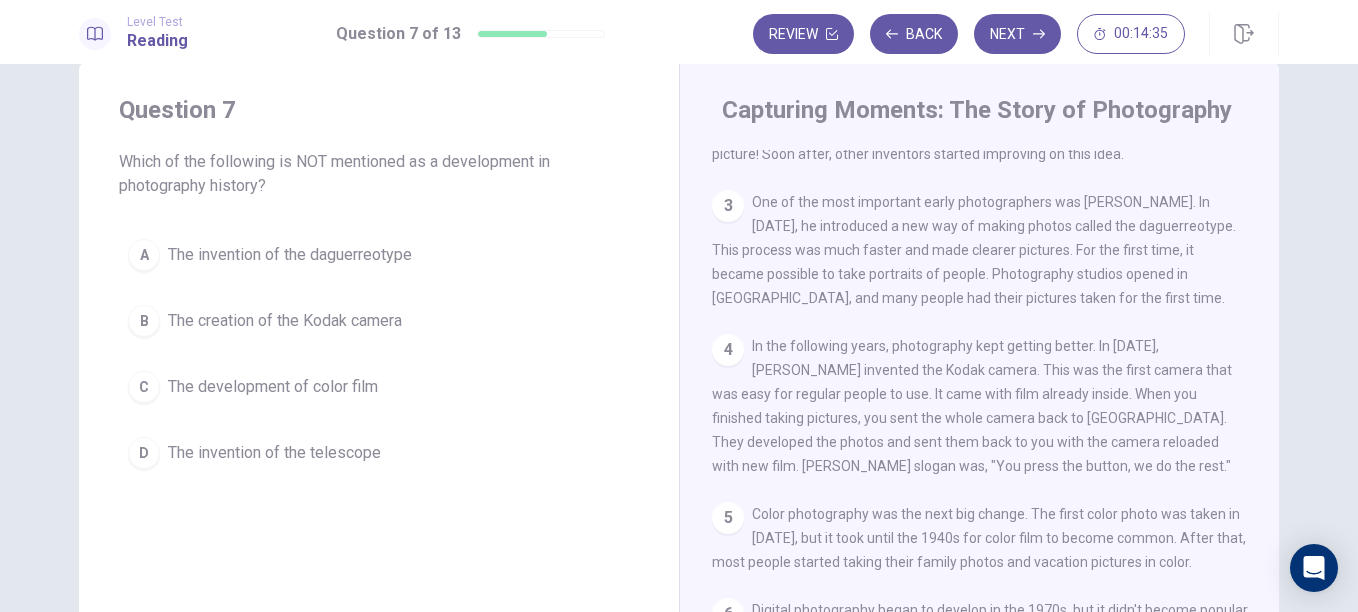 click on "D The invention of the telescope" at bounding box center (379, 453) 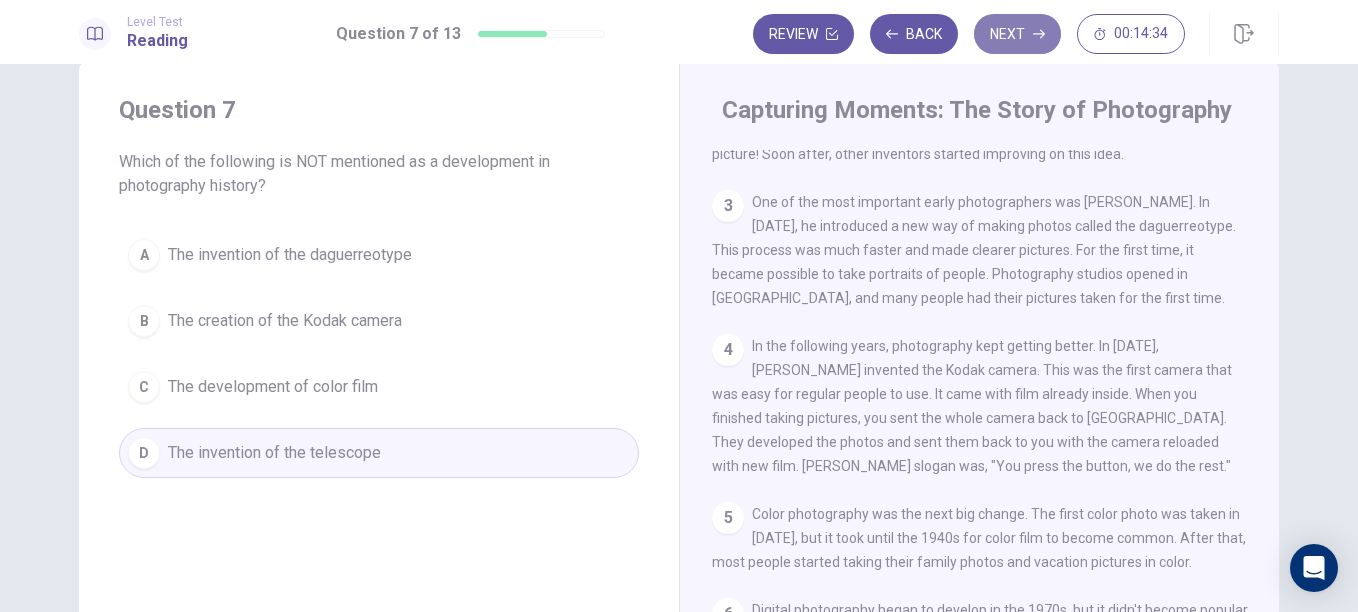 click on "Next" at bounding box center (1017, 34) 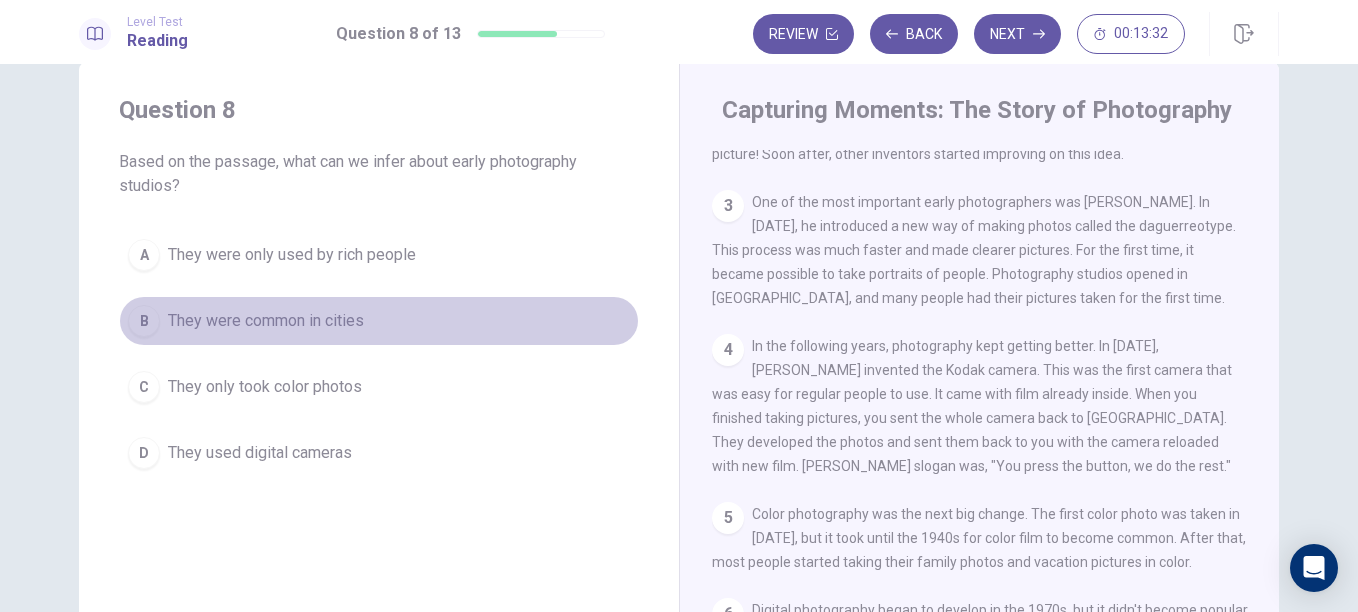 click on "B They were common in cities" at bounding box center (379, 321) 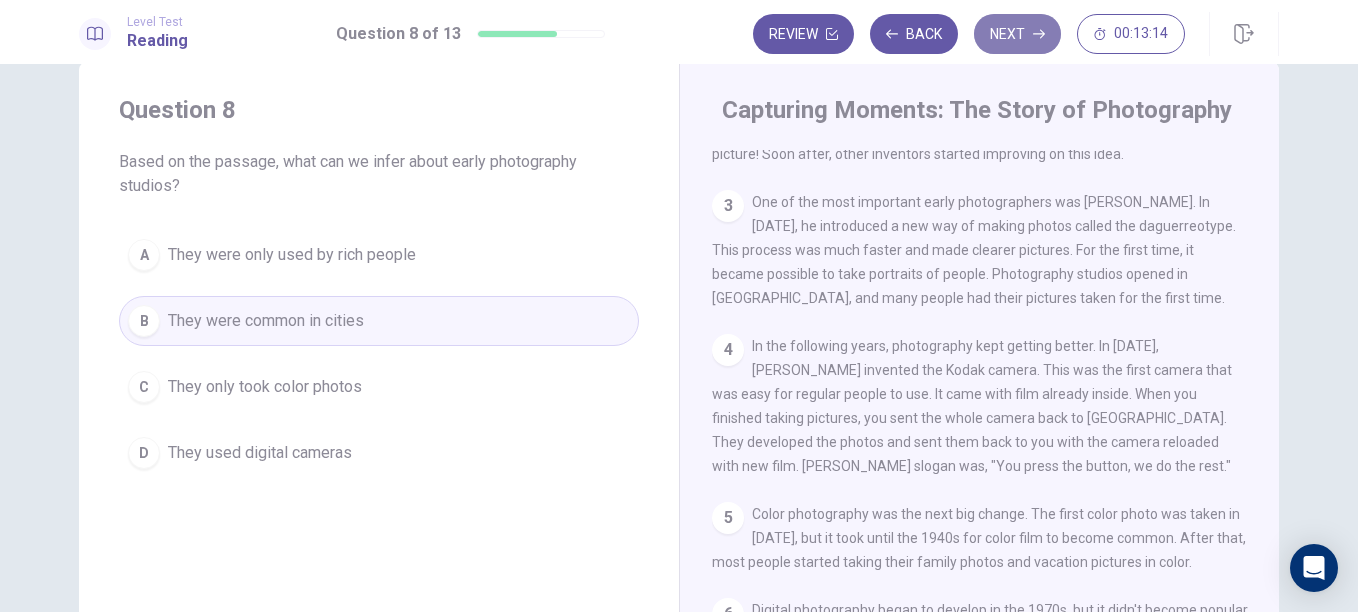 click 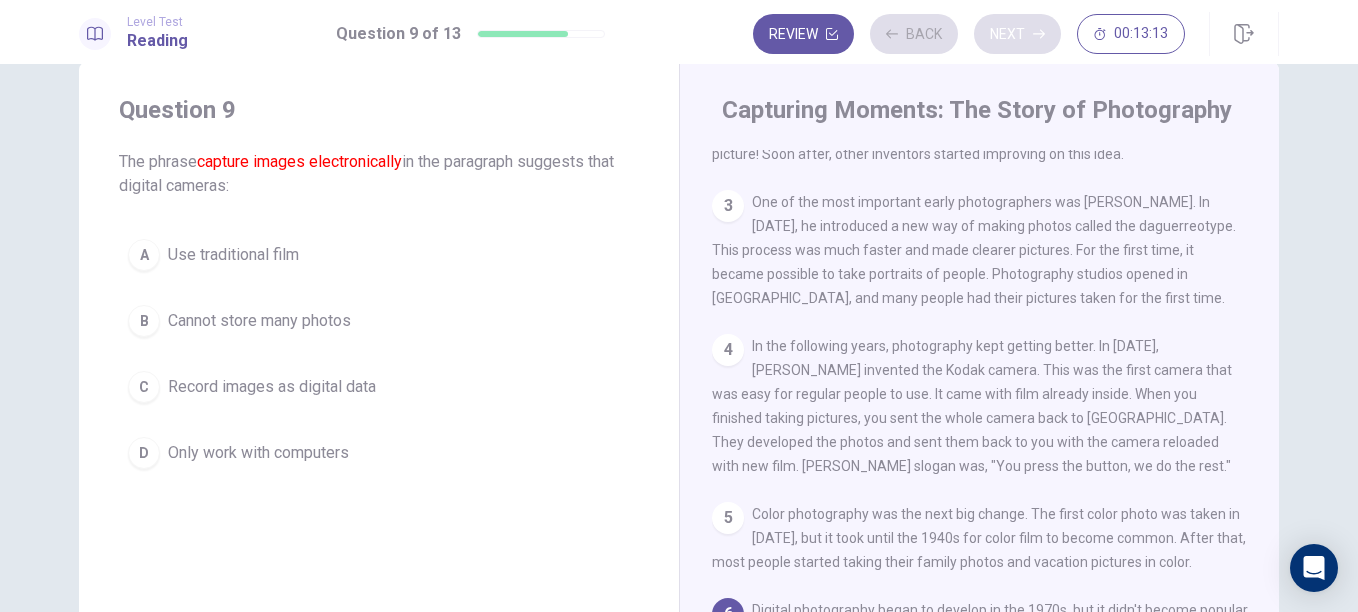 scroll, scrollTop: 318, scrollLeft: 0, axis: vertical 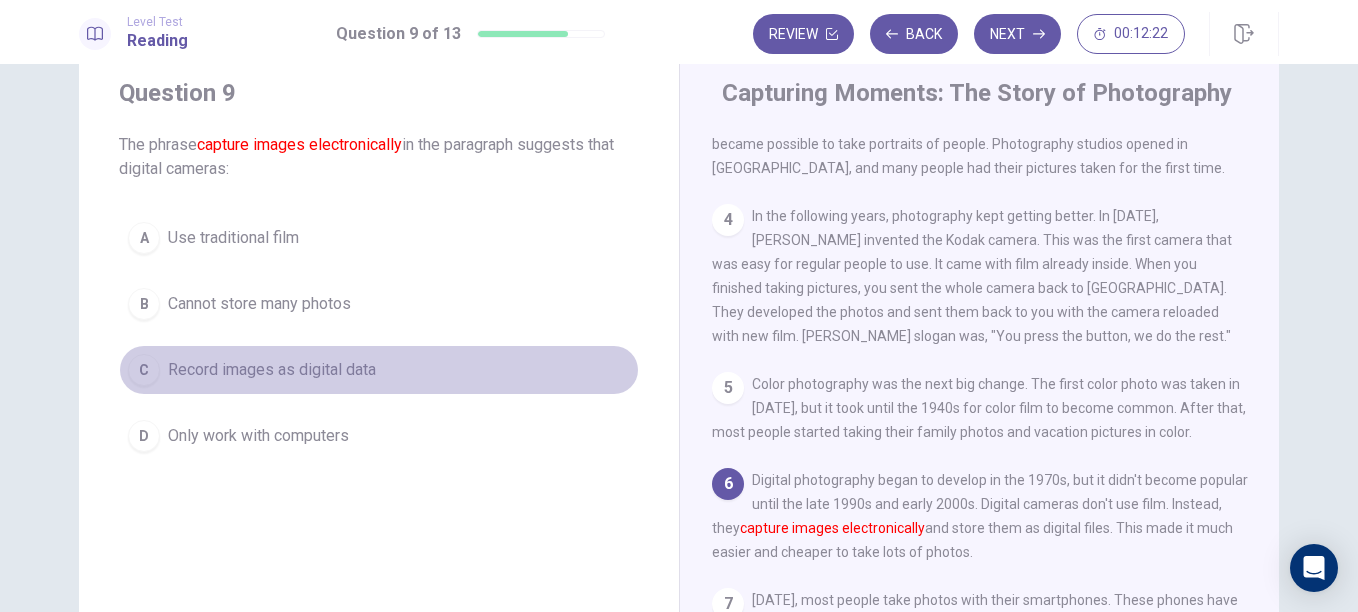 click on "Record images as digital data" at bounding box center (272, 370) 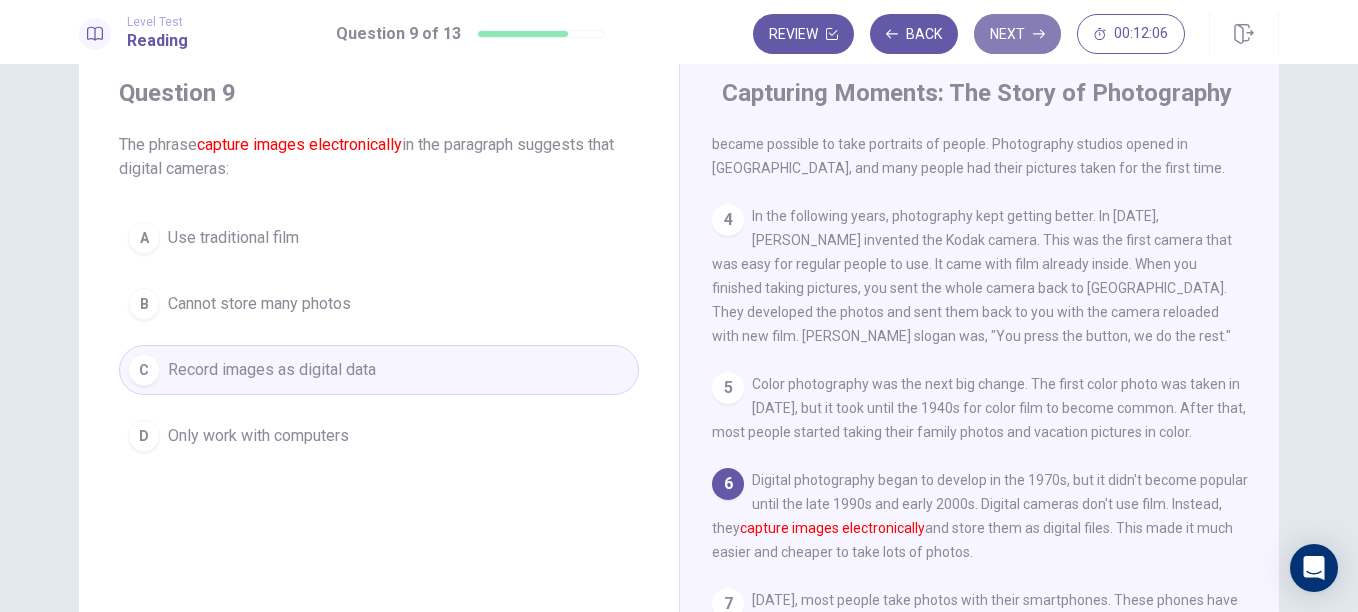click on "Next" at bounding box center (1017, 34) 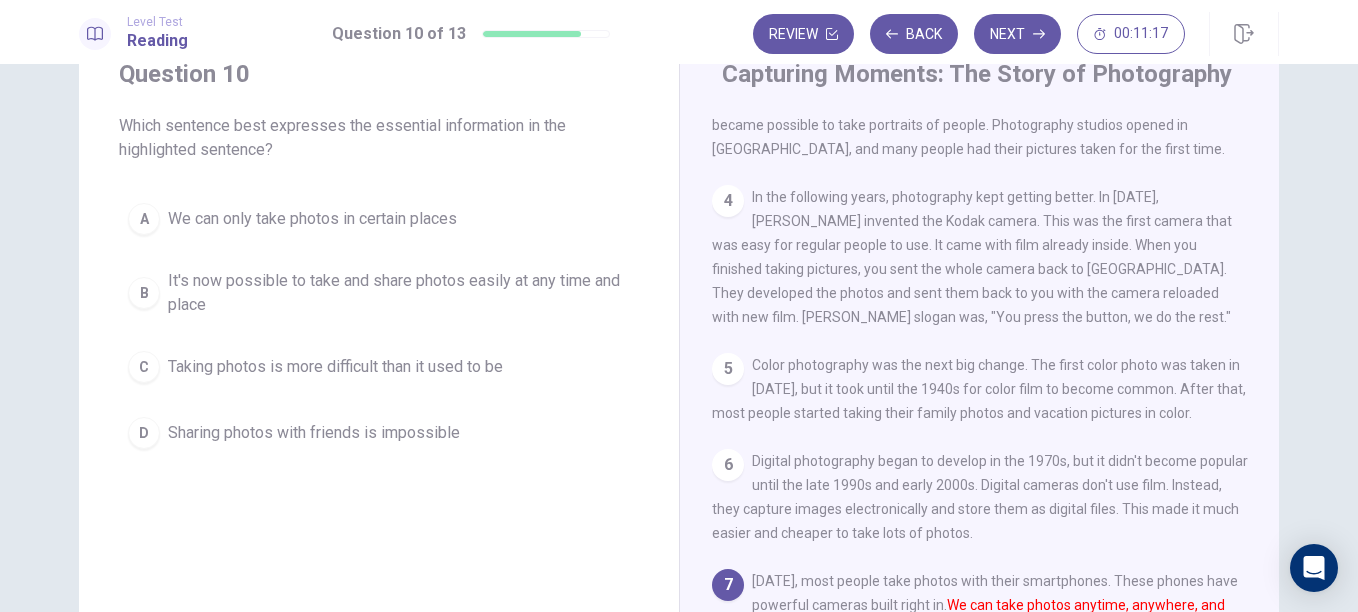 scroll, scrollTop: 77, scrollLeft: 0, axis: vertical 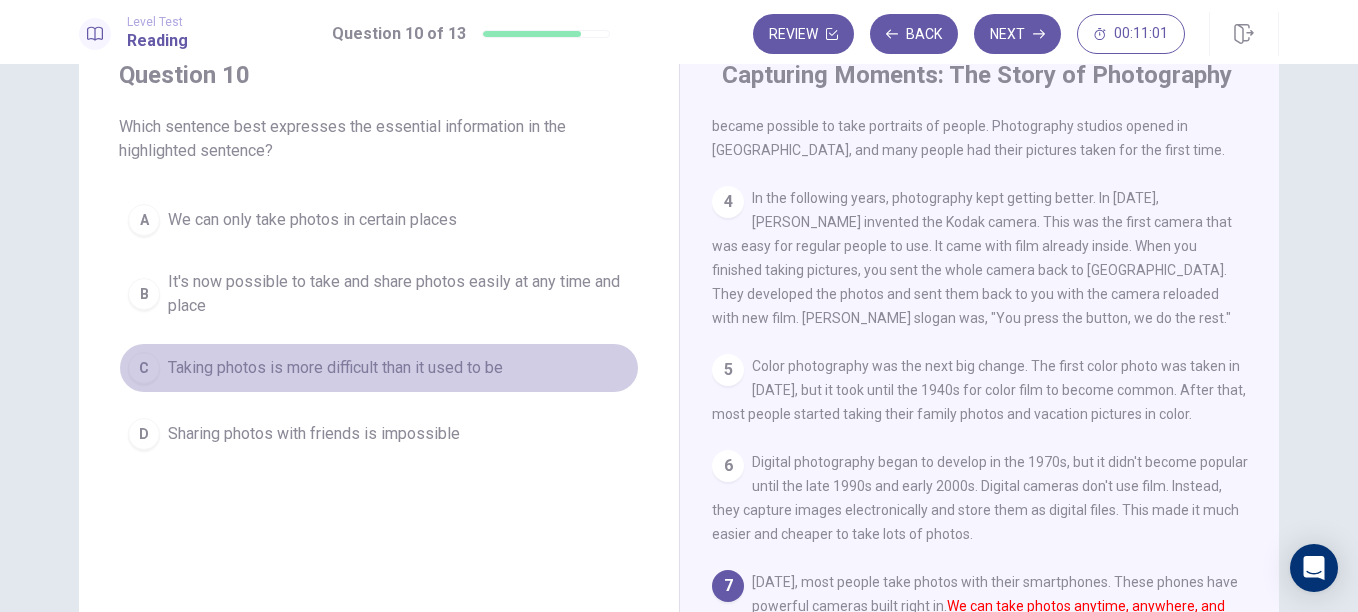 click on "Taking photos is more difficult than it used to be" at bounding box center [335, 368] 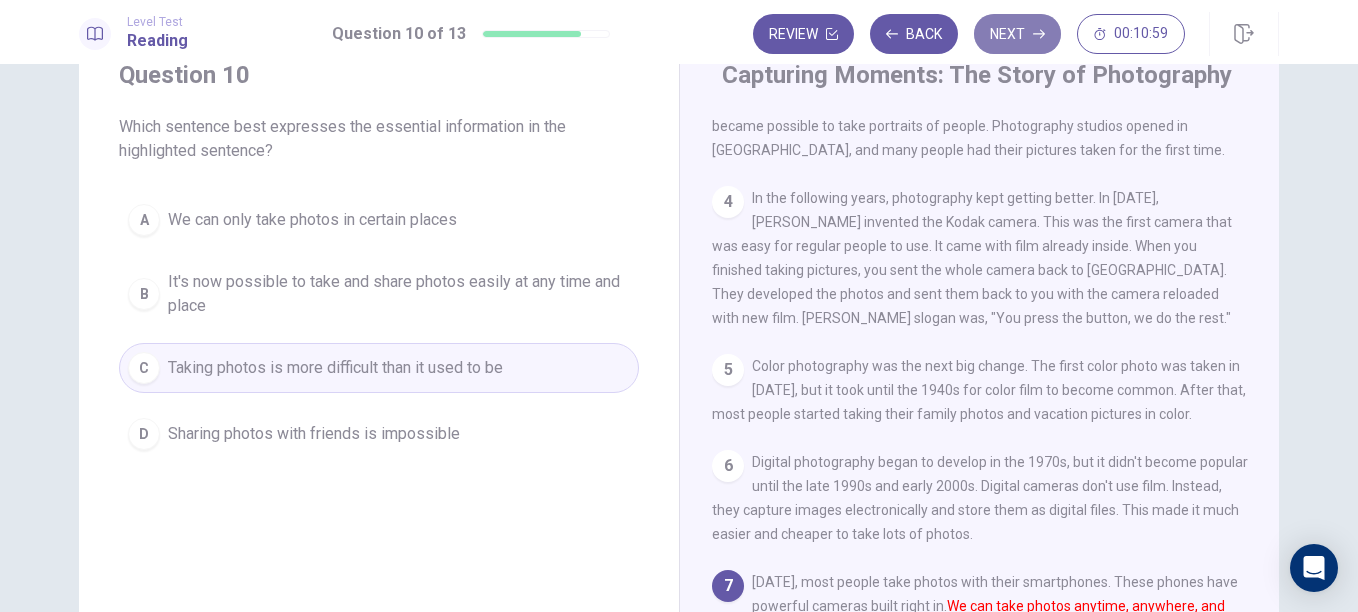 click on "Next" at bounding box center [1017, 34] 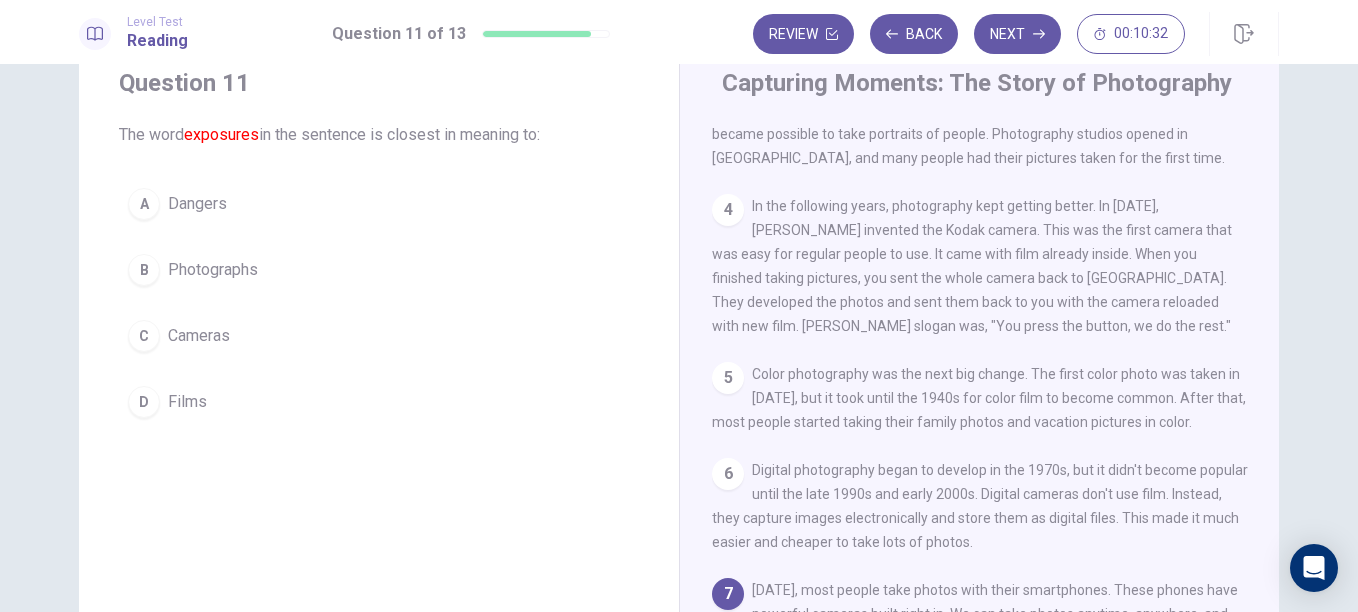 scroll, scrollTop: 70, scrollLeft: 0, axis: vertical 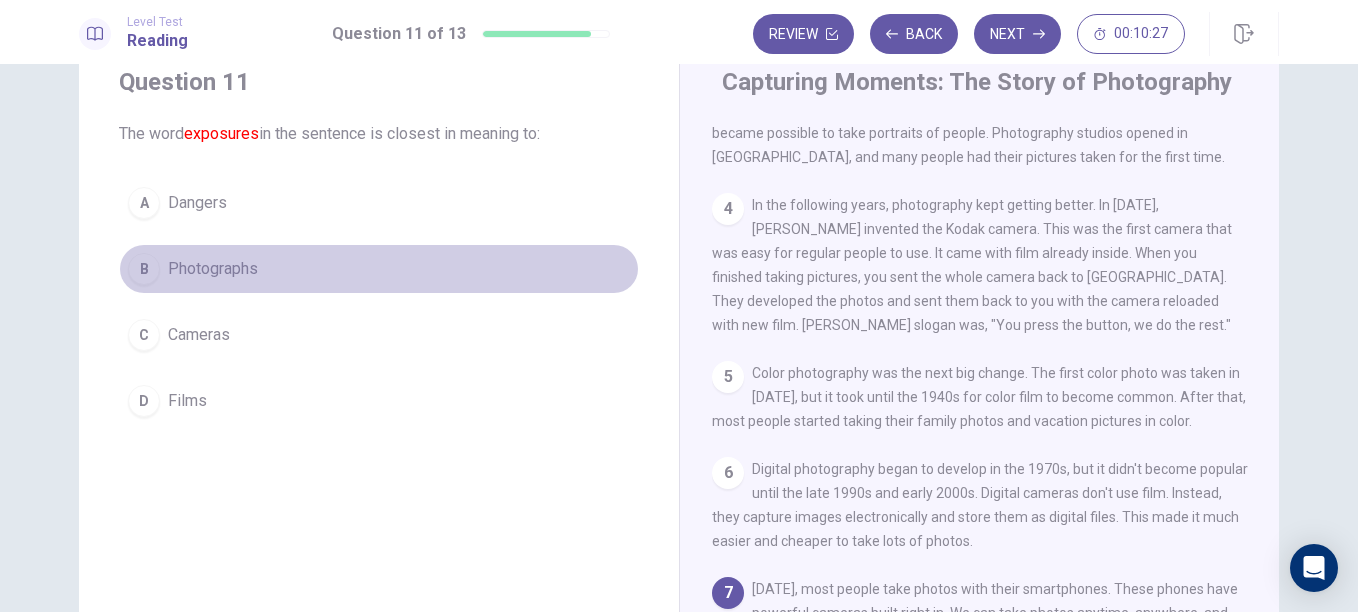 click on "Photographs" at bounding box center (213, 269) 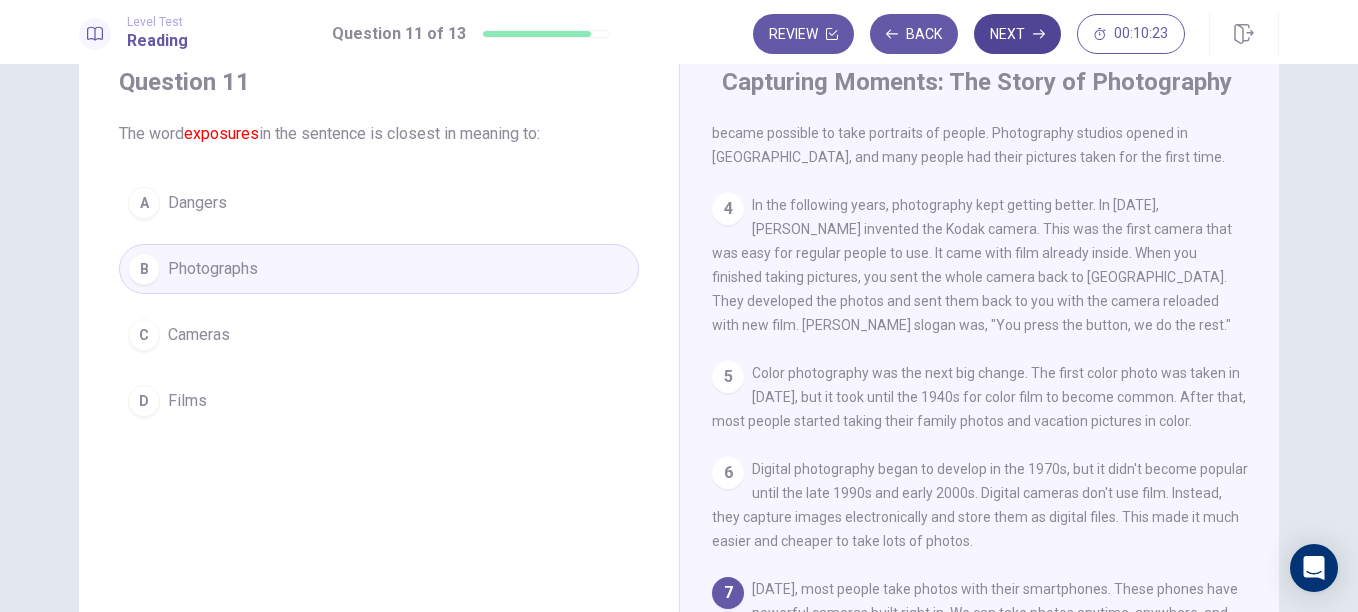 click on "Next" at bounding box center [1017, 34] 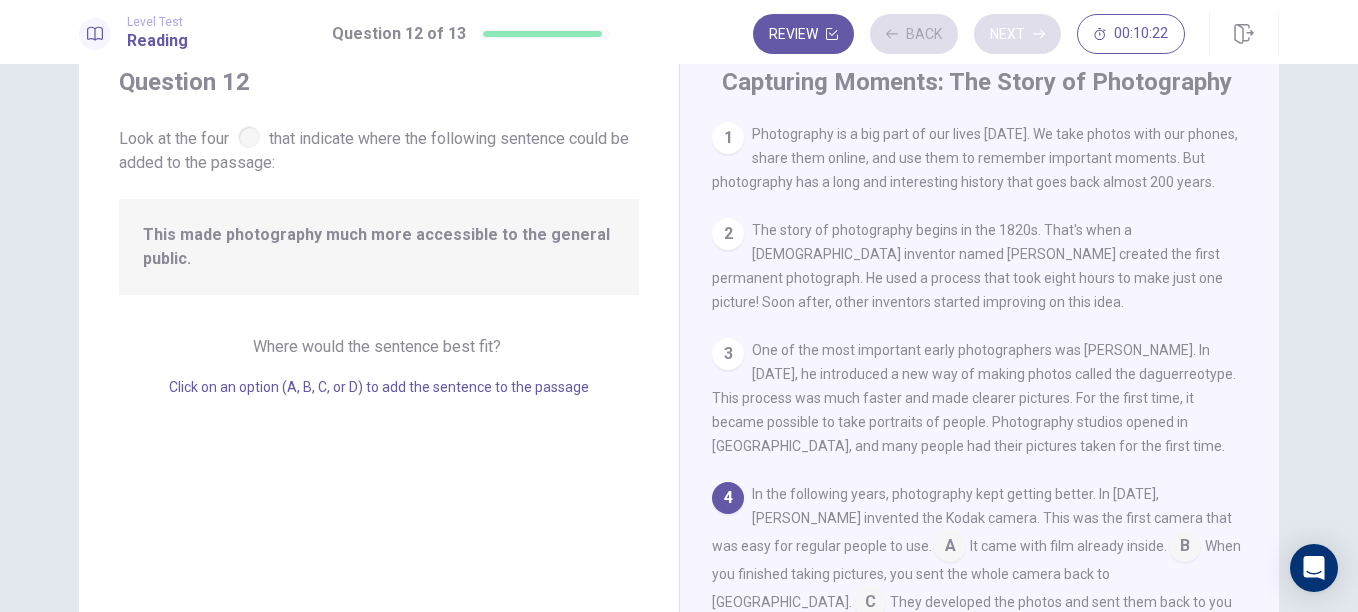 scroll, scrollTop: 165, scrollLeft: 0, axis: vertical 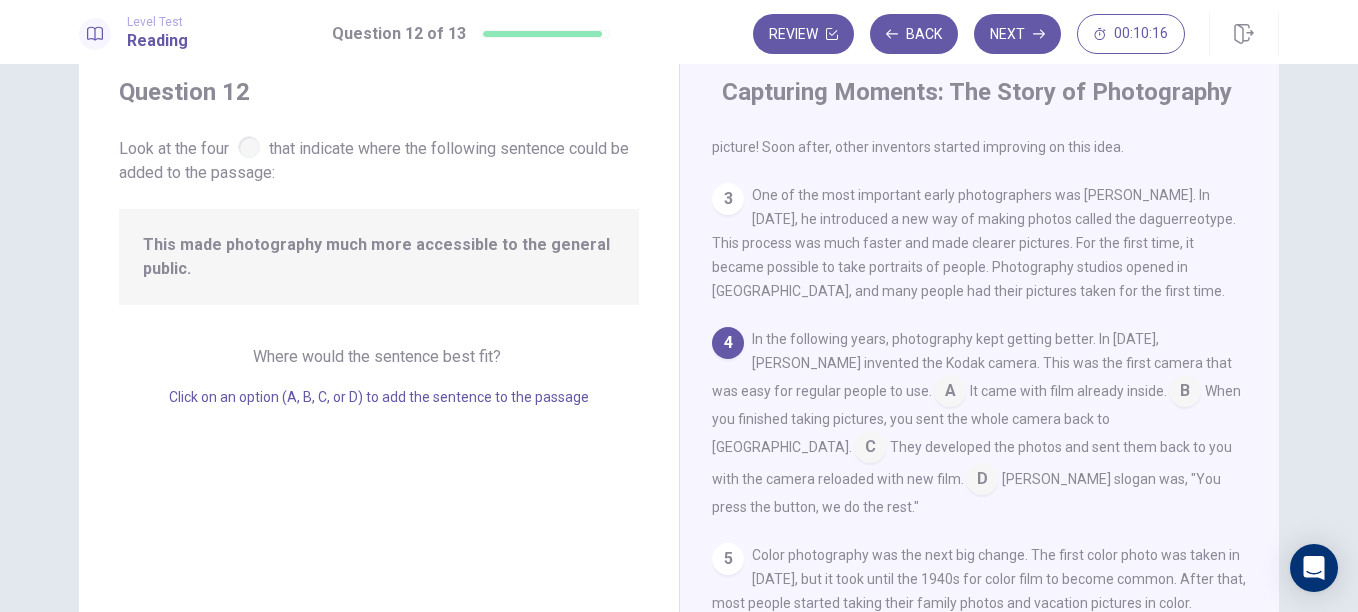 click at bounding box center (249, 147) 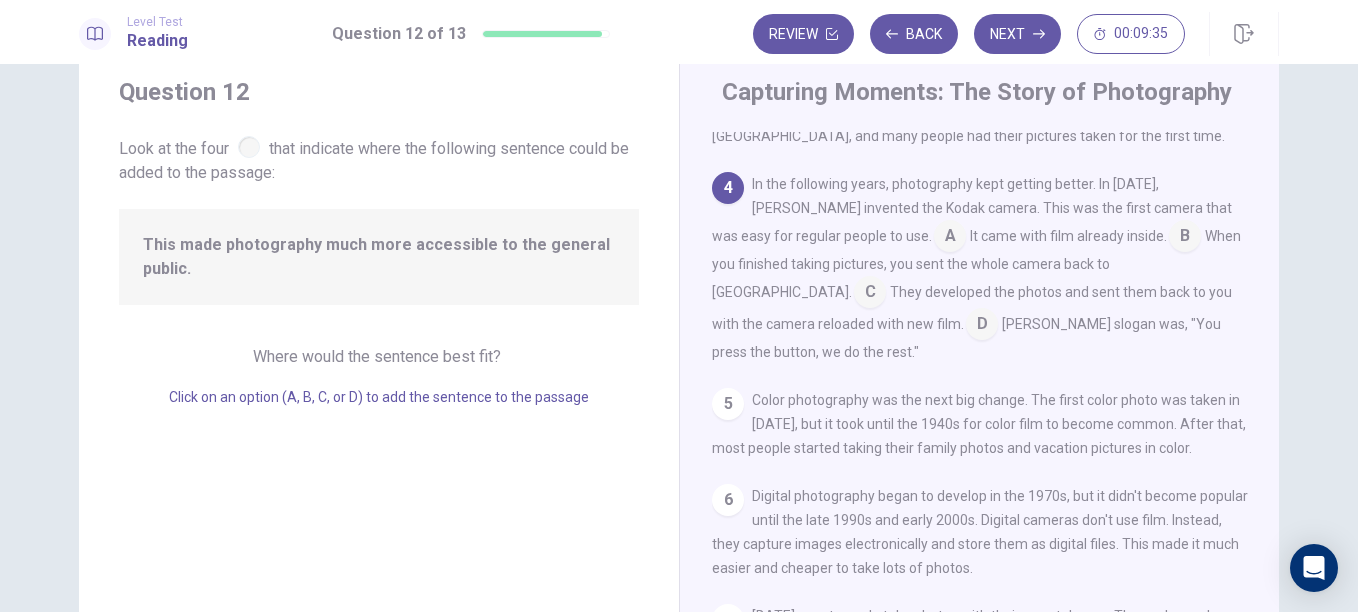 scroll, scrollTop: 321, scrollLeft: 0, axis: vertical 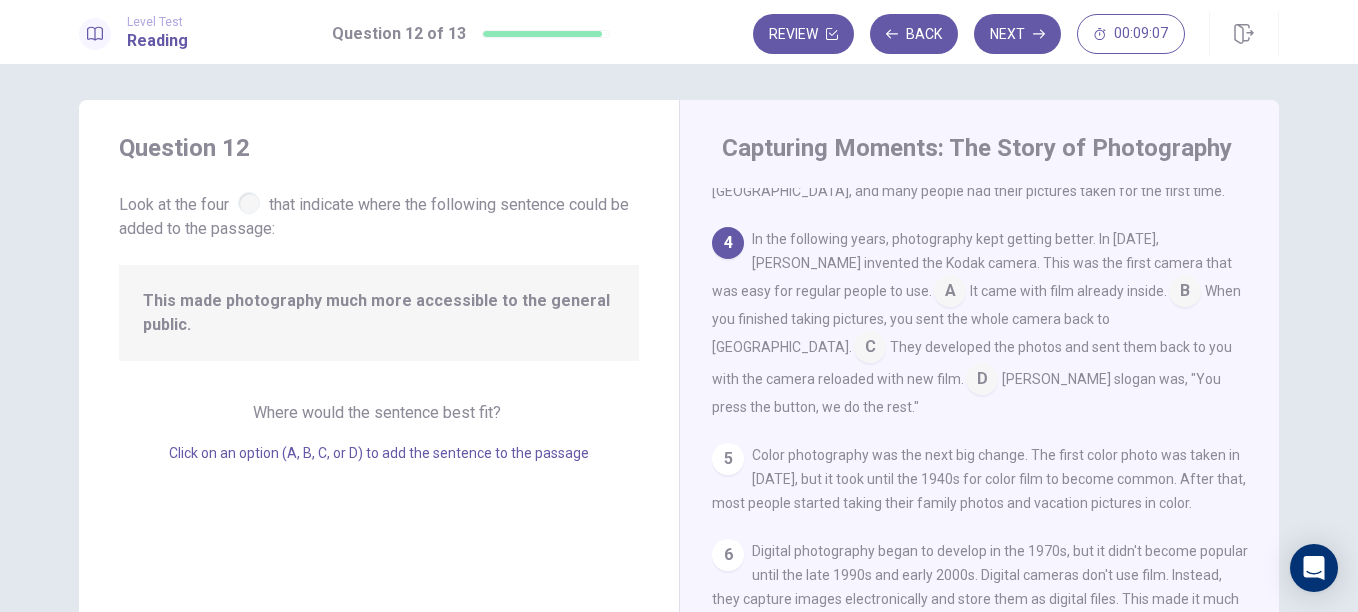 click at bounding box center [950, 293] 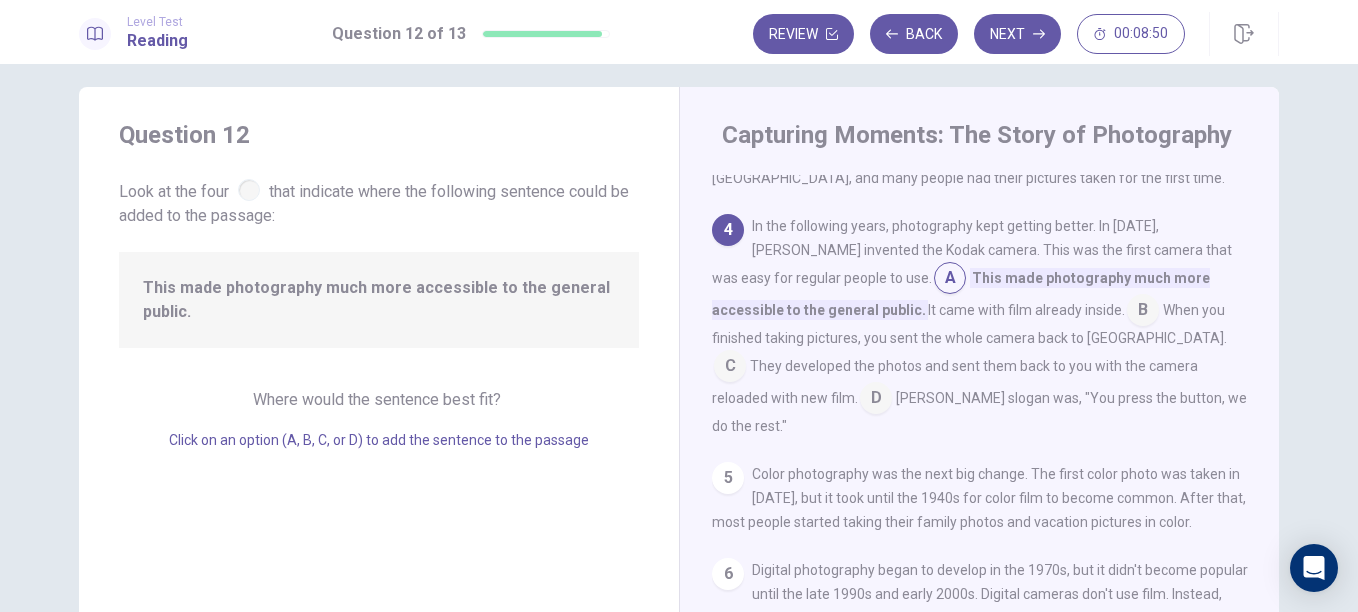 scroll, scrollTop: 12, scrollLeft: 0, axis: vertical 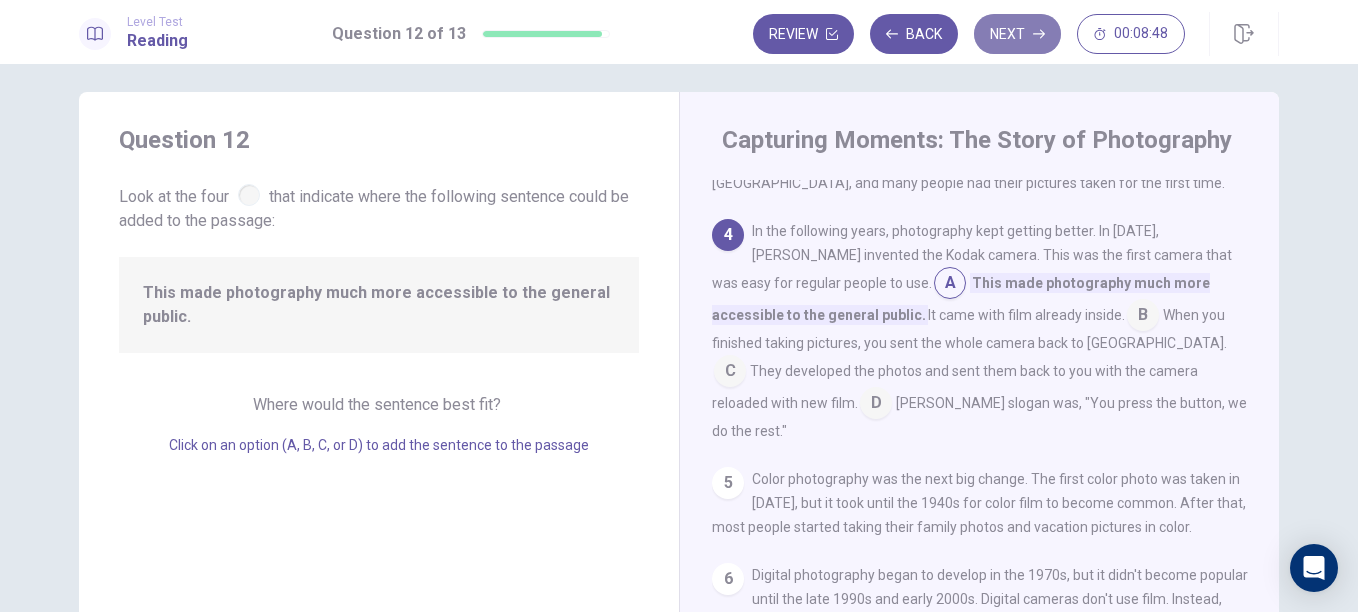 click on "Next" at bounding box center (1017, 34) 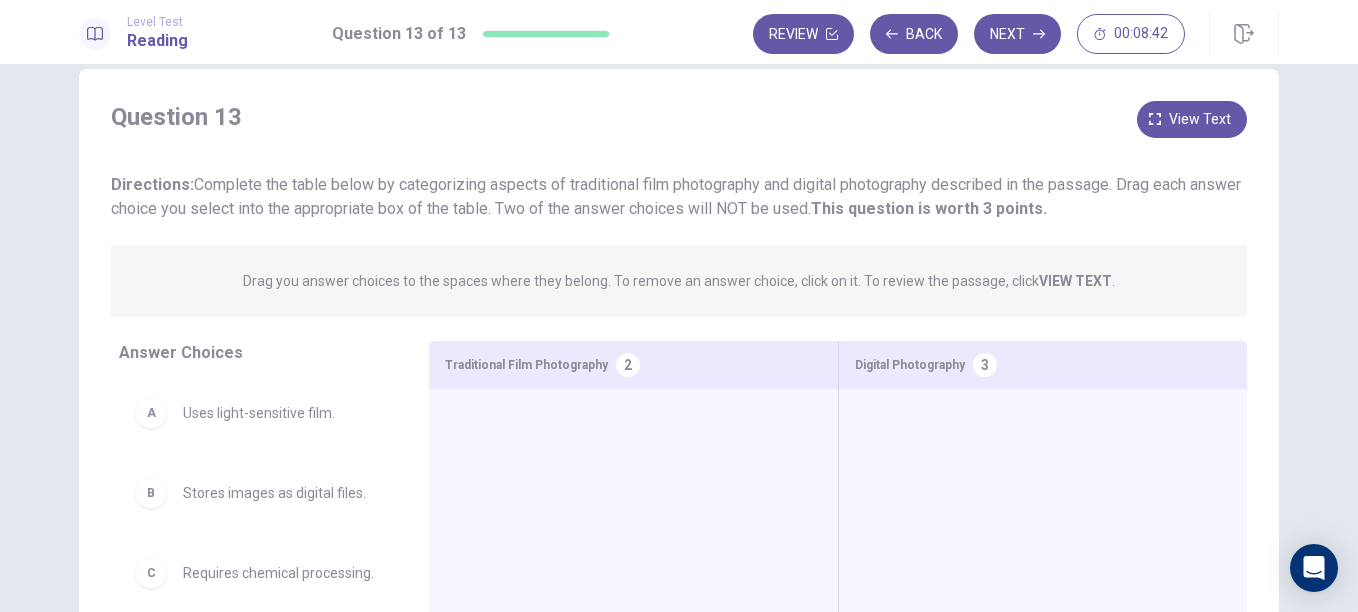 scroll, scrollTop: 41, scrollLeft: 0, axis: vertical 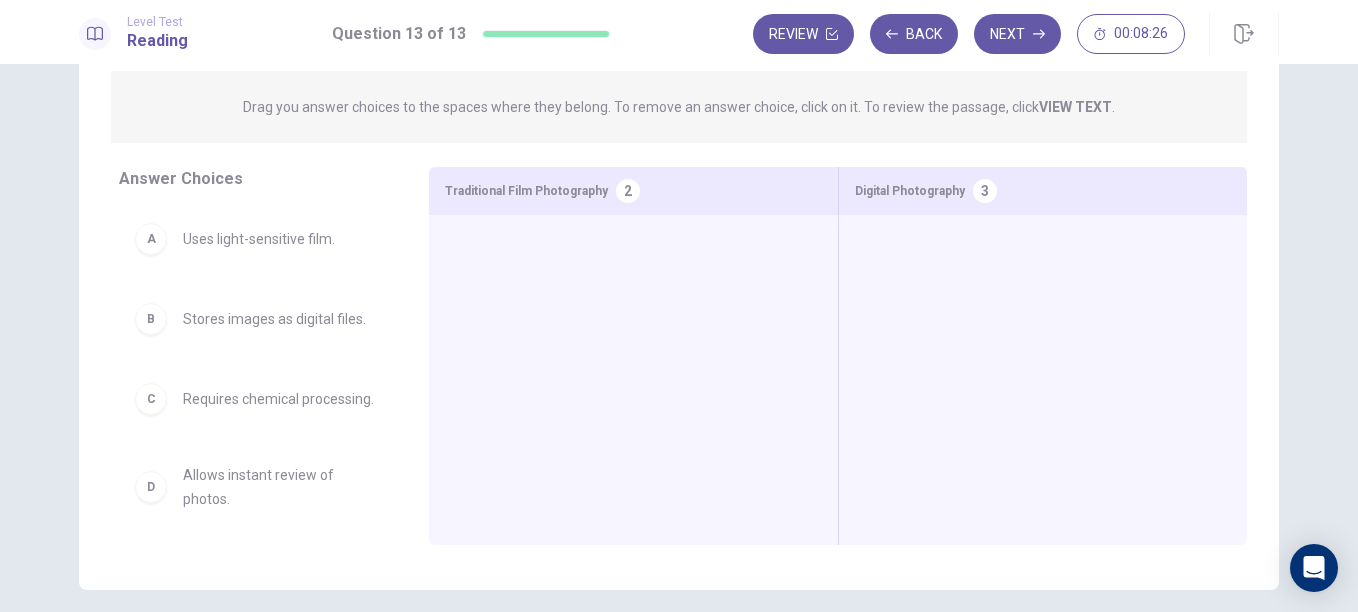 click at bounding box center (633, 349) 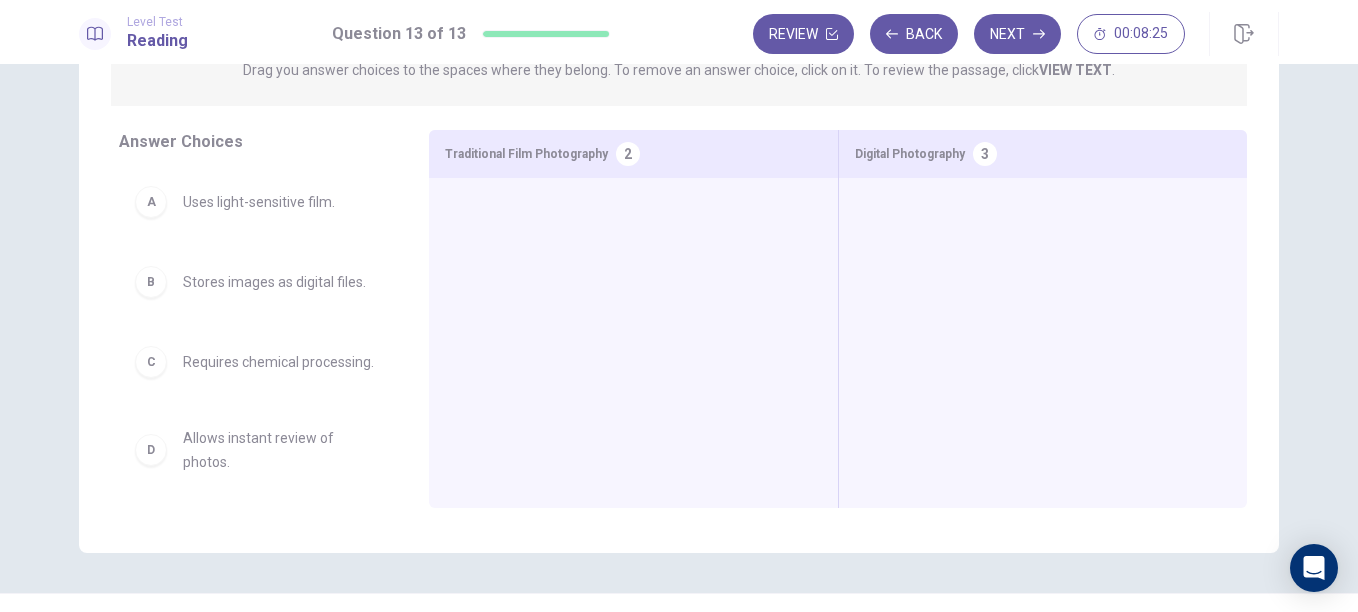 scroll, scrollTop: 247, scrollLeft: 0, axis: vertical 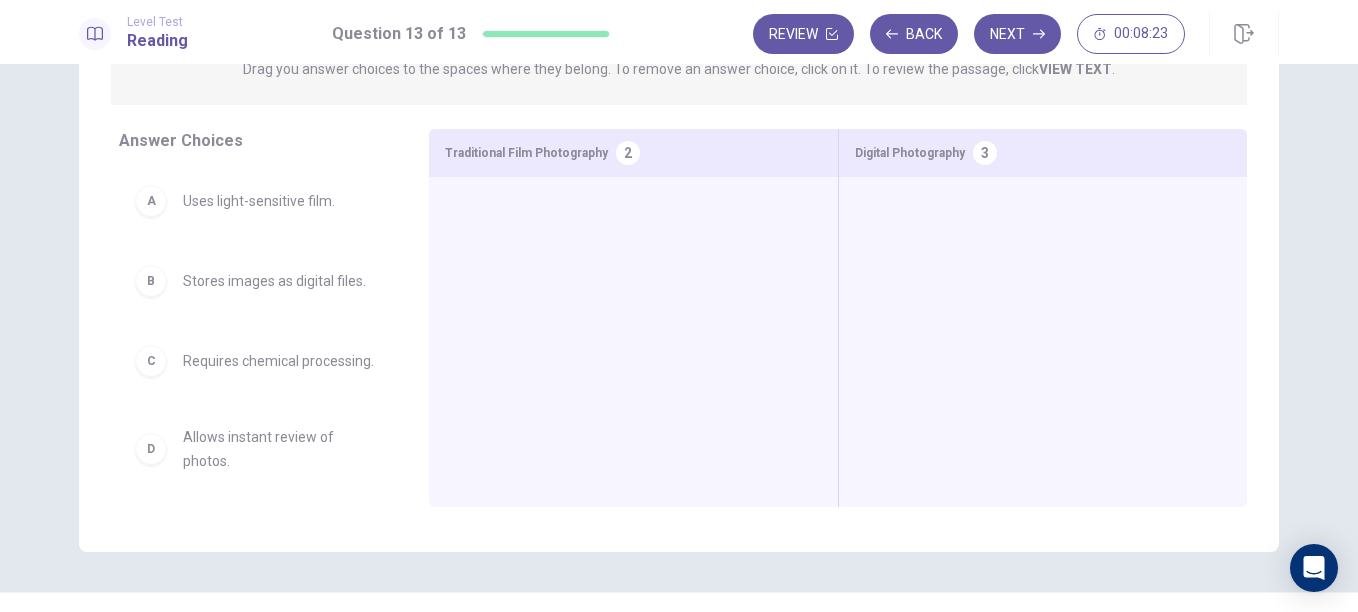 click on "2" at bounding box center (628, 153) 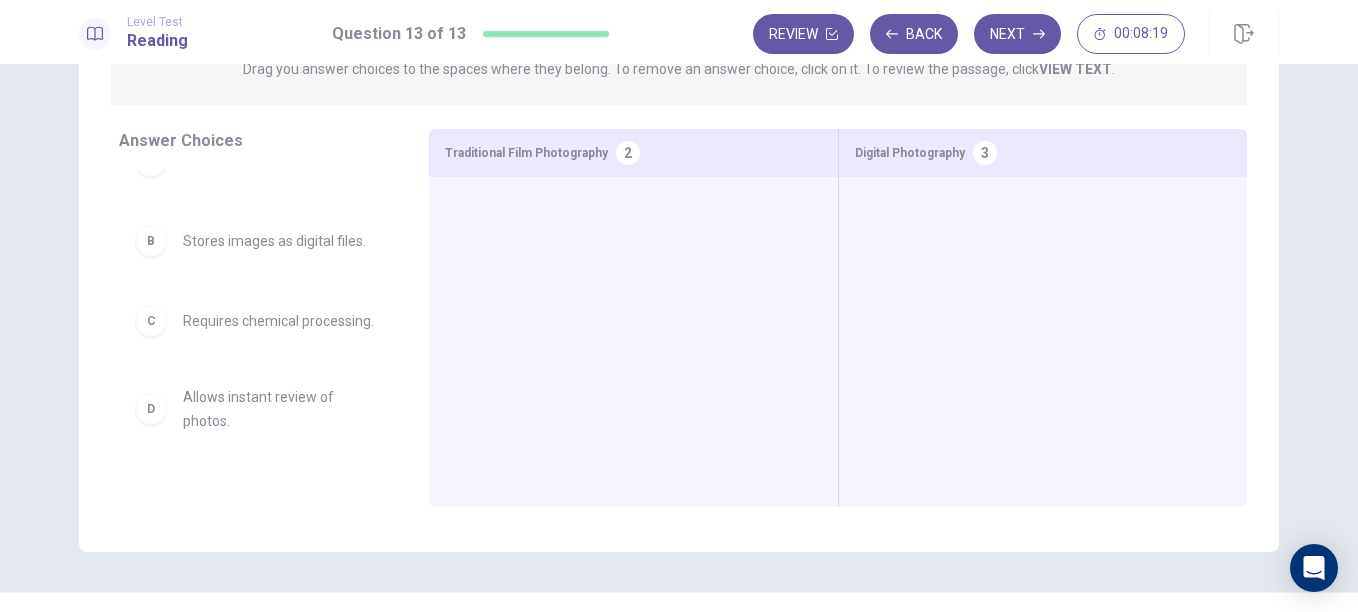 scroll, scrollTop: 41, scrollLeft: 0, axis: vertical 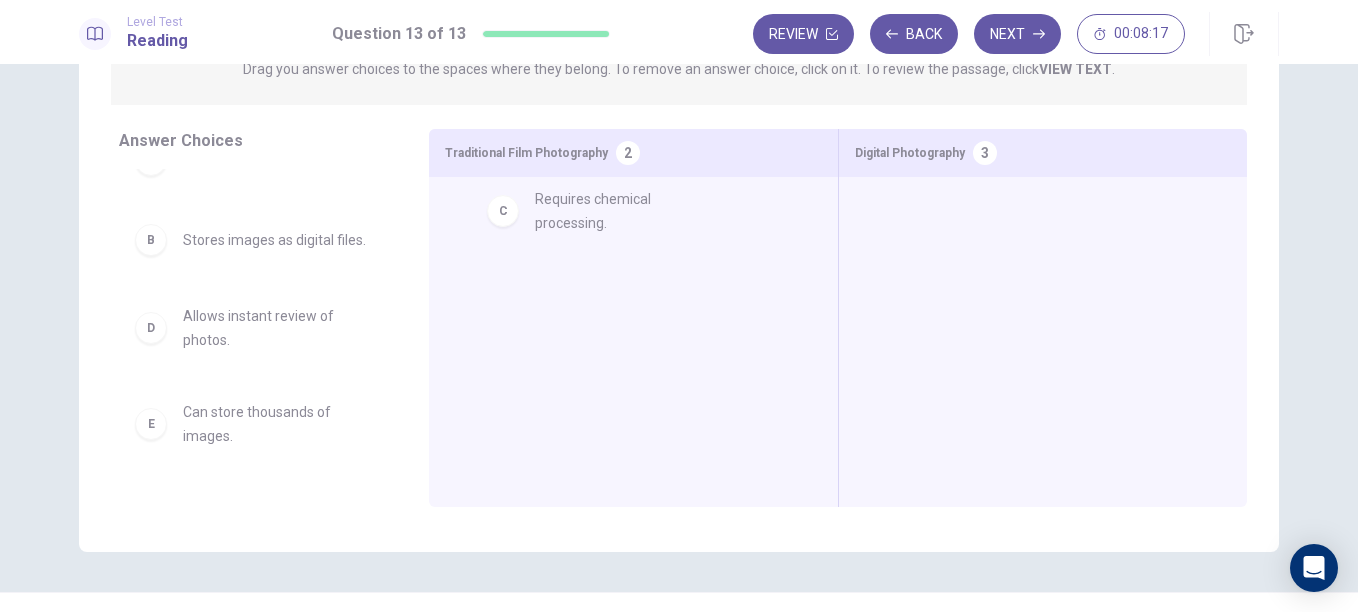 drag, startPoint x: 222, startPoint y: 344, endPoint x: 591, endPoint y: 225, distance: 387.7138 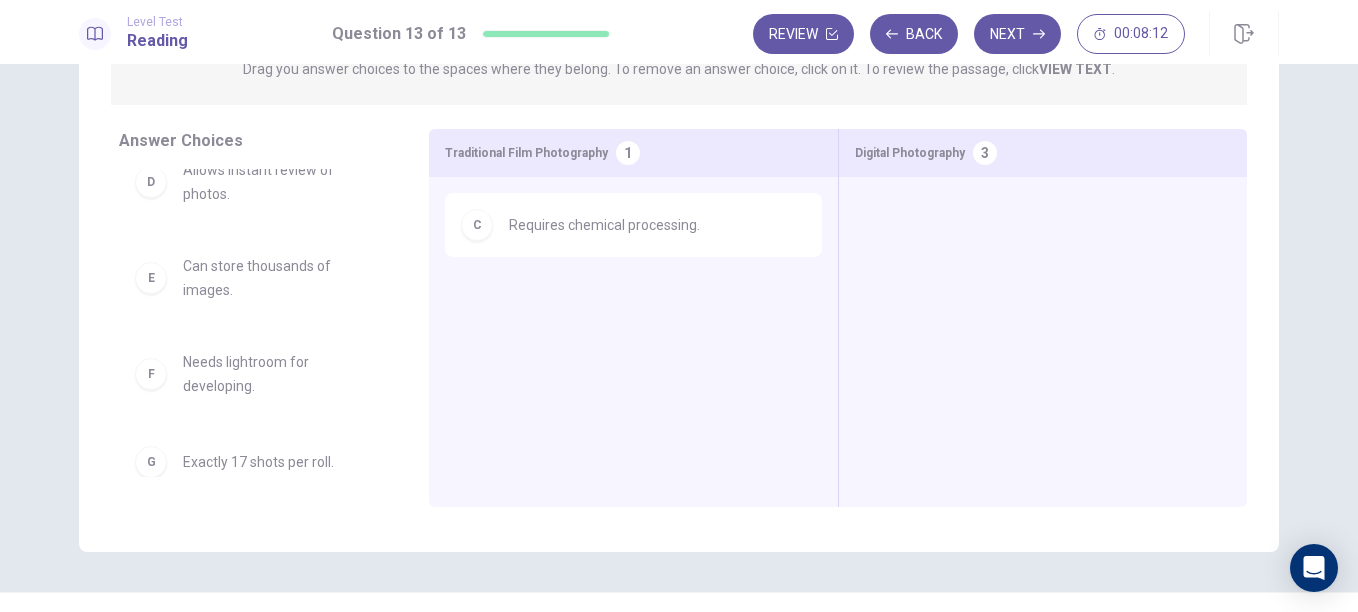 scroll, scrollTop: 204, scrollLeft: 0, axis: vertical 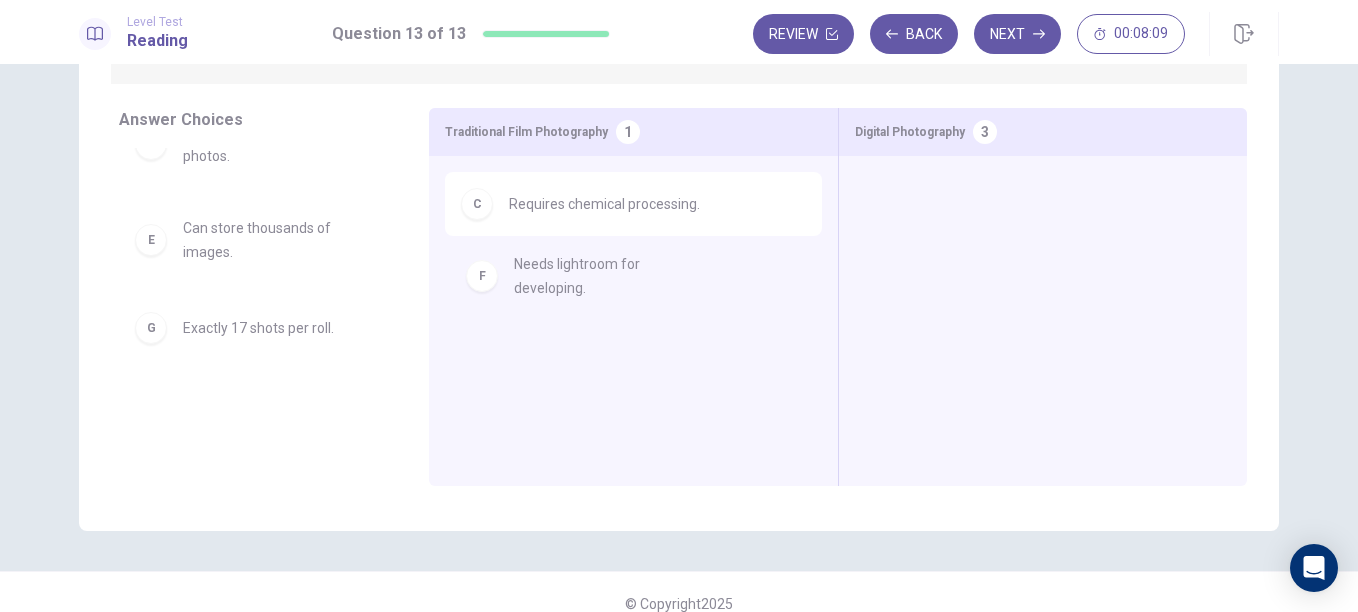 drag, startPoint x: 230, startPoint y: 352, endPoint x: 620, endPoint y: 269, distance: 398.73425 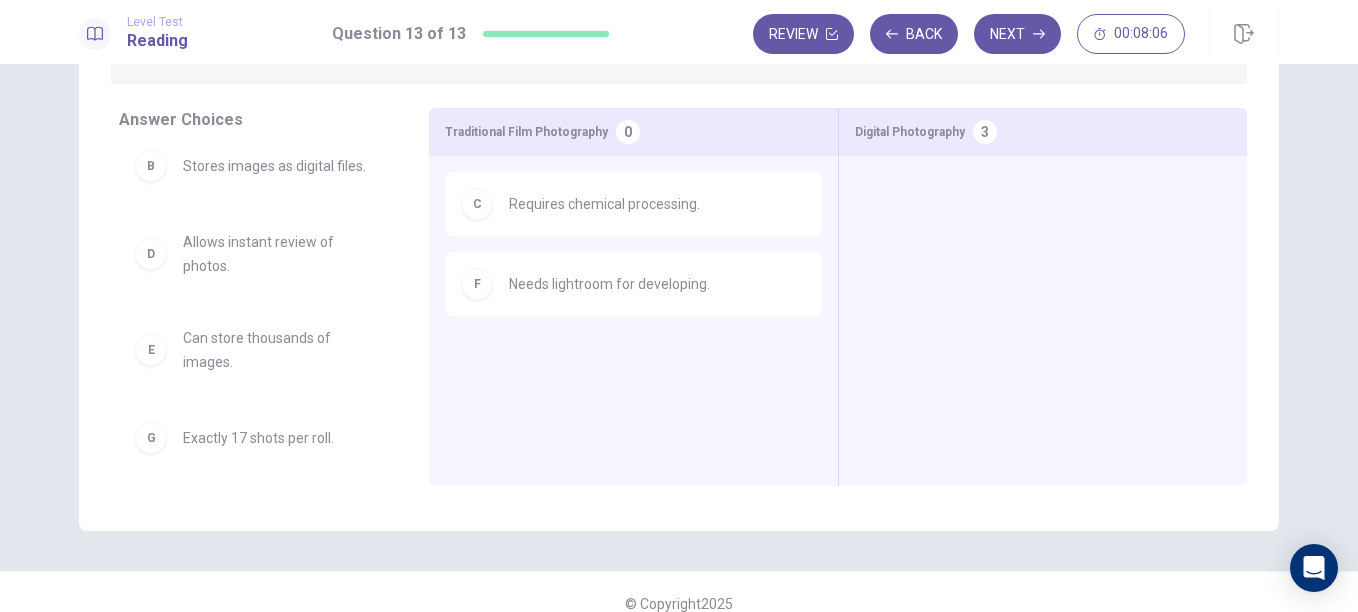 scroll, scrollTop: 108, scrollLeft: 0, axis: vertical 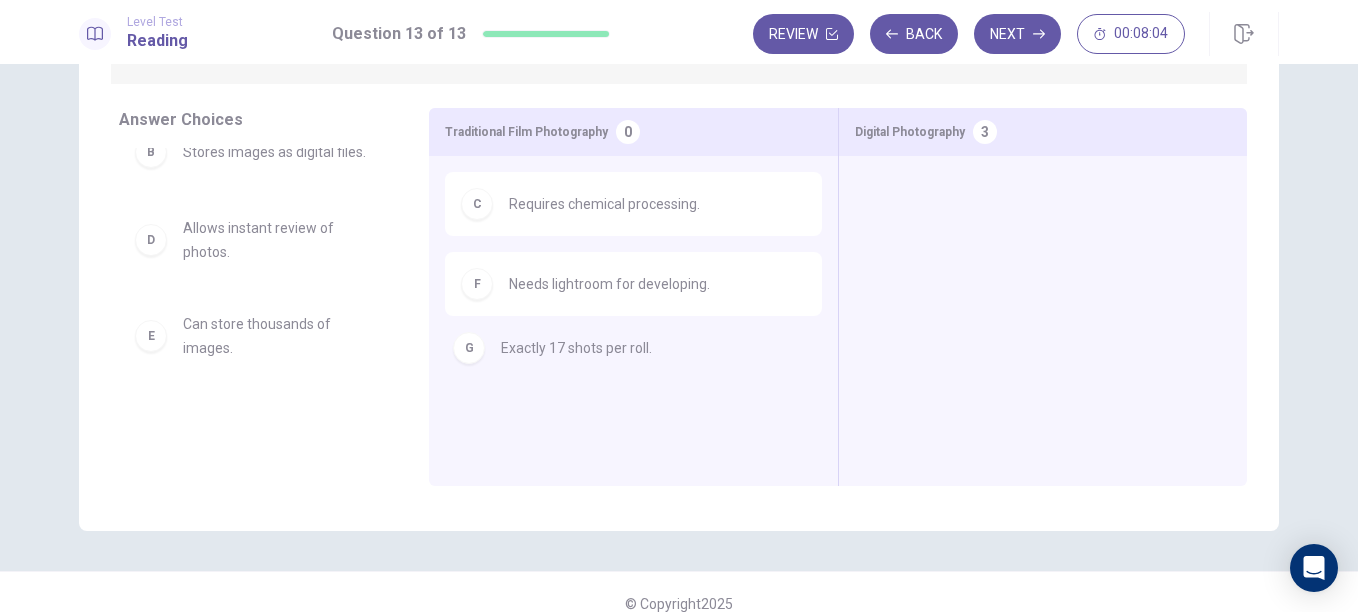 drag, startPoint x: 232, startPoint y: 428, endPoint x: 572, endPoint y: 346, distance: 349.74847 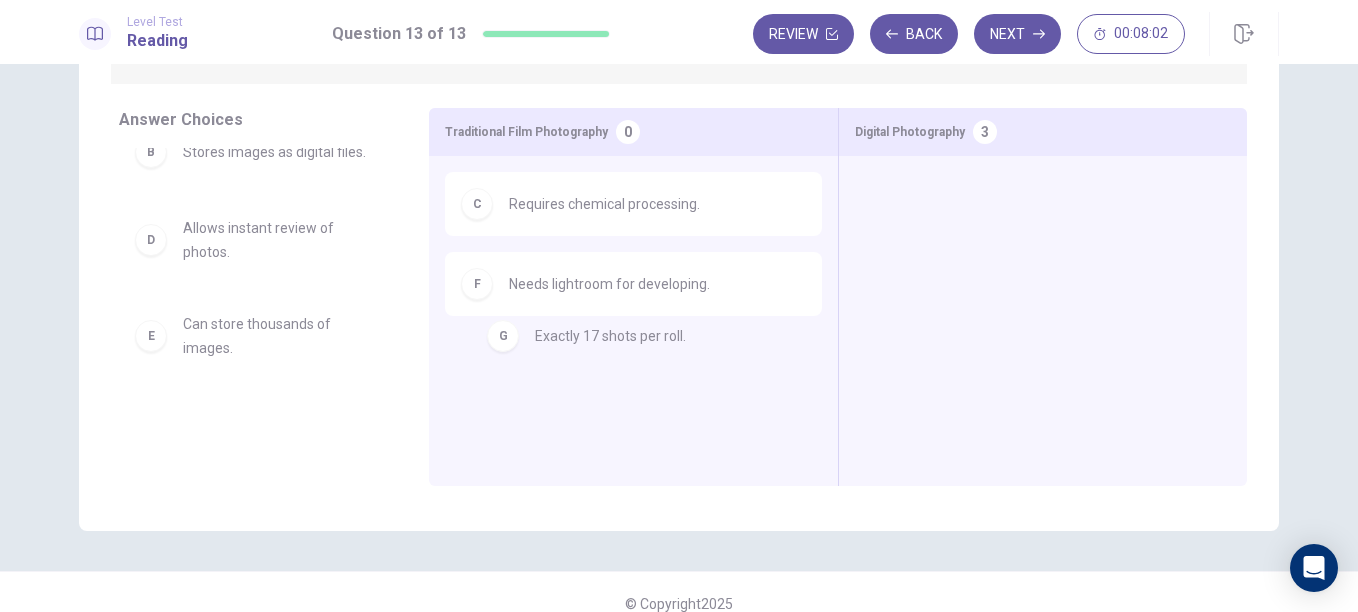 drag, startPoint x: 231, startPoint y: 433, endPoint x: 621, endPoint y: 330, distance: 403.37204 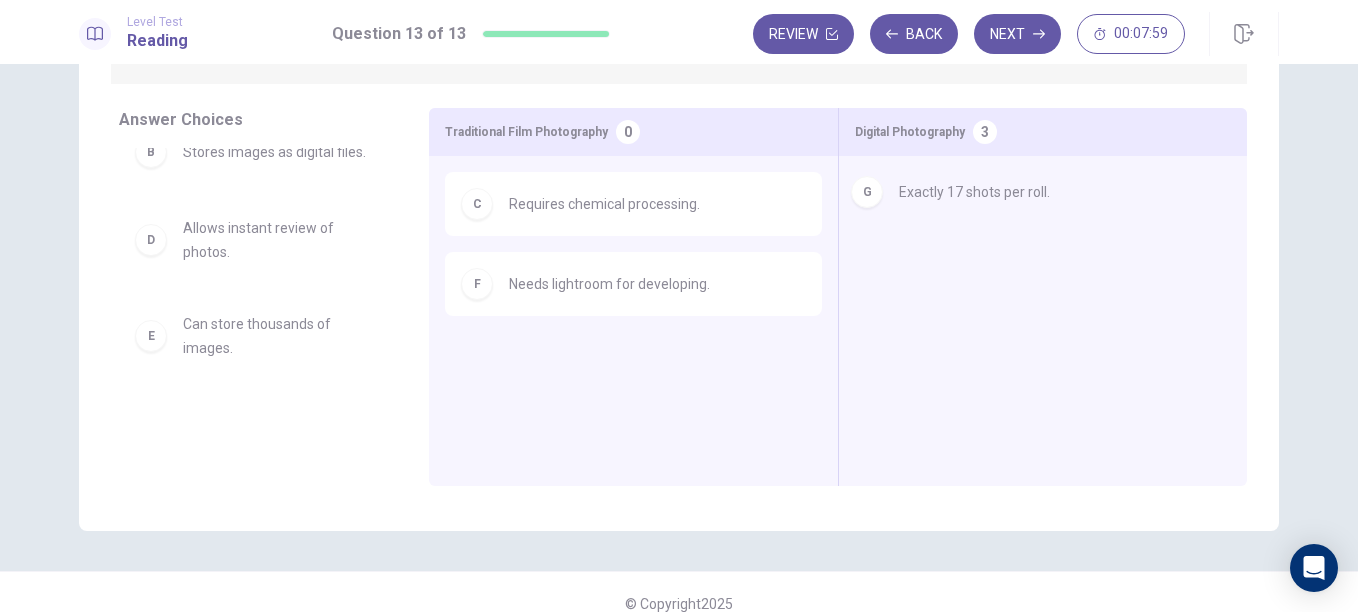 drag, startPoint x: 213, startPoint y: 422, endPoint x: 948, endPoint y: 185, distance: 772.2655 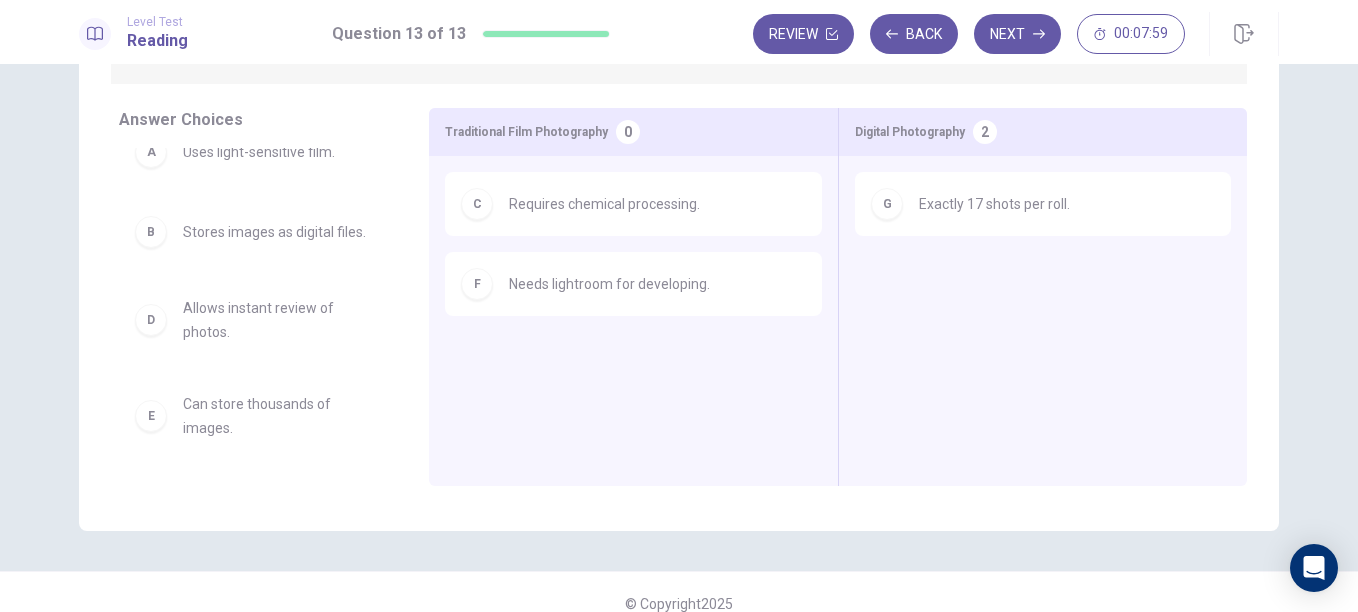 scroll, scrollTop: 28, scrollLeft: 0, axis: vertical 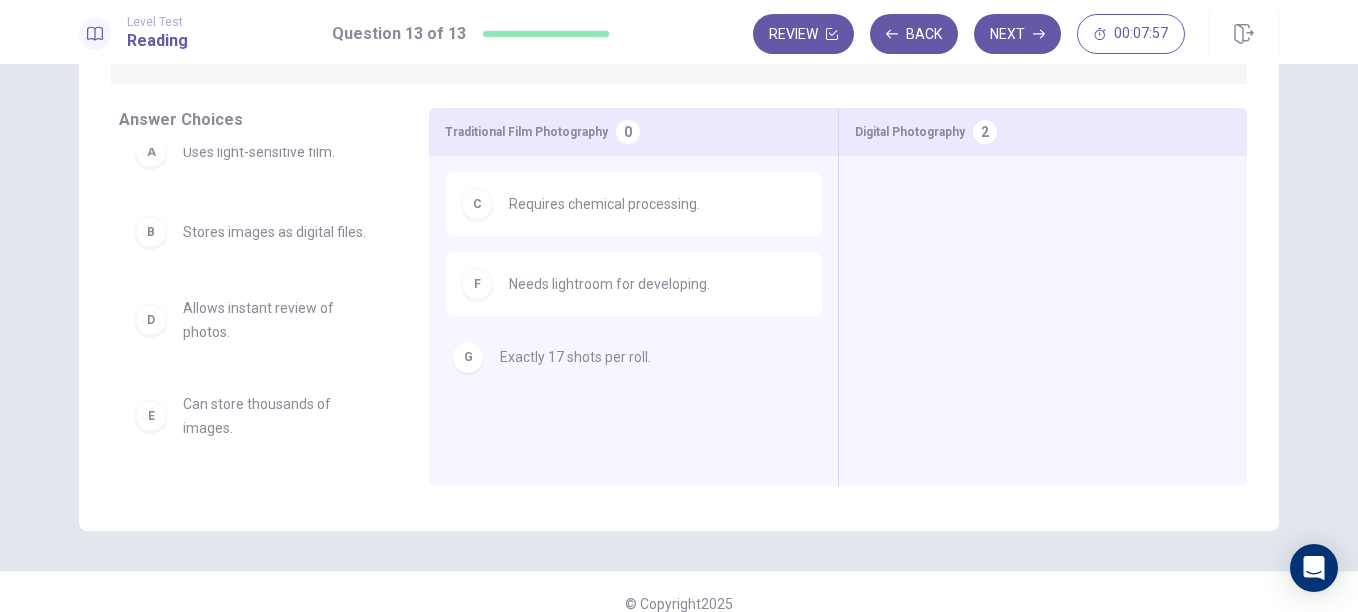 drag, startPoint x: 954, startPoint y: 205, endPoint x: 514, endPoint y: 363, distance: 467.5083 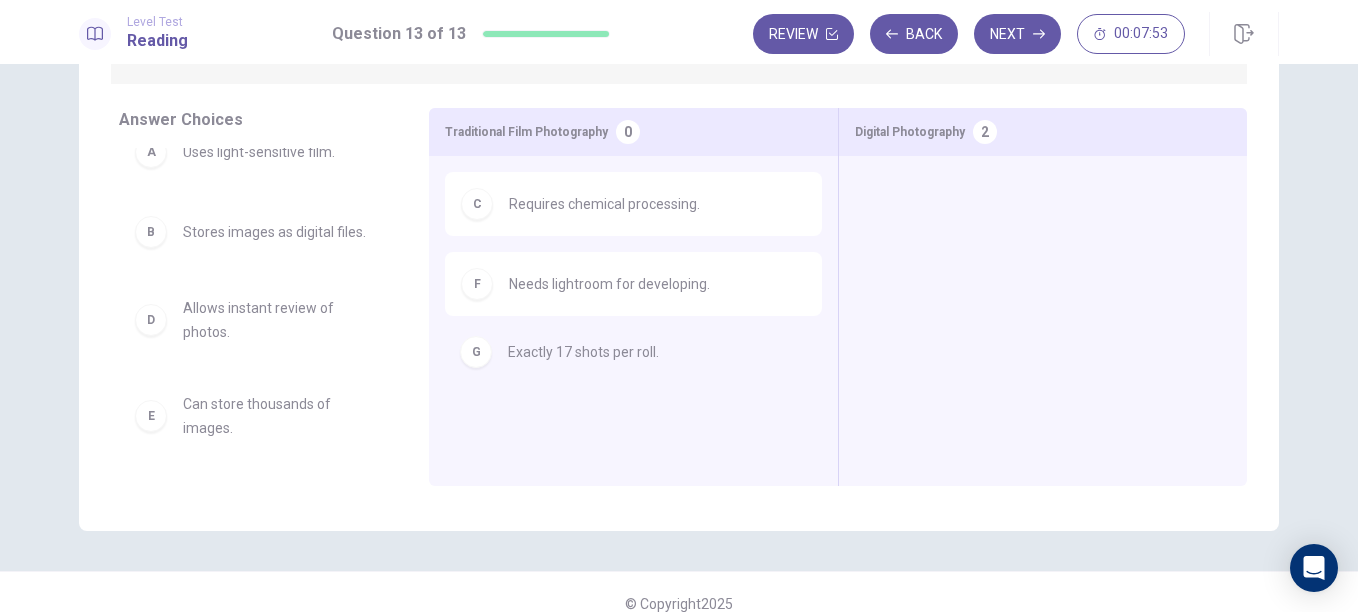 drag, startPoint x: 933, startPoint y: 197, endPoint x: 396, endPoint y: 388, distance: 569.9561 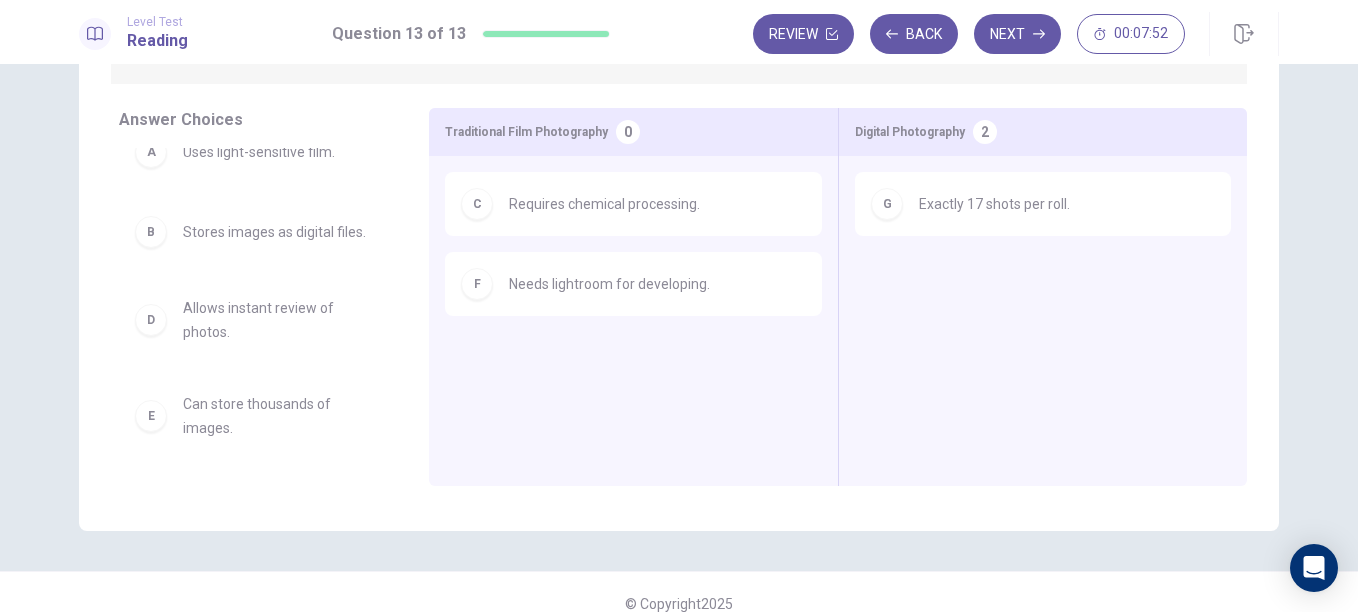 click on "G Exactly 17 shots per roll." at bounding box center [1043, 204] 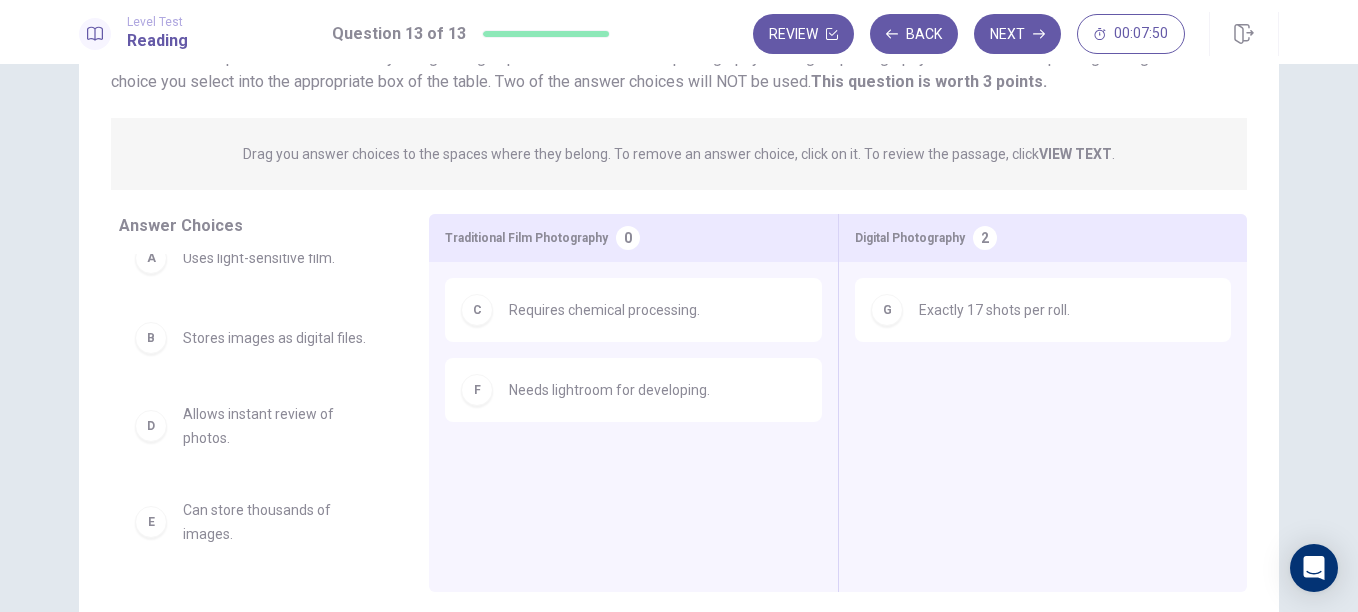 scroll, scrollTop: 161, scrollLeft: 0, axis: vertical 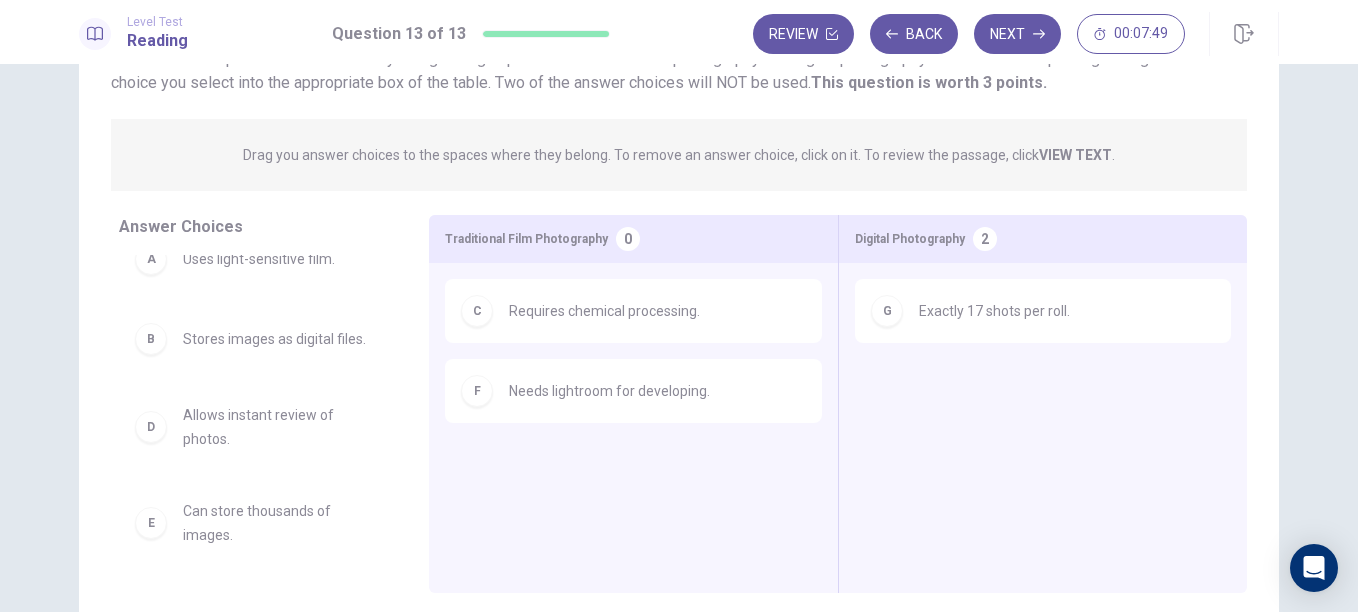 click on "Exactly 17 shots per roll." at bounding box center (994, 311) 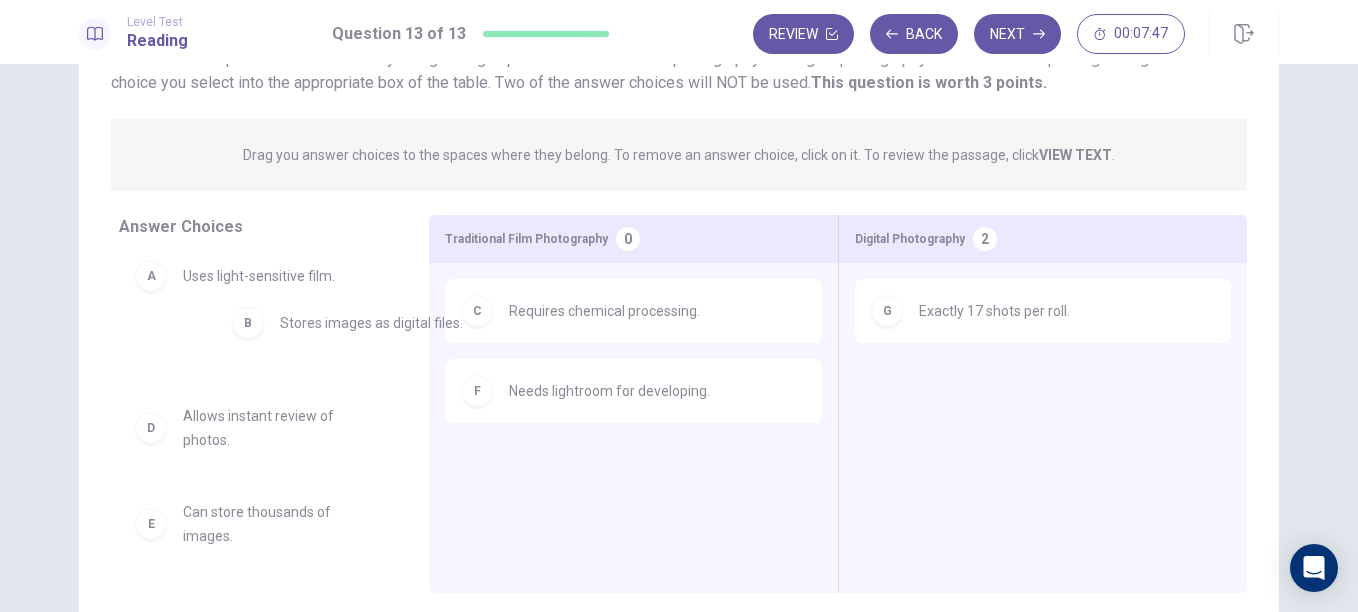 scroll, scrollTop: 0, scrollLeft: 0, axis: both 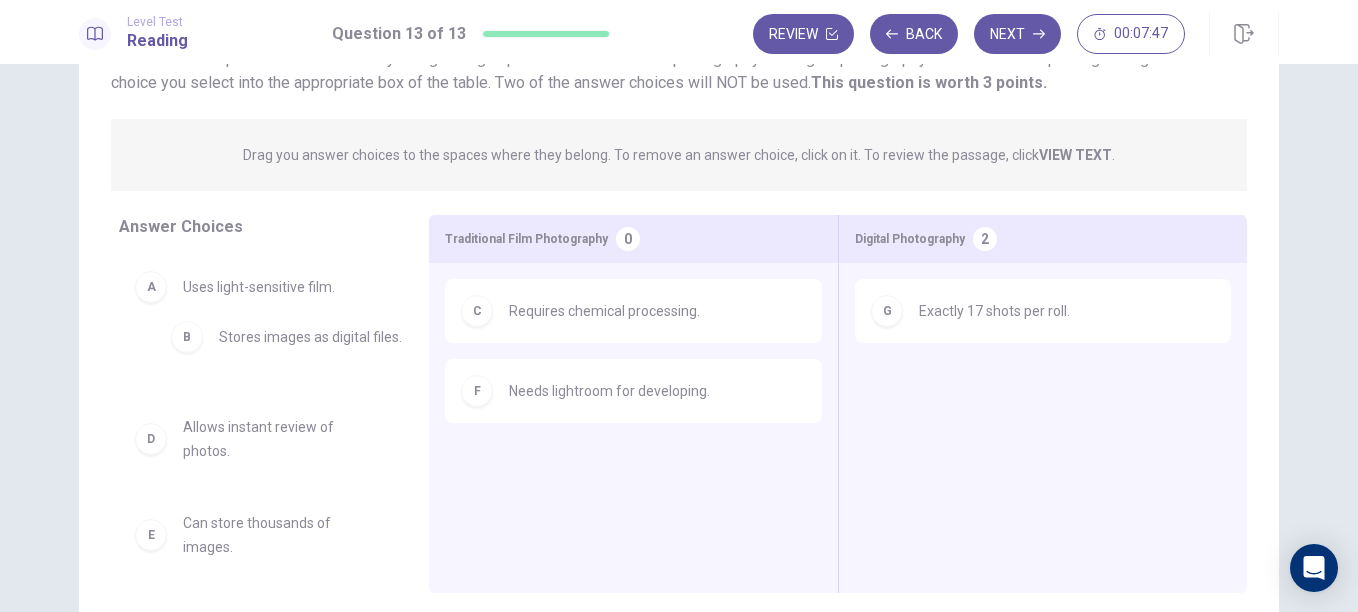 drag, startPoint x: 190, startPoint y: 344, endPoint x: 211, endPoint y: 354, distance: 23.259407 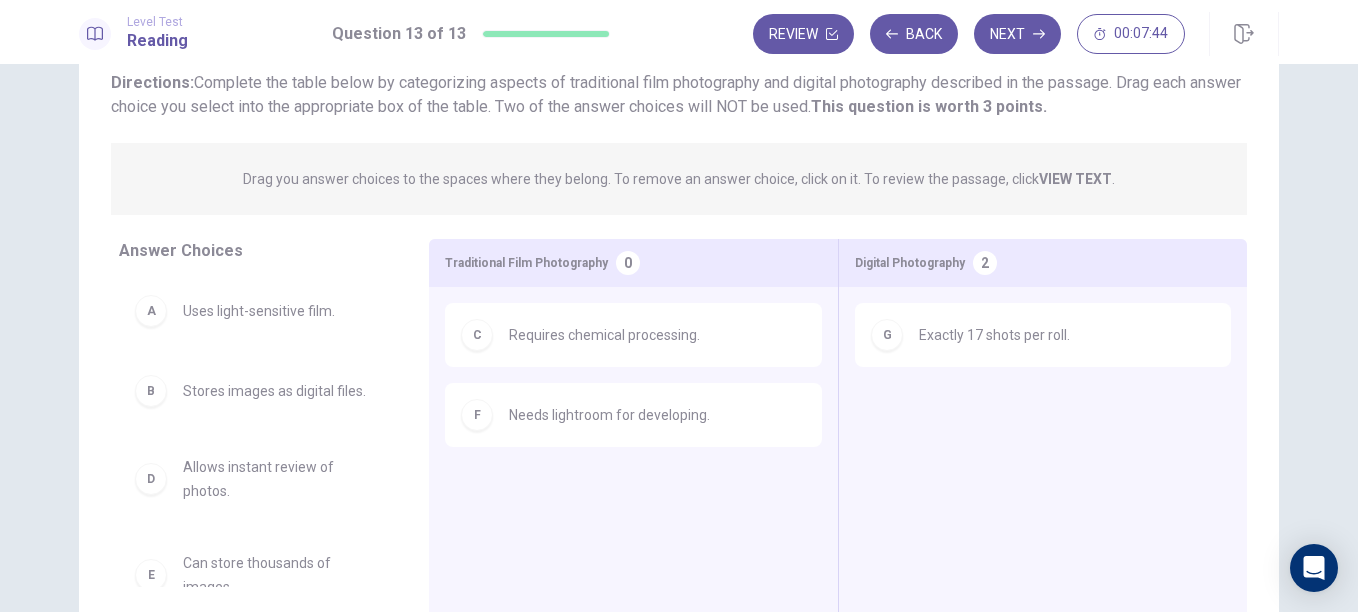 scroll, scrollTop: 136, scrollLeft: 0, axis: vertical 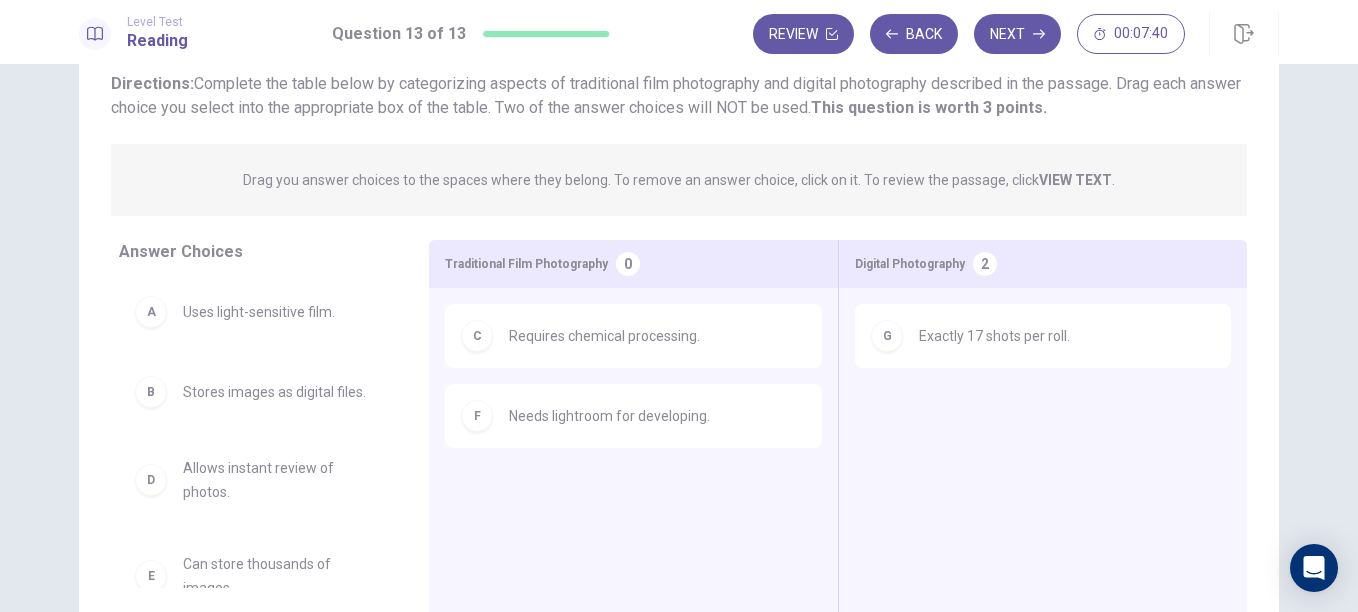click on "Exactly 17 shots per roll." at bounding box center (994, 336) 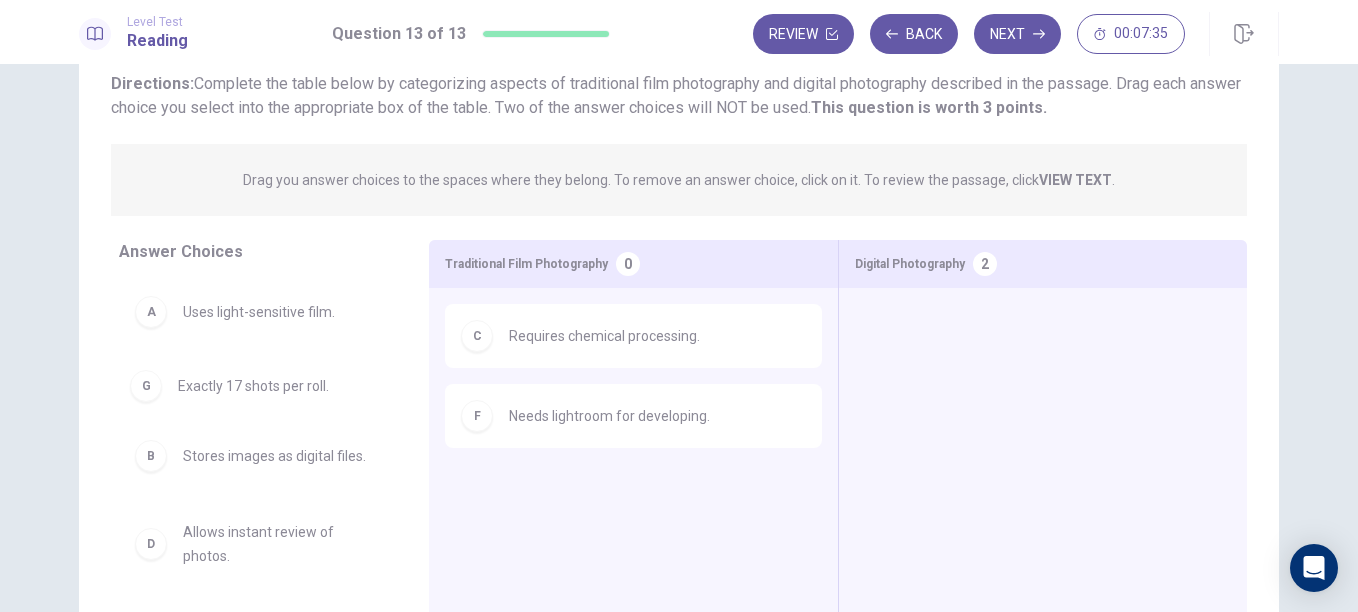 drag, startPoint x: 997, startPoint y: 342, endPoint x: 255, endPoint y: 390, distance: 743.55096 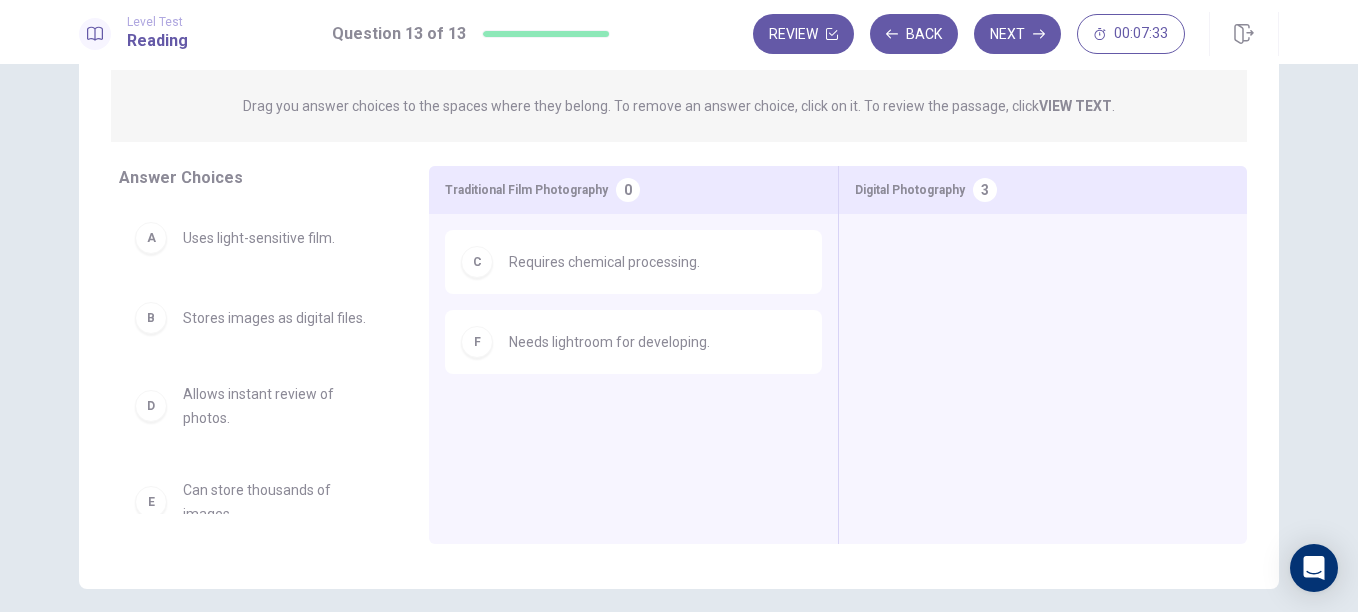 scroll, scrollTop: 211, scrollLeft: 0, axis: vertical 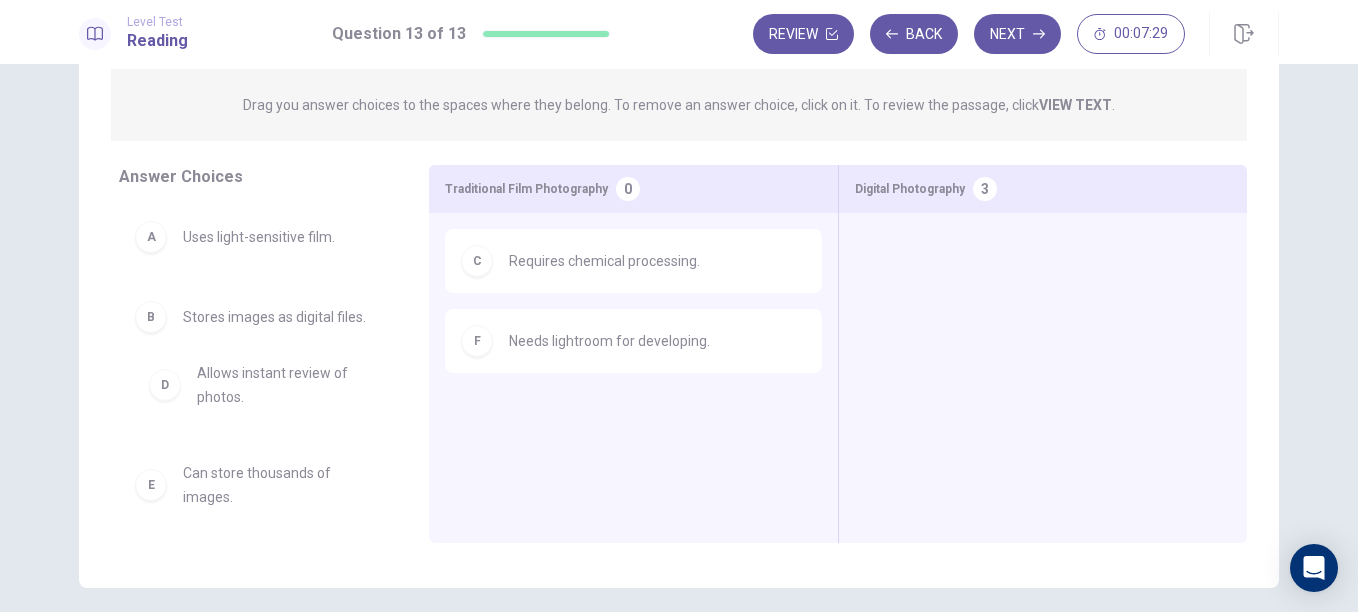 drag, startPoint x: 237, startPoint y: 415, endPoint x: 255, endPoint y: 391, distance: 30 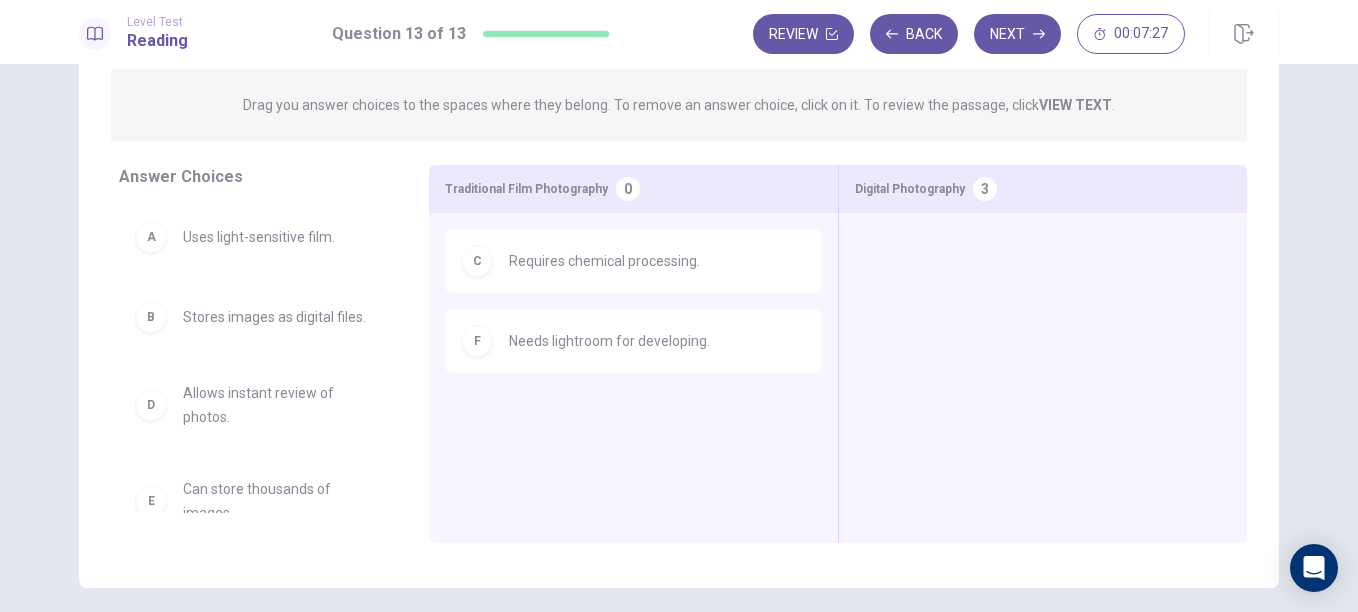 scroll, scrollTop: 1, scrollLeft: 0, axis: vertical 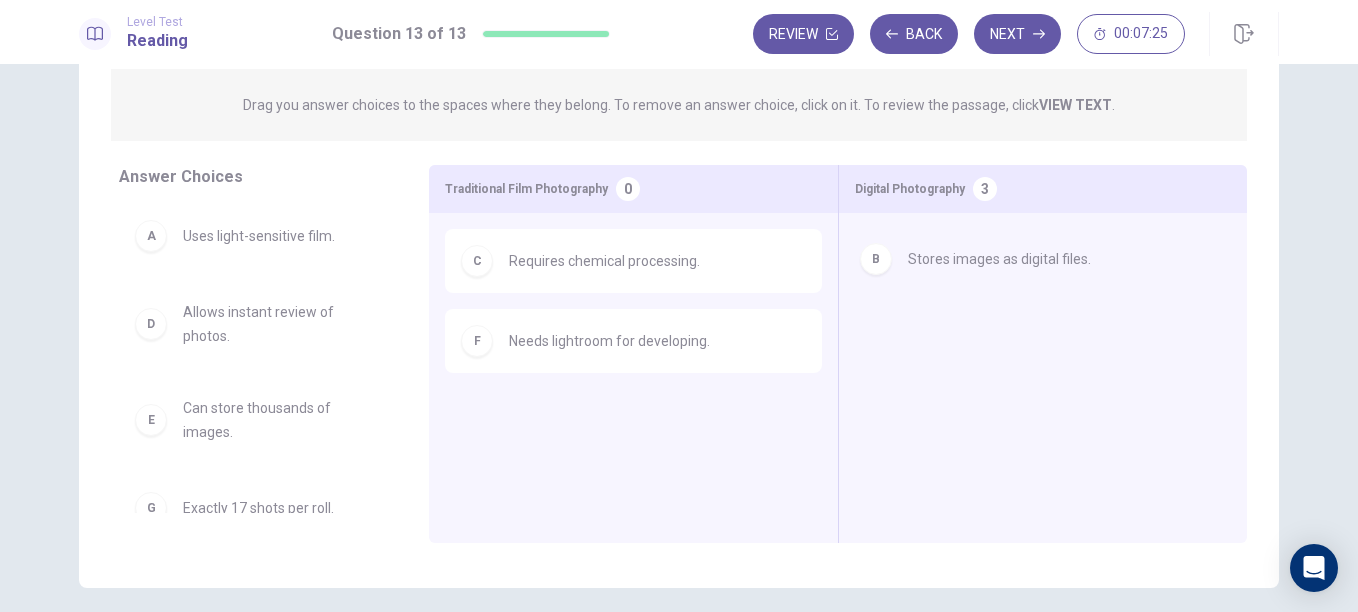 drag, startPoint x: 227, startPoint y: 329, endPoint x: 969, endPoint y: 266, distance: 744.66974 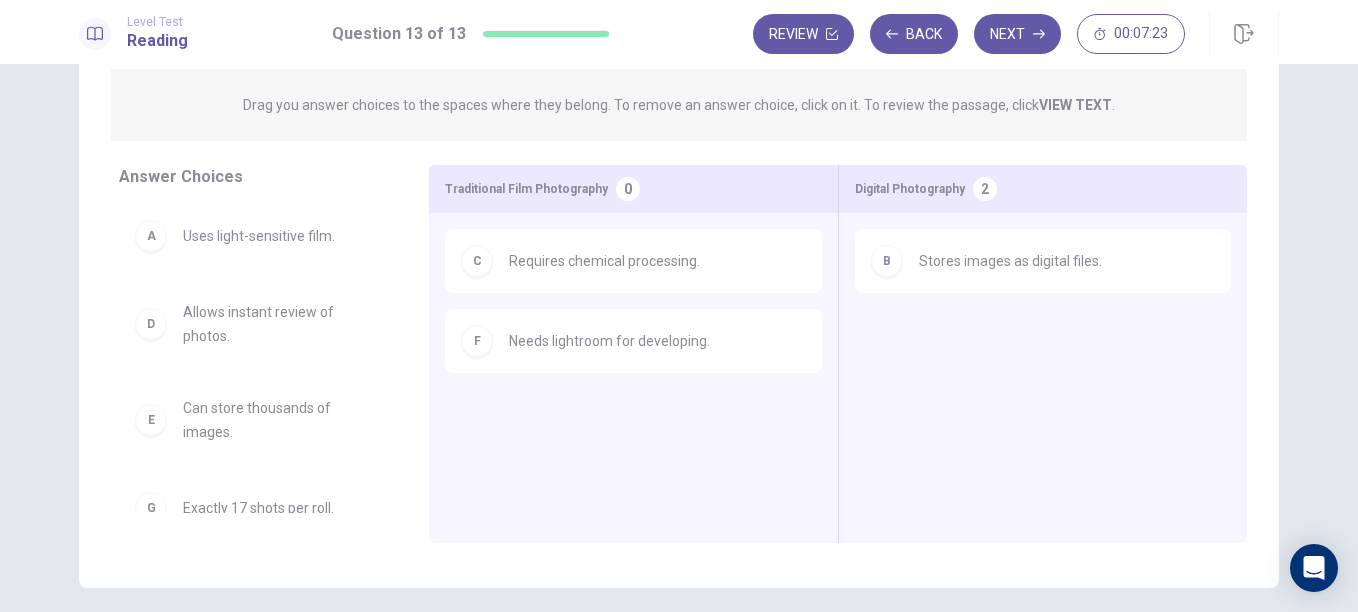 scroll, scrollTop: 0, scrollLeft: 0, axis: both 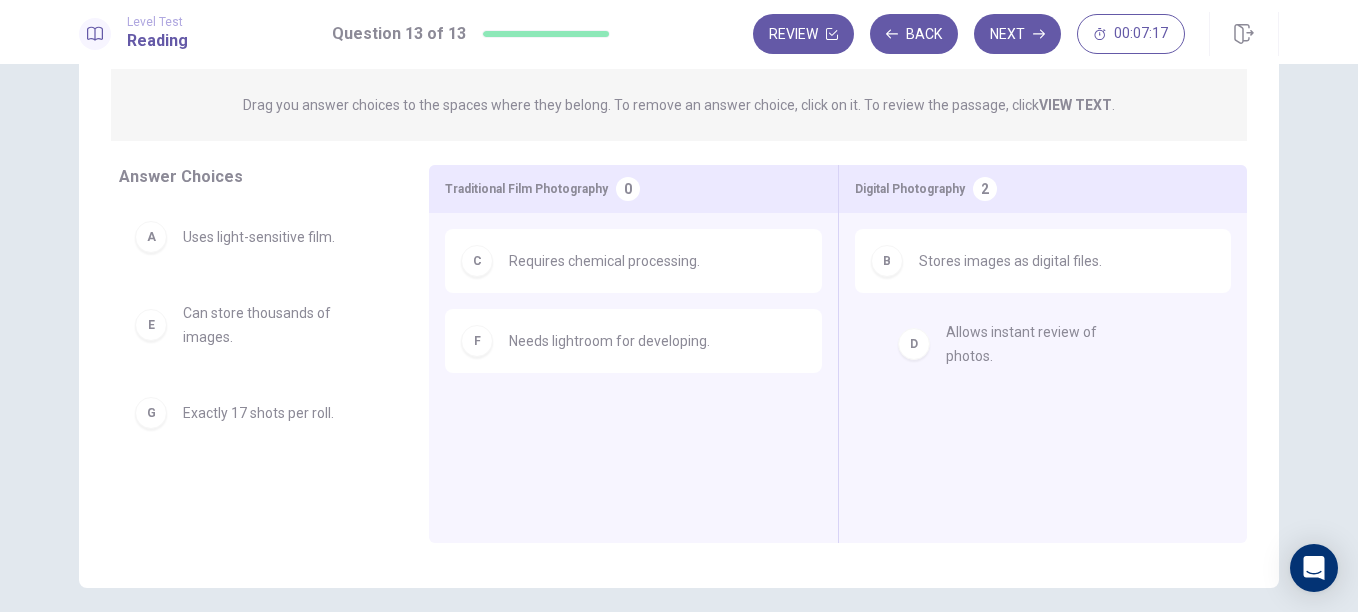 drag, startPoint x: 225, startPoint y: 337, endPoint x: 949, endPoint y: 356, distance: 724.24927 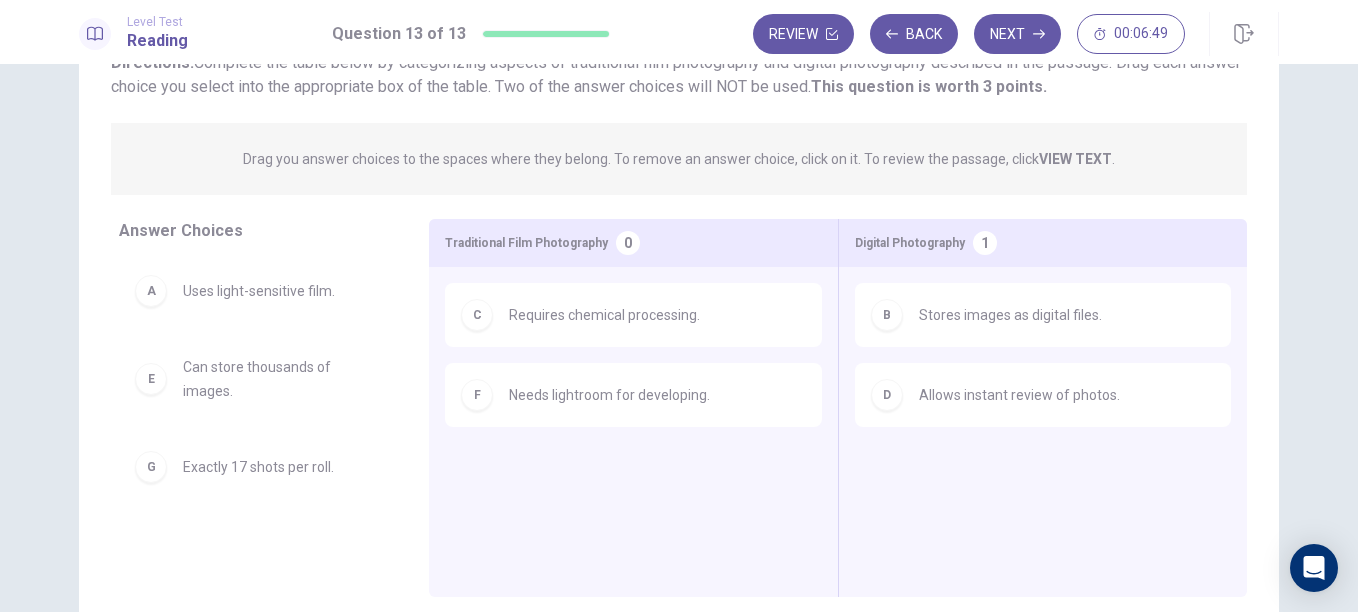 scroll, scrollTop: 158, scrollLeft: 0, axis: vertical 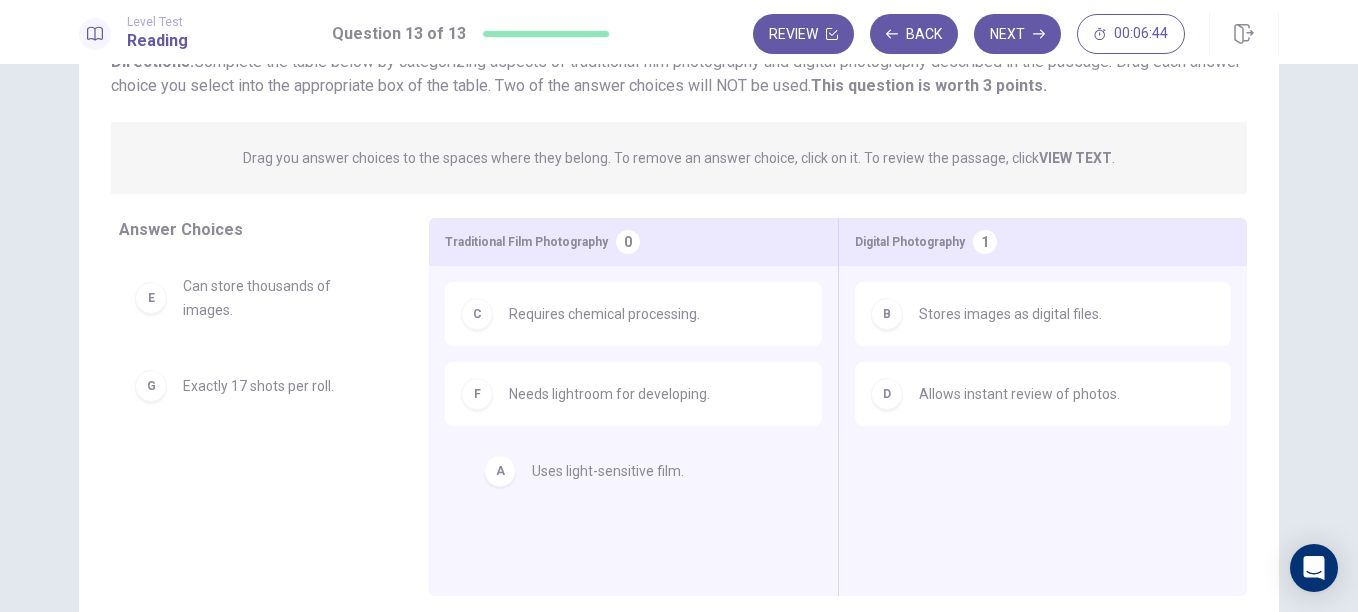 drag, startPoint x: 281, startPoint y: 308, endPoint x: 640, endPoint y: 489, distance: 402.04727 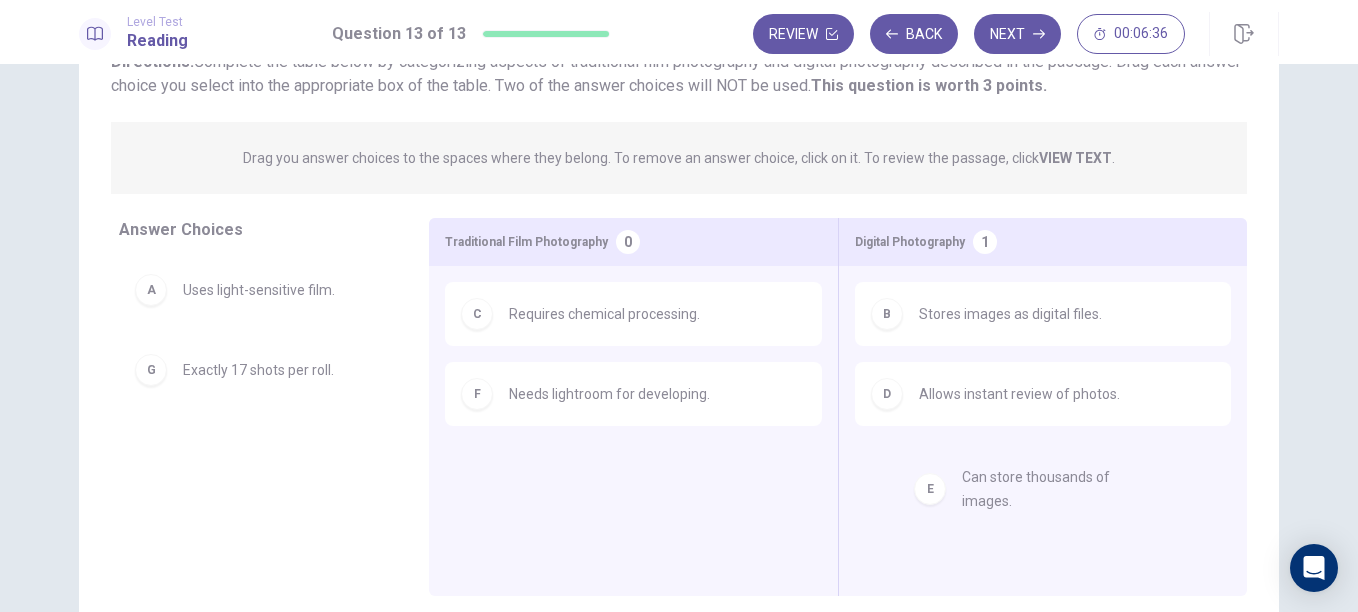 drag, startPoint x: 284, startPoint y: 385, endPoint x: 1075, endPoint y: 493, distance: 798.3389 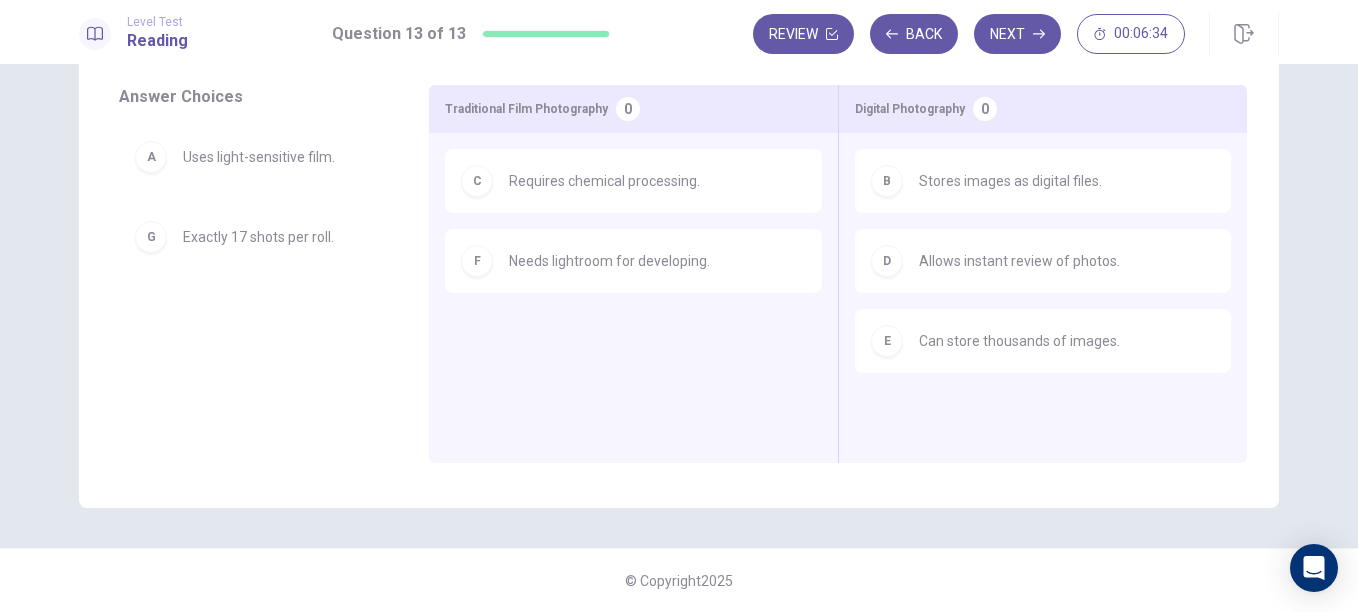 scroll, scrollTop: 0, scrollLeft: 0, axis: both 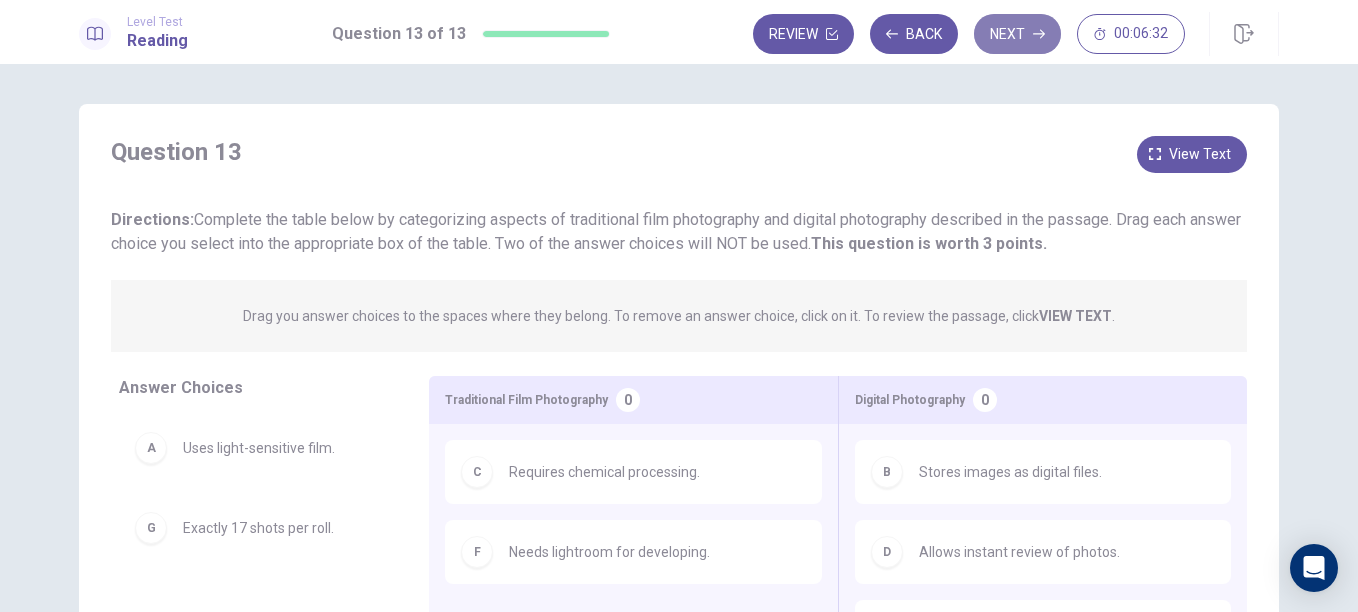 click on "Next" at bounding box center (1017, 34) 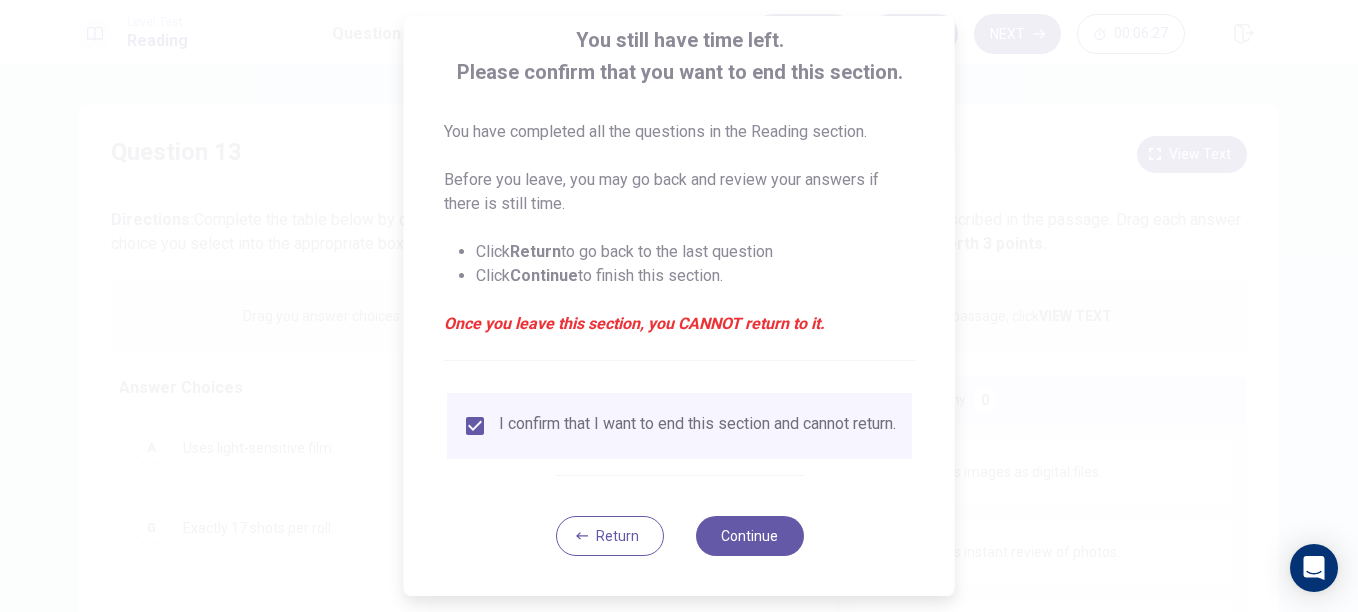 scroll, scrollTop: 134, scrollLeft: 0, axis: vertical 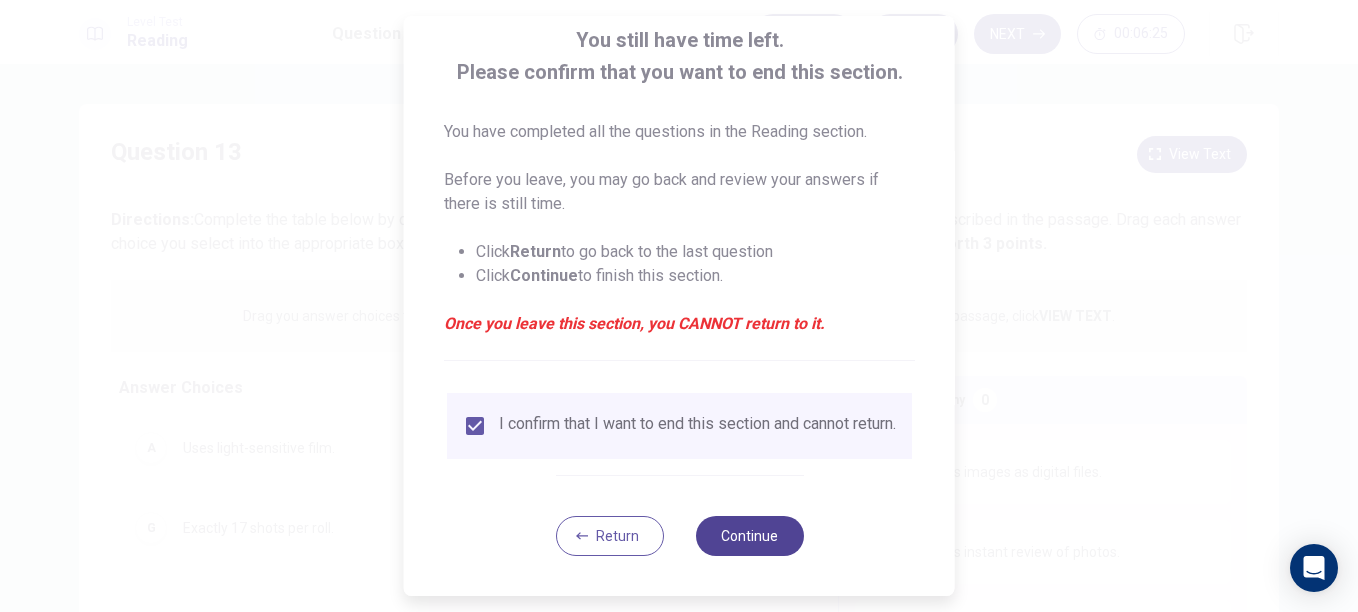 click on "Continue" at bounding box center [749, 536] 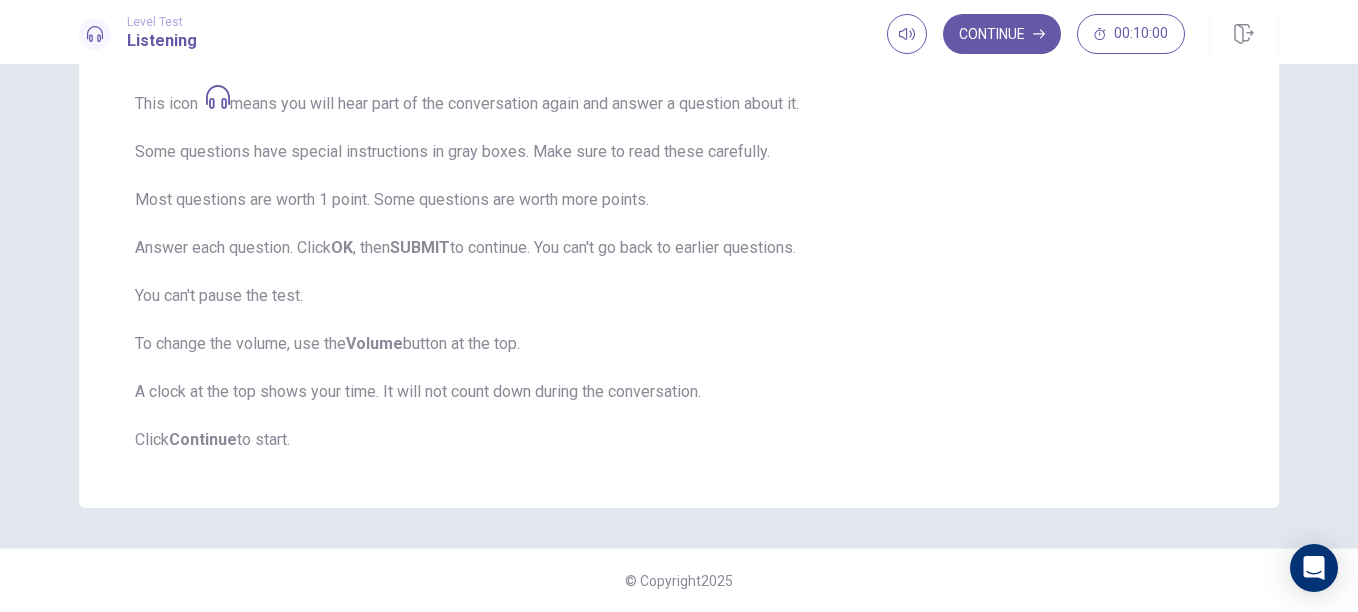 scroll, scrollTop: 0, scrollLeft: 0, axis: both 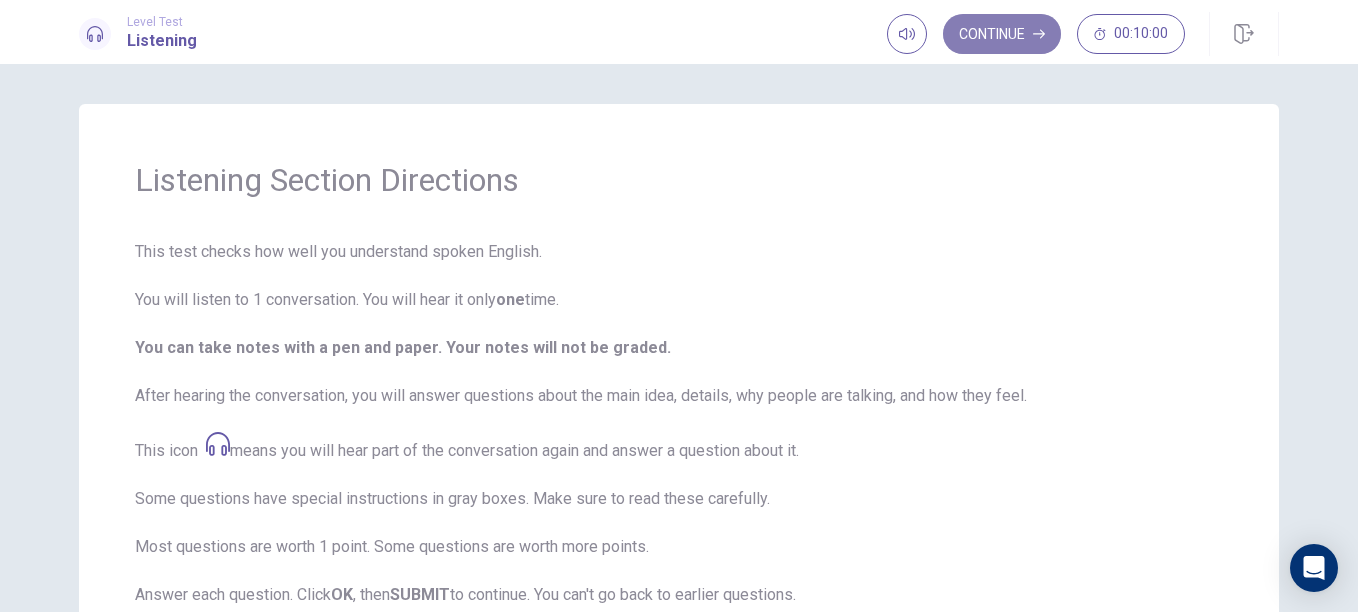 click on "Continue" at bounding box center (1002, 34) 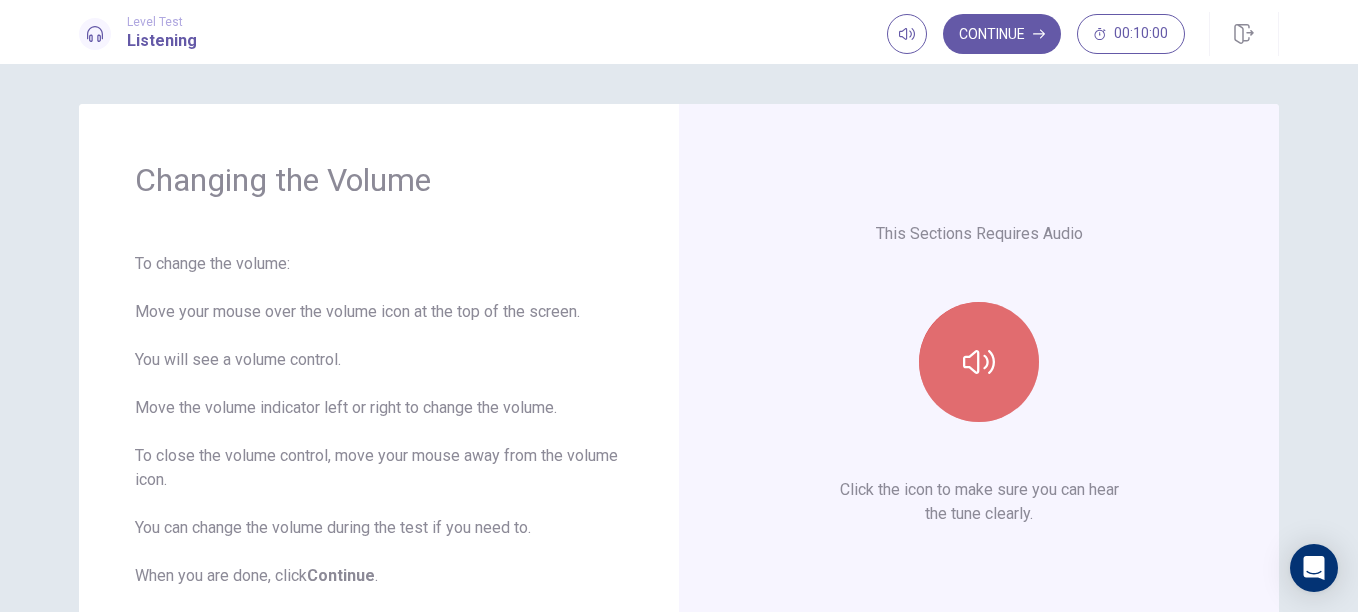 click at bounding box center [979, 362] 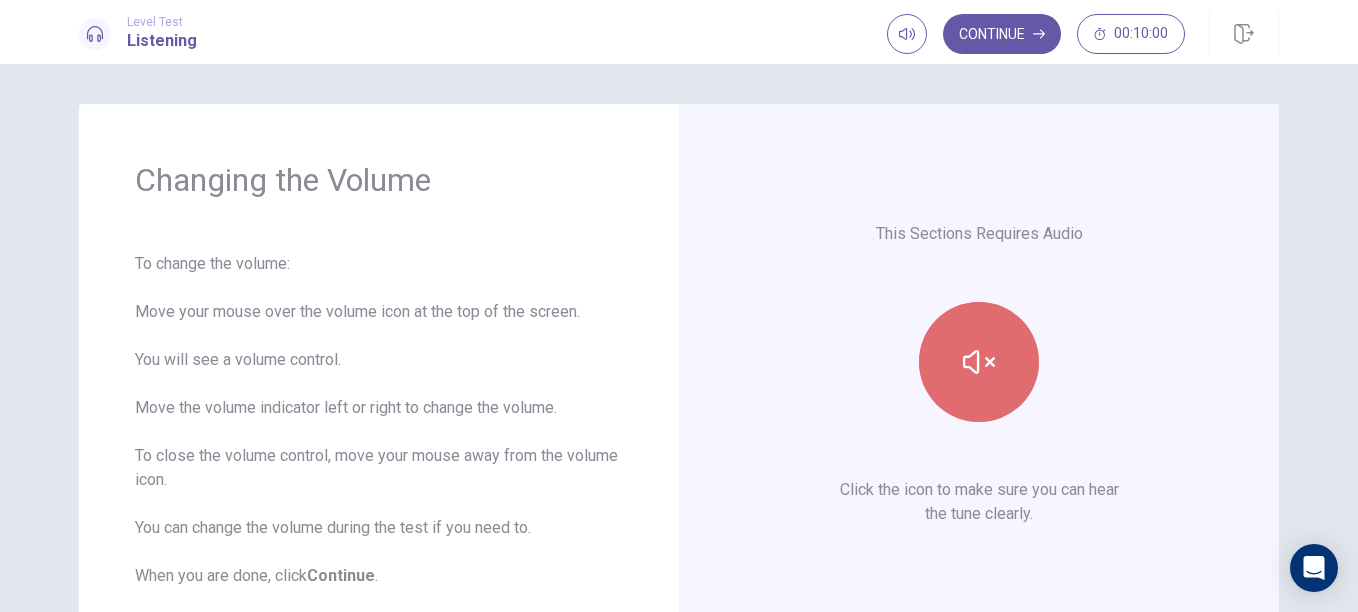 click 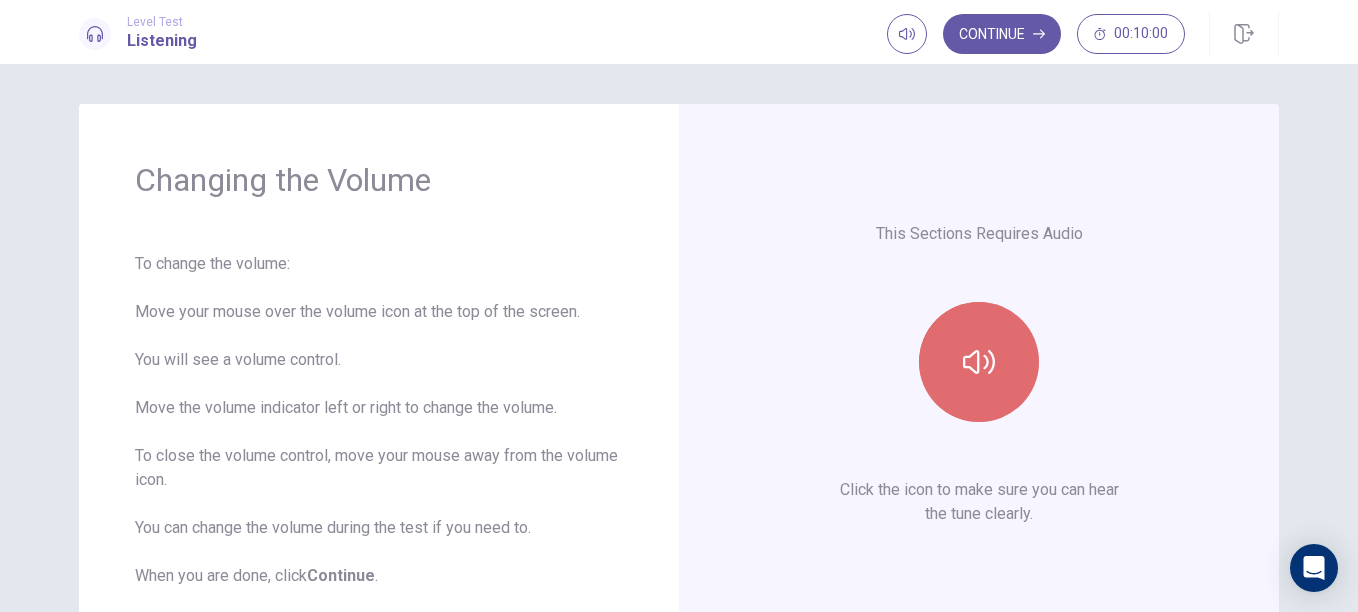 click 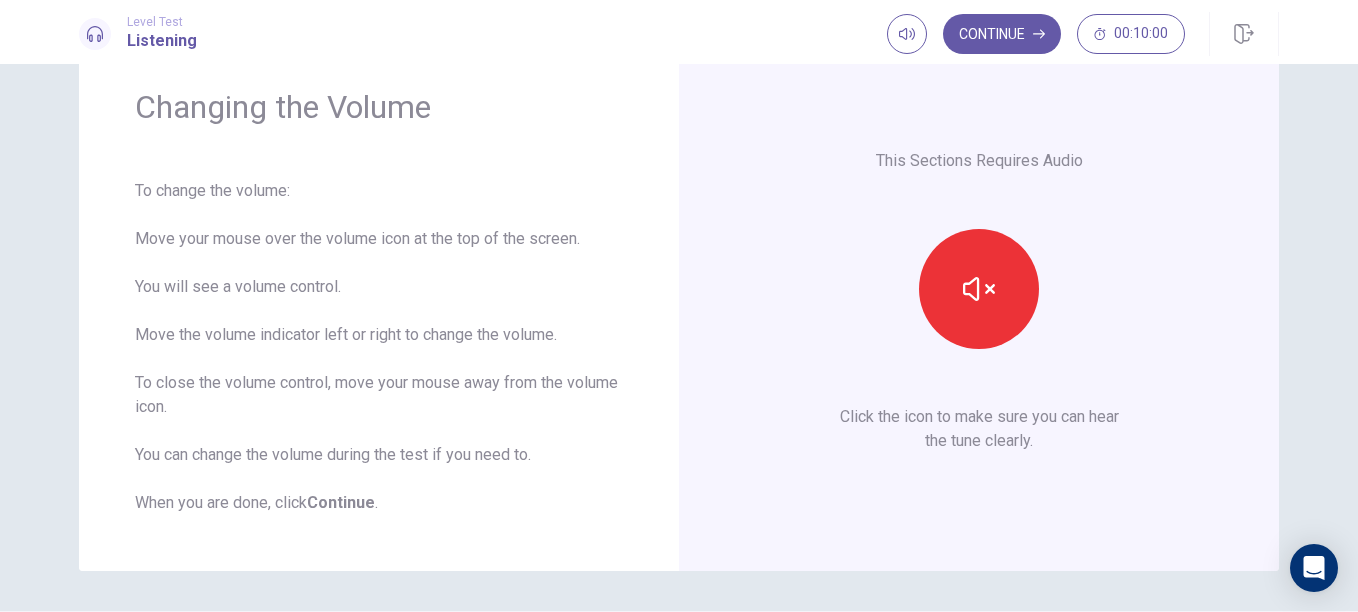 scroll, scrollTop: 48, scrollLeft: 0, axis: vertical 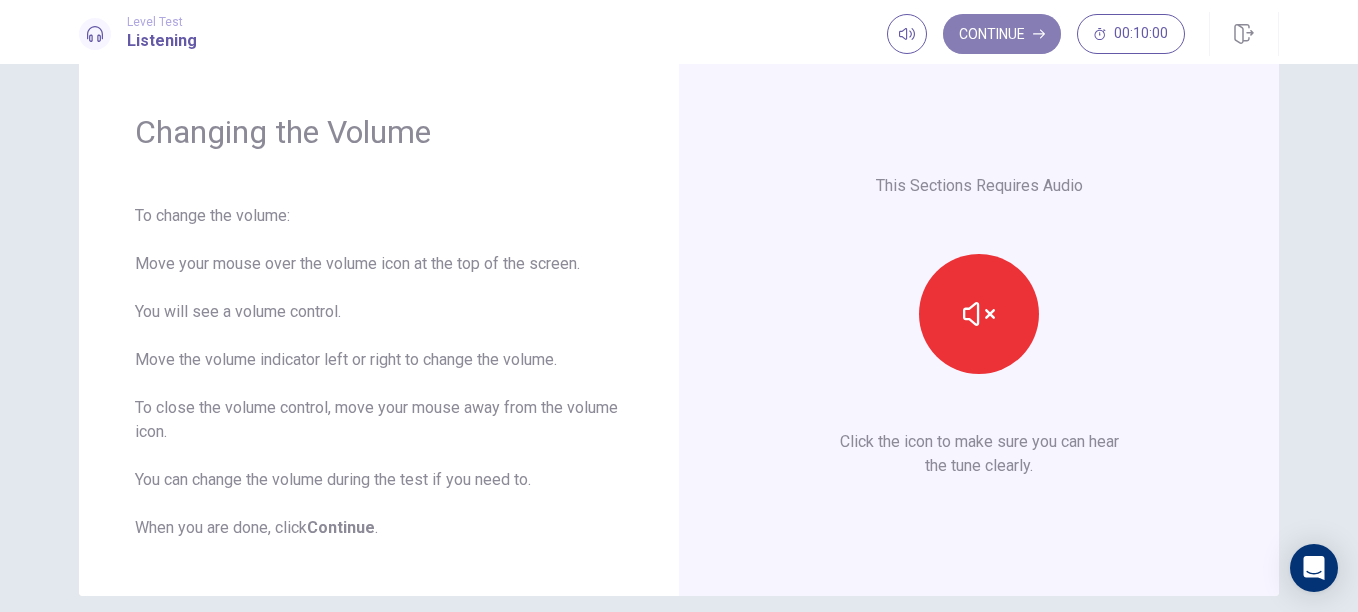 click on "Continue" at bounding box center (1002, 34) 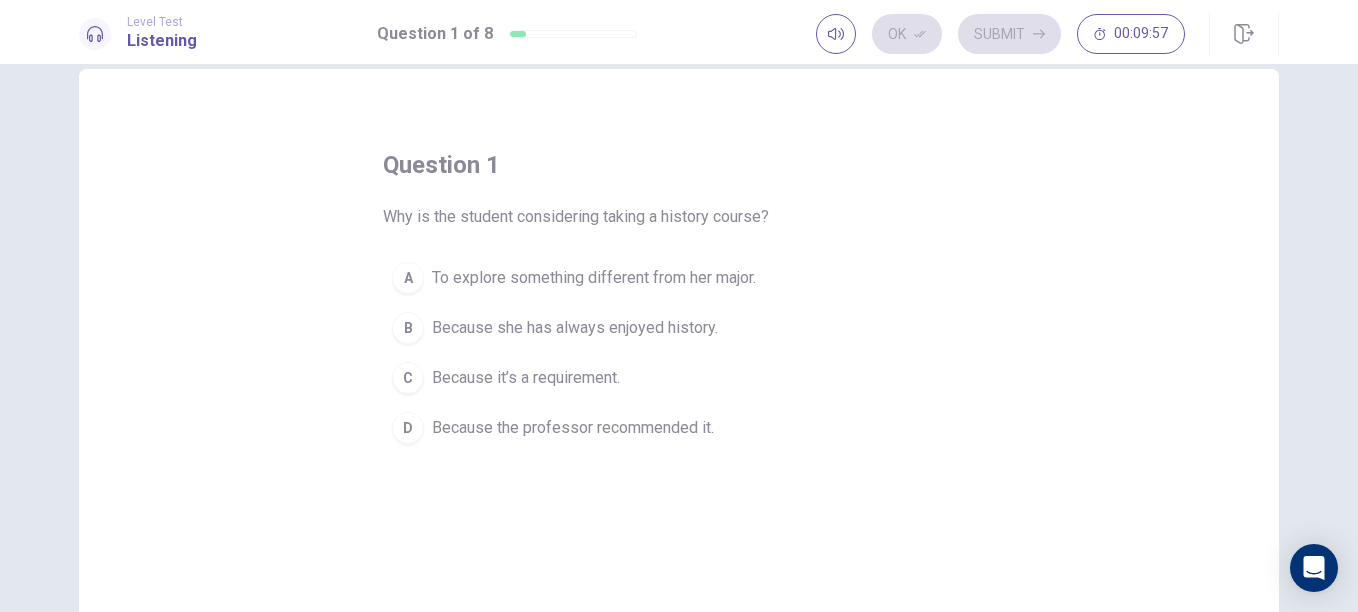 scroll, scrollTop: 36, scrollLeft: 0, axis: vertical 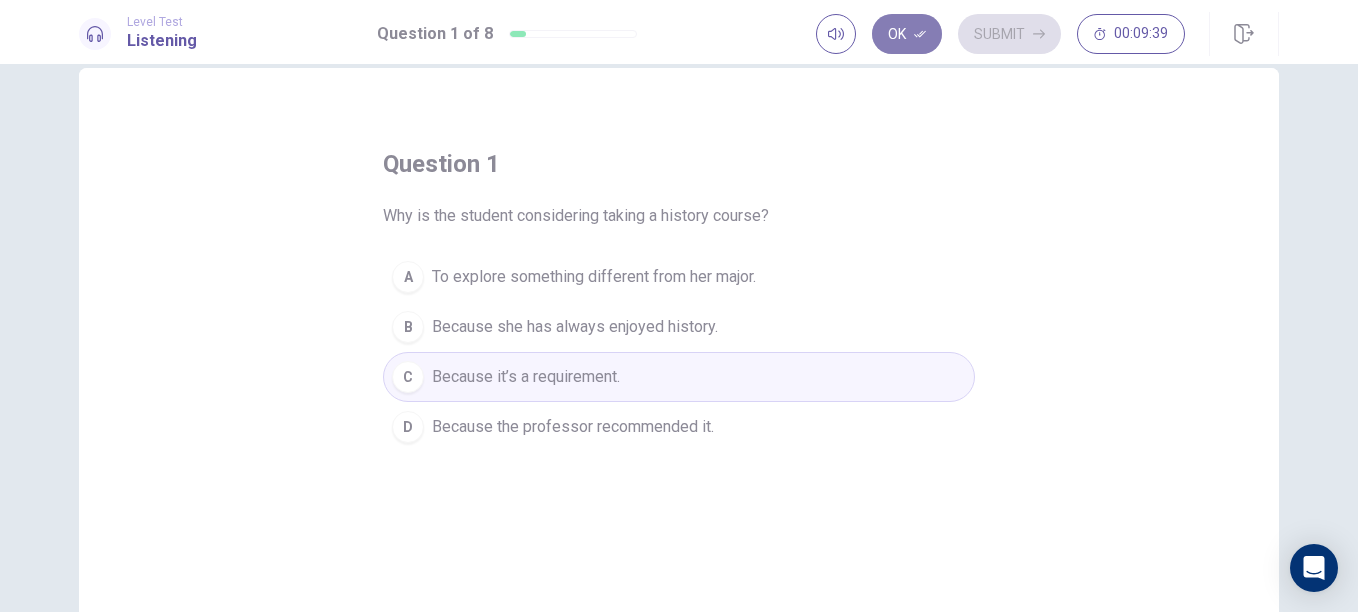 click on "Ok" at bounding box center (907, 34) 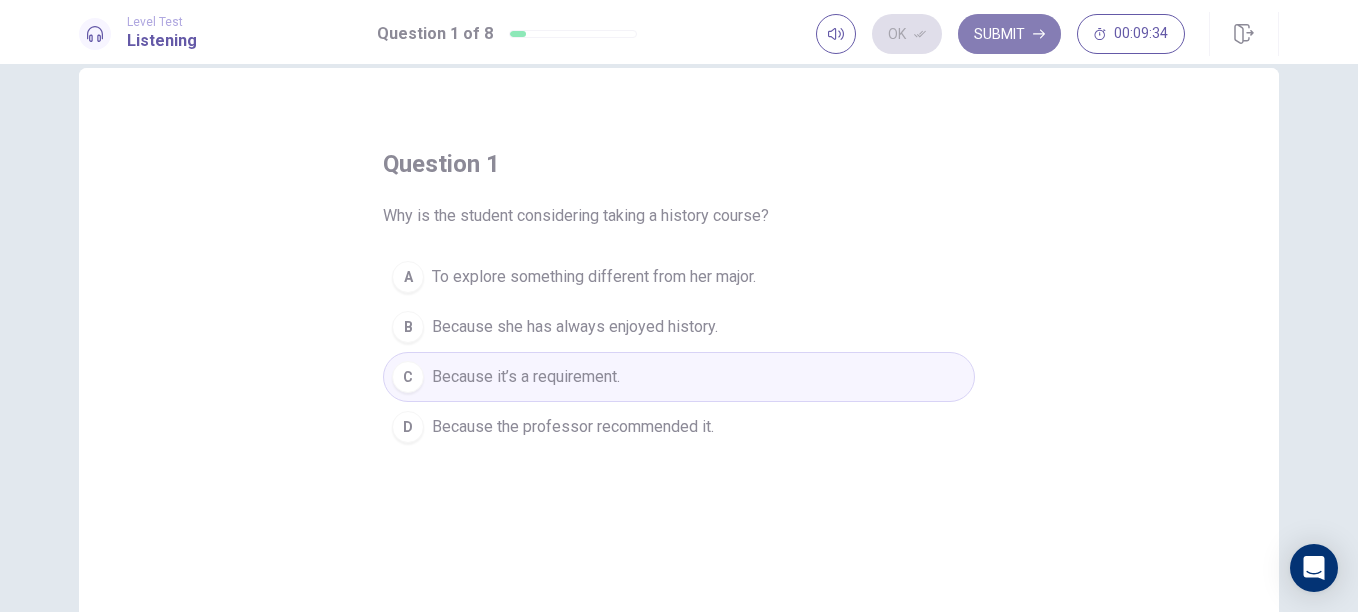 click on "Submit" at bounding box center [1009, 34] 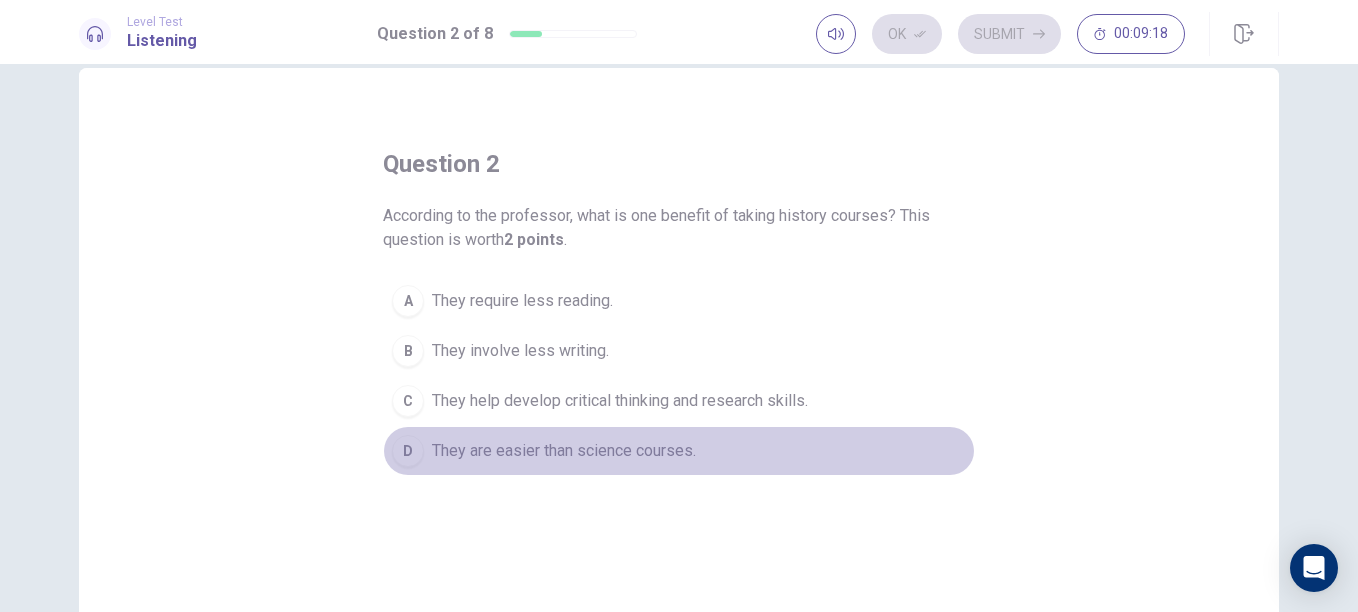 click on "They are easier than science courses." at bounding box center [564, 451] 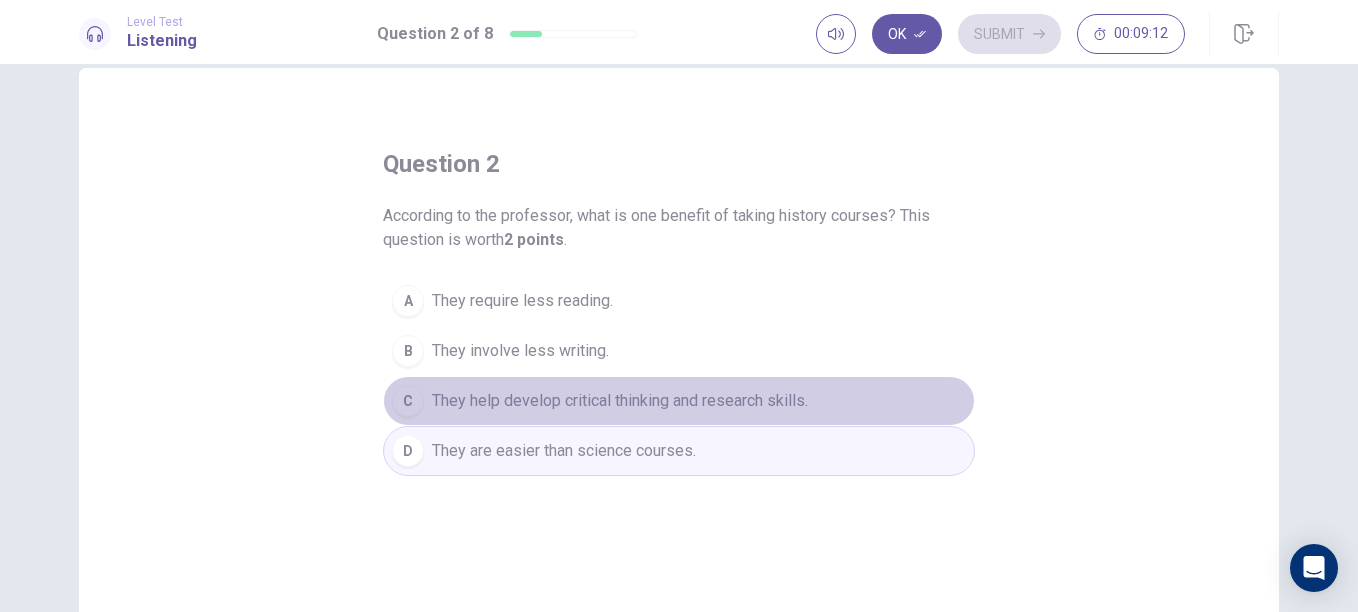 click on "They help develop critical thinking and research skills." at bounding box center [620, 401] 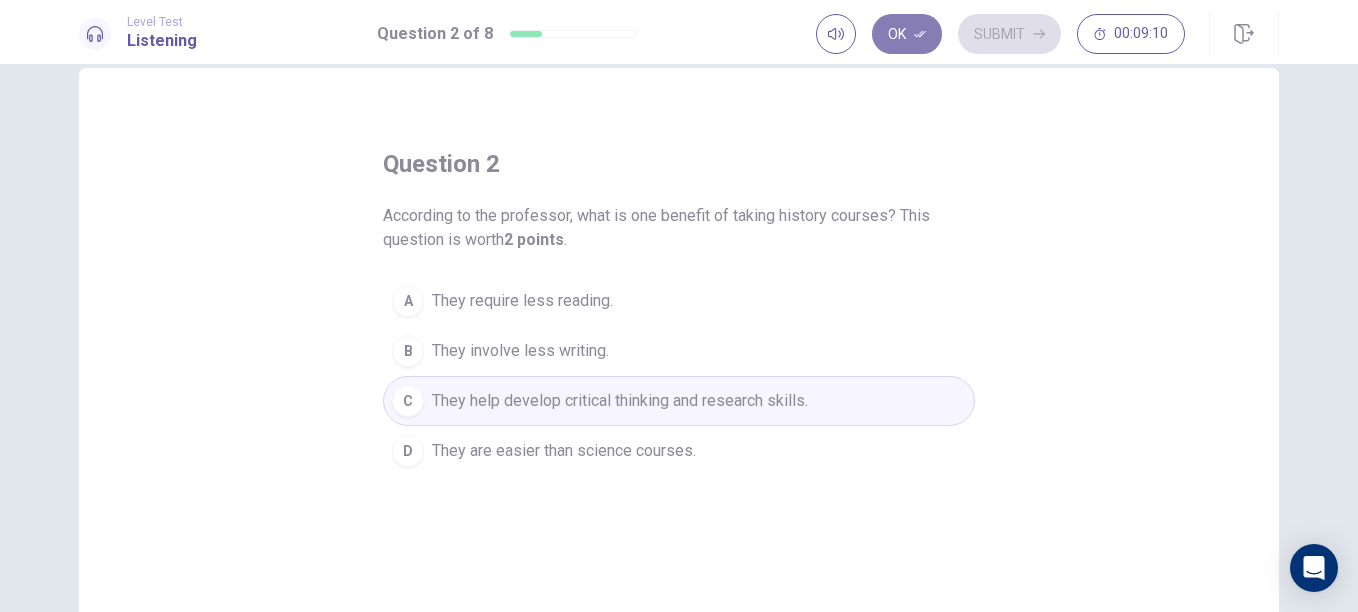 click on "Ok" at bounding box center (907, 34) 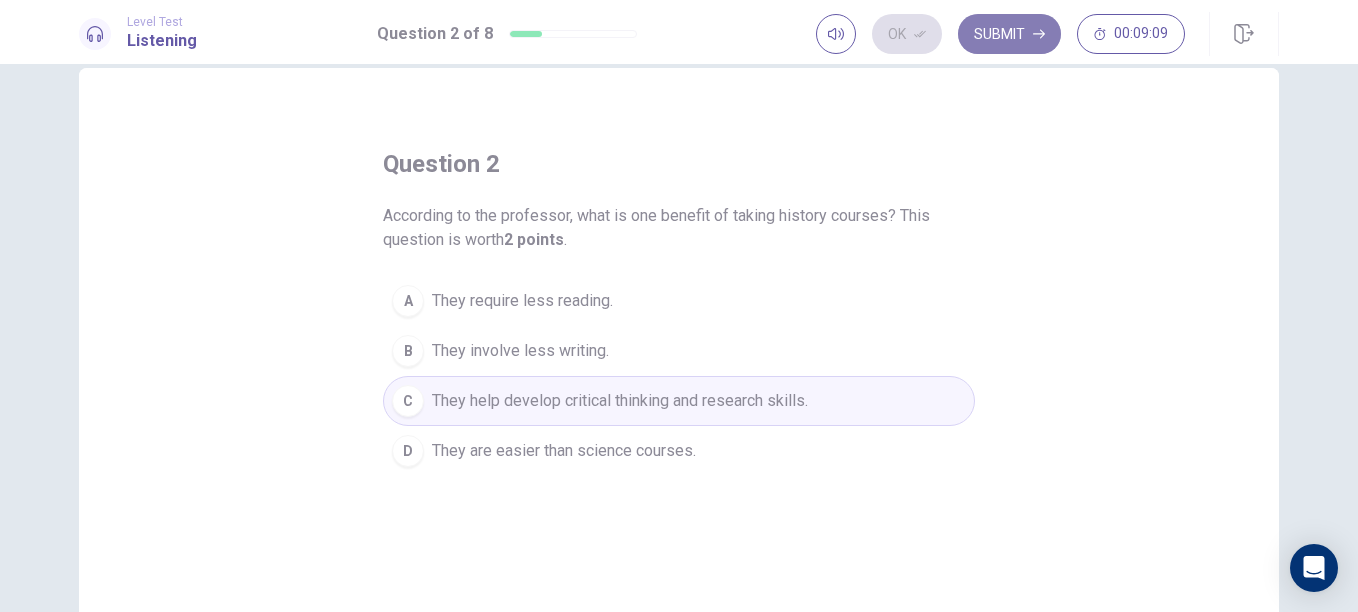 click on "Submit" at bounding box center [1009, 34] 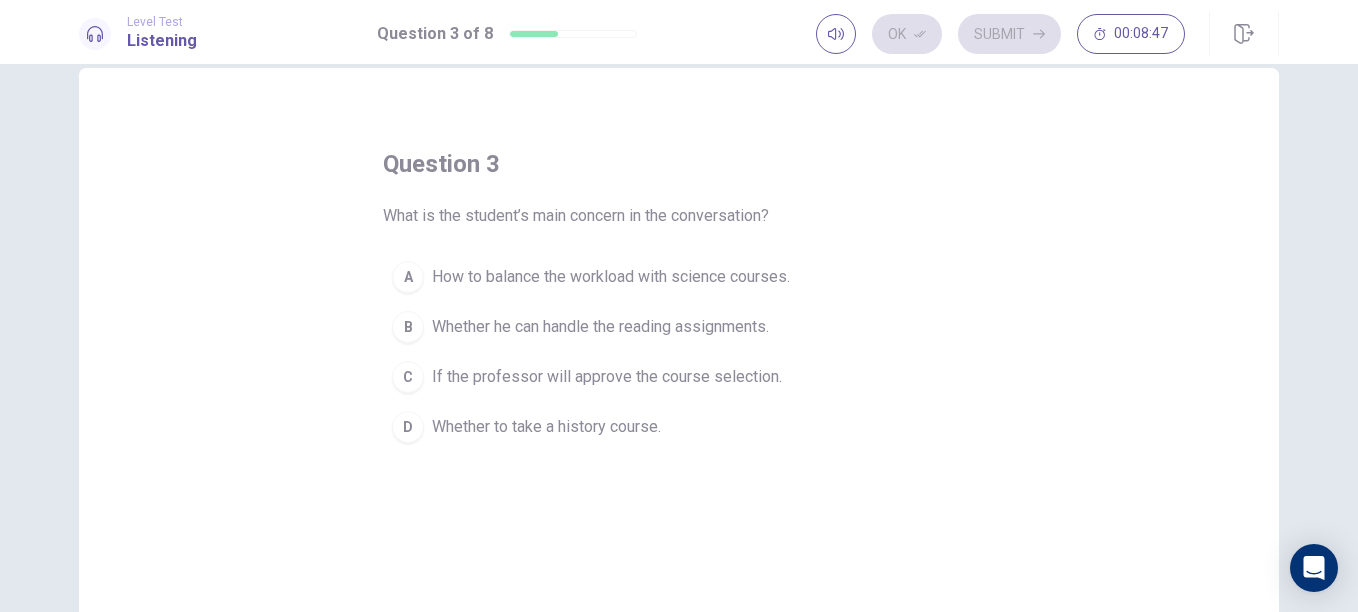 scroll, scrollTop: 33, scrollLeft: 0, axis: vertical 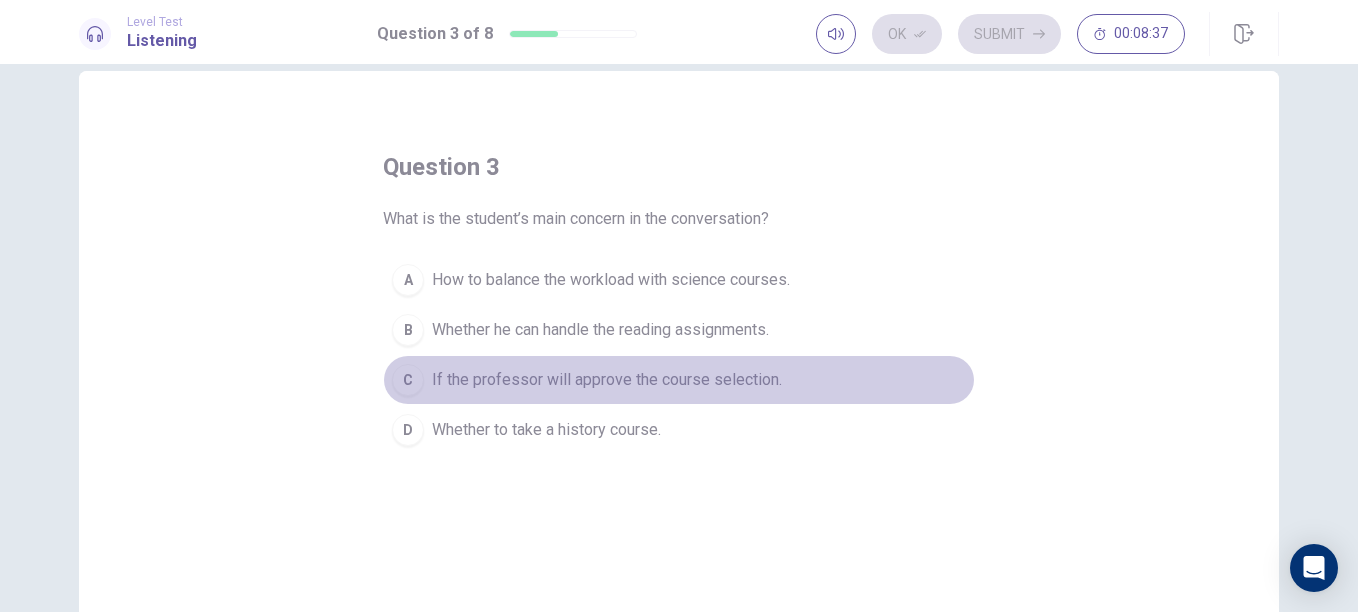 click on "C If the professor will approve the course selection." at bounding box center [679, 380] 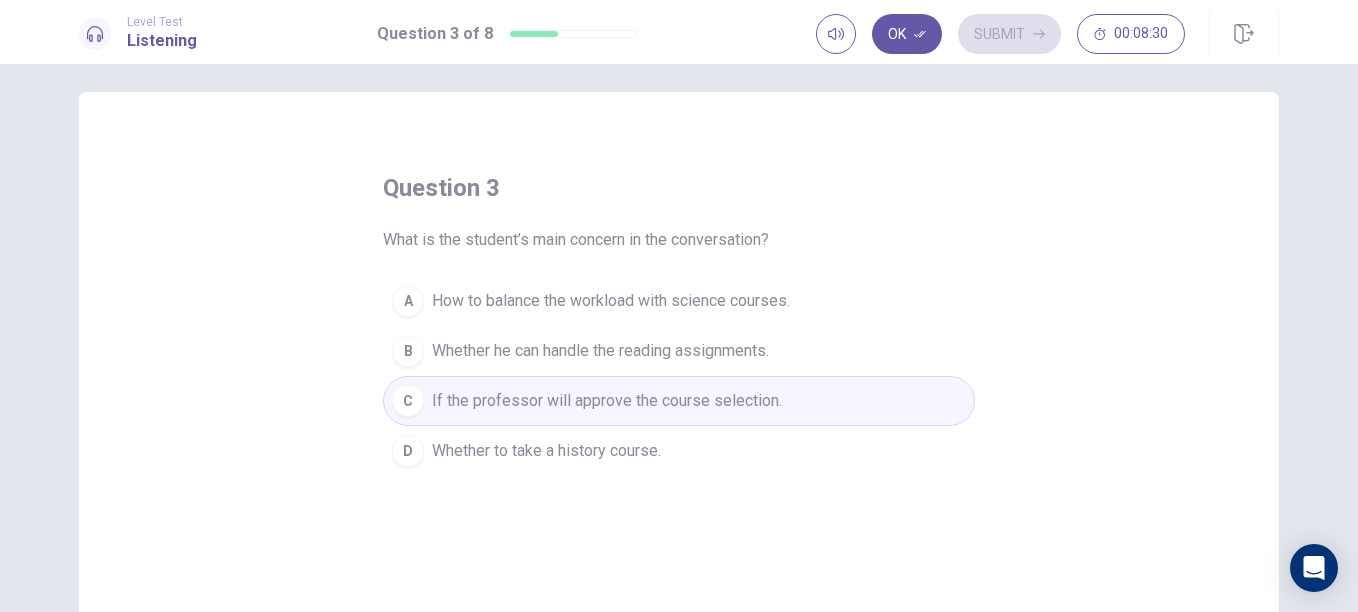 scroll, scrollTop: 4, scrollLeft: 0, axis: vertical 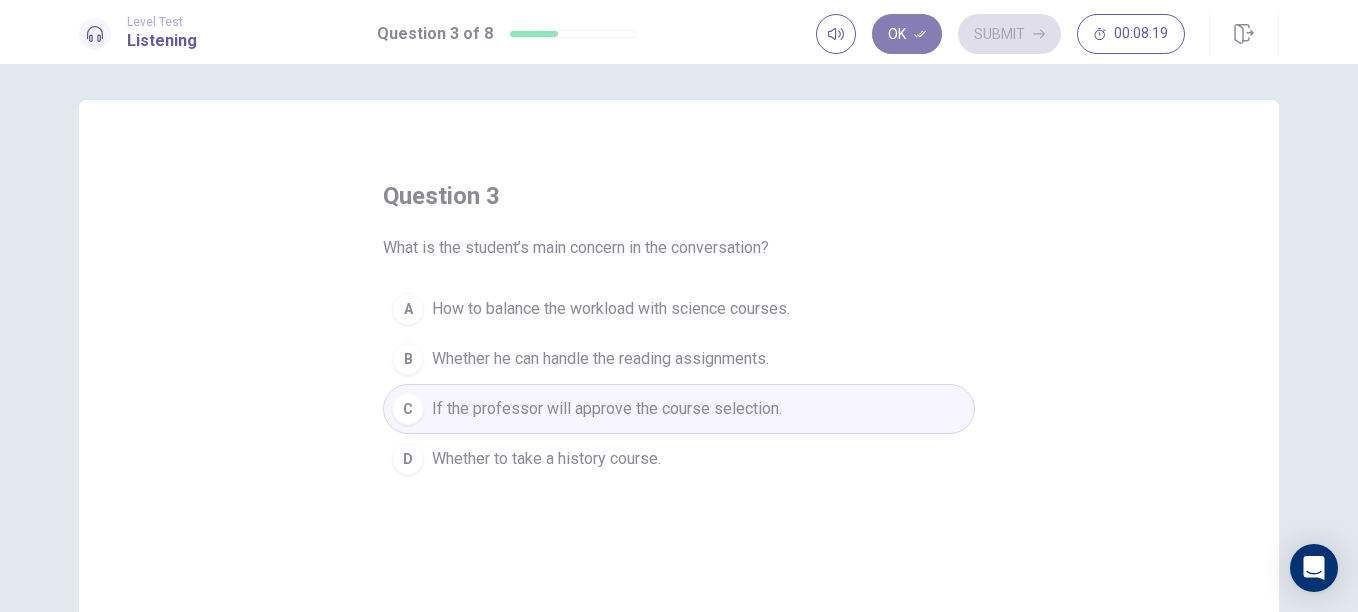 click on "Ok" at bounding box center (907, 34) 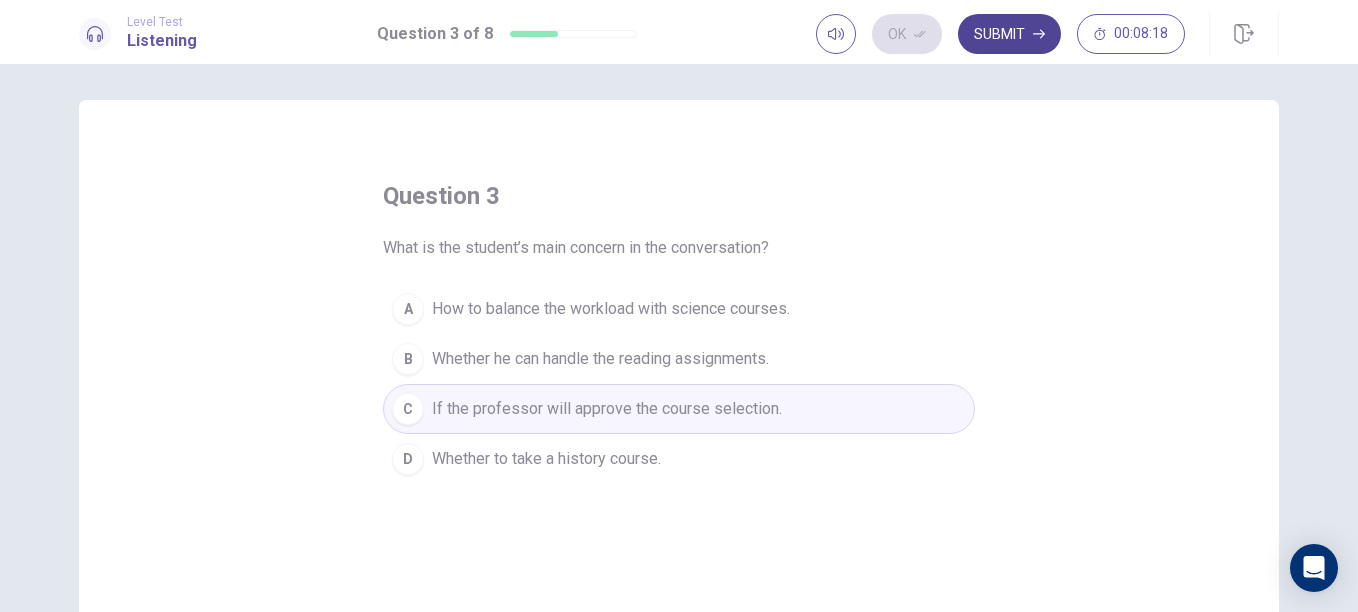 click on "Submit" at bounding box center [1009, 34] 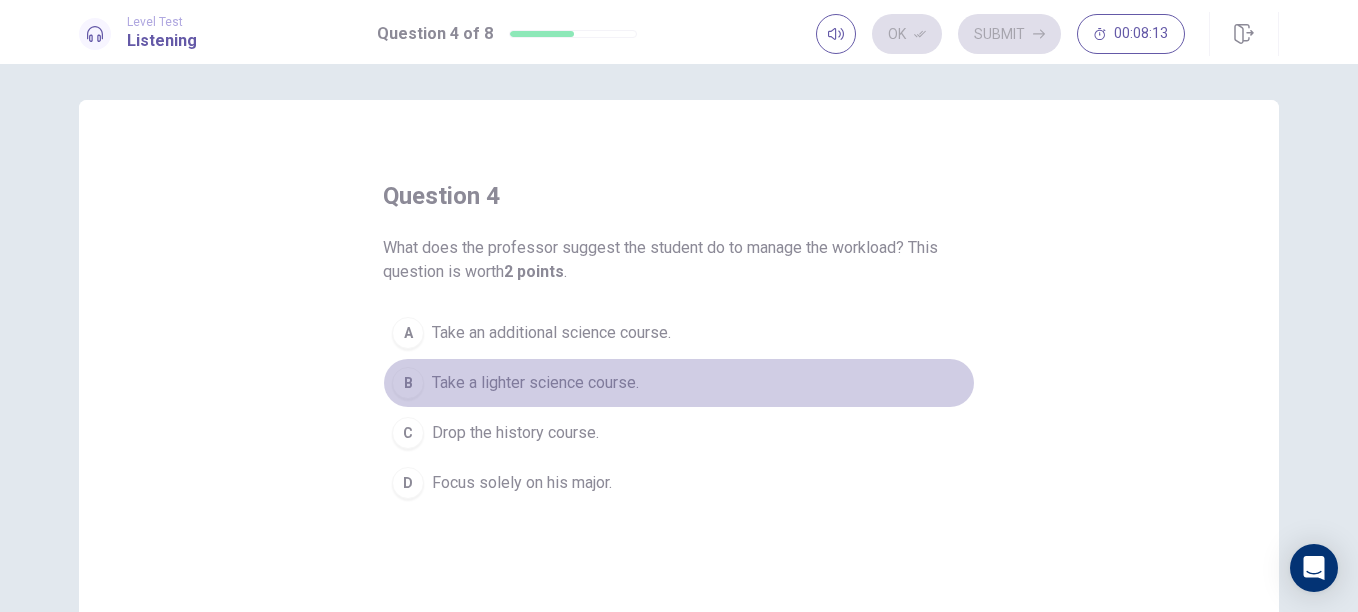 click on "B Take a lighter science course." at bounding box center (679, 383) 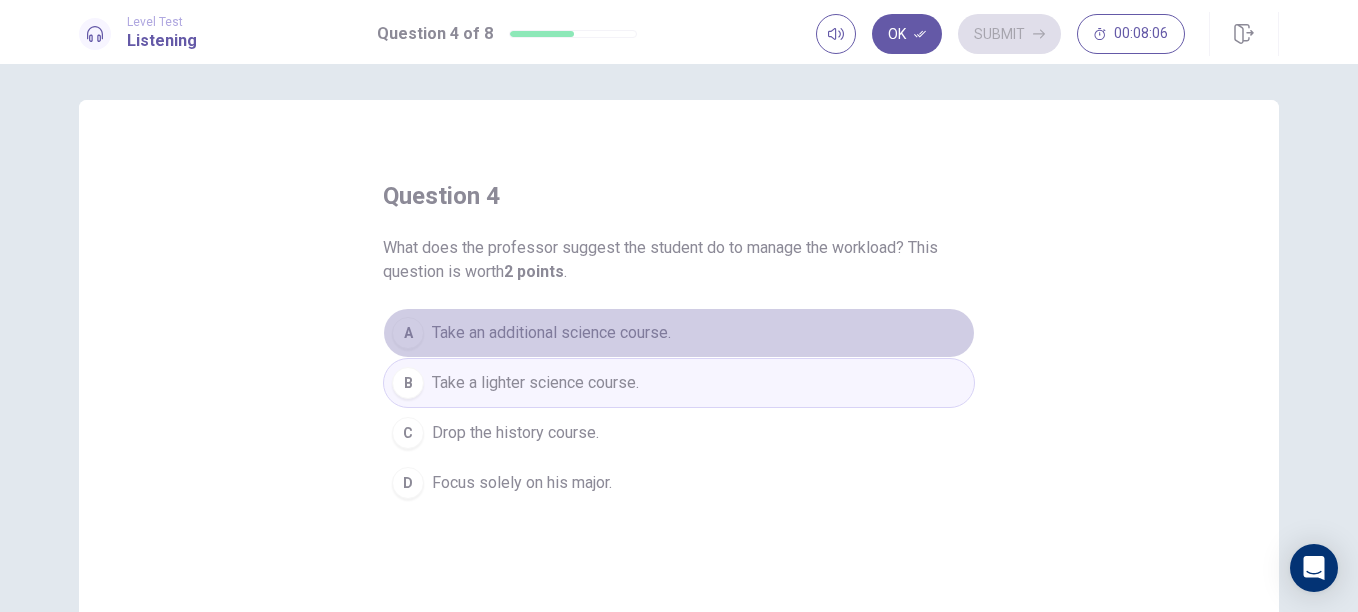 click on "A Take an additional science course." at bounding box center (679, 333) 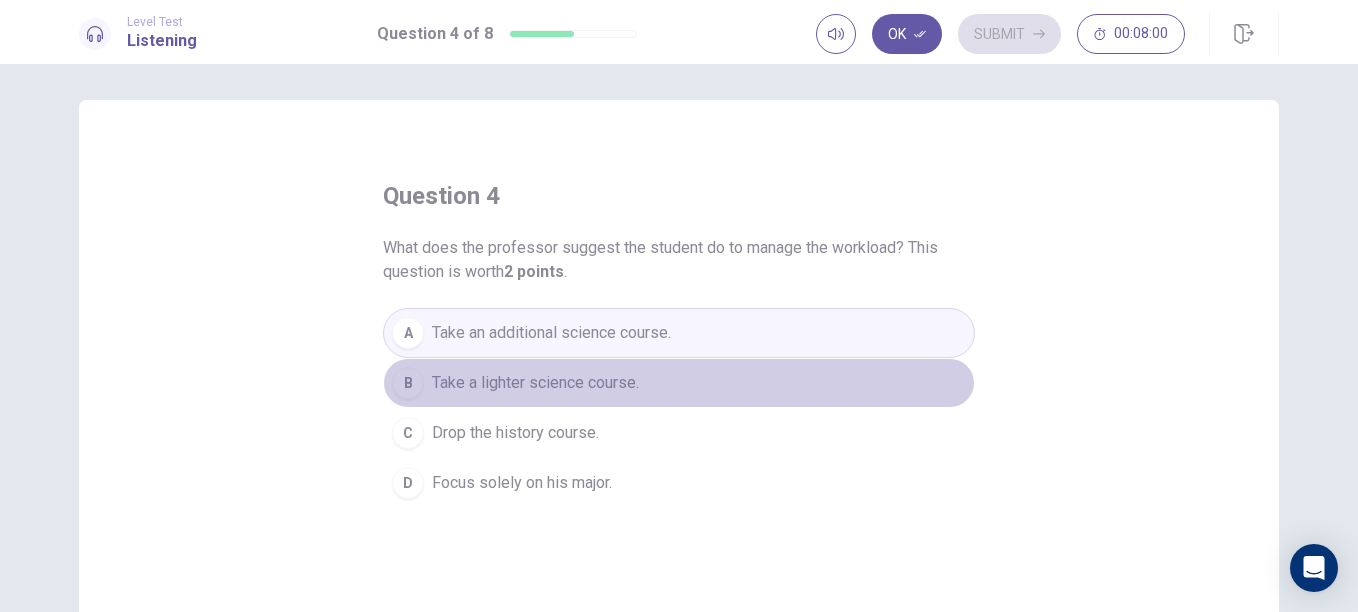 click on "Take a lighter science course." at bounding box center [535, 383] 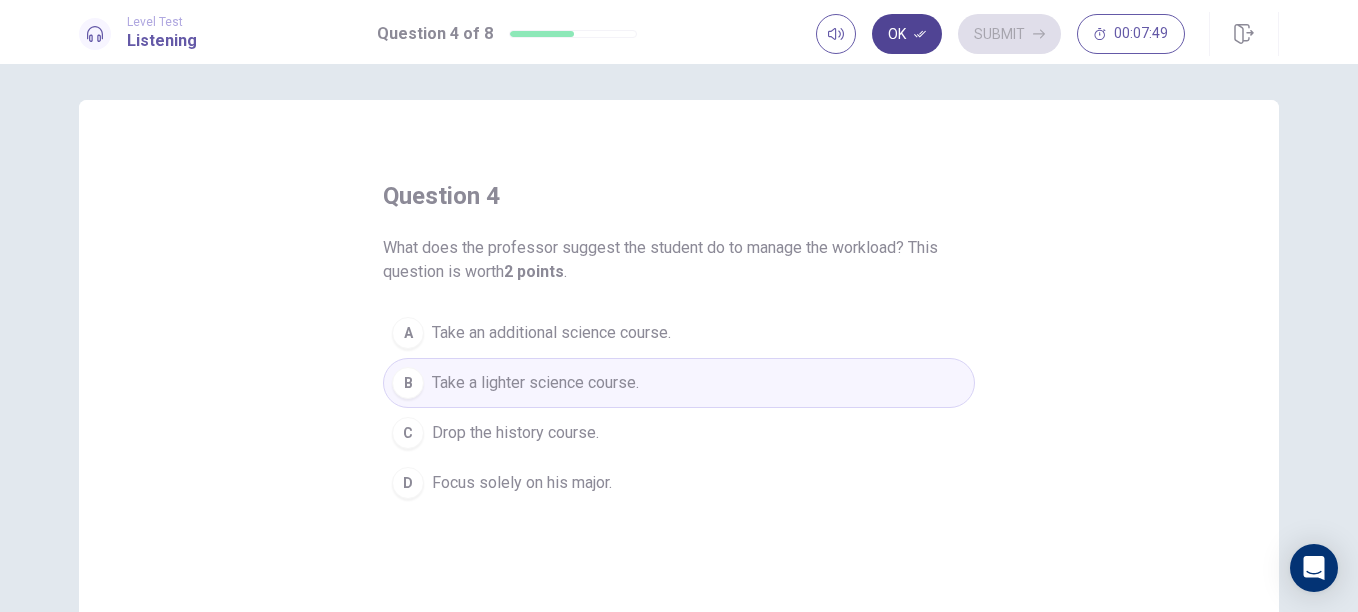 click on "Ok" at bounding box center (907, 34) 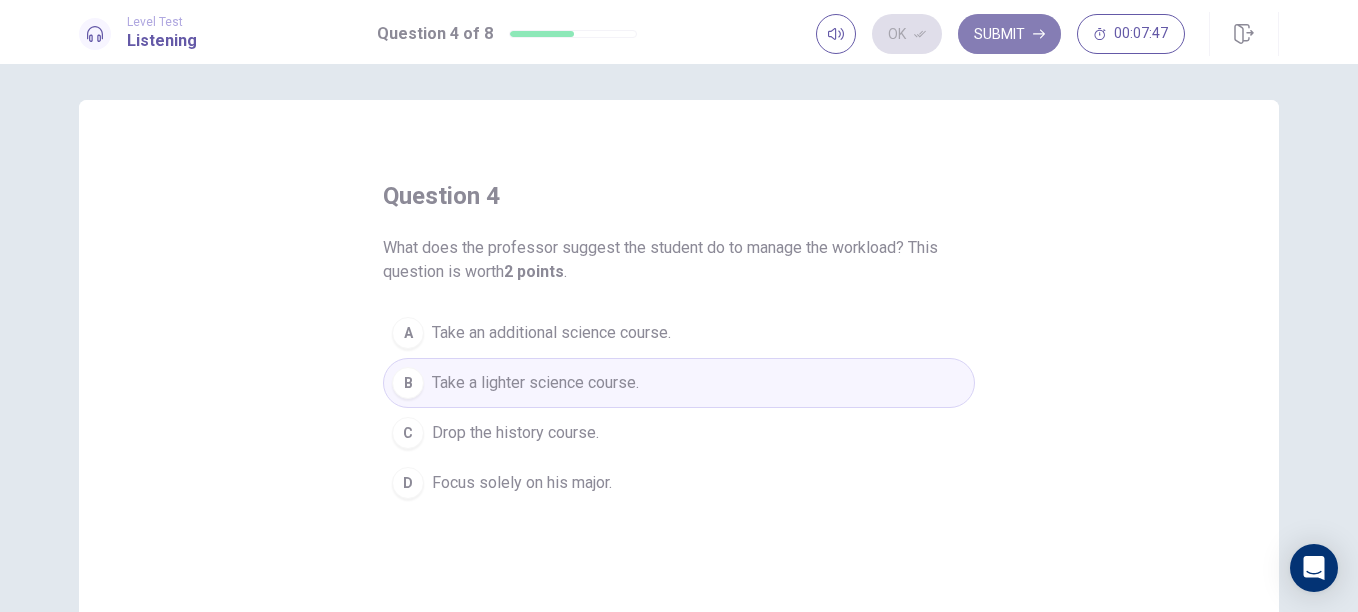 click on "Submit" at bounding box center [1009, 34] 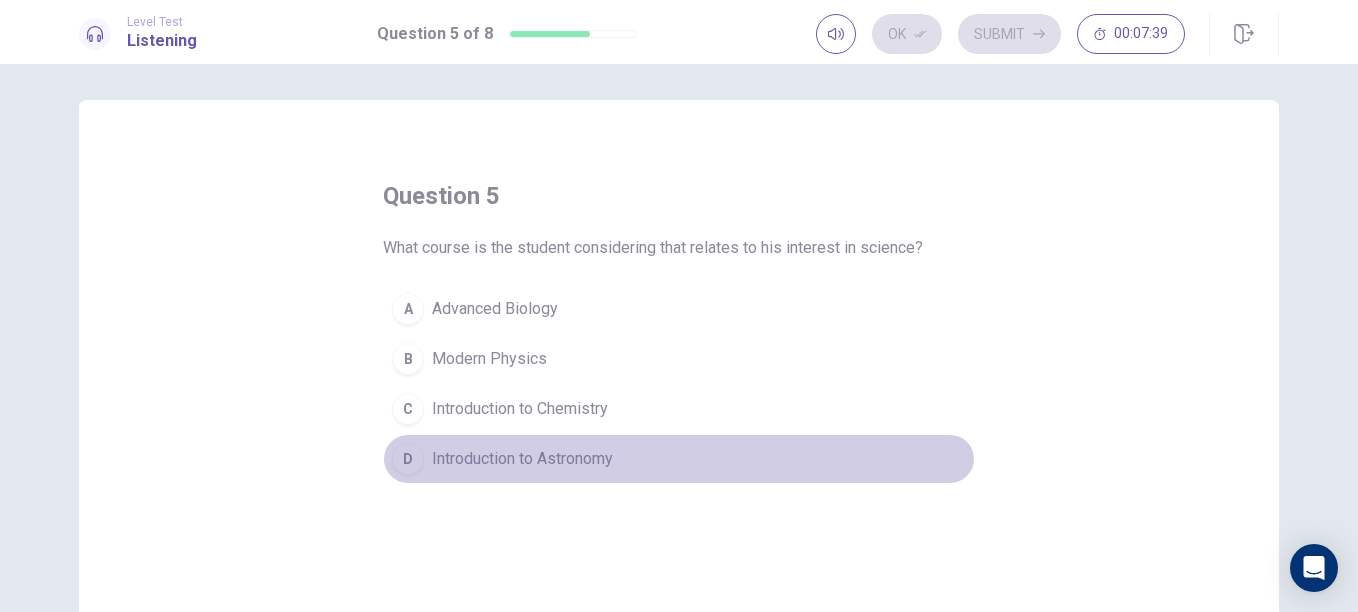click on "D Introduction to Astronomy" at bounding box center [679, 459] 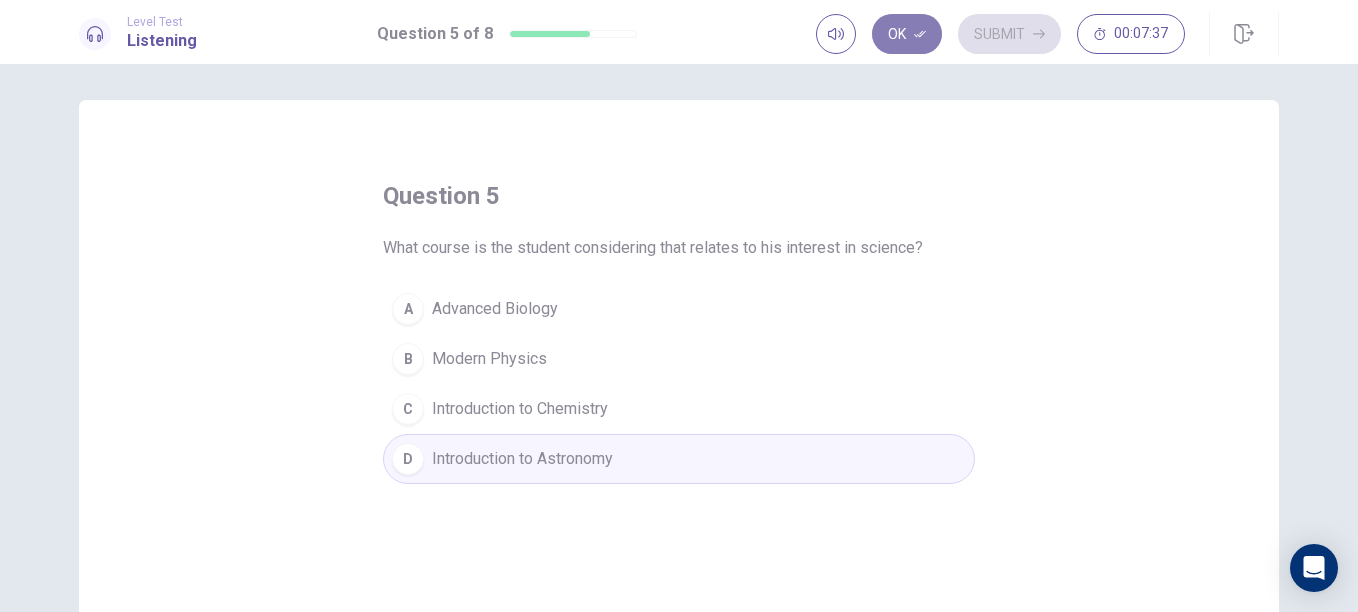 click on "Ok" at bounding box center [907, 34] 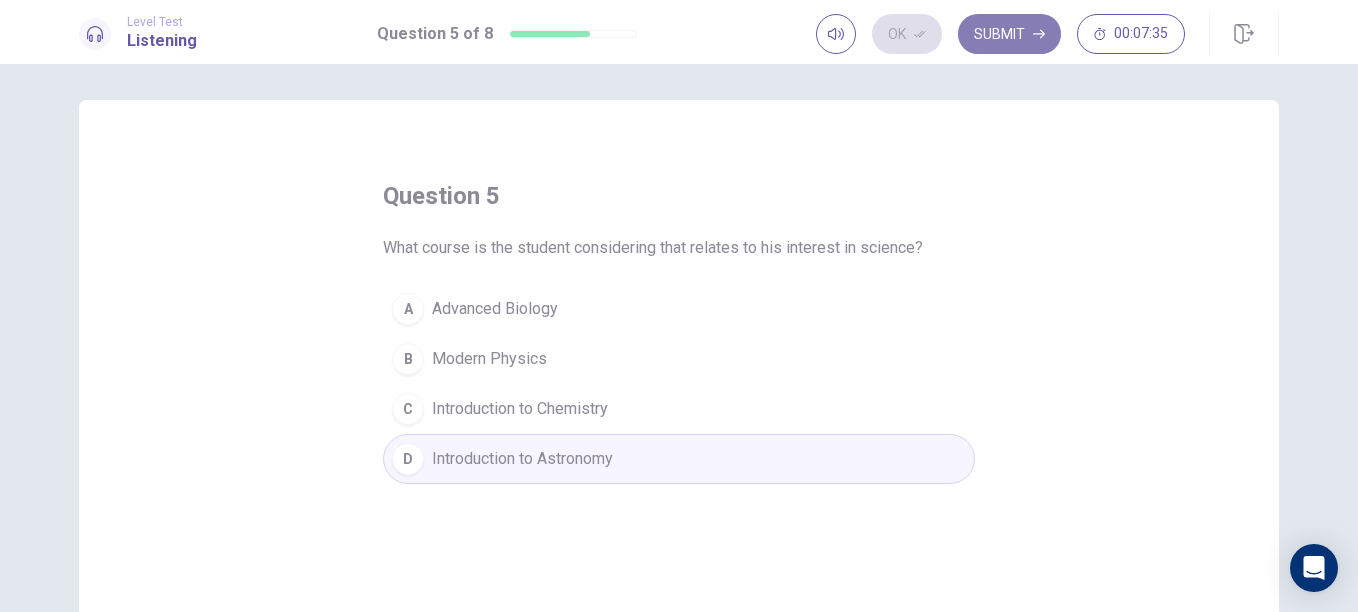 click on "Submit" at bounding box center [1009, 34] 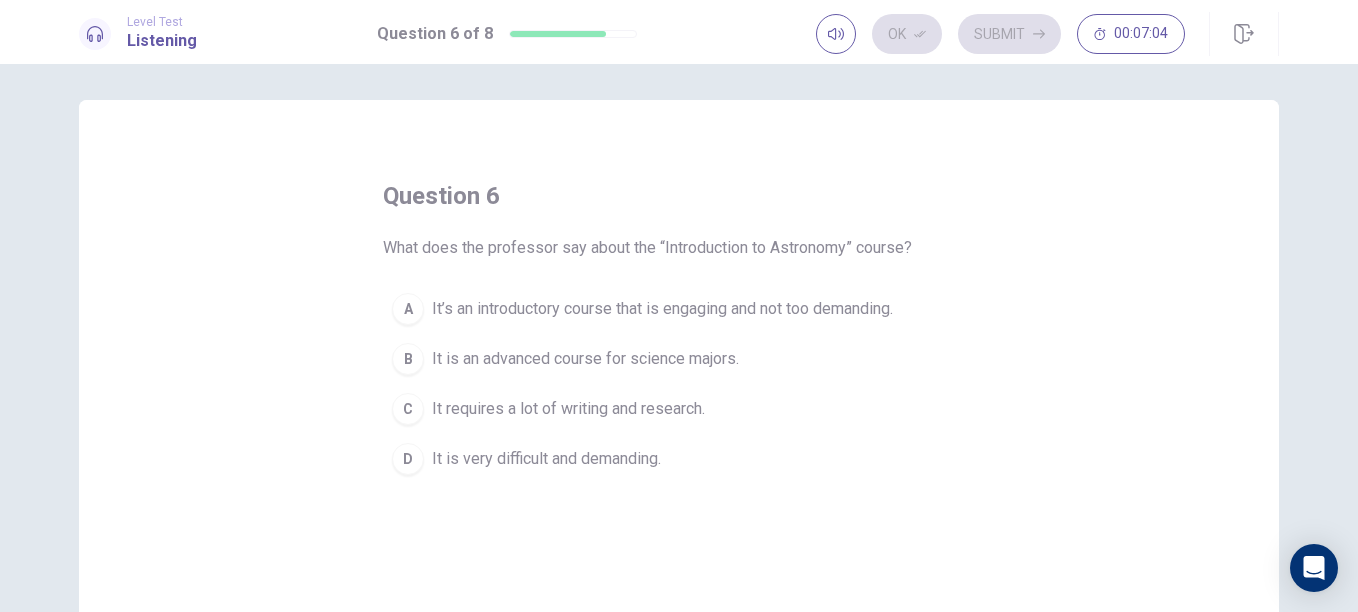 click on "It is an advanced course for science majors." at bounding box center [585, 359] 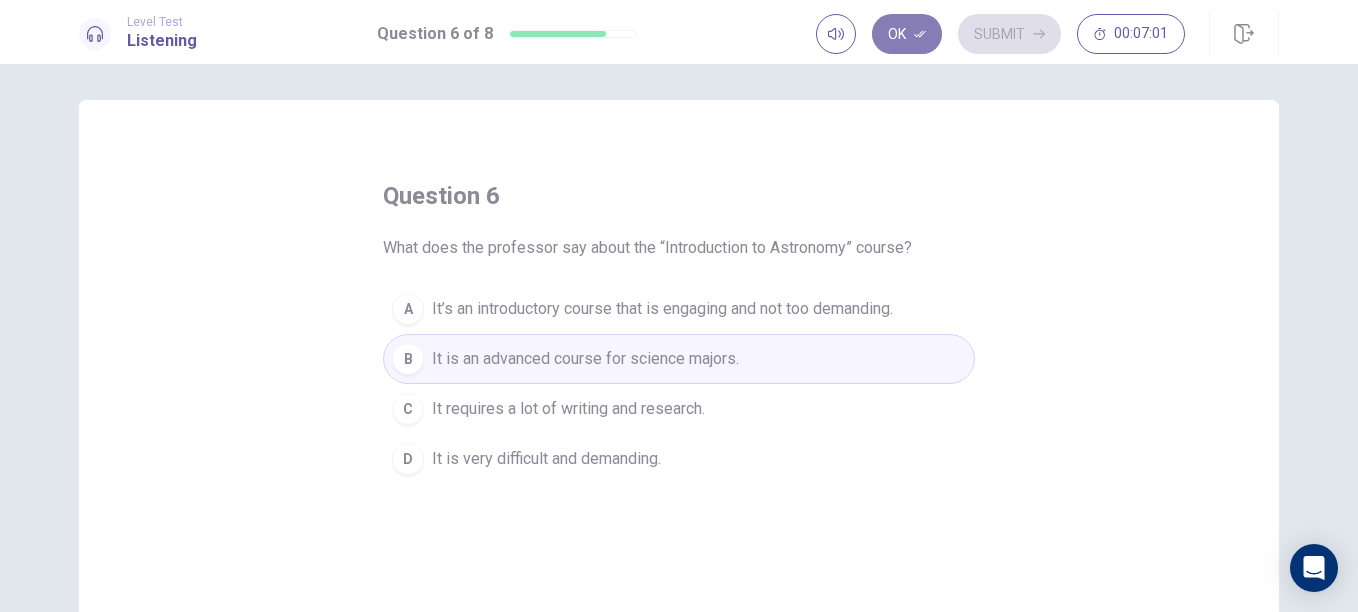click on "Ok" at bounding box center (907, 34) 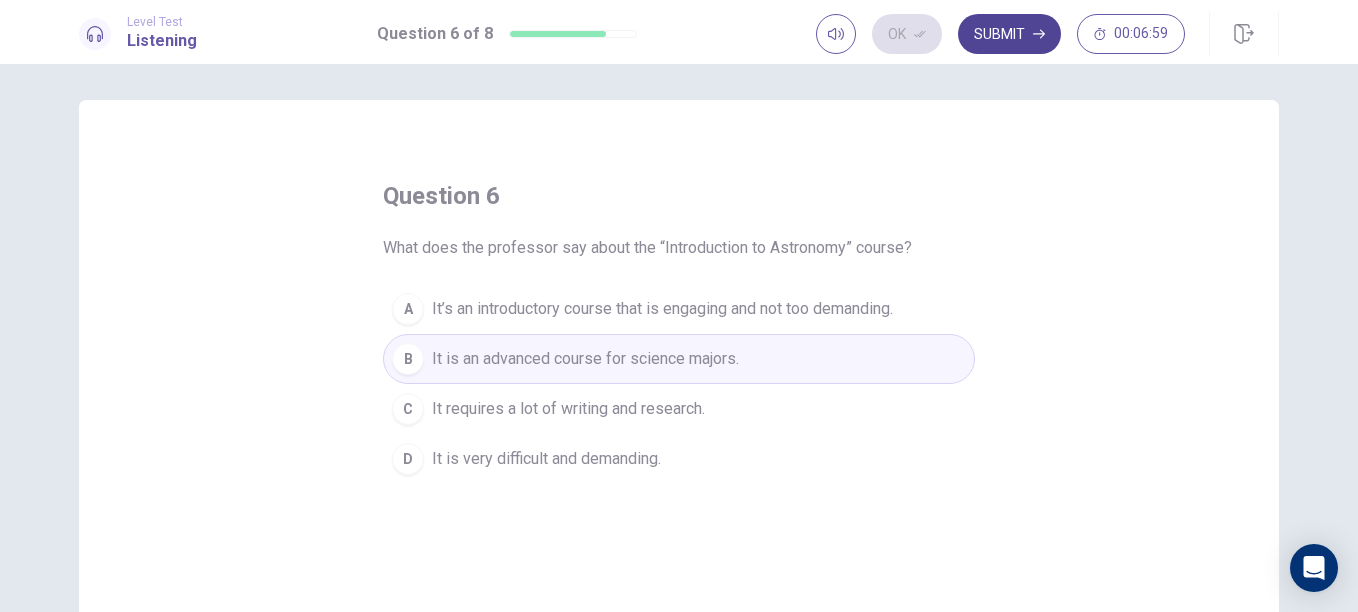 click on "Submit" at bounding box center (1009, 34) 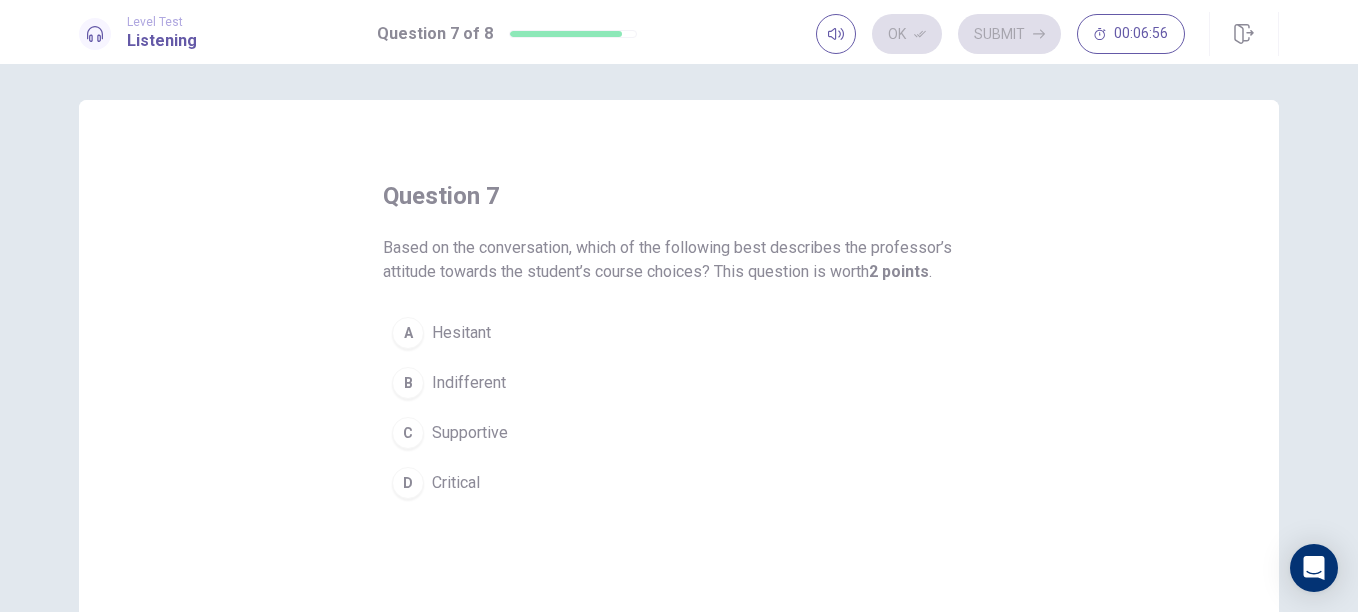 drag, startPoint x: 500, startPoint y: 253, endPoint x: 680, endPoint y: 256, distance: 180.025 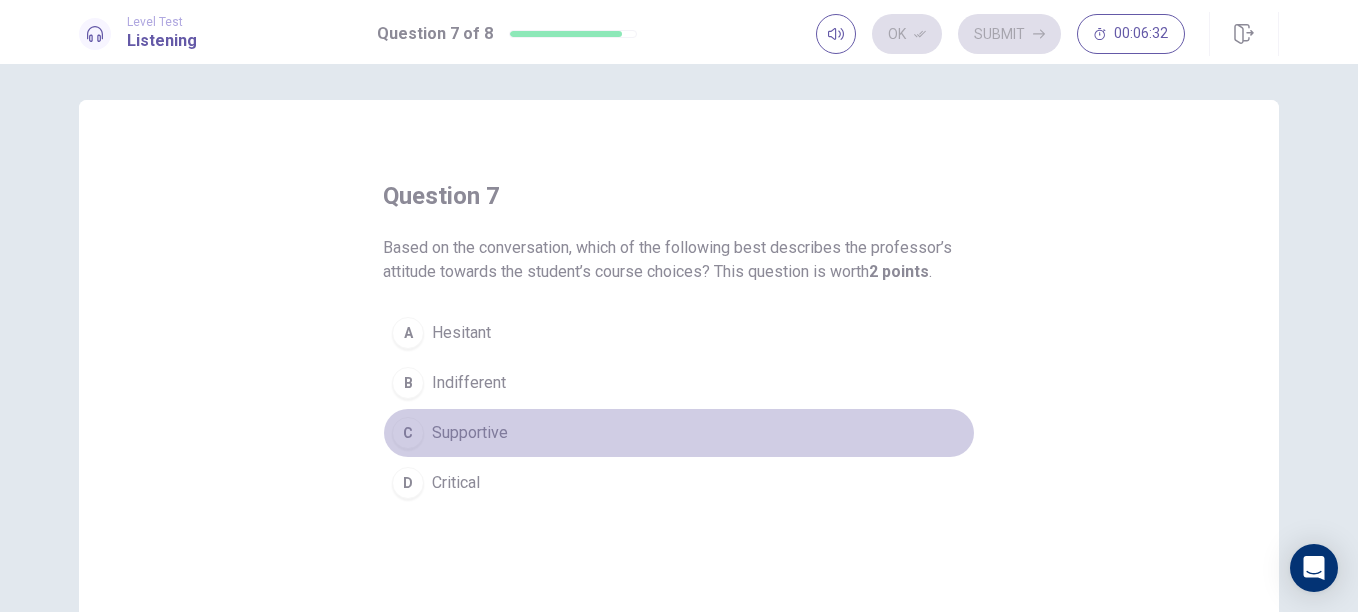 click on "Supportive" at bounding box center (470, 433) 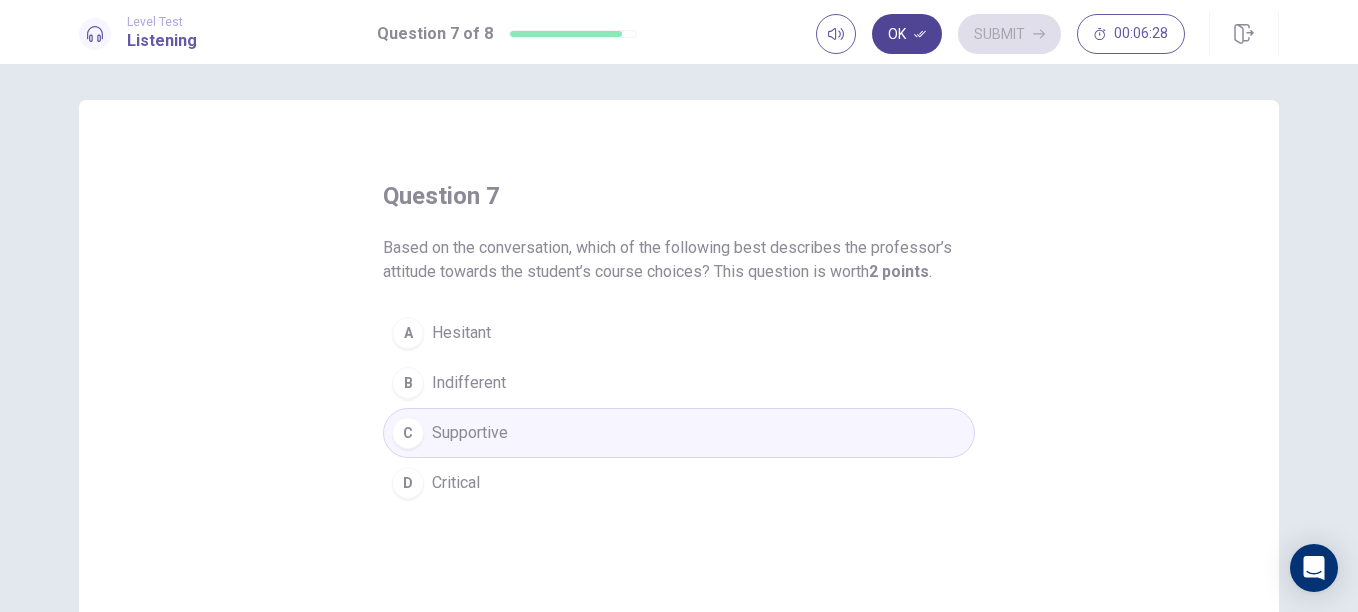 click on "Ok" at bounding box center [907, 34] 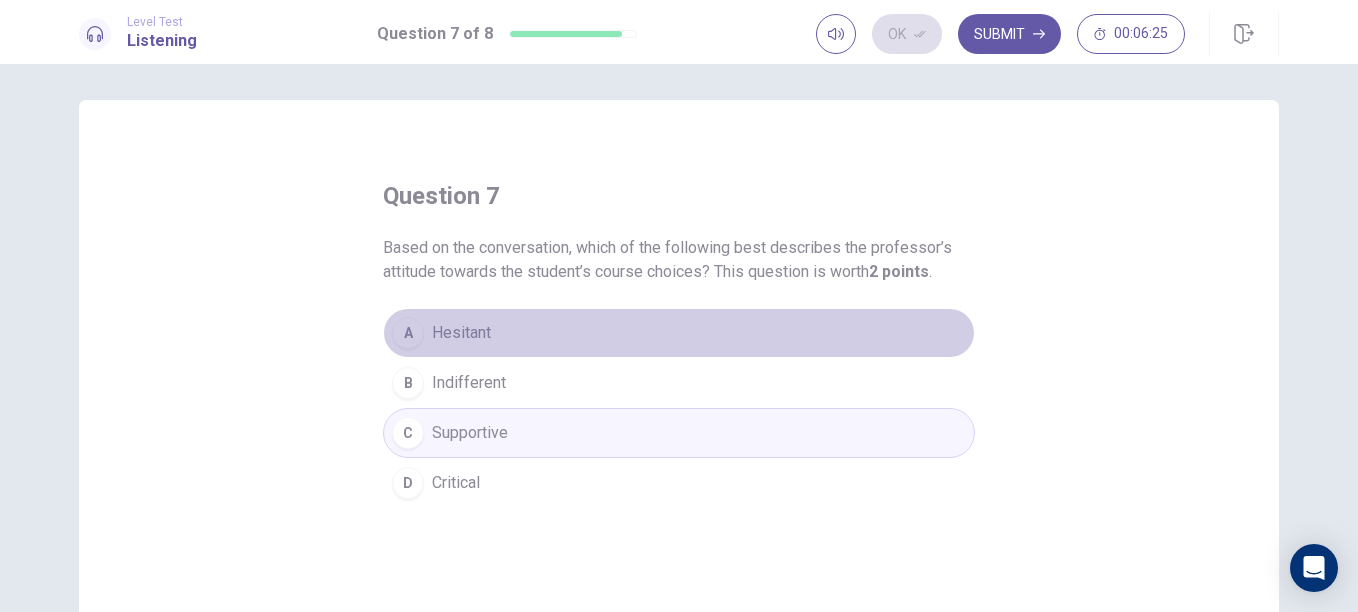 click on "A Hesitant" at bounding box center (679, 333) 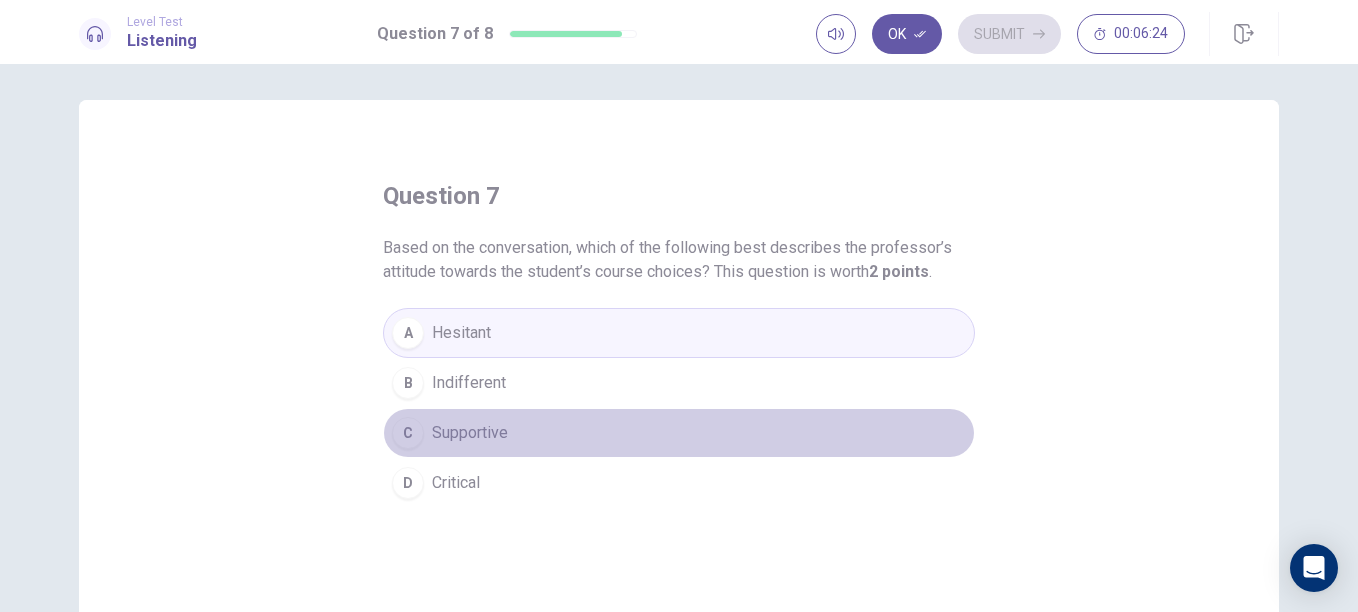 click on "Supportive" at bounding box center [470, 433] 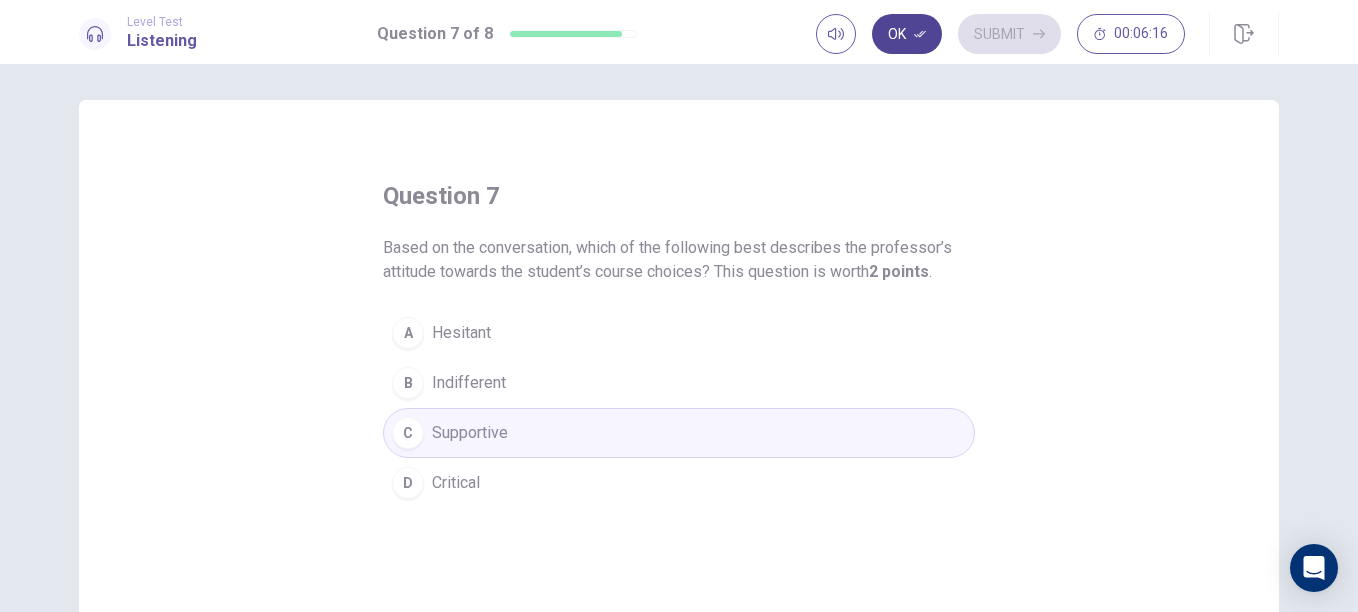 click on "Ok" at bounding box center (907, 34) 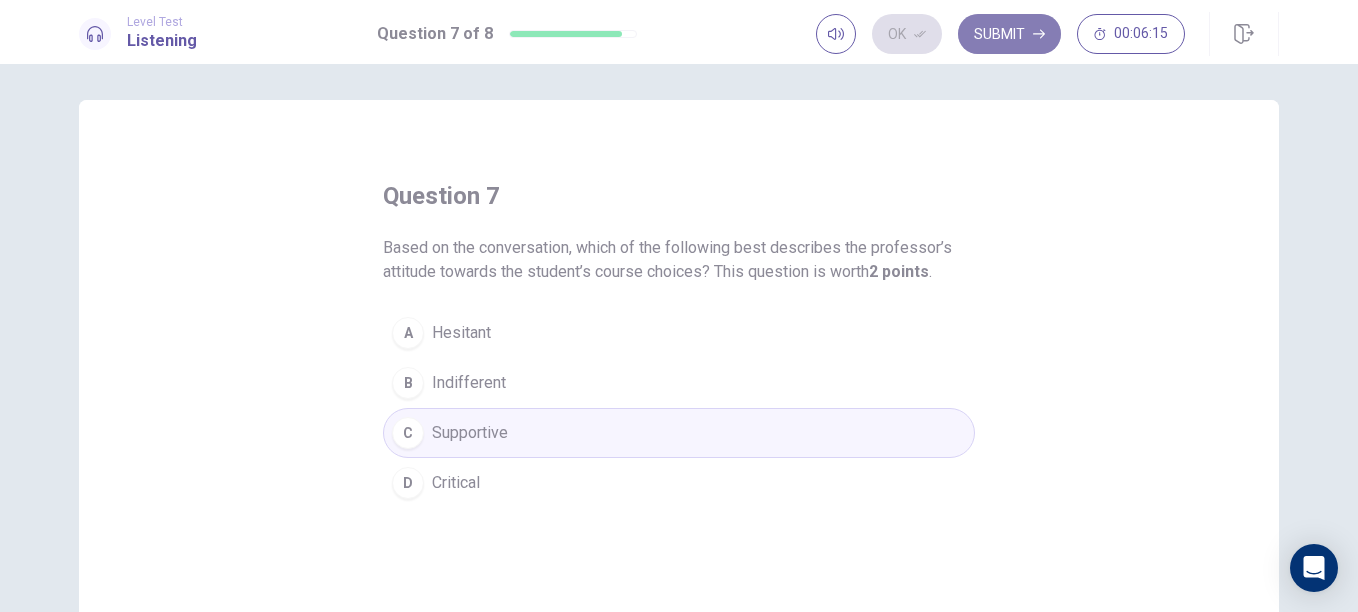 click on "Submit" at bounding box center (1009, 34) 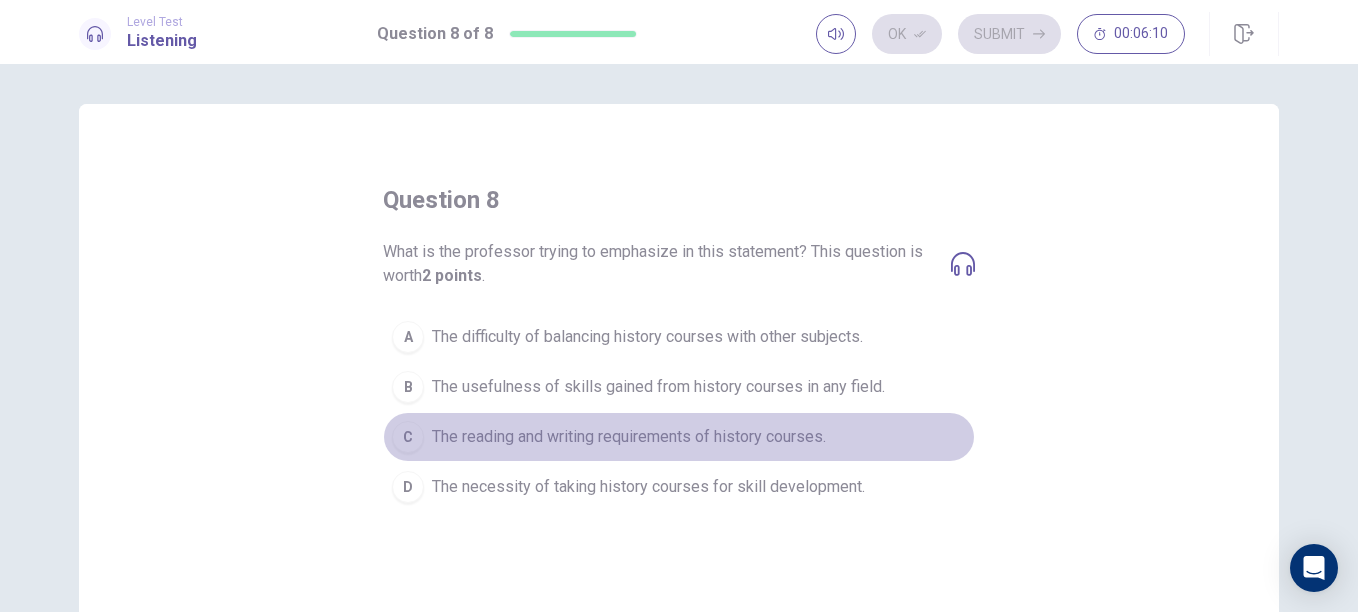 click on "The reading and writing requirements of history courses." at bounding box center (629, 437) 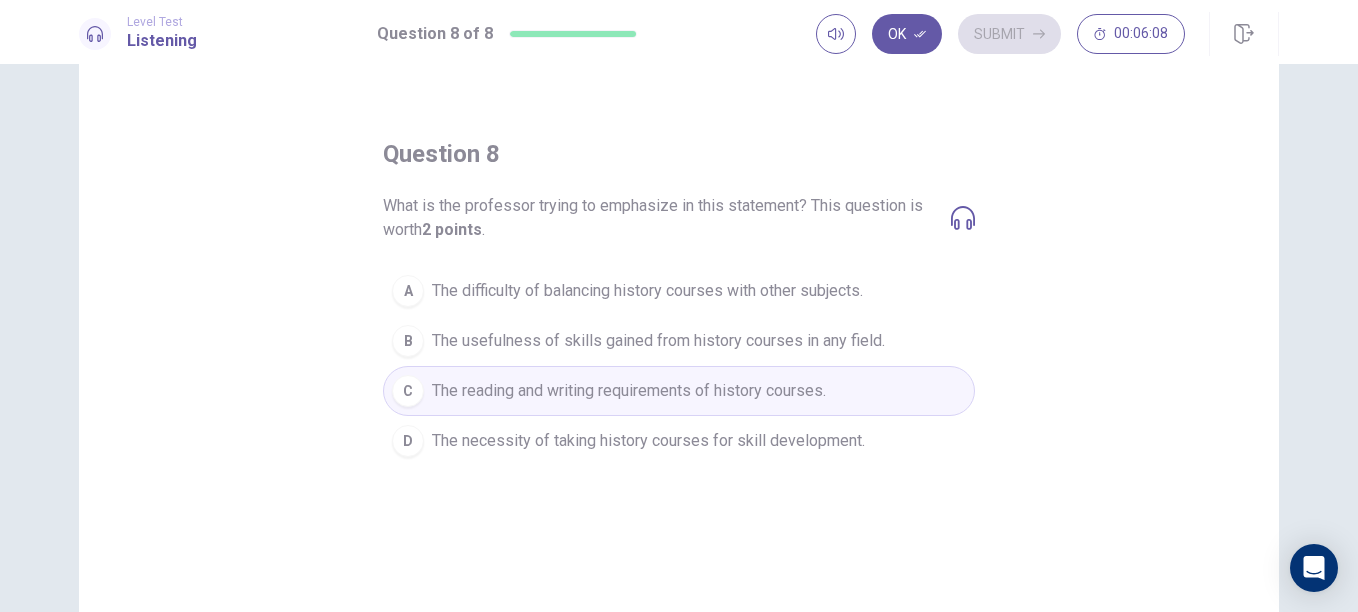 scroll, scrollTop: 47, scrollLeft: 0, axis: vertical 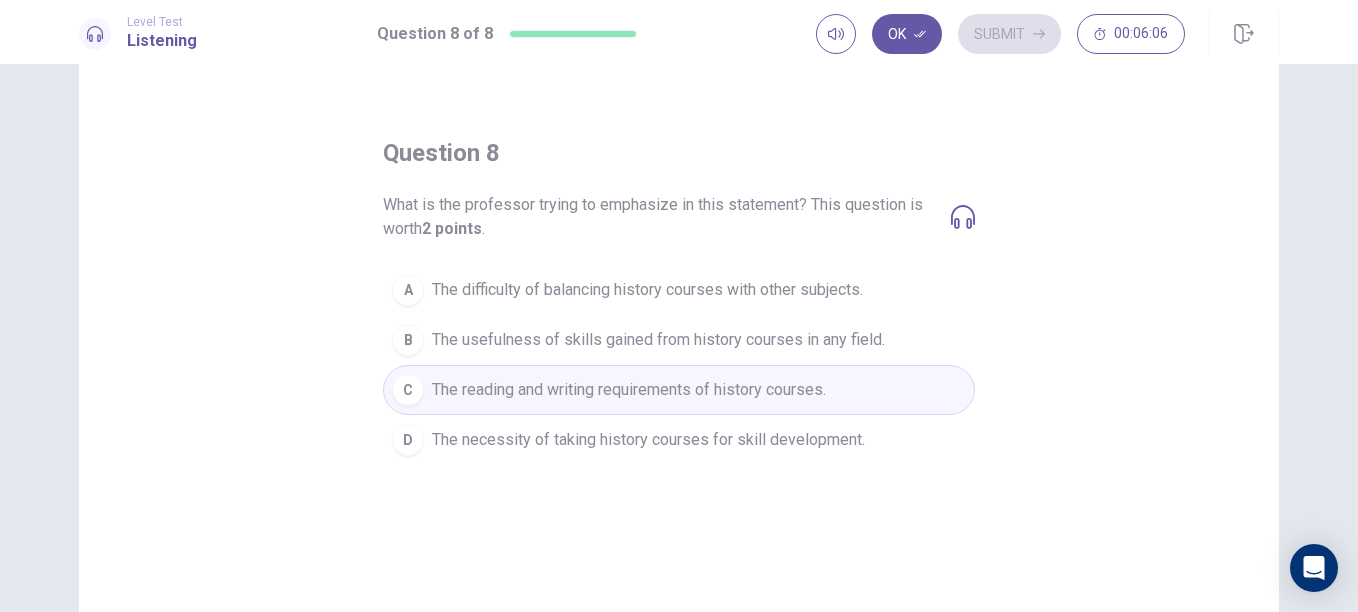 click 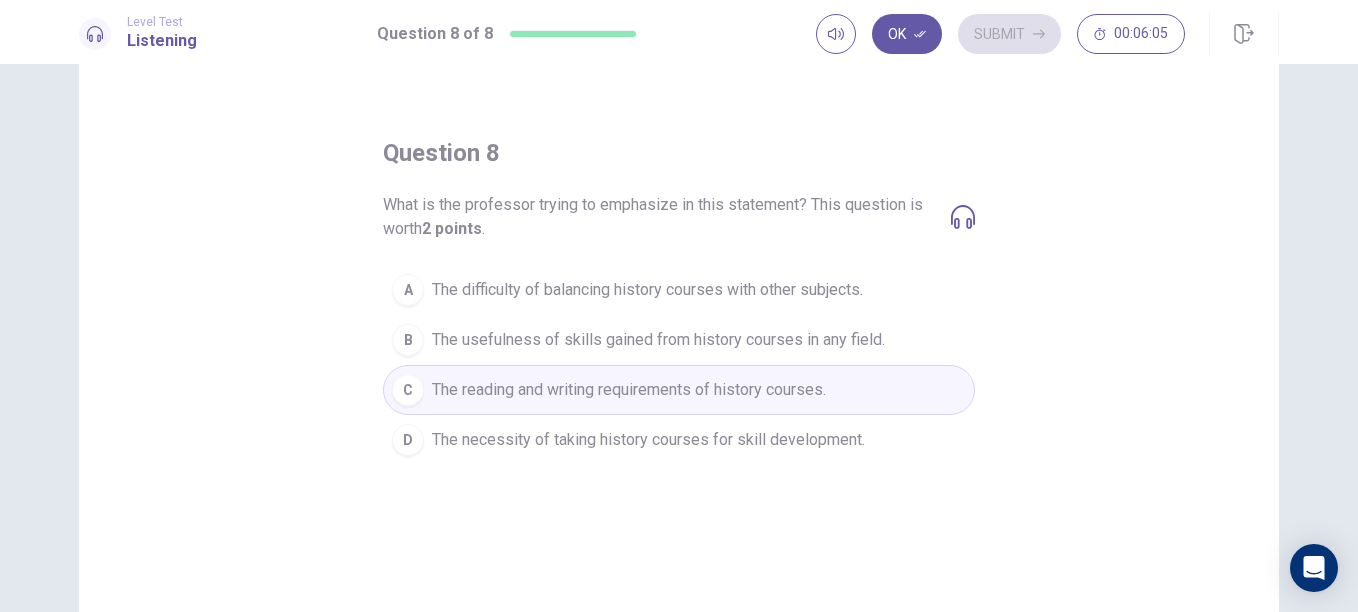 click 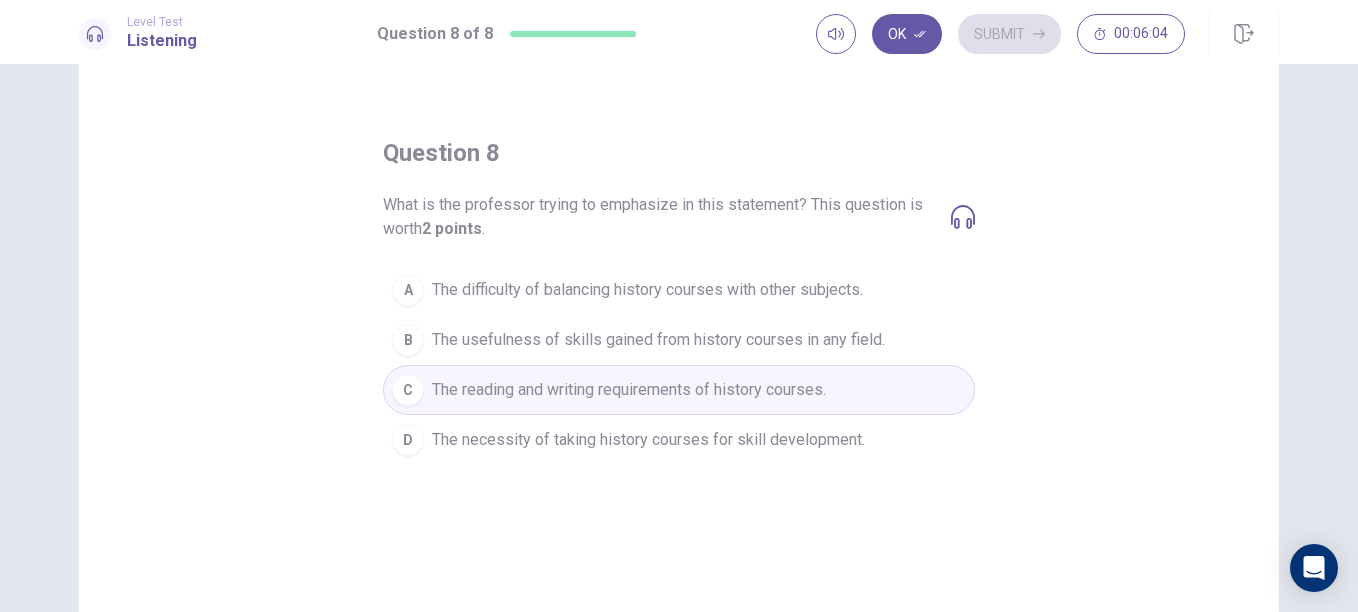 click 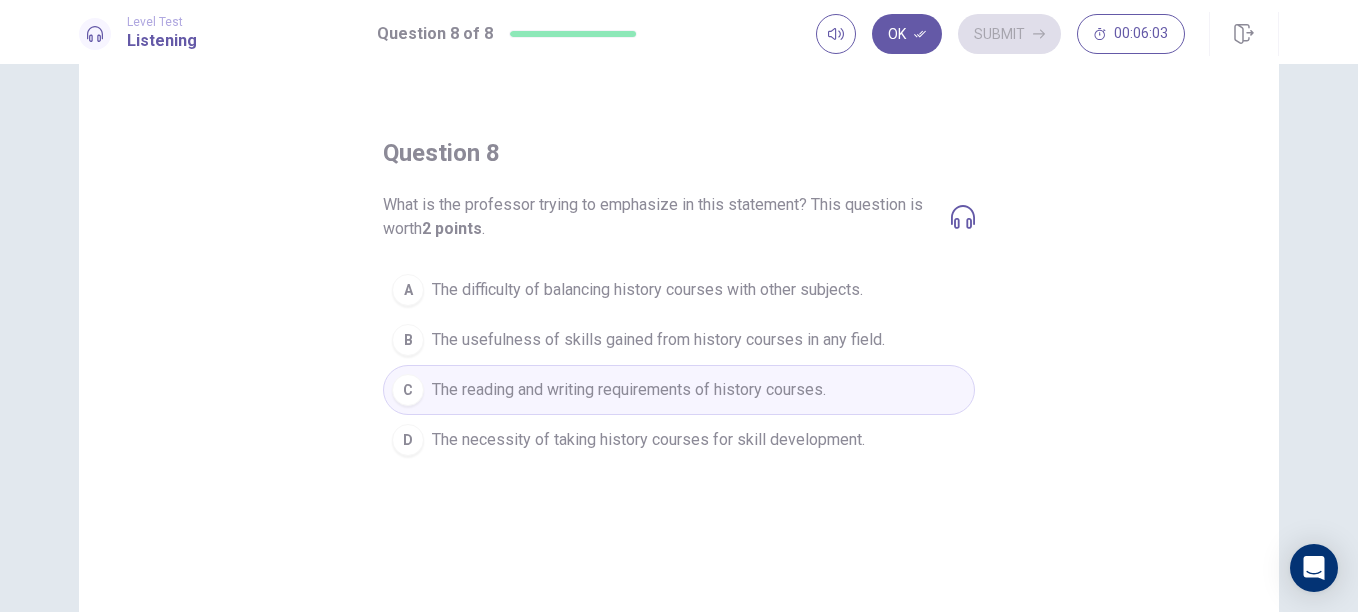 click 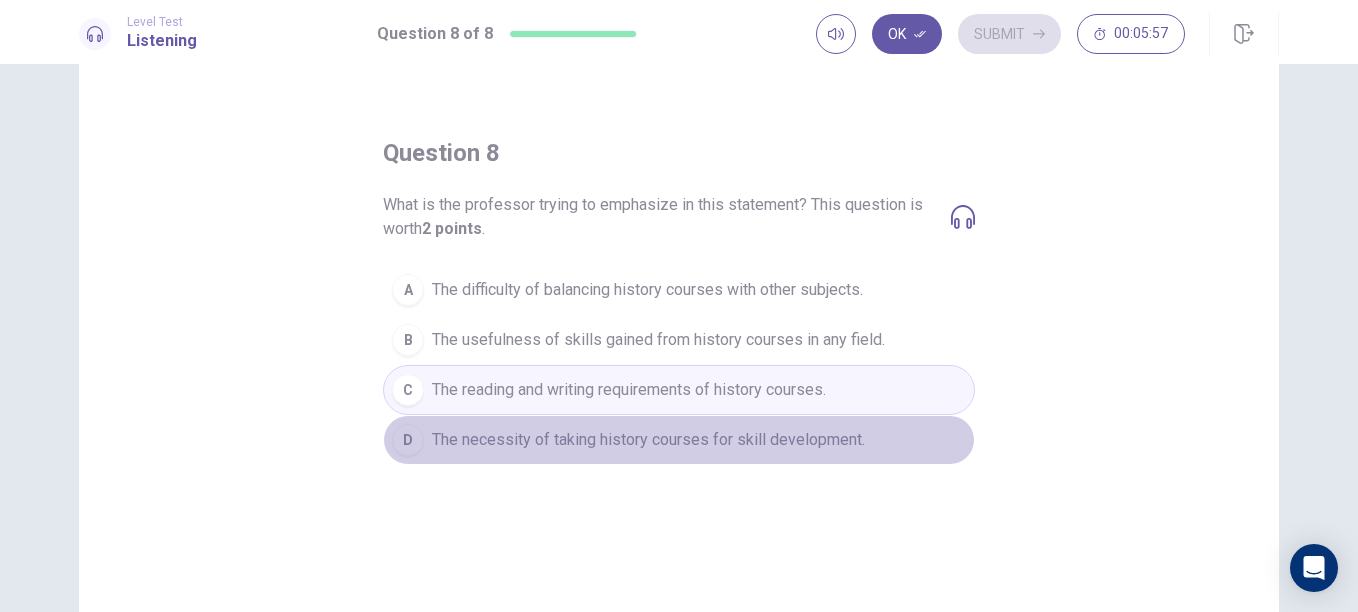 click on "D The necessity of taking history courses for skill development." at bounding box center (679, 440) 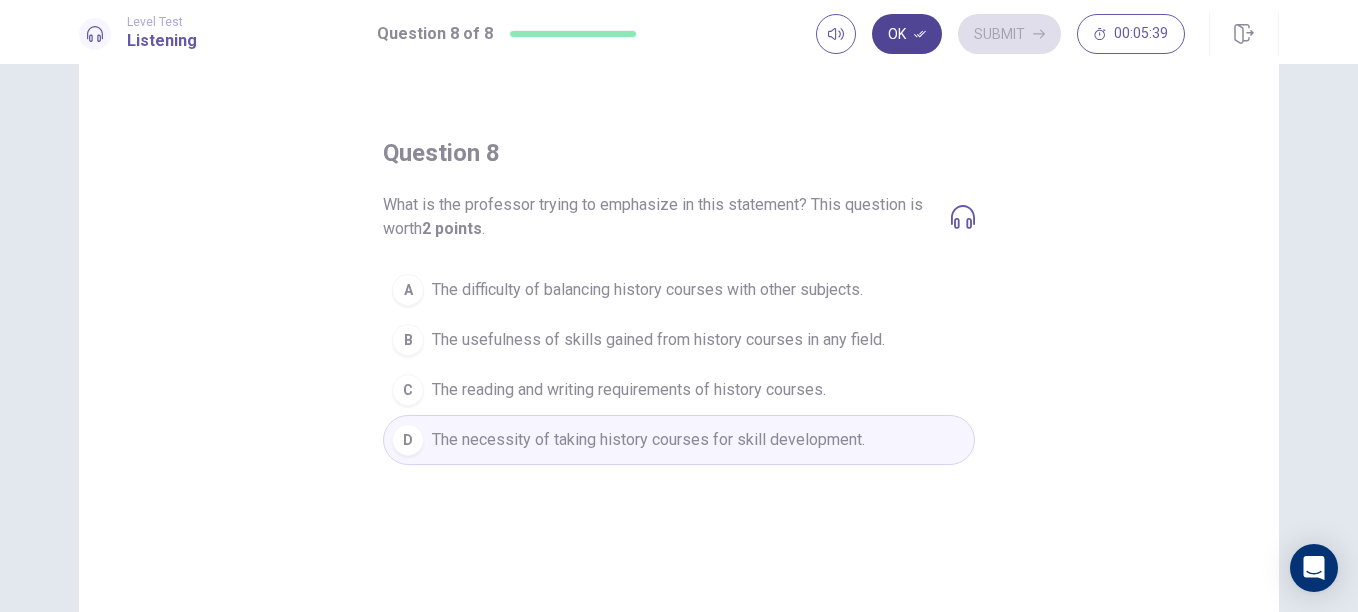 click on "Ok" at bounding box center [907, 34] 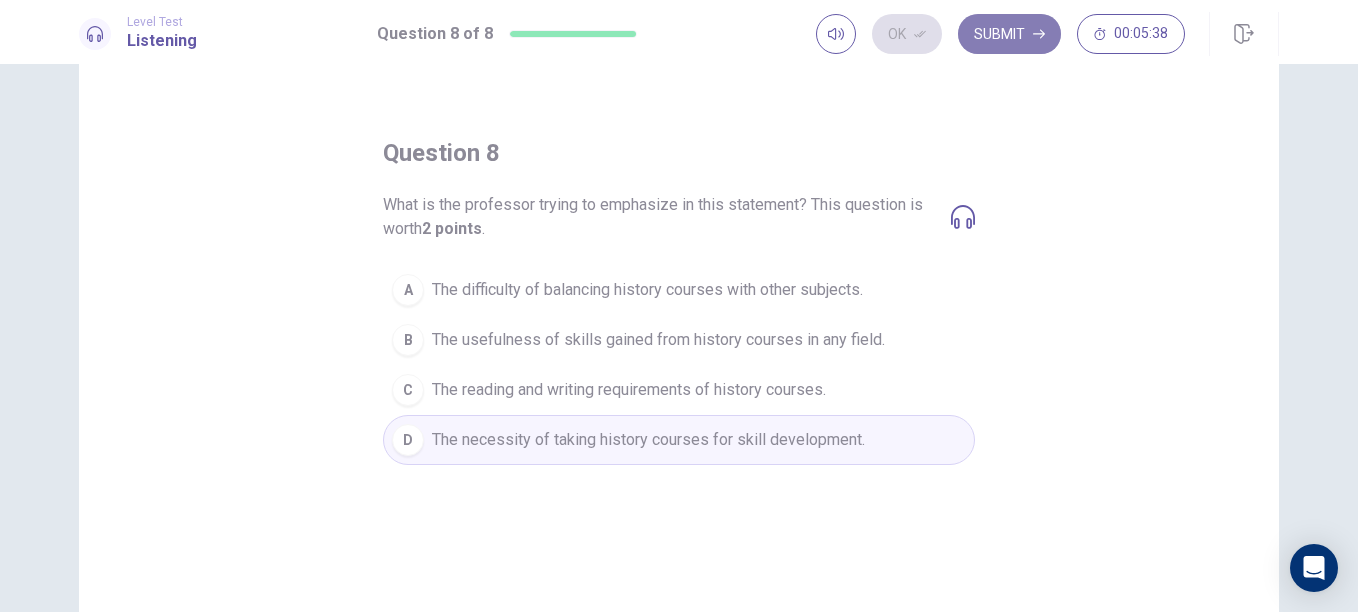 click on "Submit" at bounding box center [1009, 34] 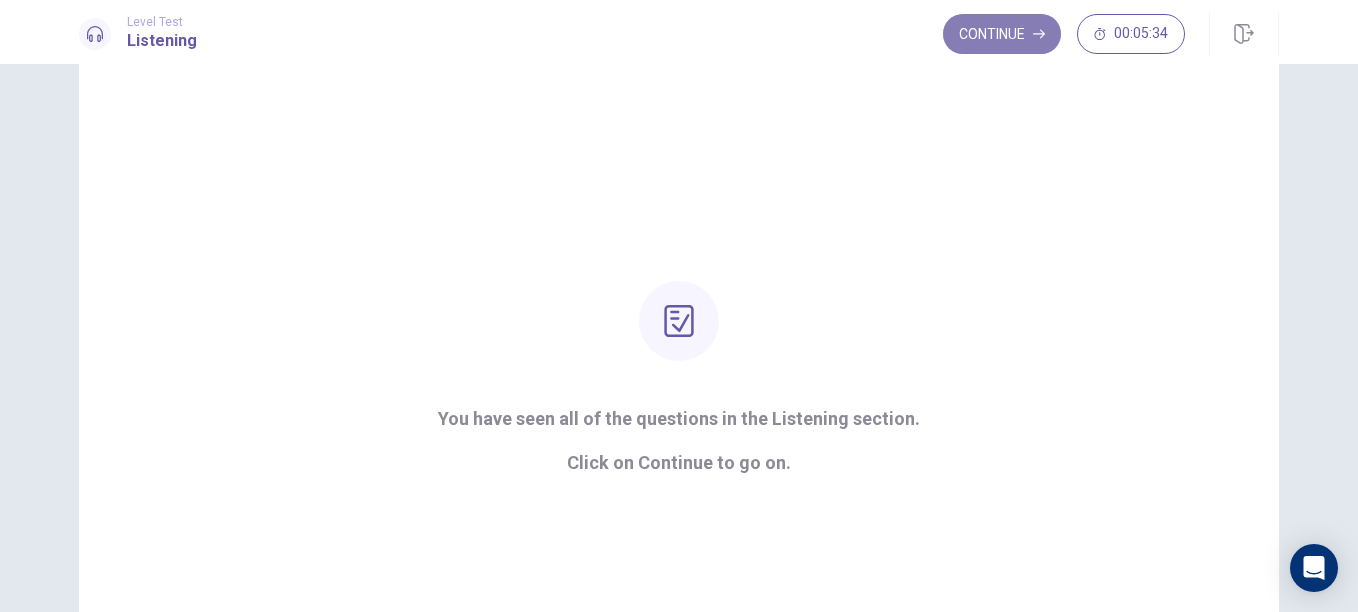click on "Continue" at bounding box center (1002, 34) 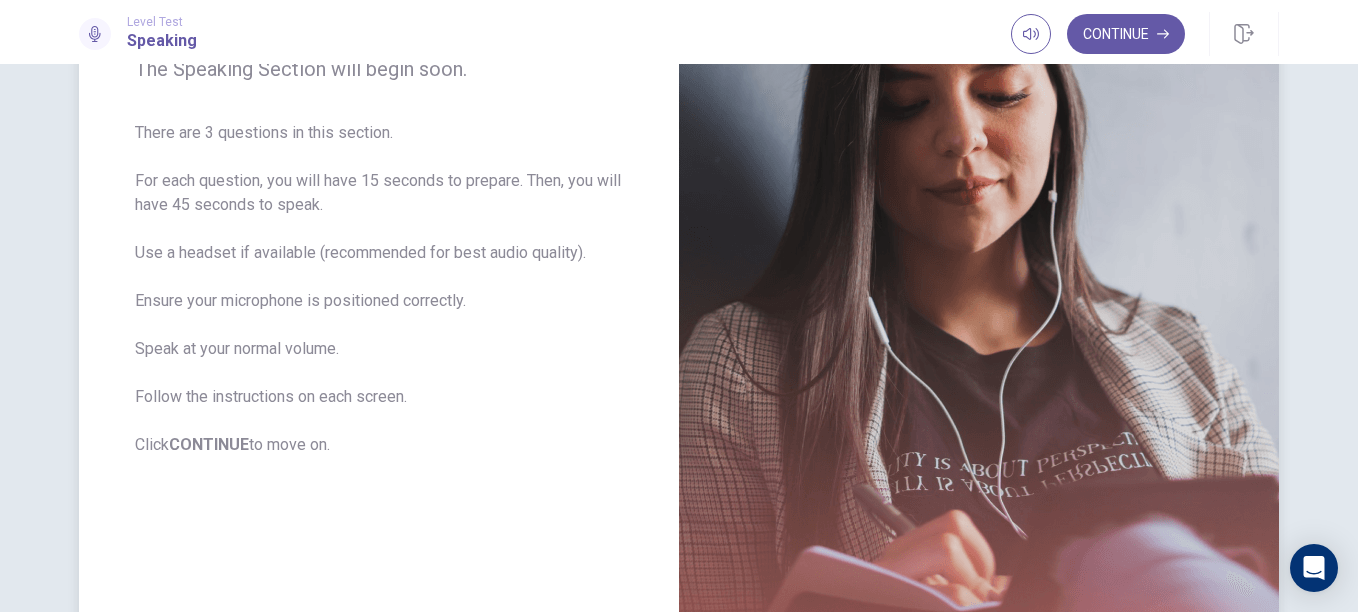 scroll, scrollTop: 284, scrollLeft: 0, axis: vertical 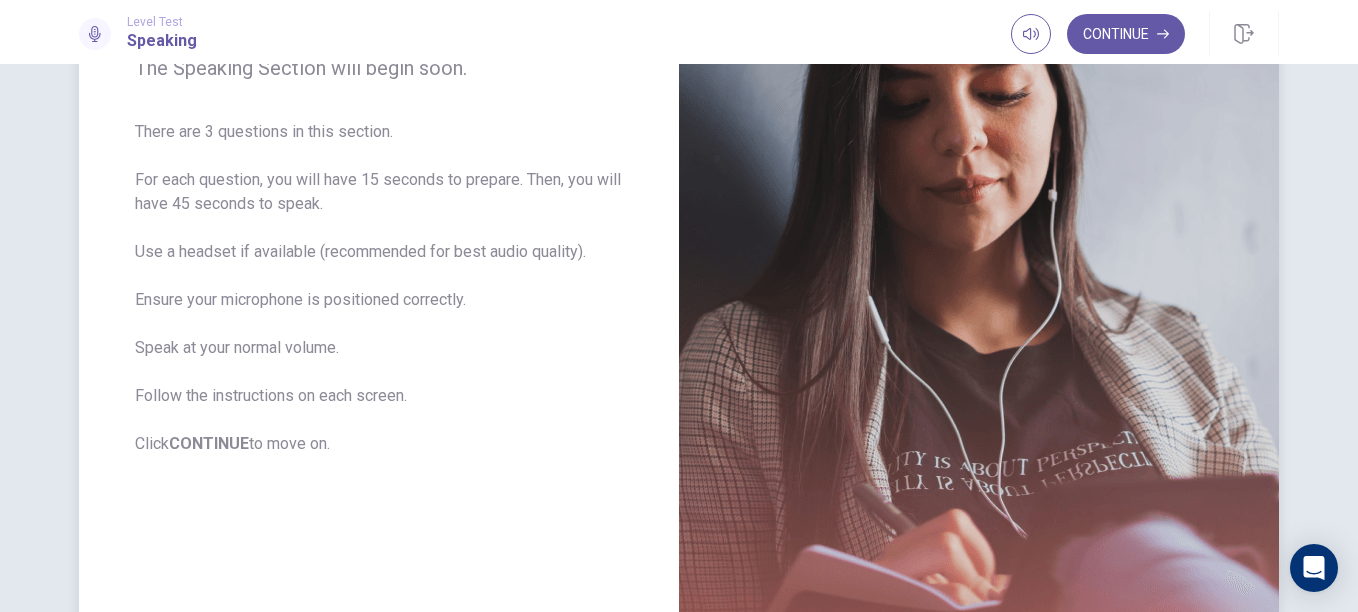 click on "There are 3 questions in this section.
For each question, you will have 15 seconds to prepare. Then, you will have 45 seconds to speak.
Use a headset if available (recommended for best audio quality).
Ensure your microphone is positioned correctly.
Speak at your normal volume.
Follow the instructions on each screen.
Click  CONTINUE  to move on." at bounding box center [379, 288] 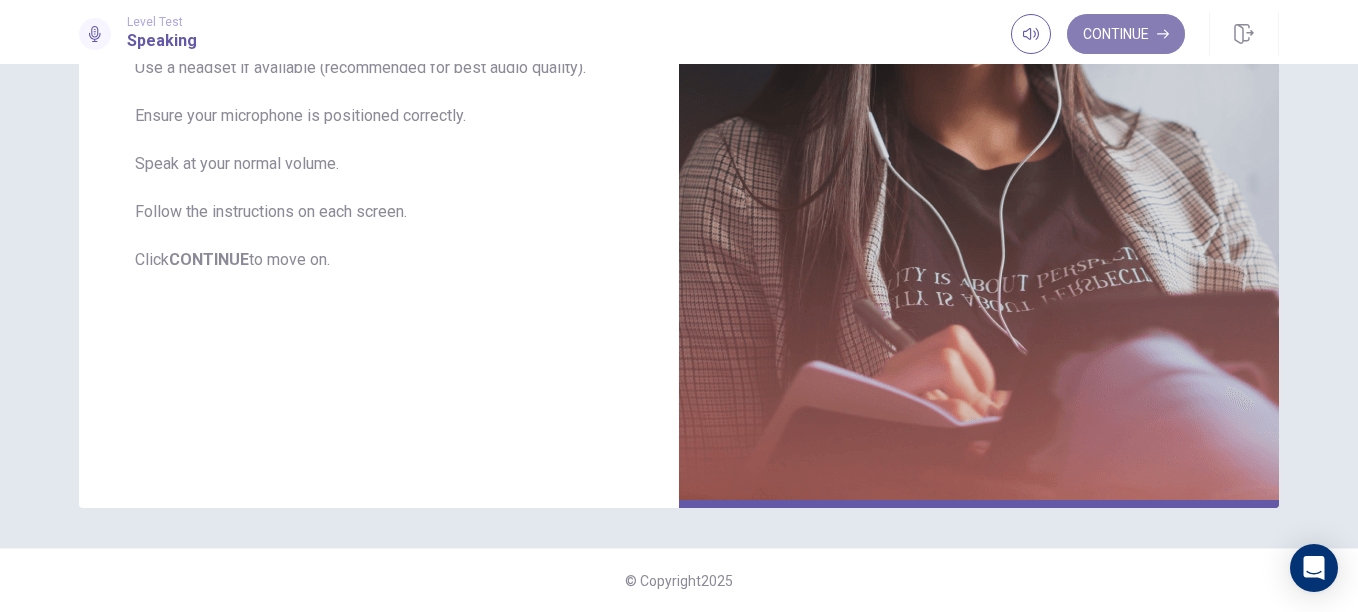 click on "Continue" at bounding box center [1126, 34] 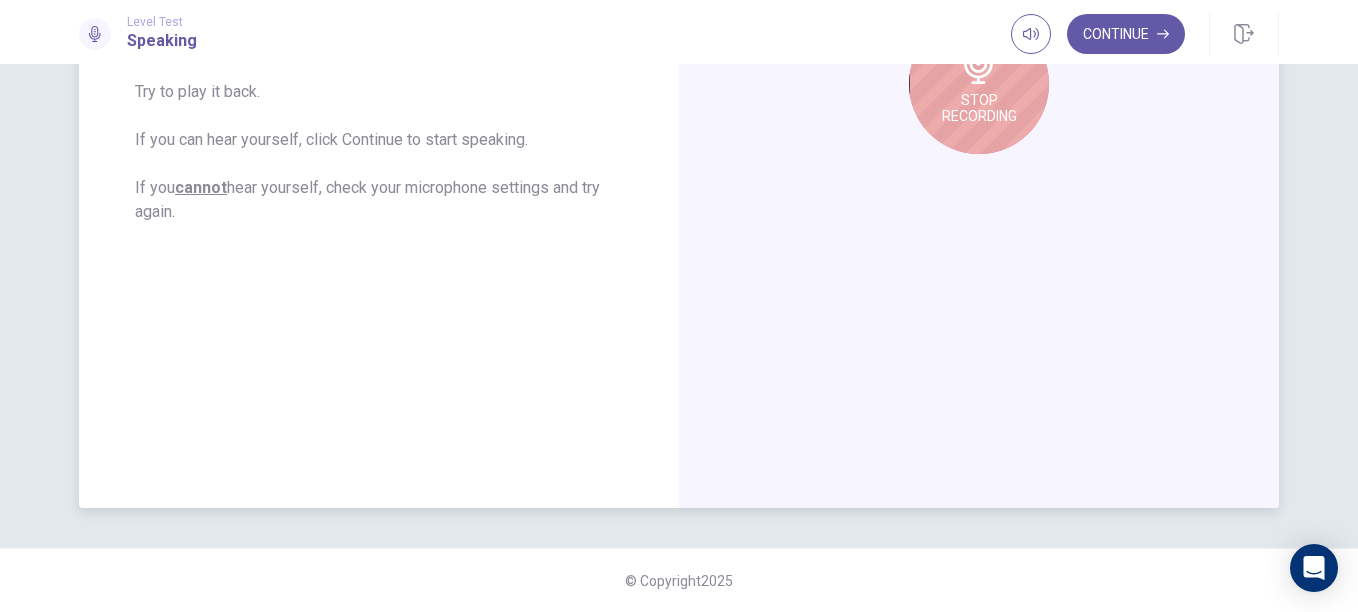 scroll, scrollTop: 300, scrollLeft: 0, axis: vertical 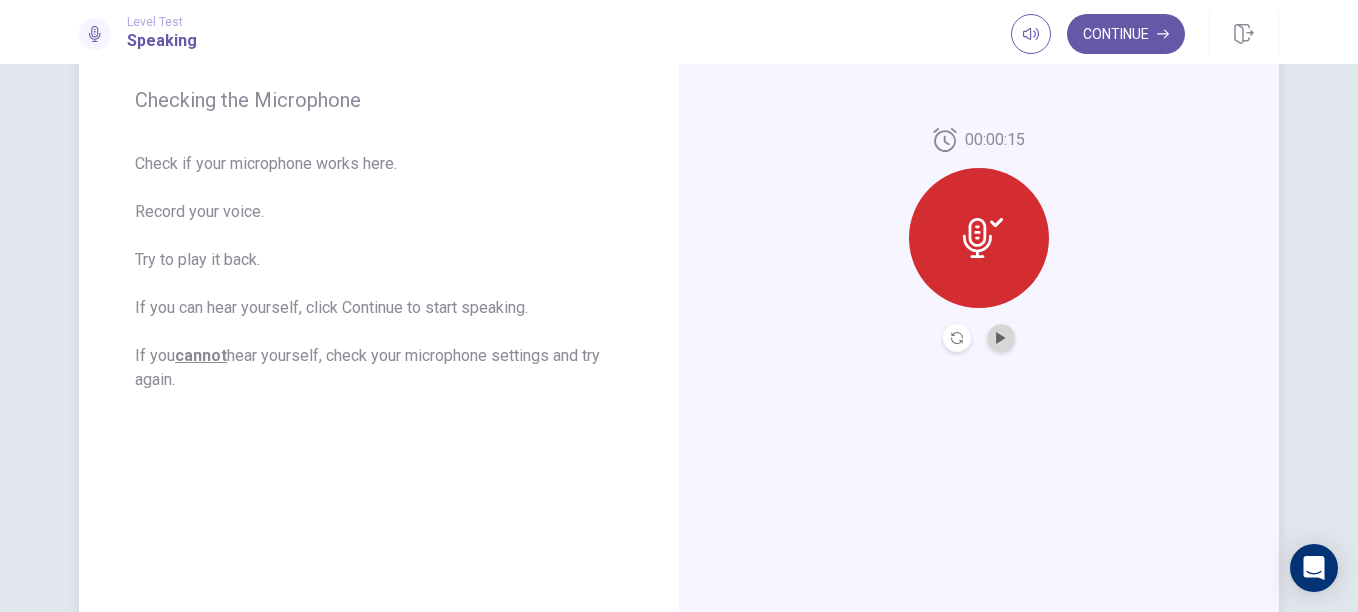 click at bounding box center [1001, 338] 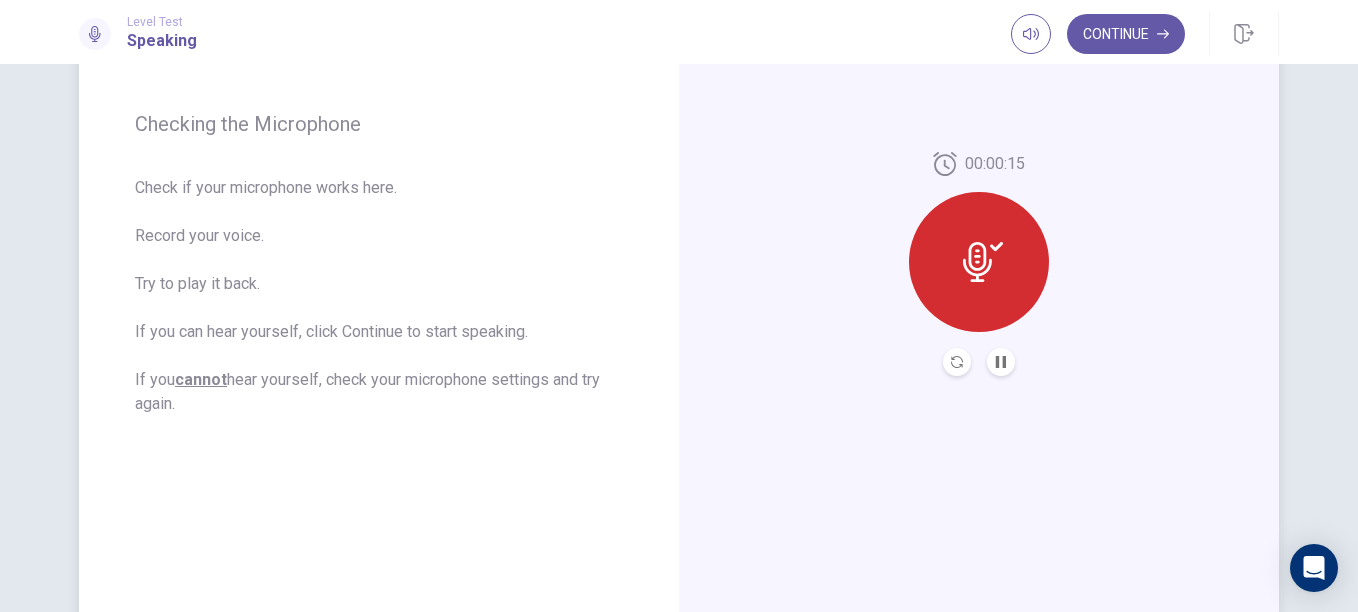 scroll, scrollTop: 268, scrollLeft: 0, axis: vertical 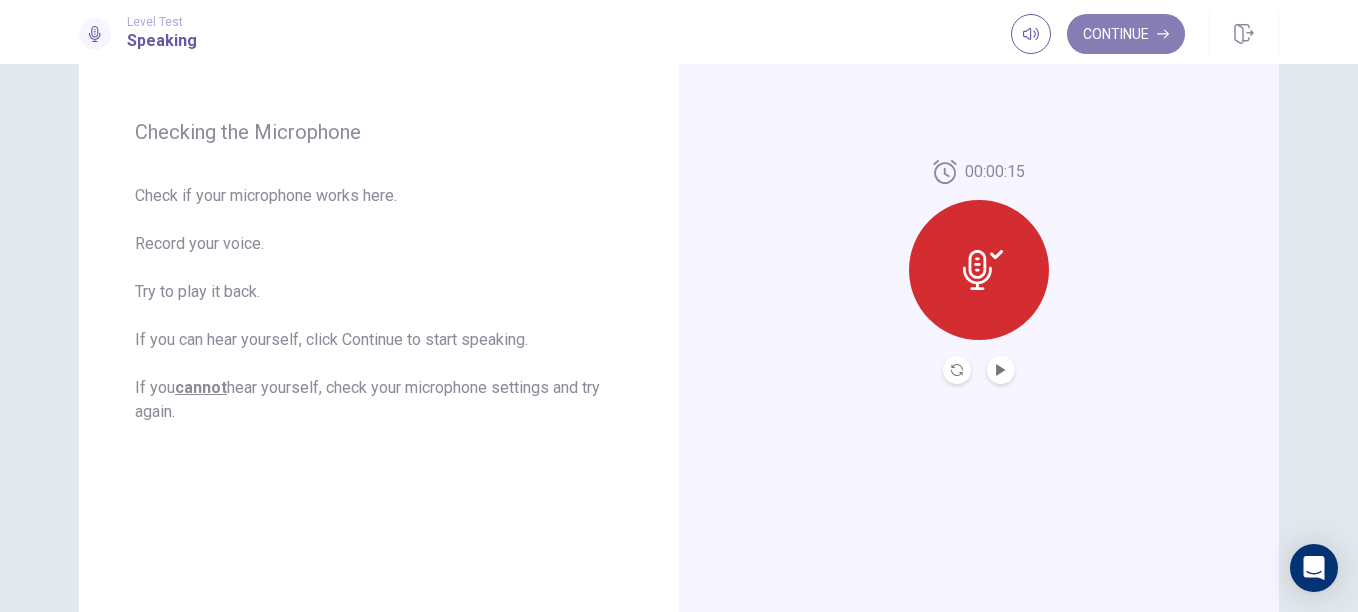 click on "Continue" at bounding box center [1126, 34] 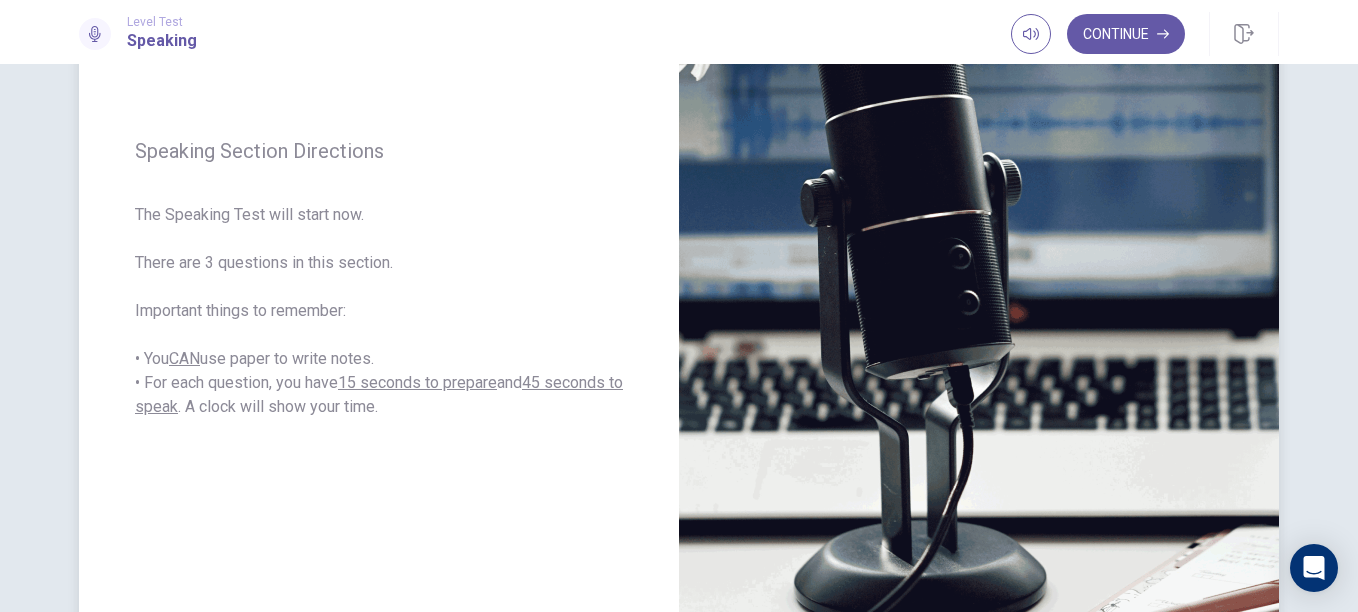 scroll, scrollTop: 262, scrollLeft: 0, axis: vertical 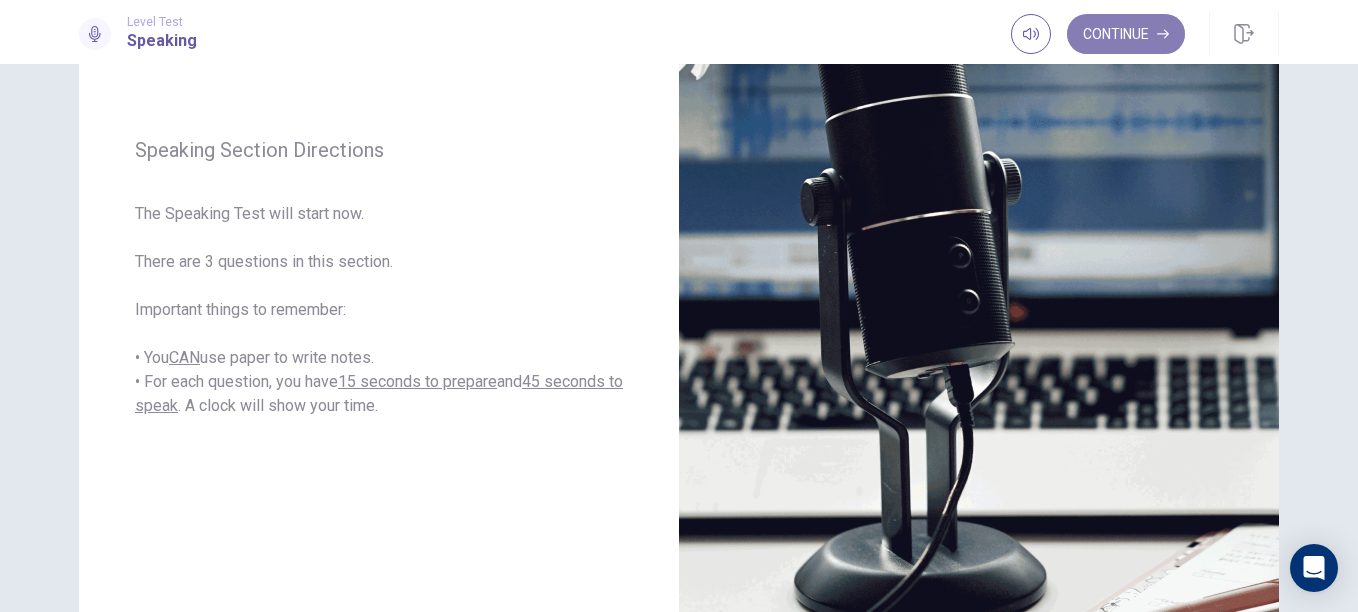 click on "Continue" at bounding box center (1126, 34) 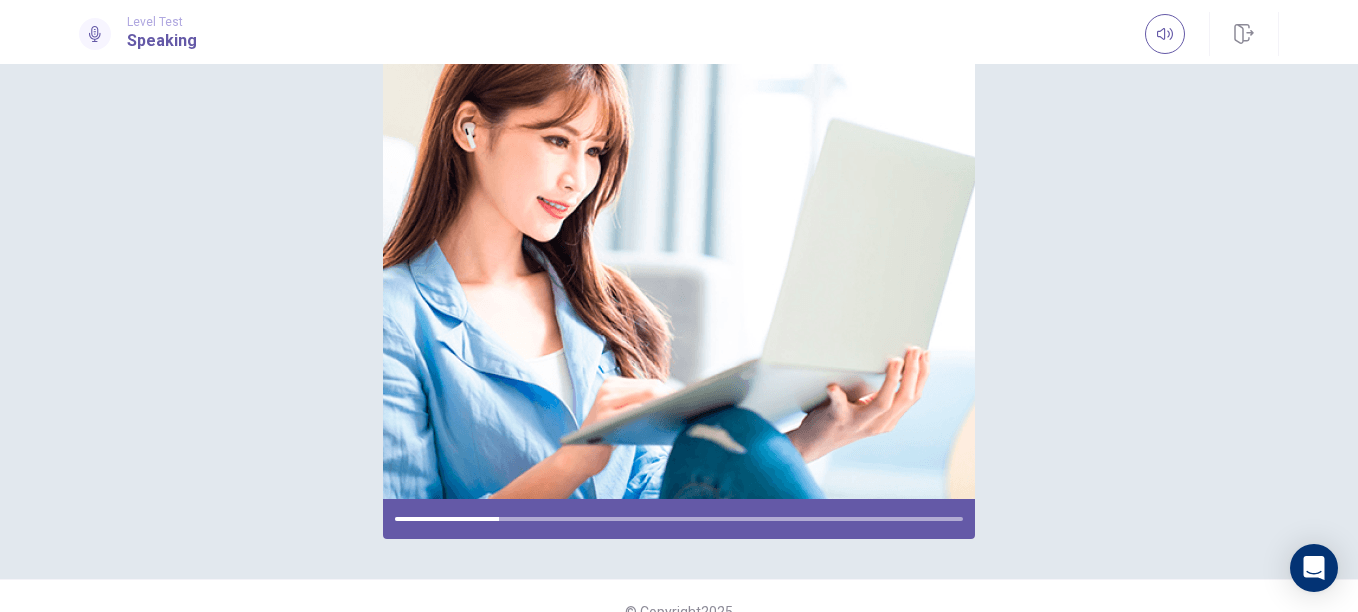 scroll, scrollTop: 213, scrollLeft: 0, axis: vertical 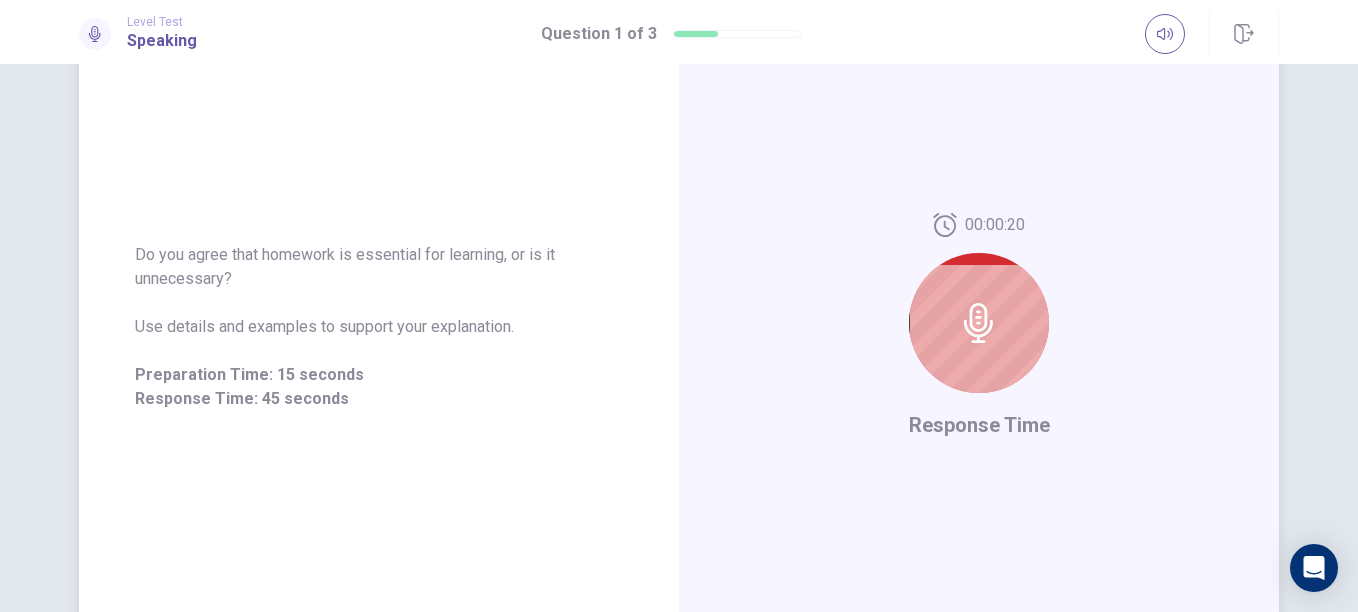click at bounding box center (979, 323) 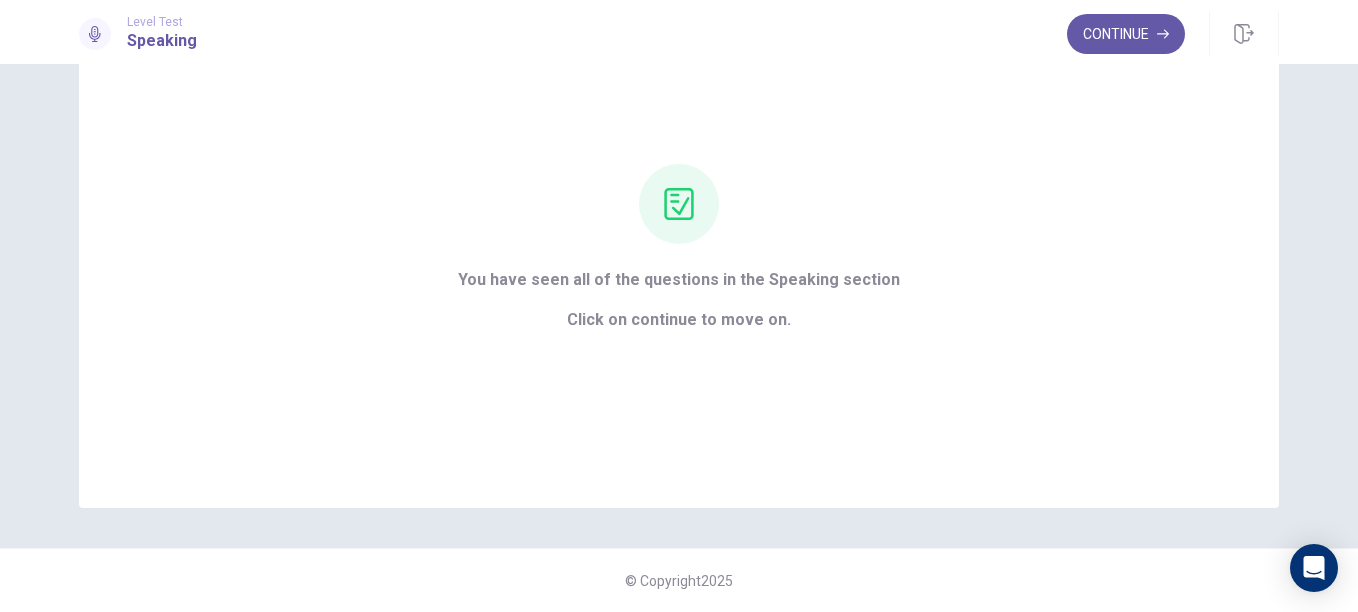 scroll, scrollTop: 116, scrollLeft: 0, axis: vertical 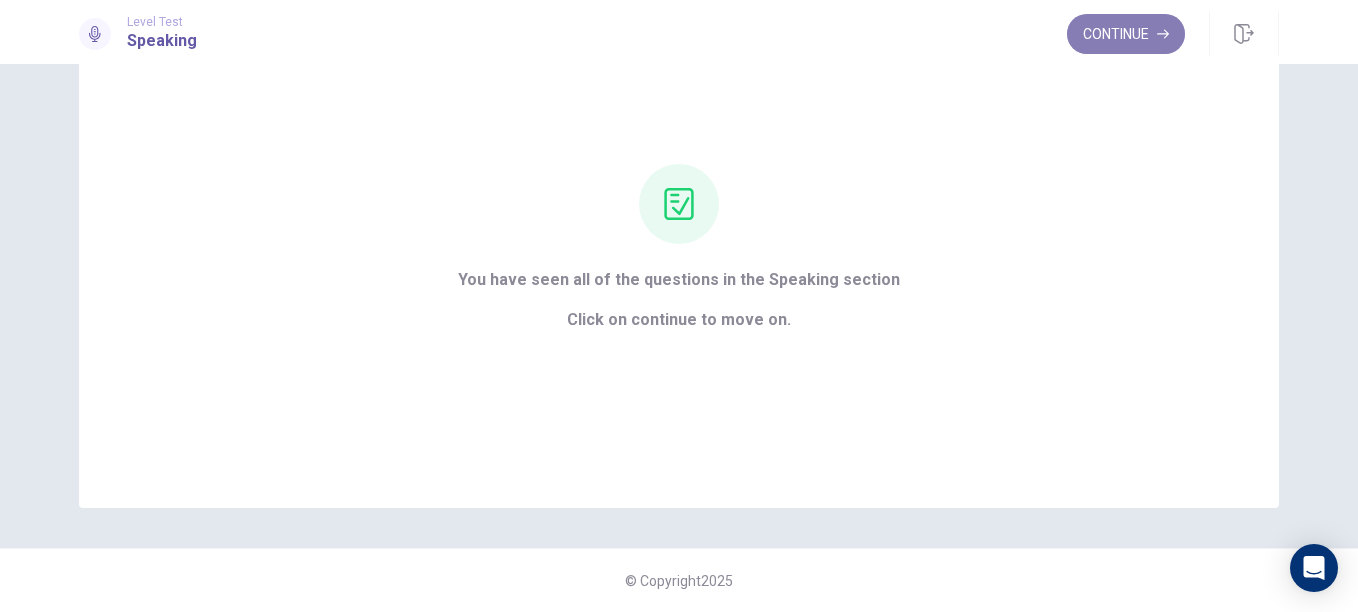 click on "Continue" at bounding box center [1126, 34] 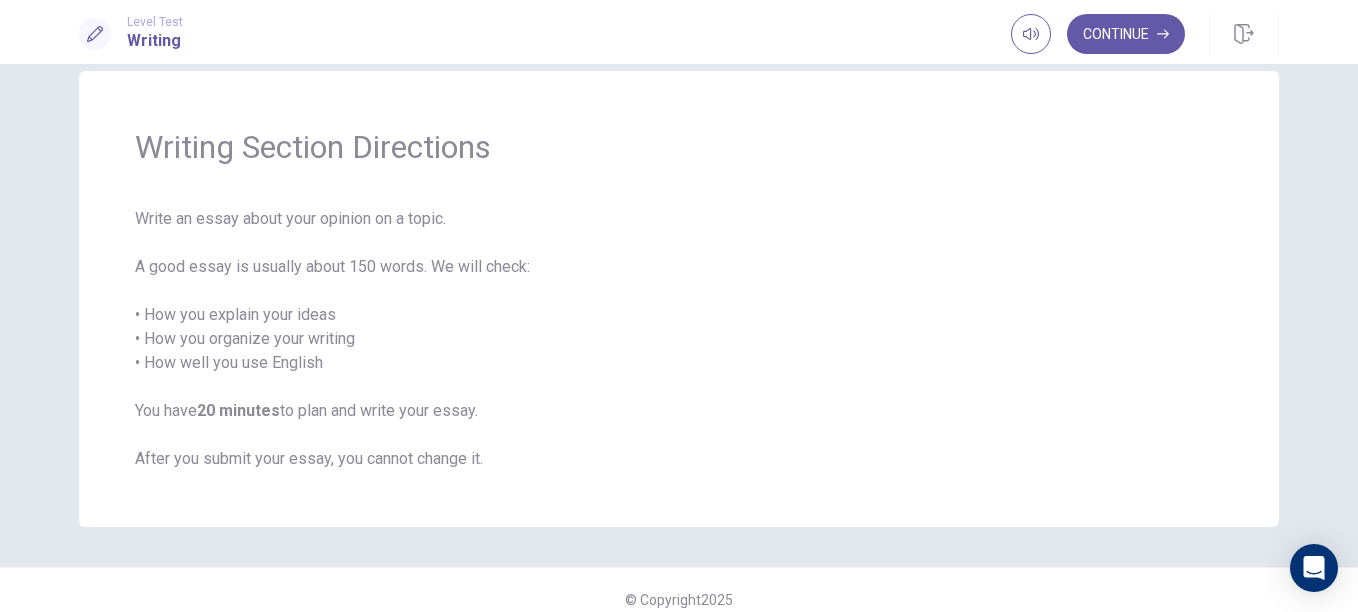 scroll, scrollTop: 17, scrollLeft: 0, axis: vertical 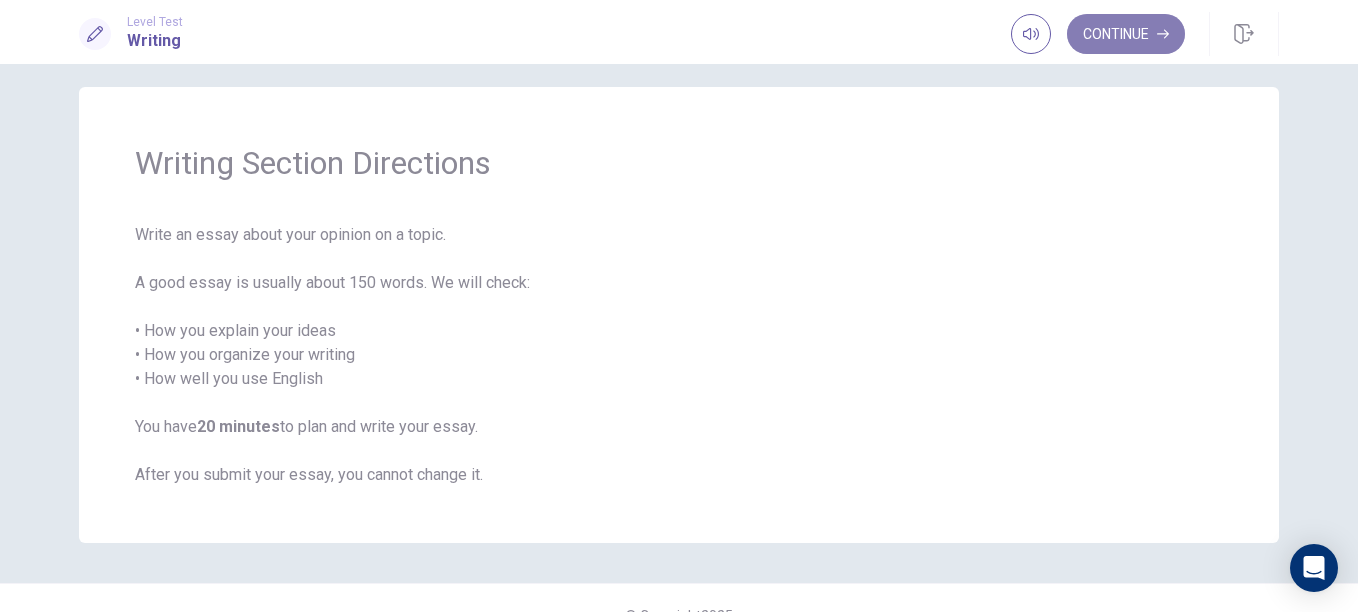 click on "Continue" at bounding box center (1126, 34) 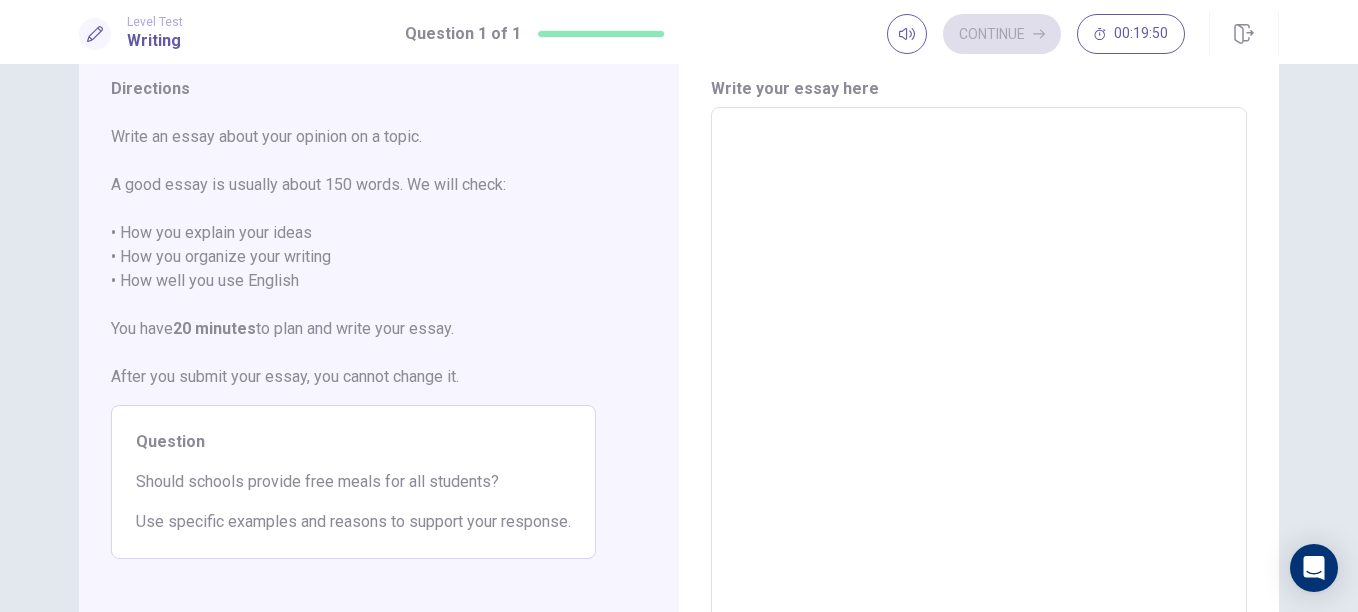 scroll, scrollTop: 68, scrollLeft: 0, axis: vertical 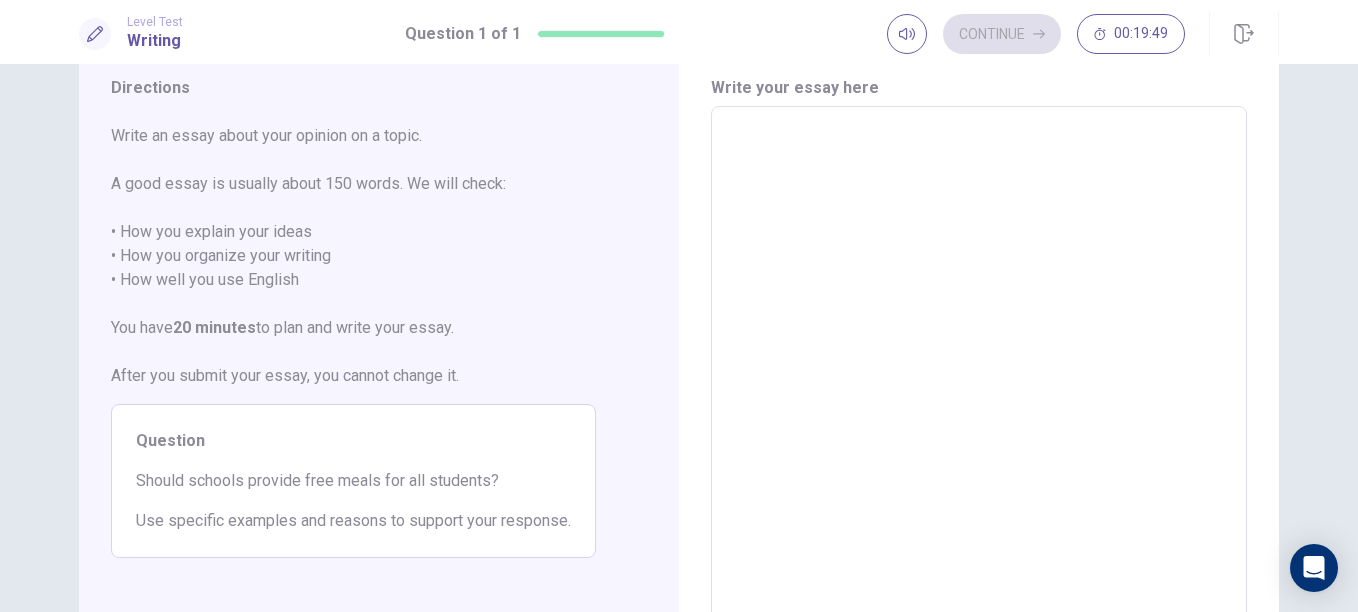 click at bounding box center (979, 383) 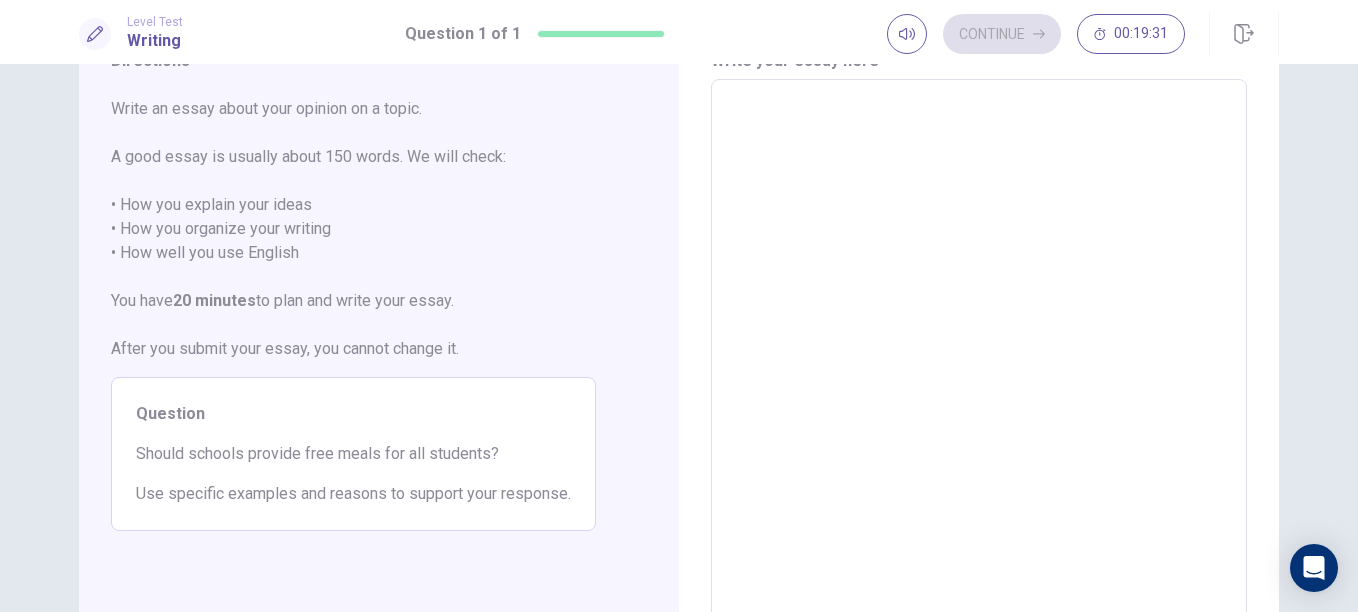 scroll, scrollTop: 48, scrollLeft: 0, axis: vertical 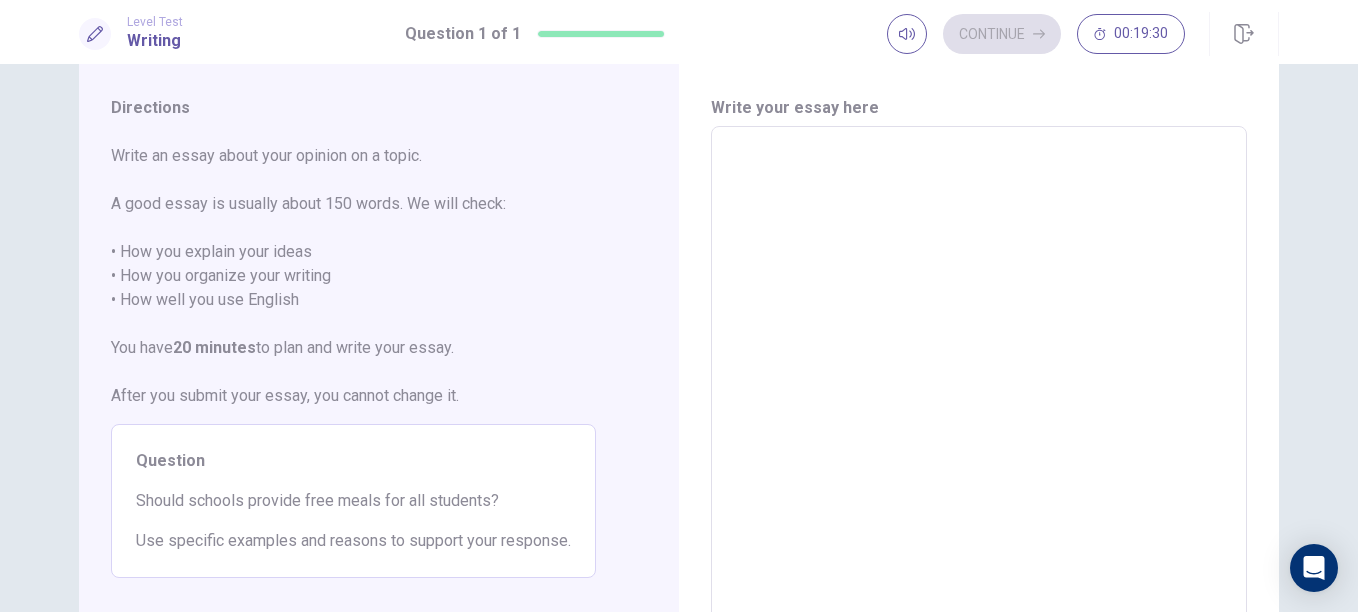 click at bounding box center [979, 403] 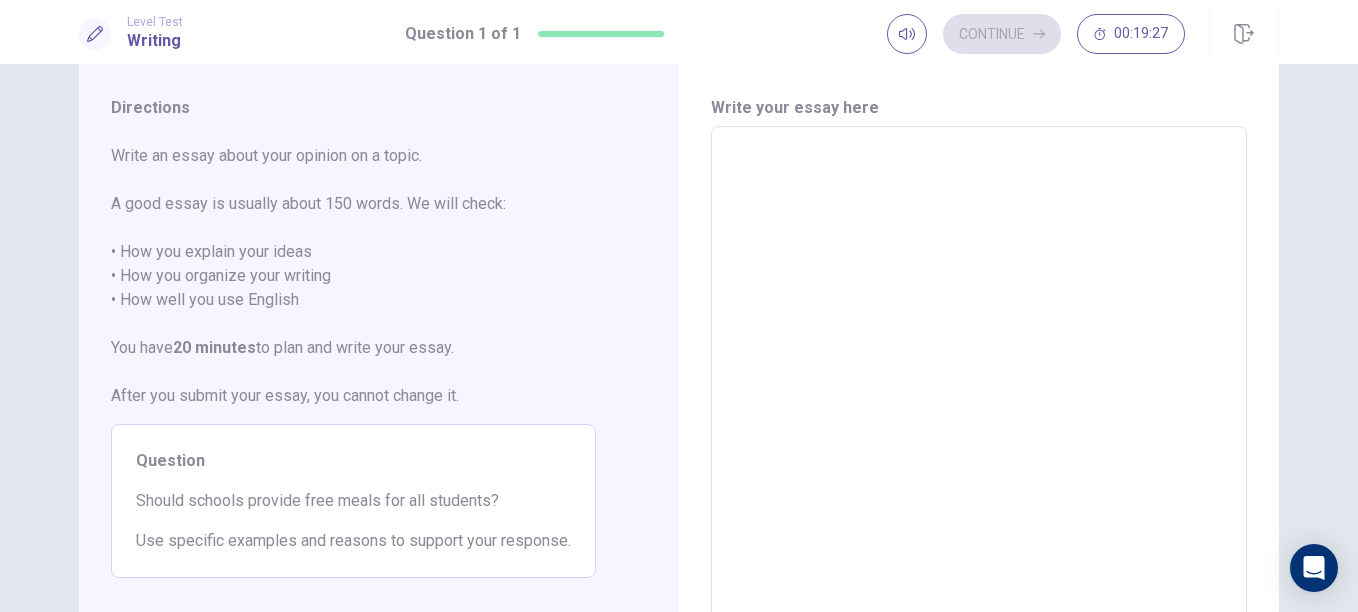 type on "*" 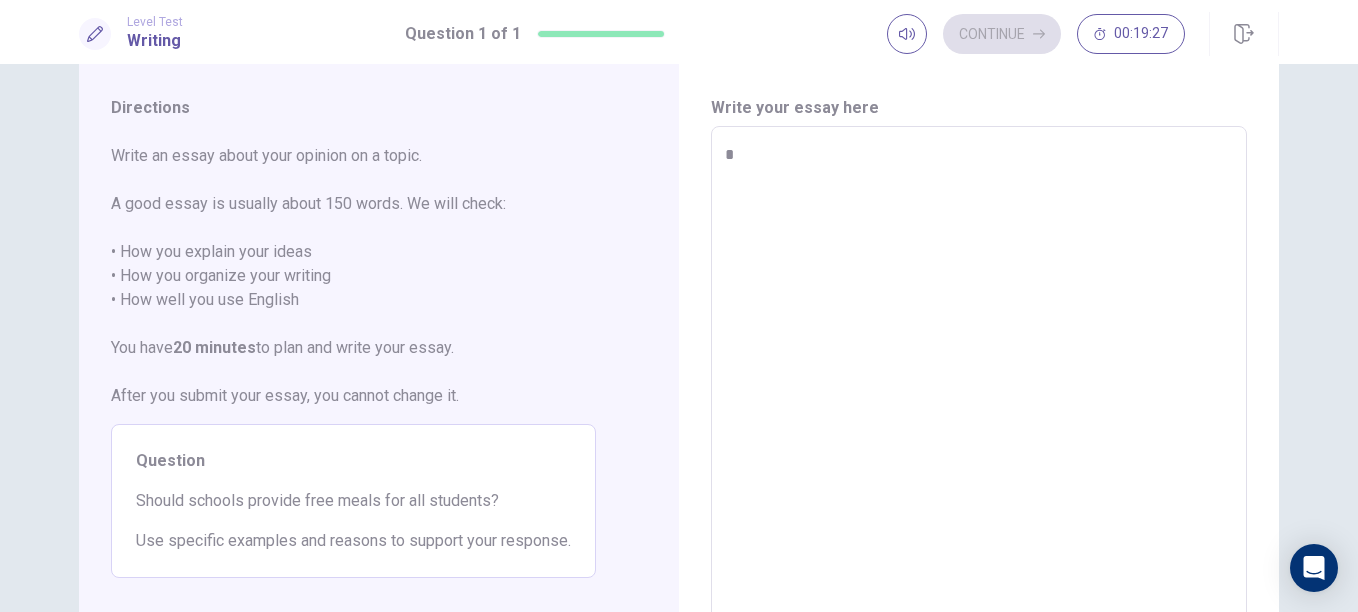 type on "*" 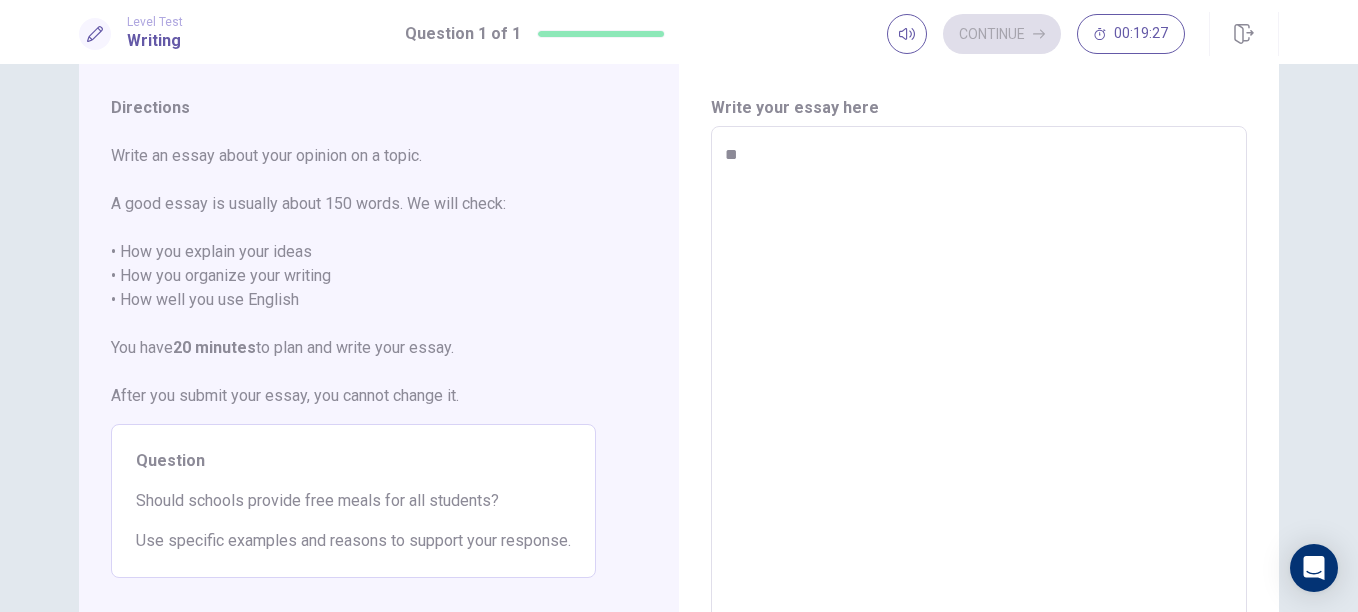 type on "*" 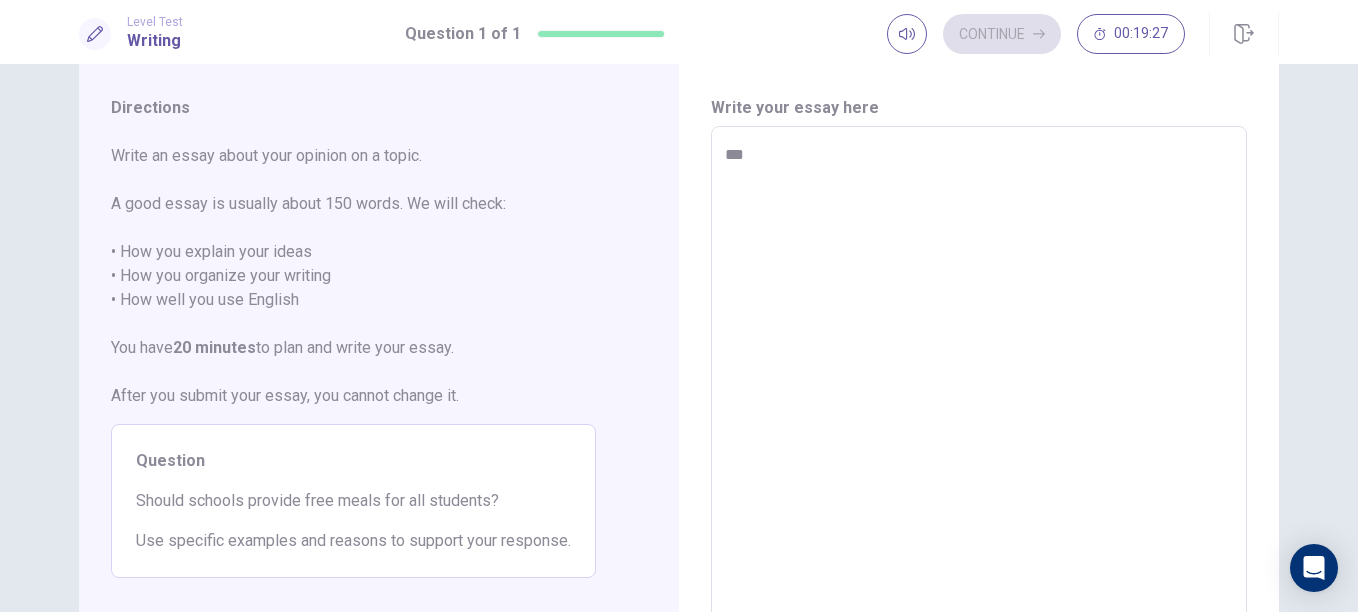 type on "*" 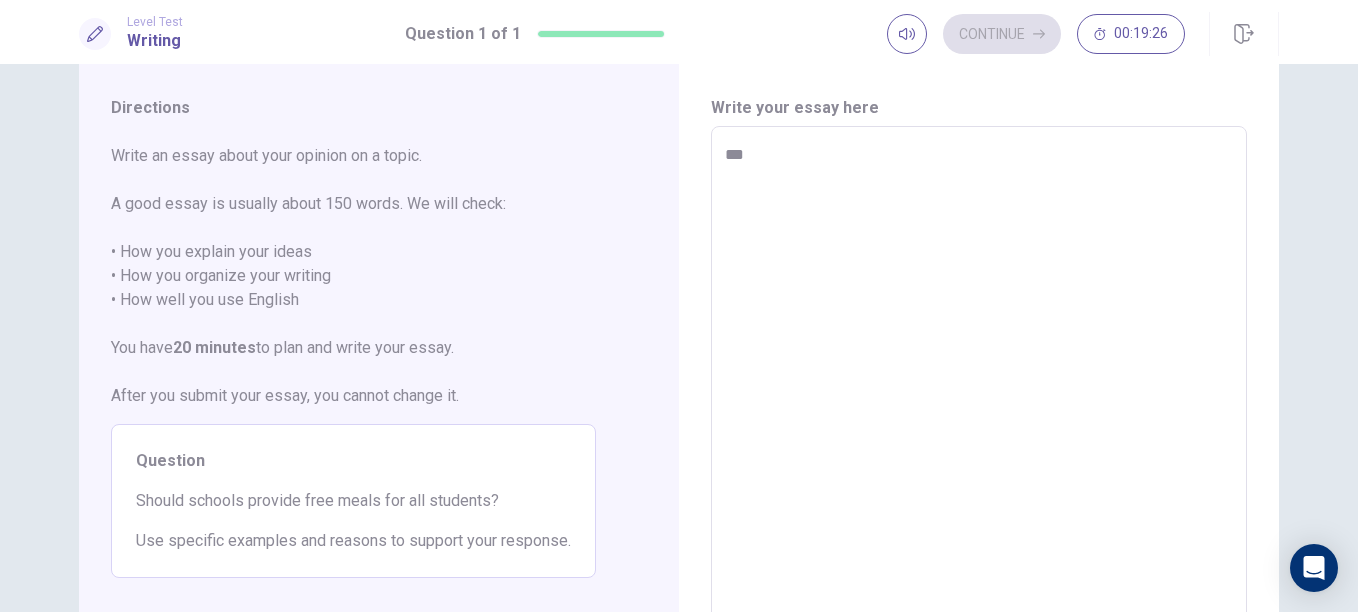 type on "****" 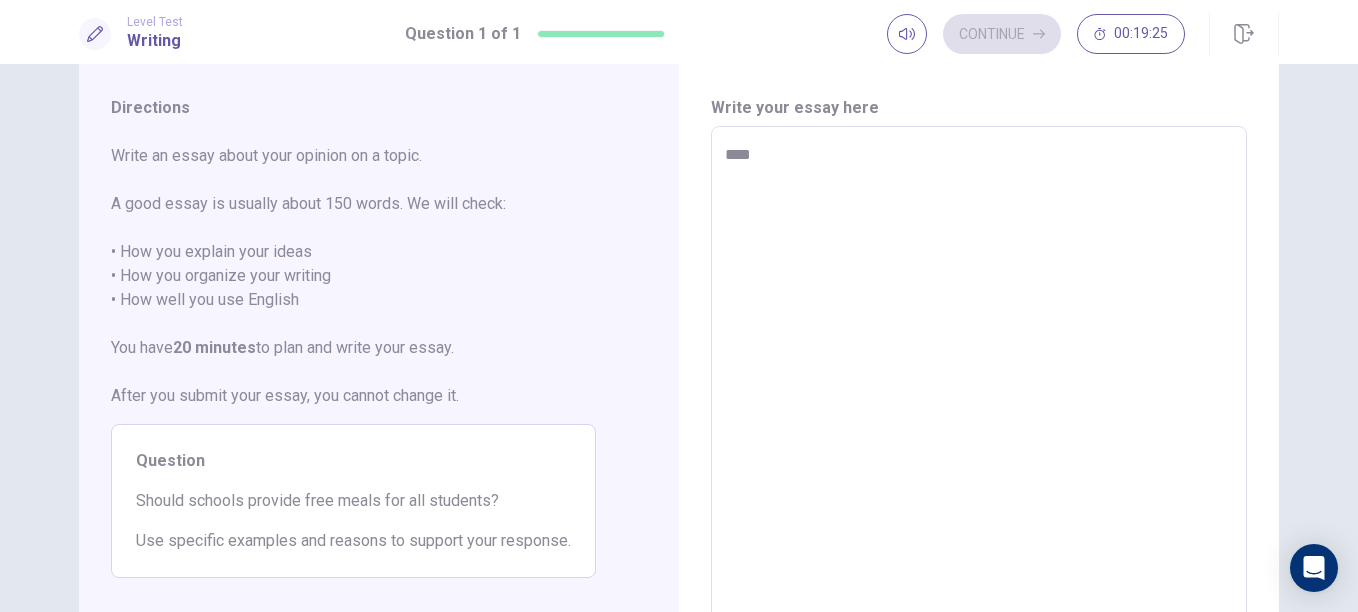 type on "*" 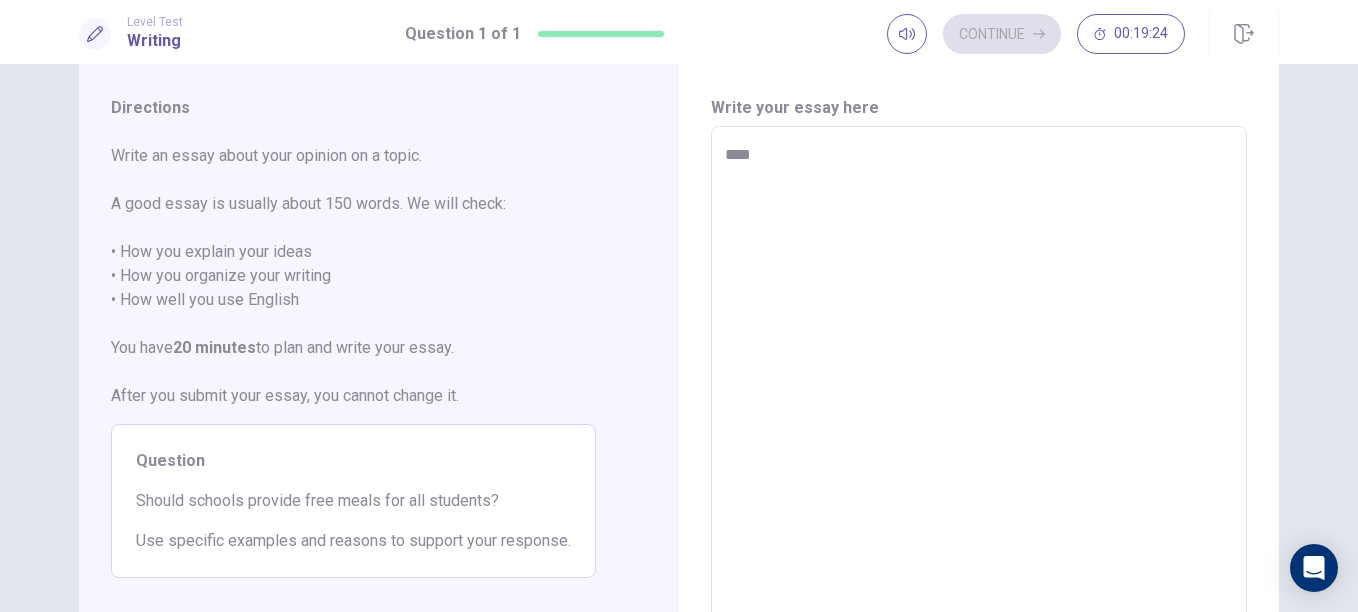 type on "****" 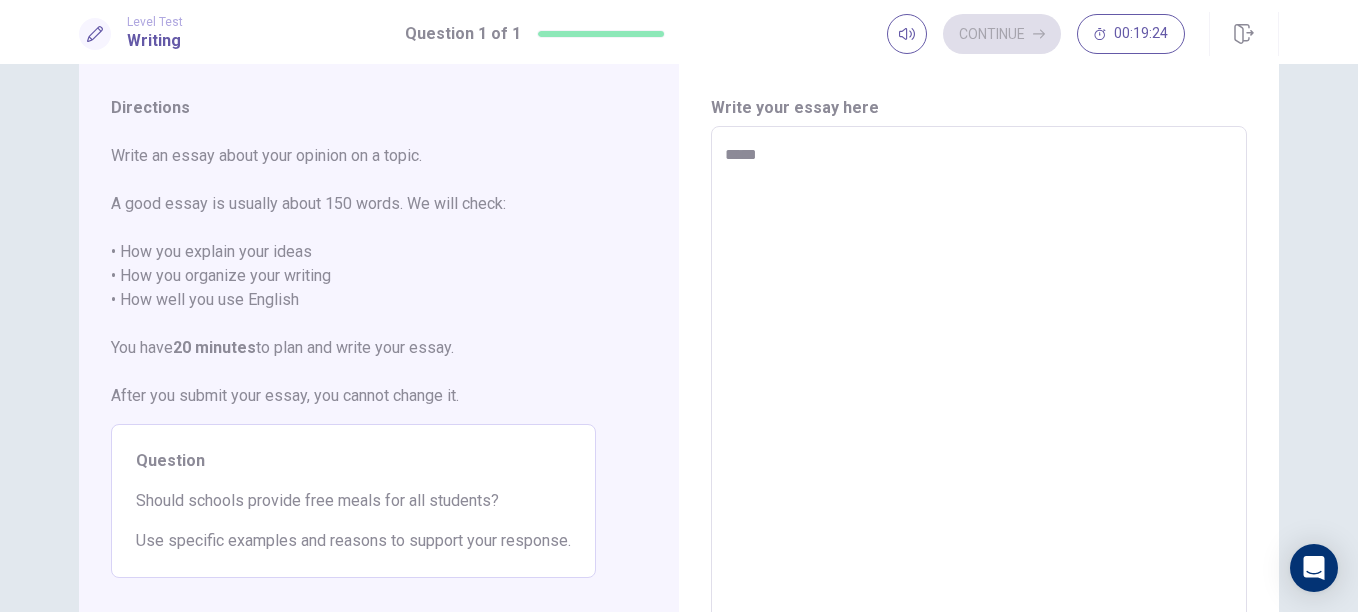 type on "*" 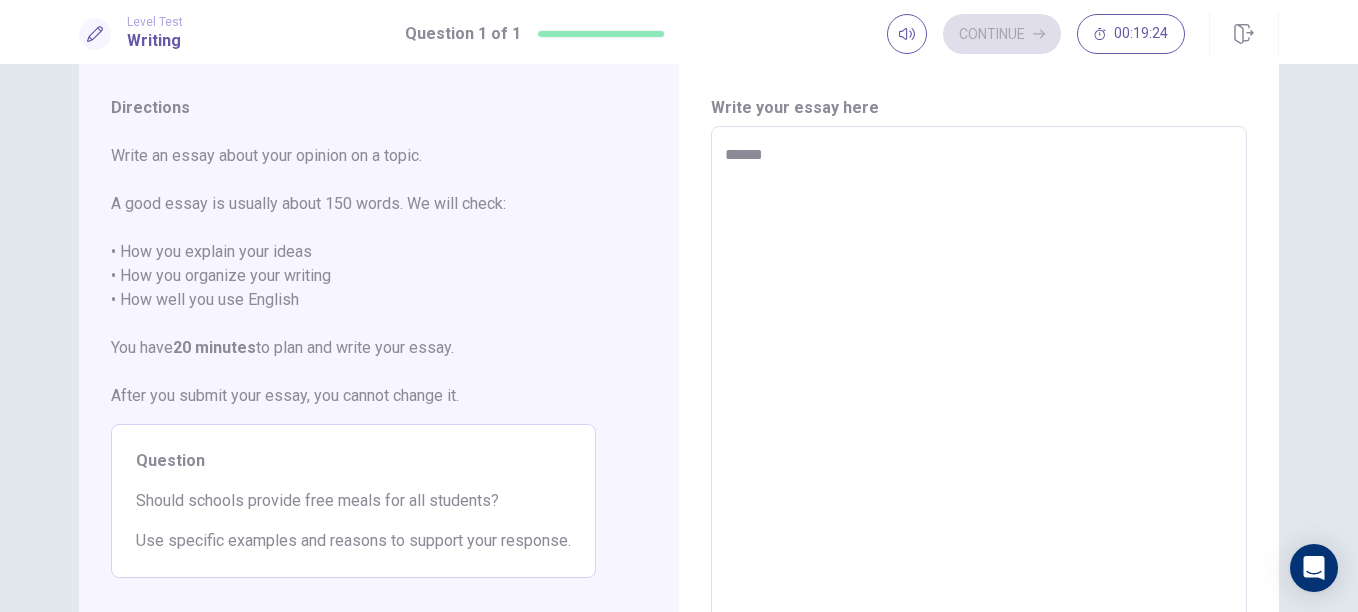 type on "*" 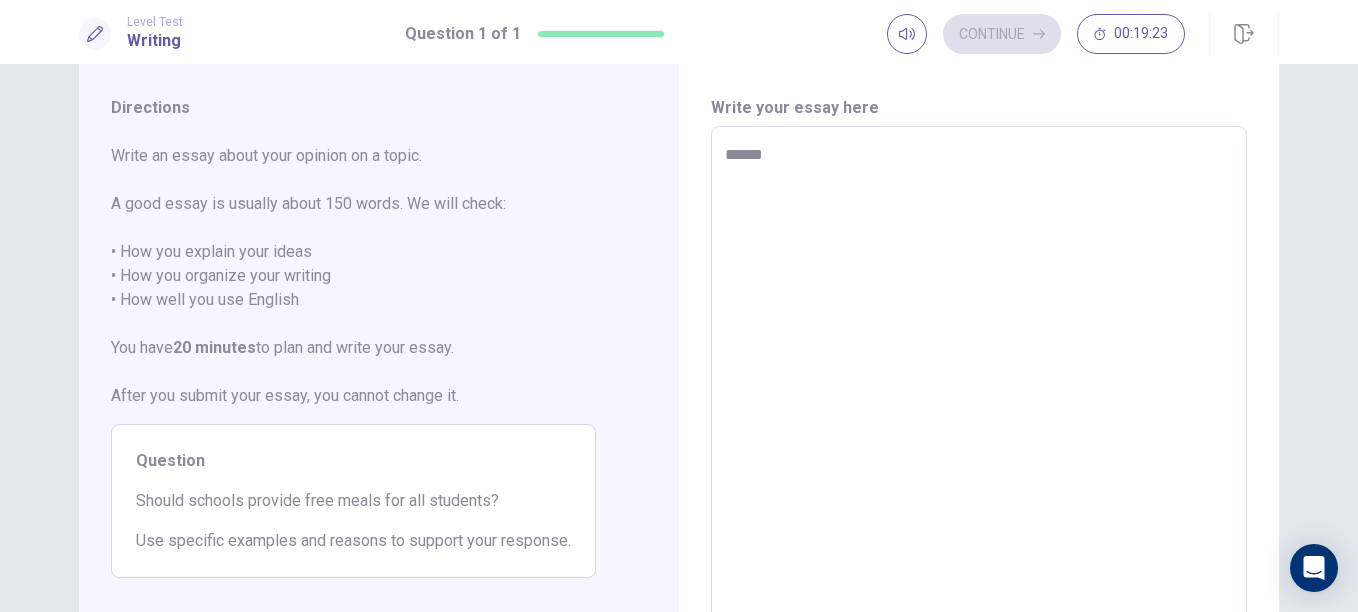 type on "*******" 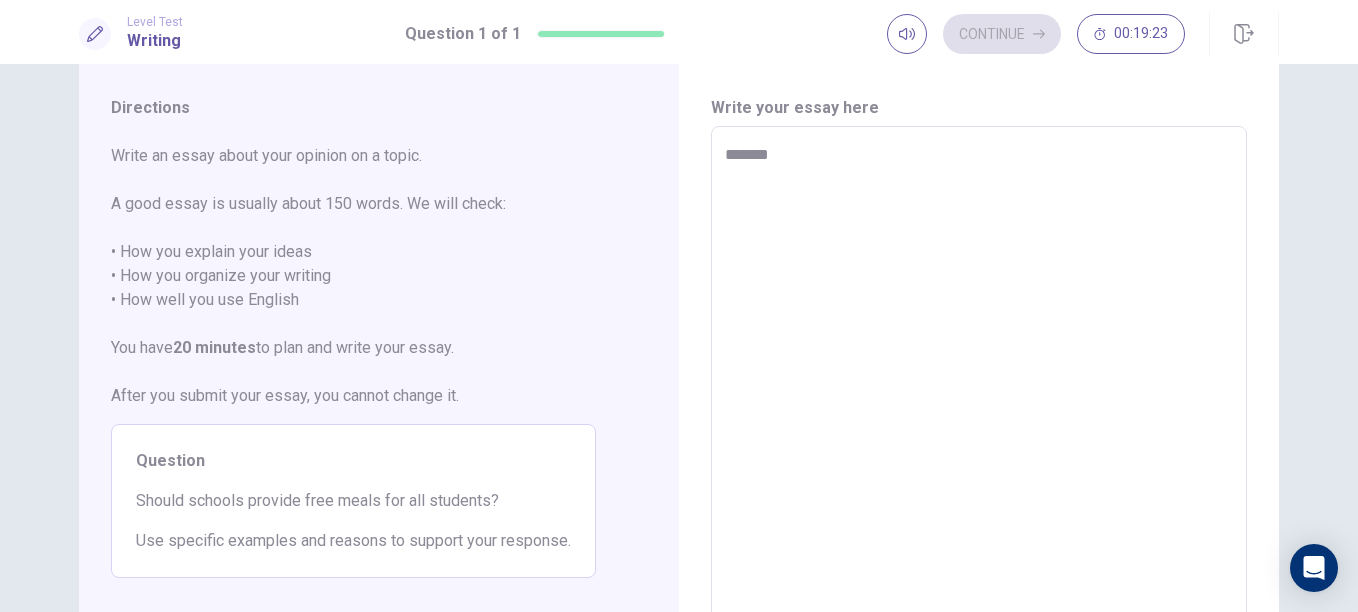 type on "*" 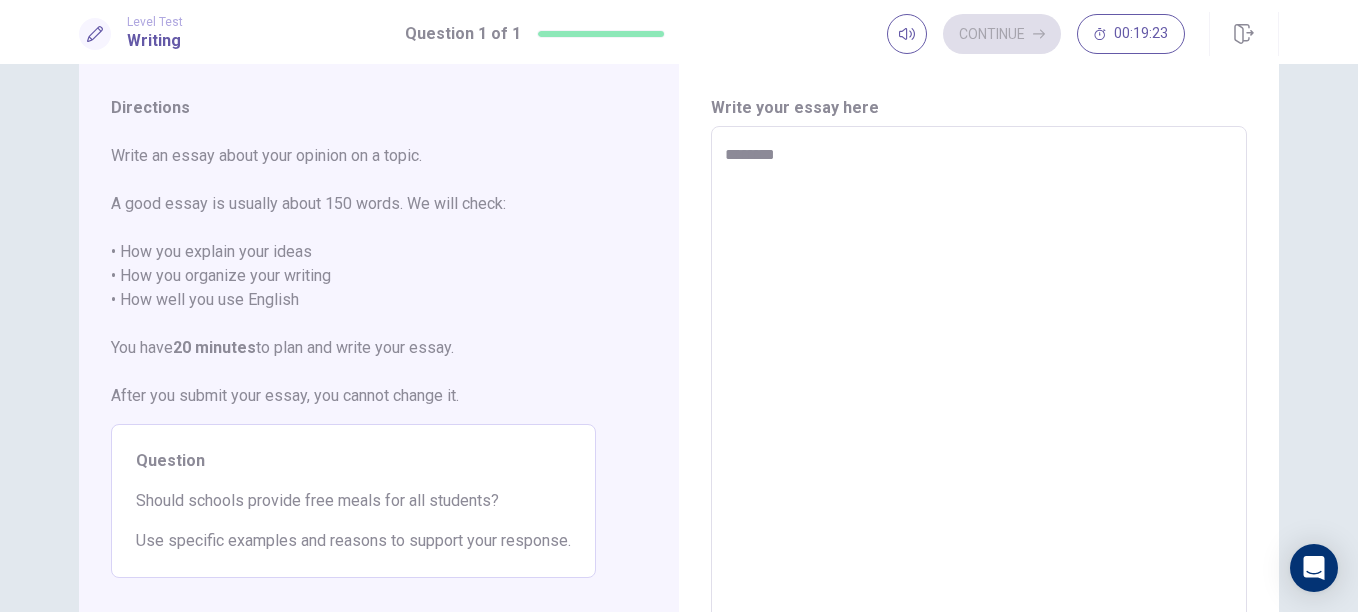 type on "*" 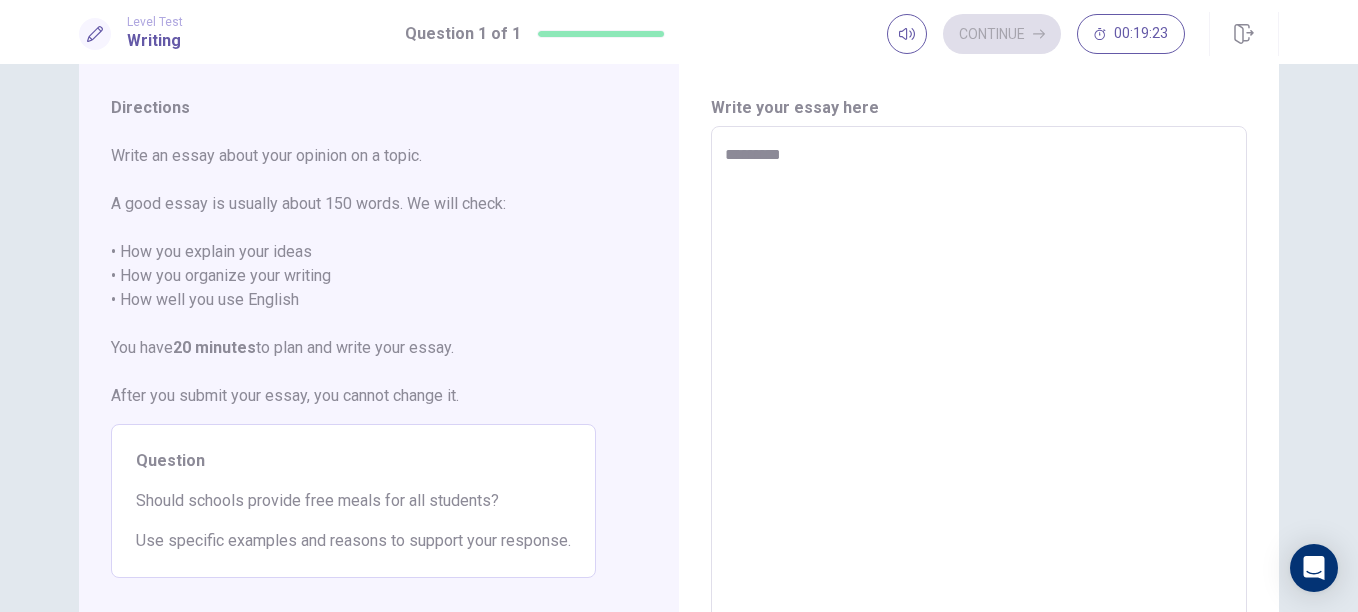 type on "*" 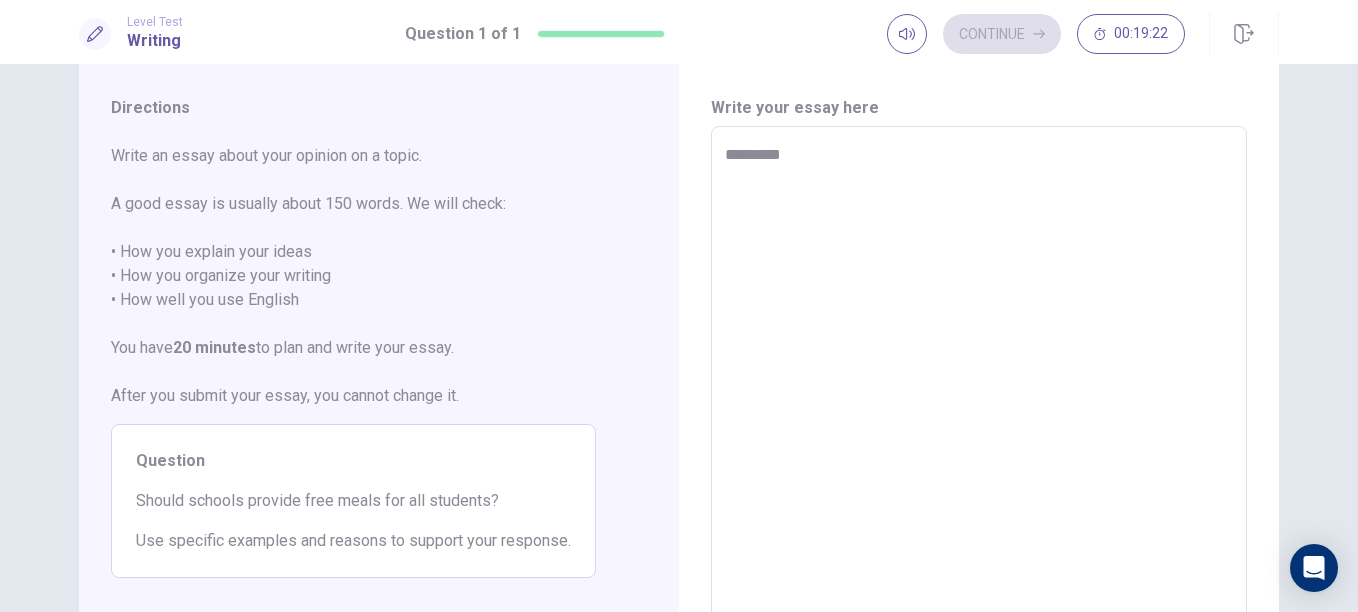 type on "**********" 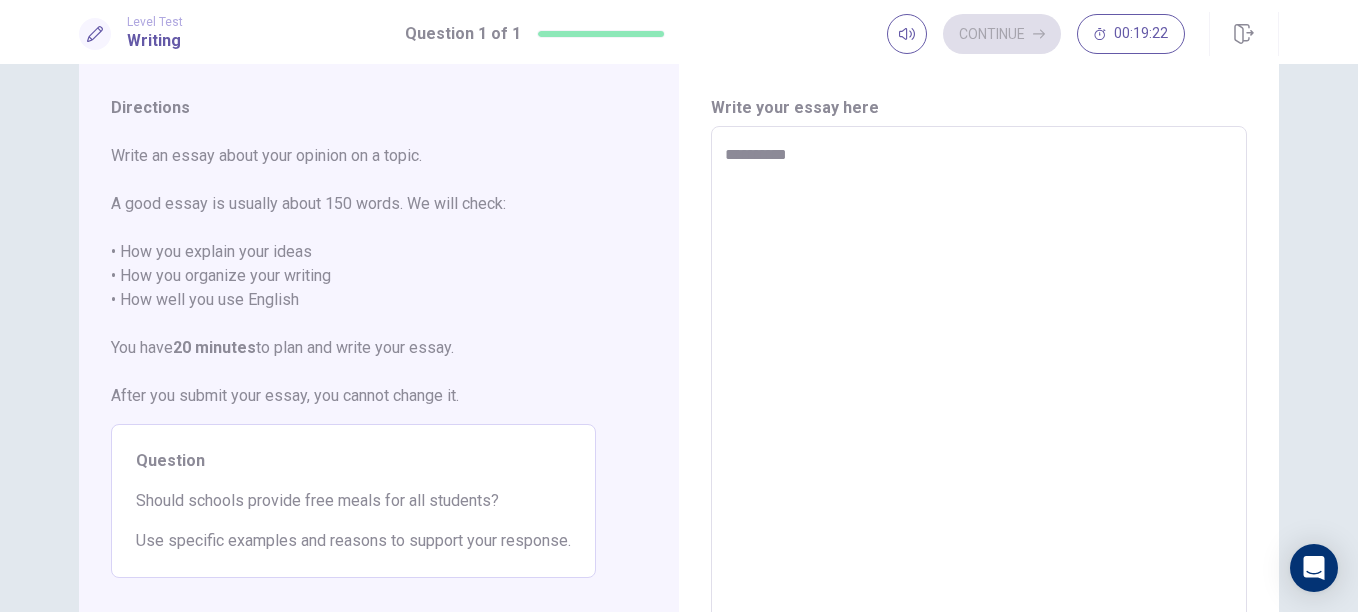 type on "*" 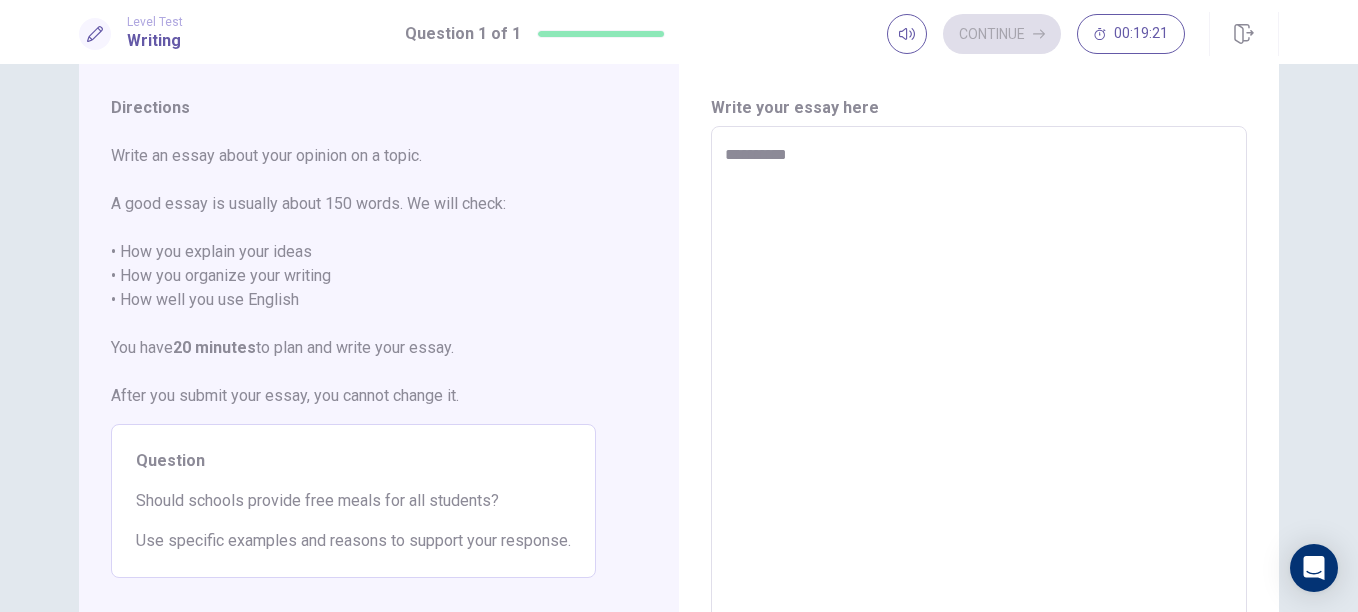 type on "**********" 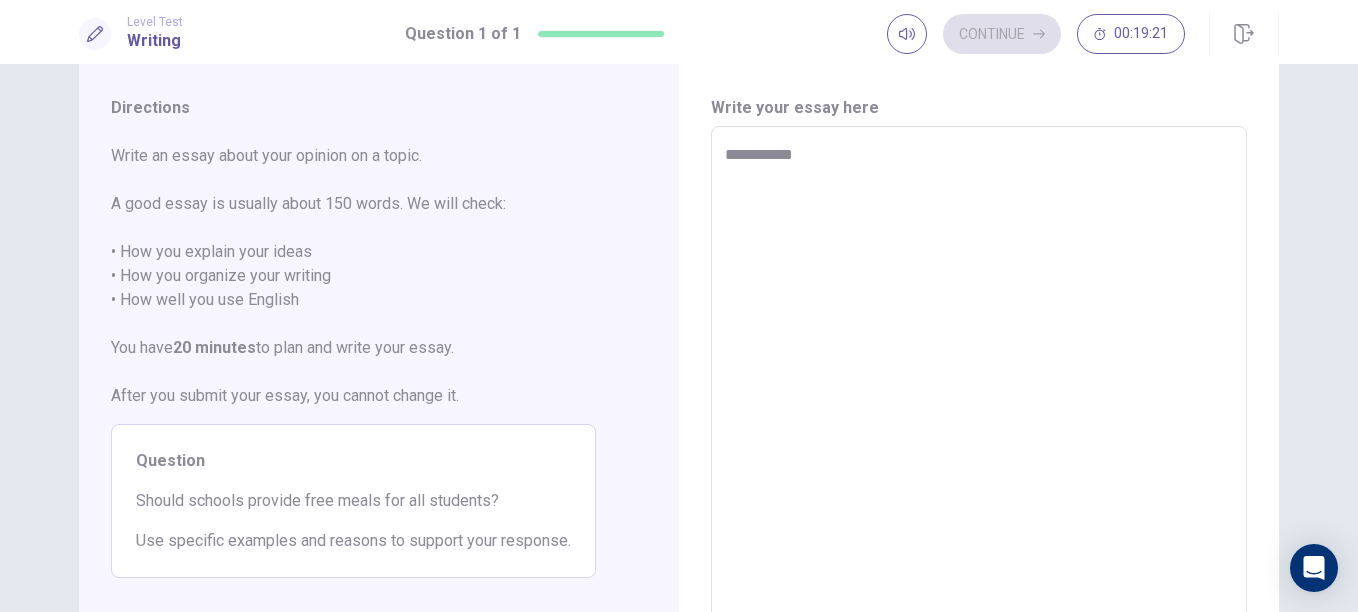 type on "*" 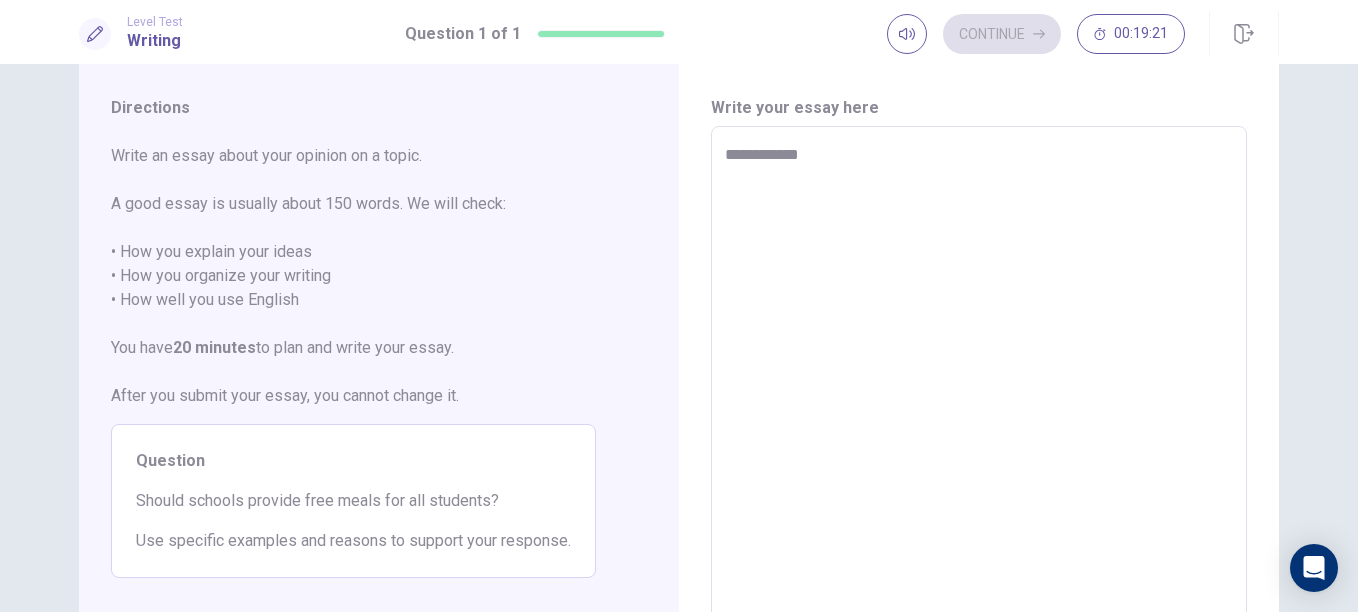 type on "*" 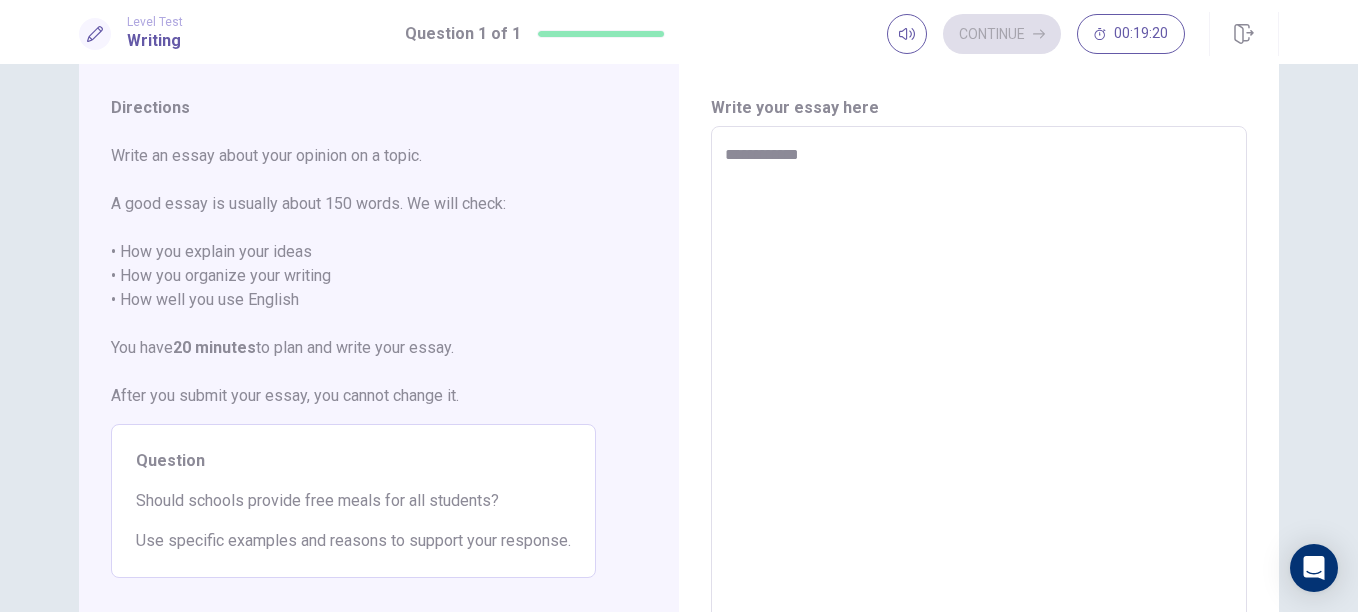 type on "**********" 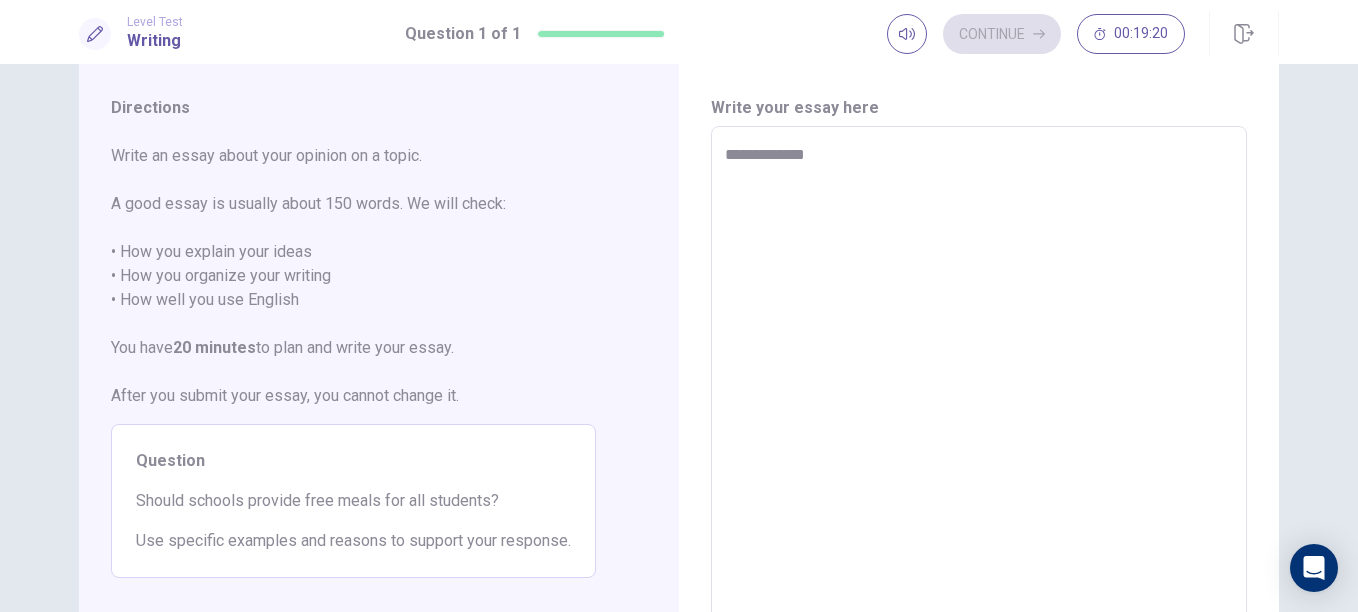type on "*" 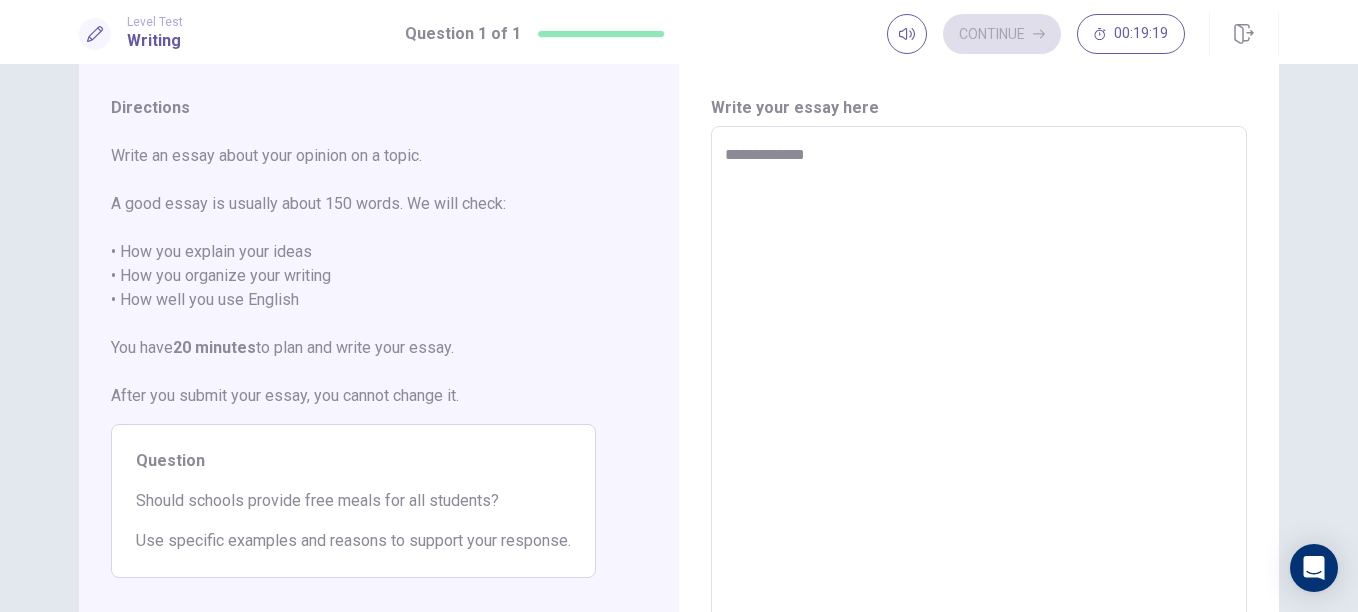 type on "**********" 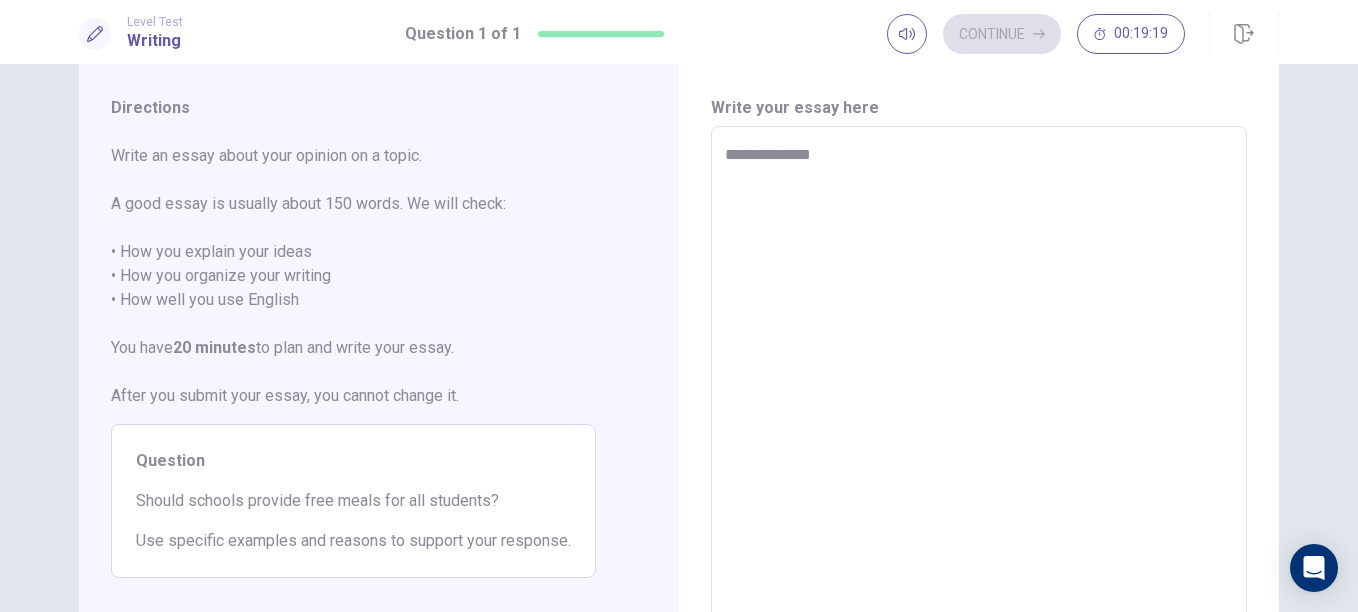 type on "*" 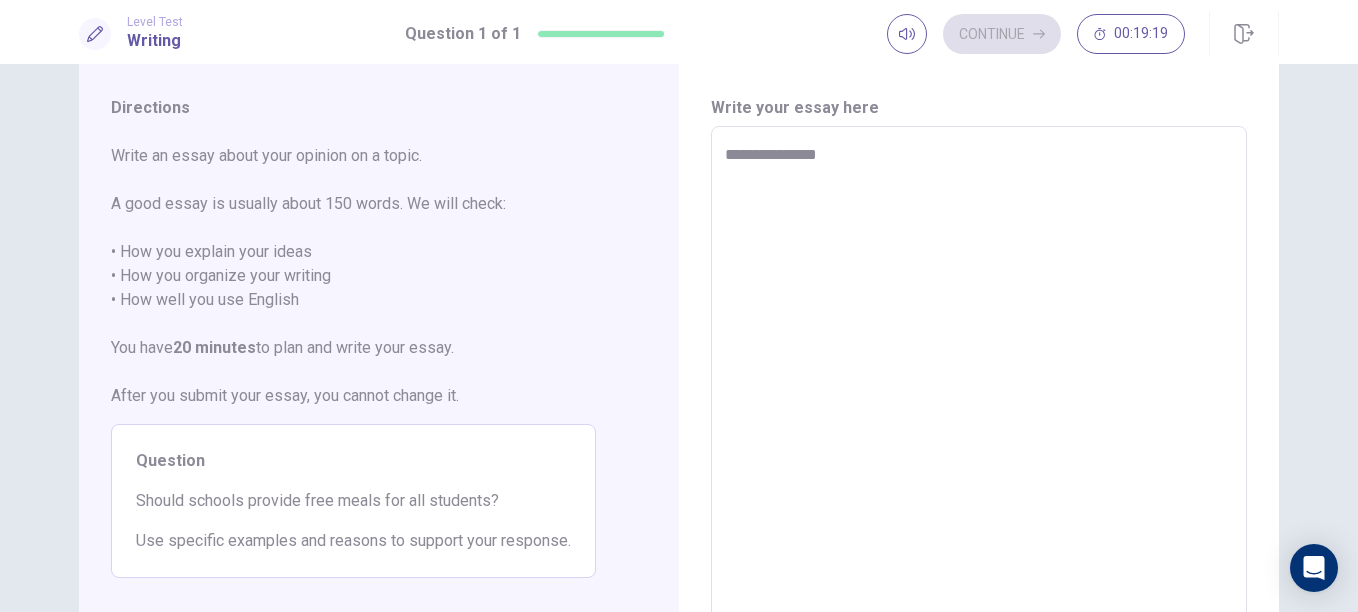 type on "*" 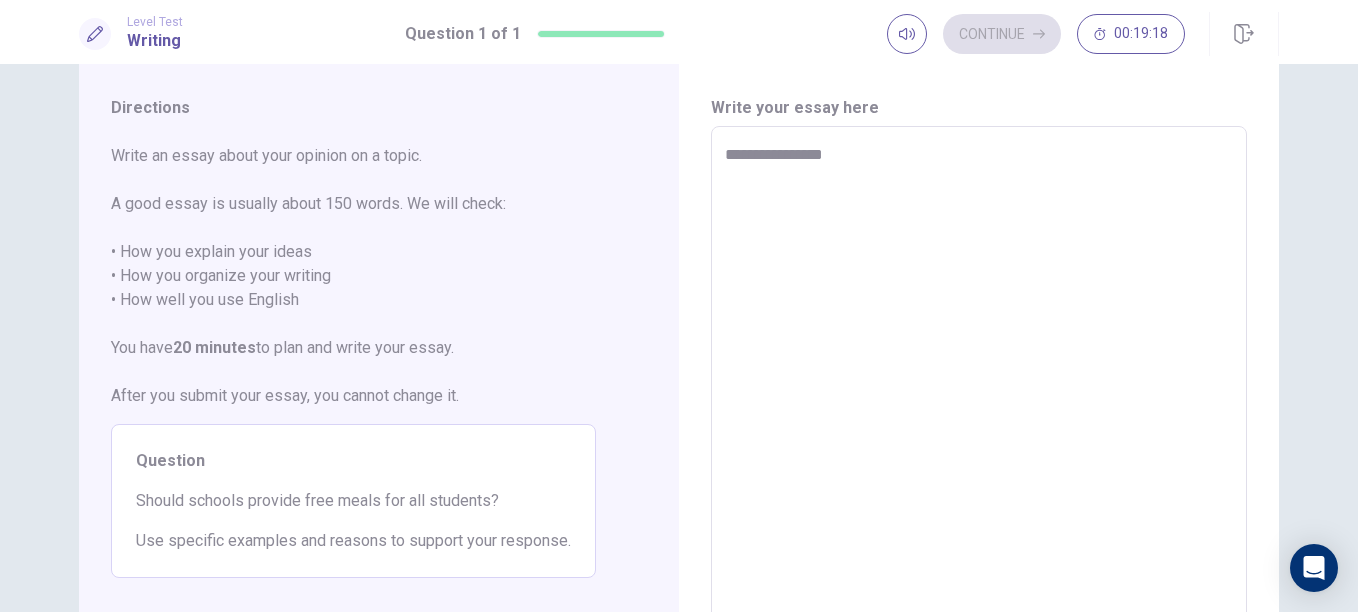 type on "*" 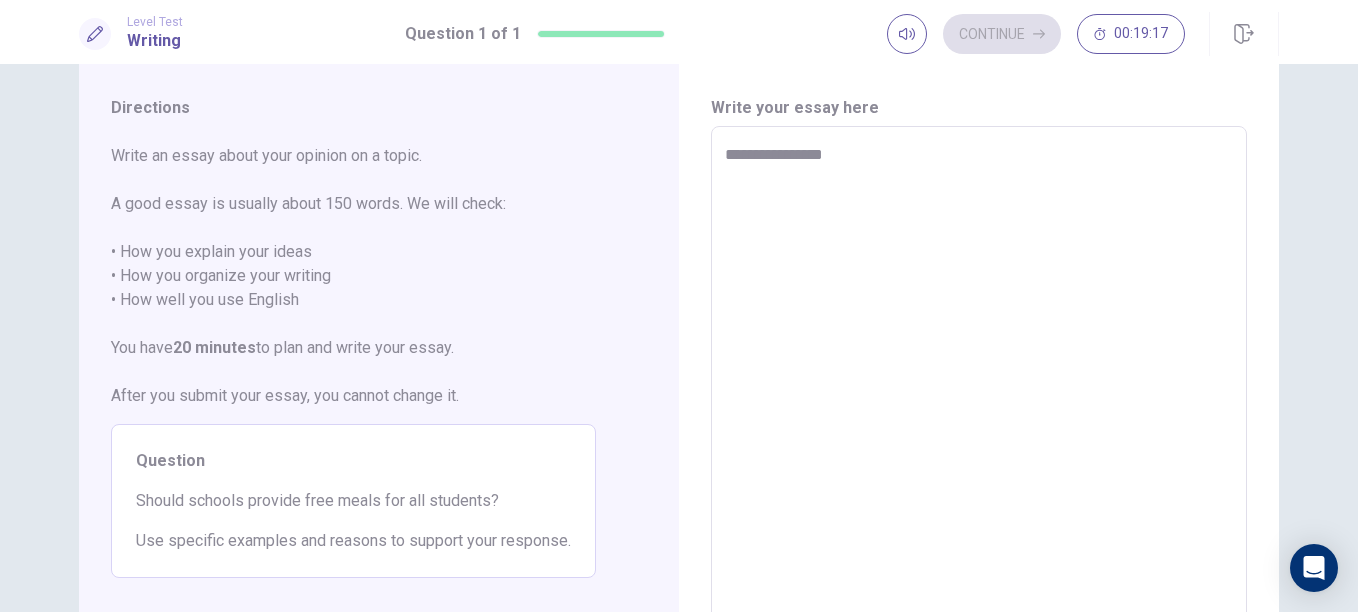 type on "**********" 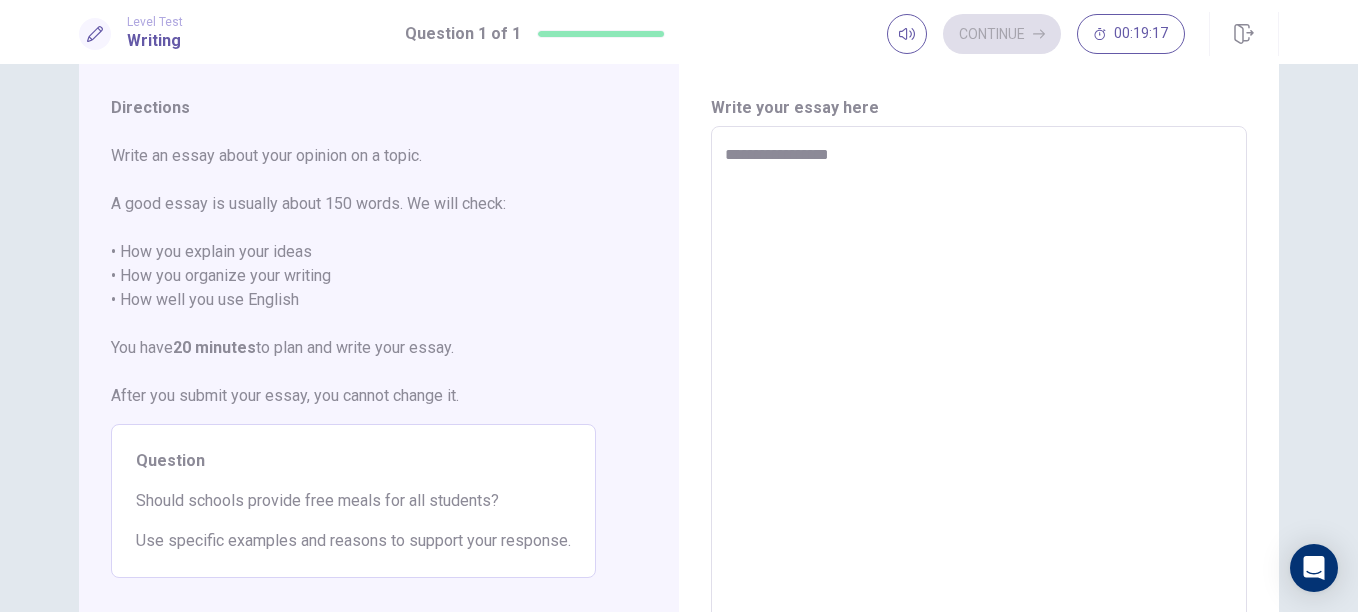 type on "*" 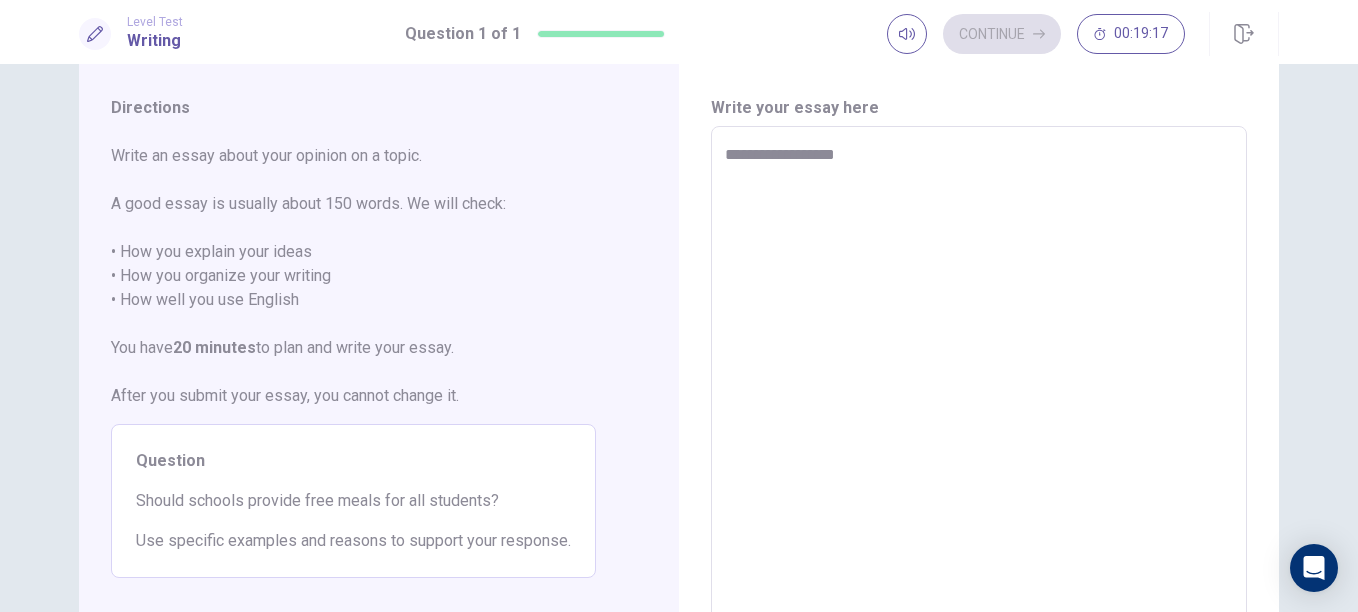 type on "*" 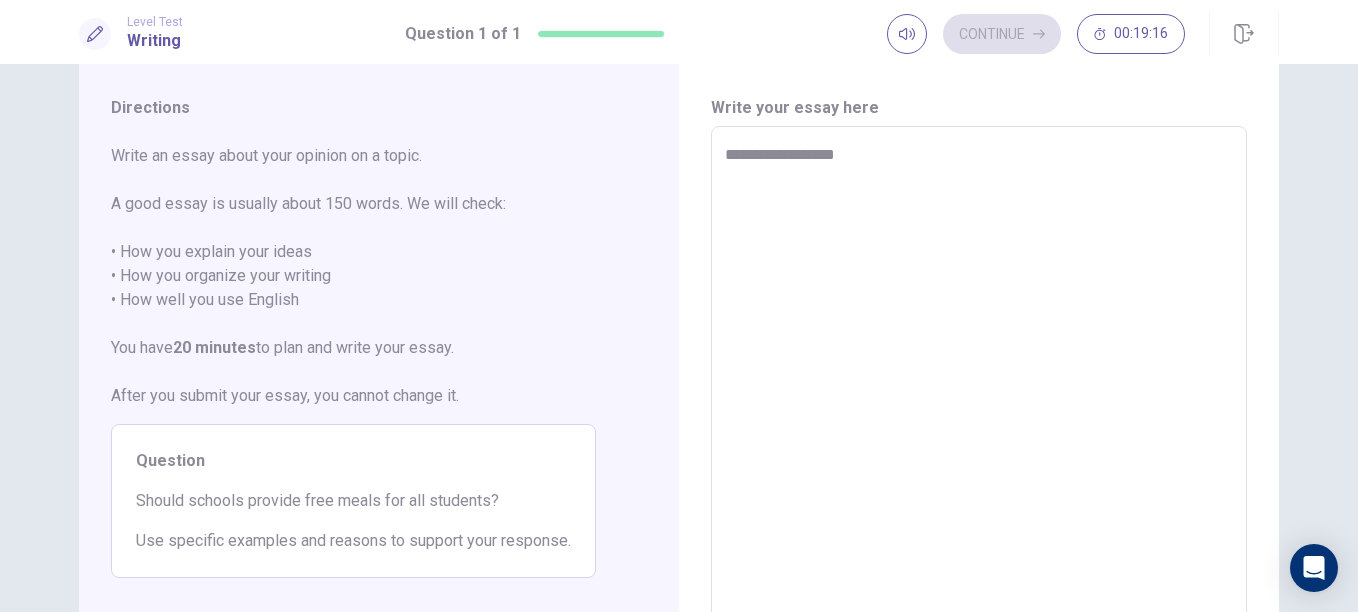 type on "**********" 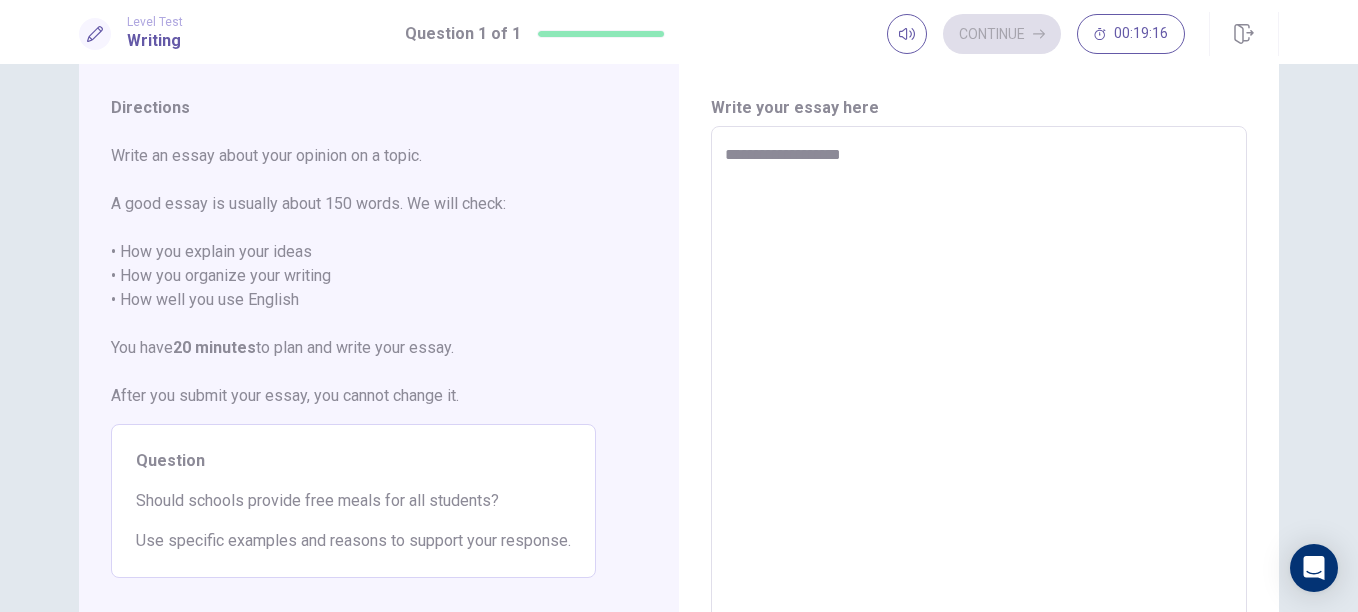 type on "*" 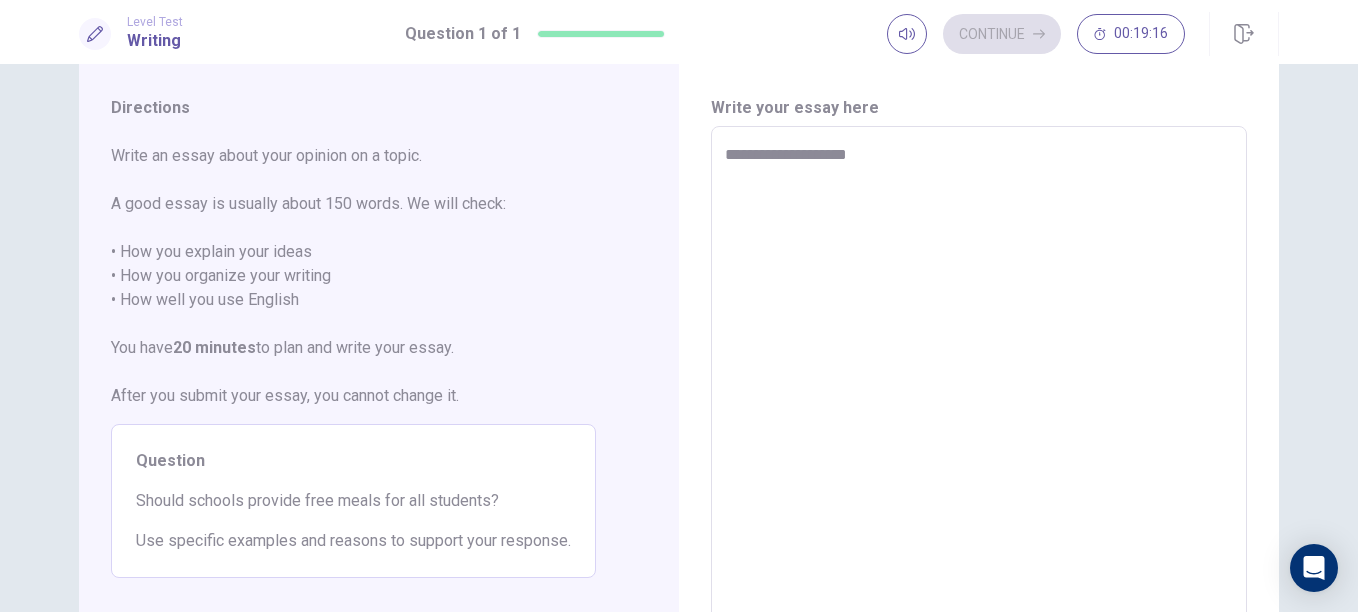 type on "*" 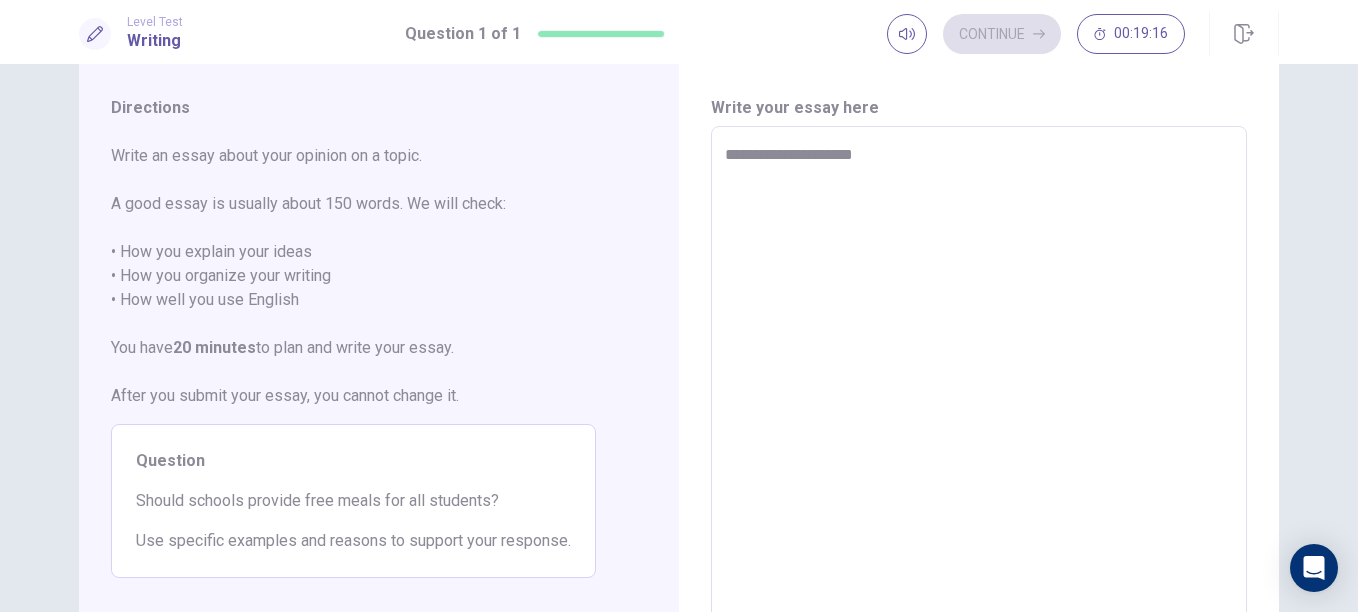 type on "**********" 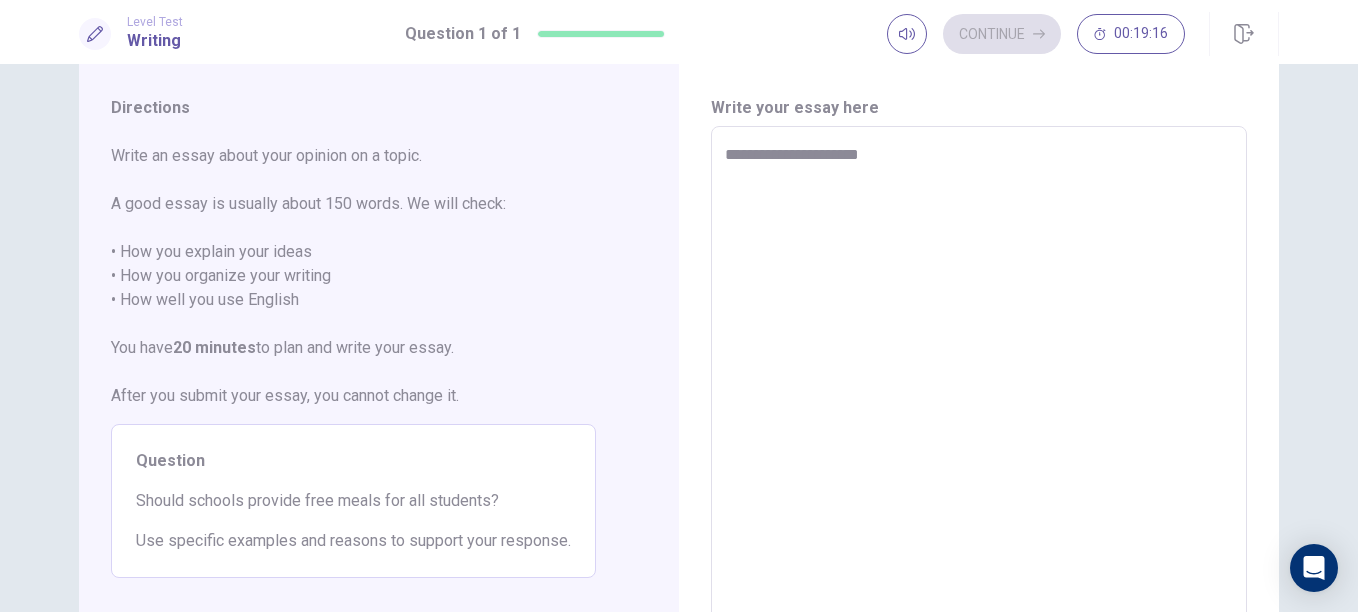 type on "*" 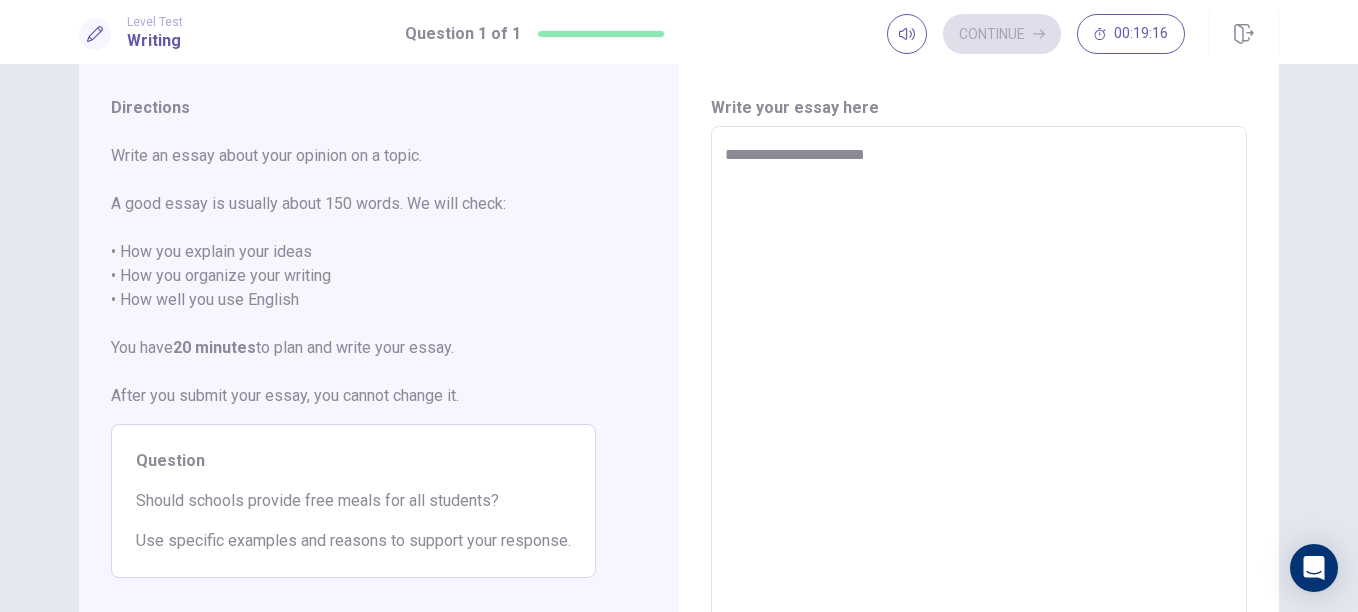 type on "*" 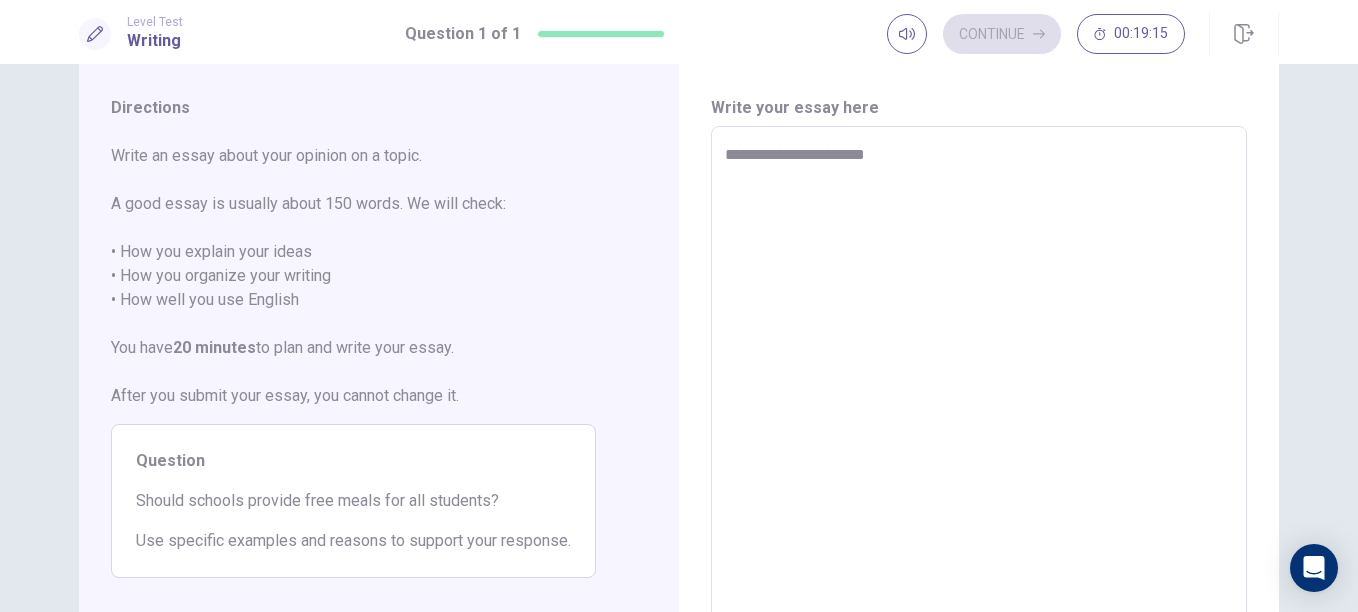 type on "**********" 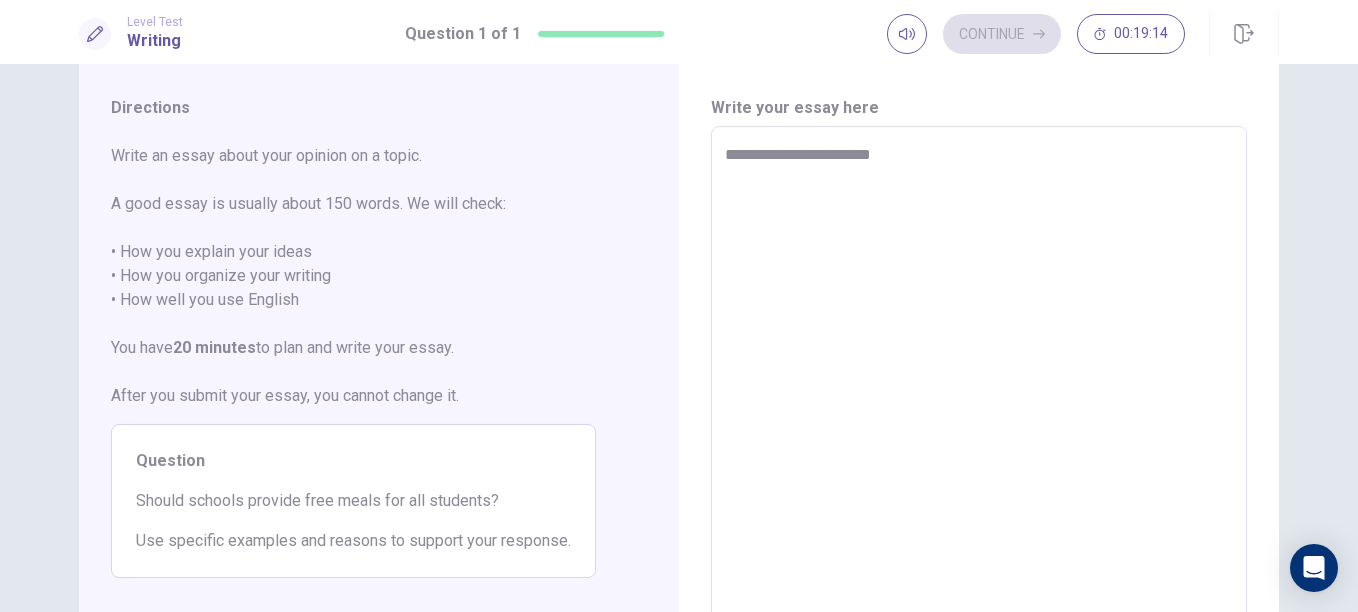 type on "*" 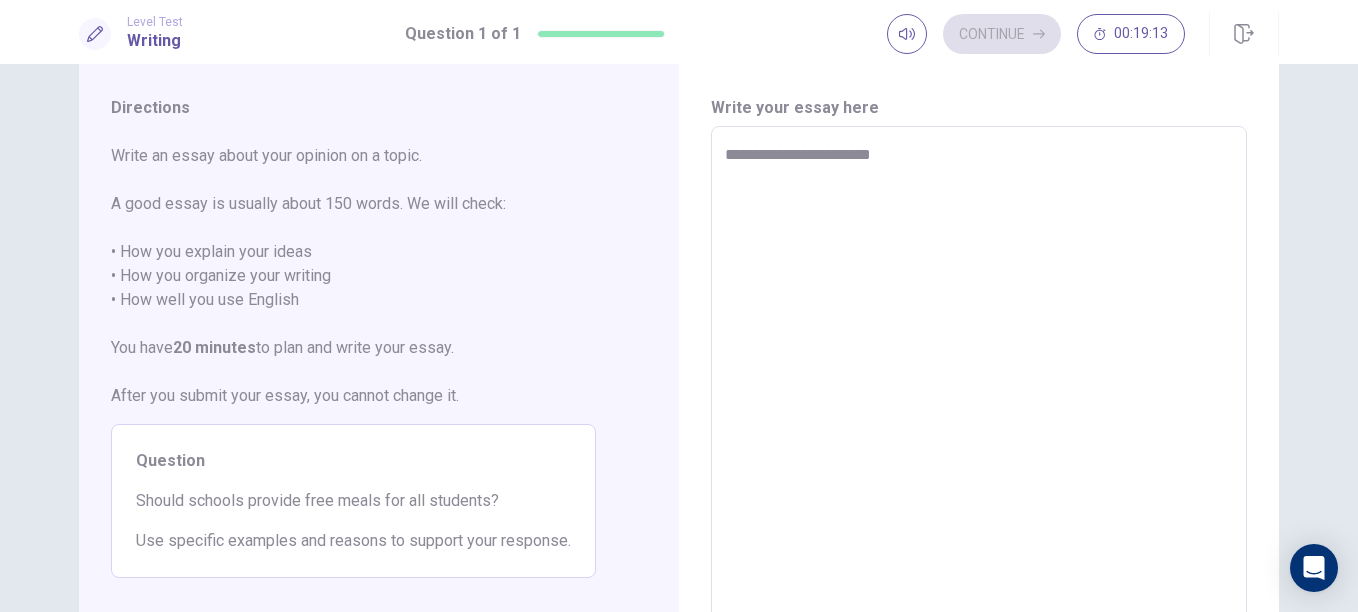 type on "**********" 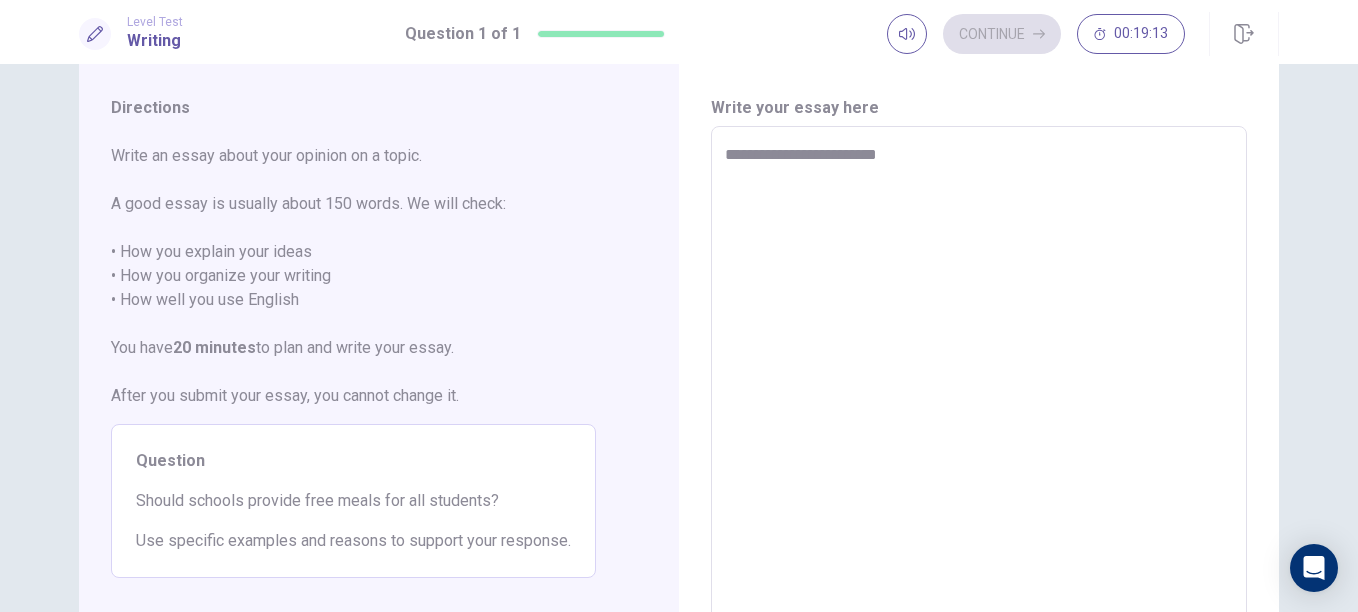 type on "*" 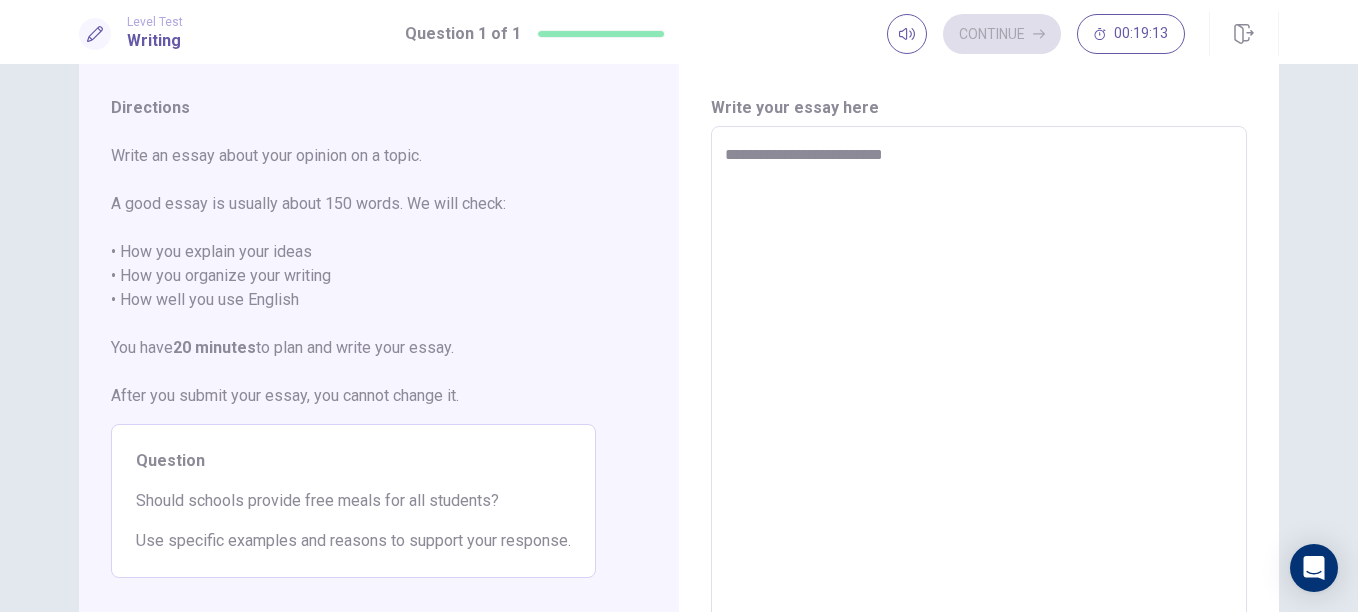 type on "*" 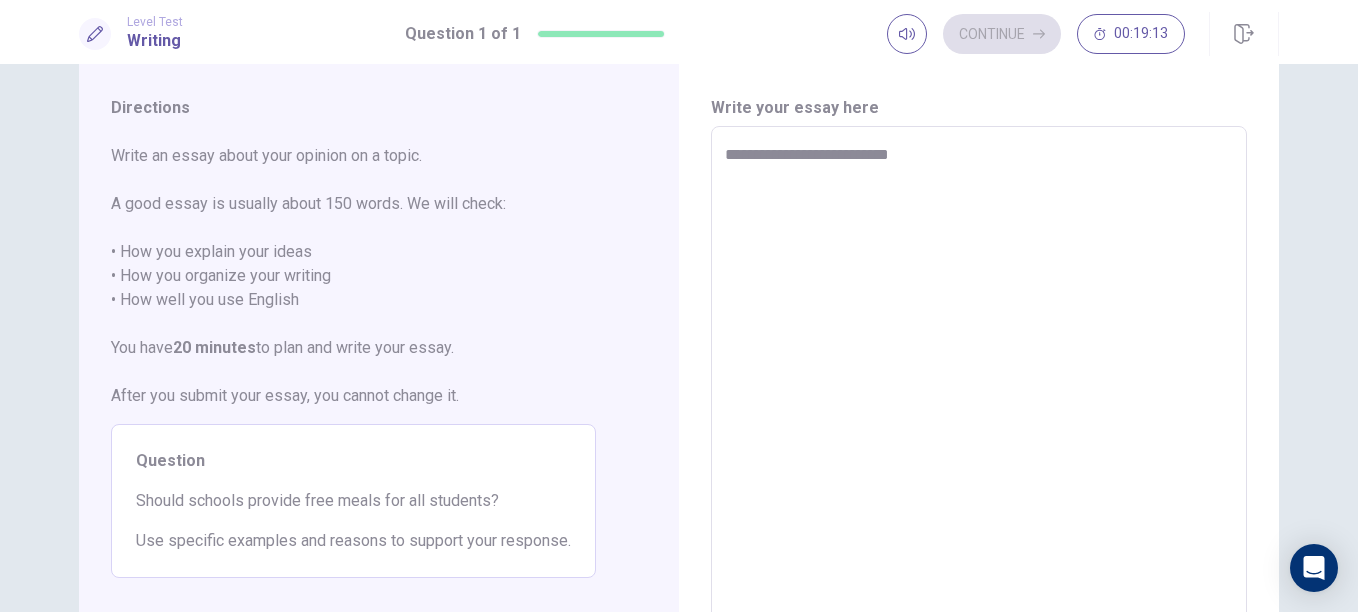 type on "*" 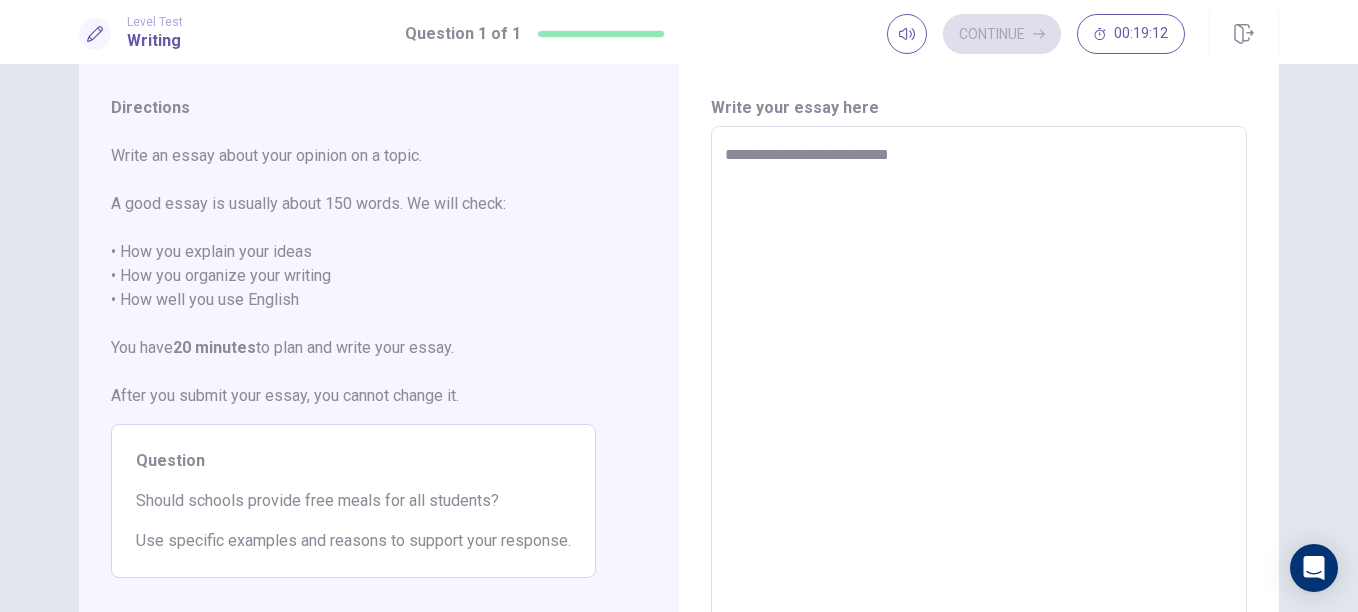 type on "**********" 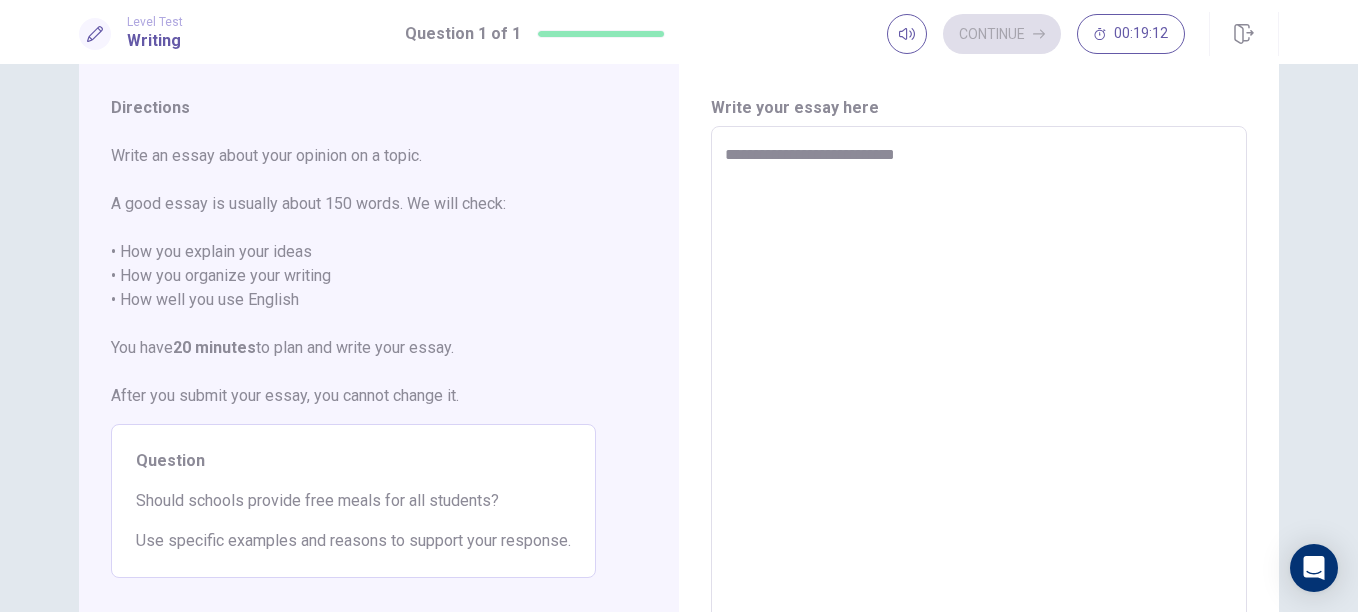 type on "*" 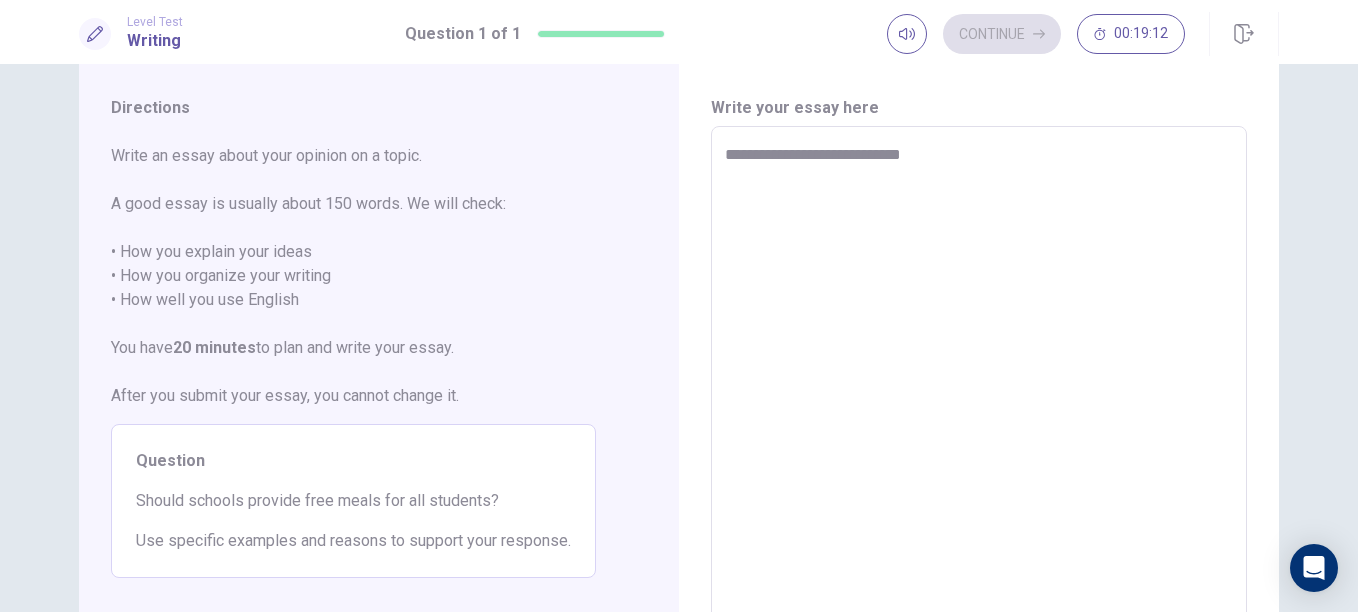 type on "*" 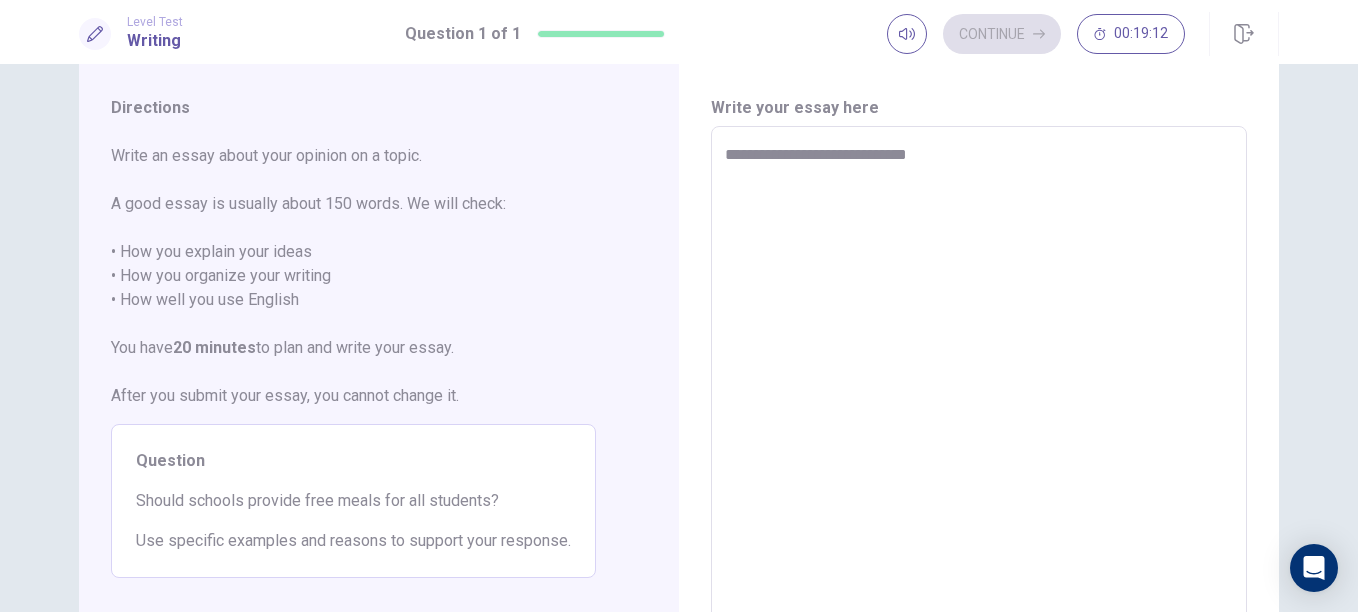 type on "*" 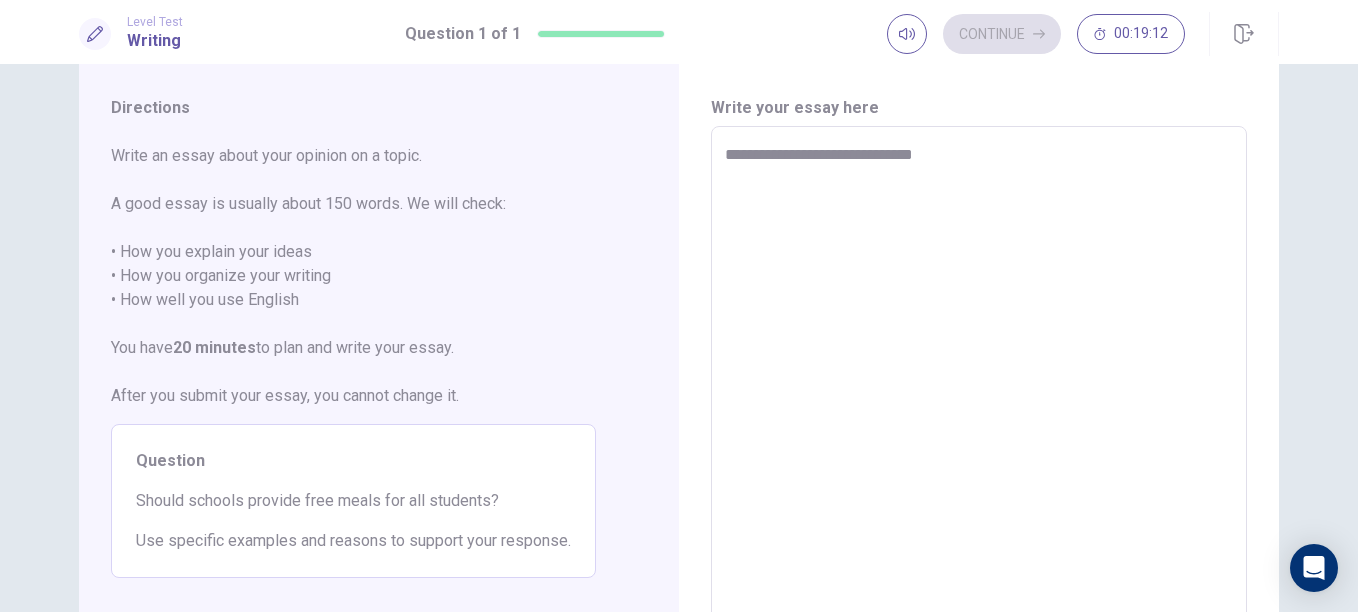 type on "*" 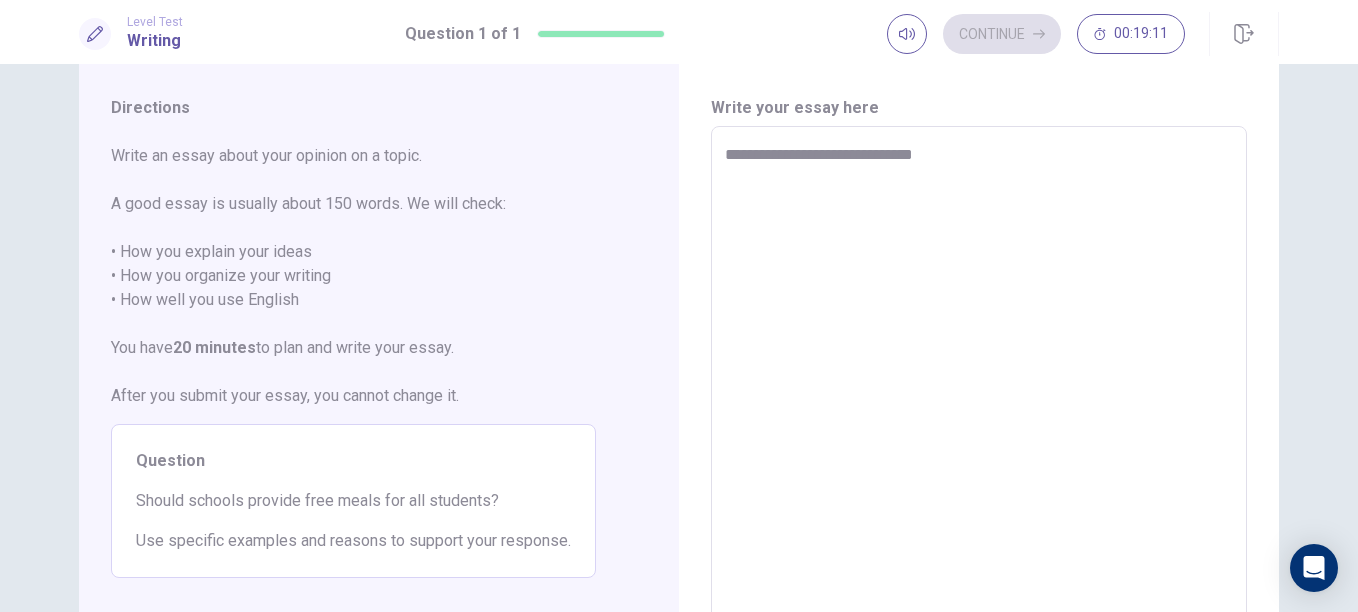 type on "**********" 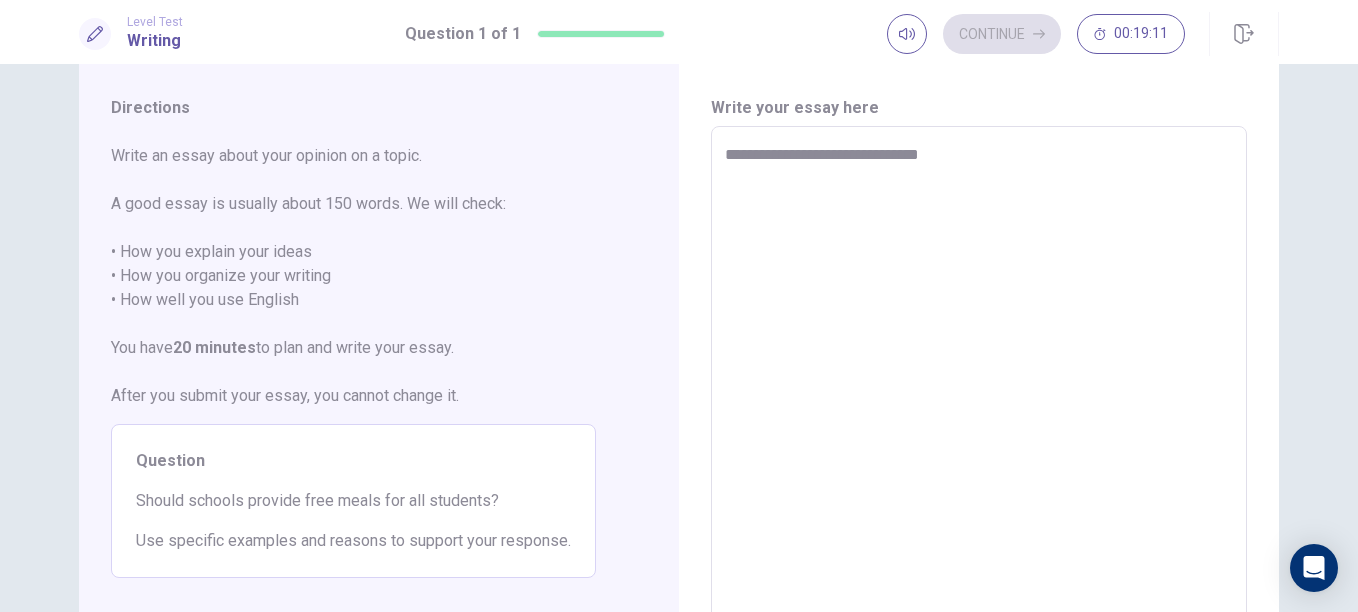 type on "*" 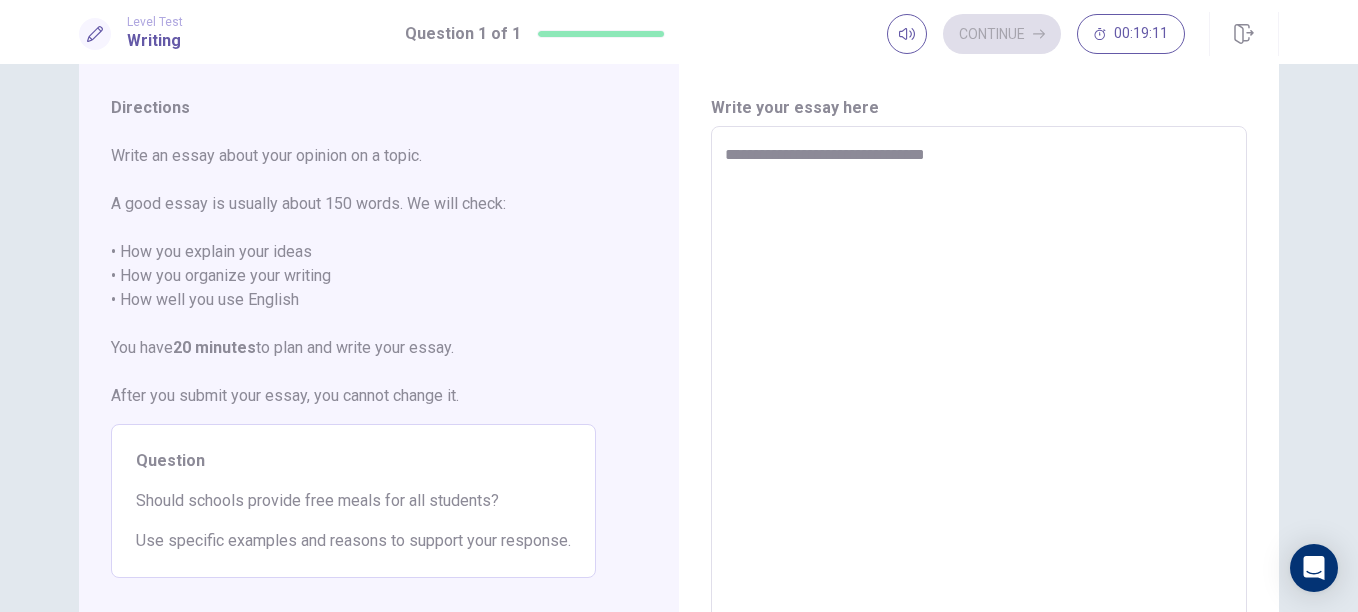 type on "*" 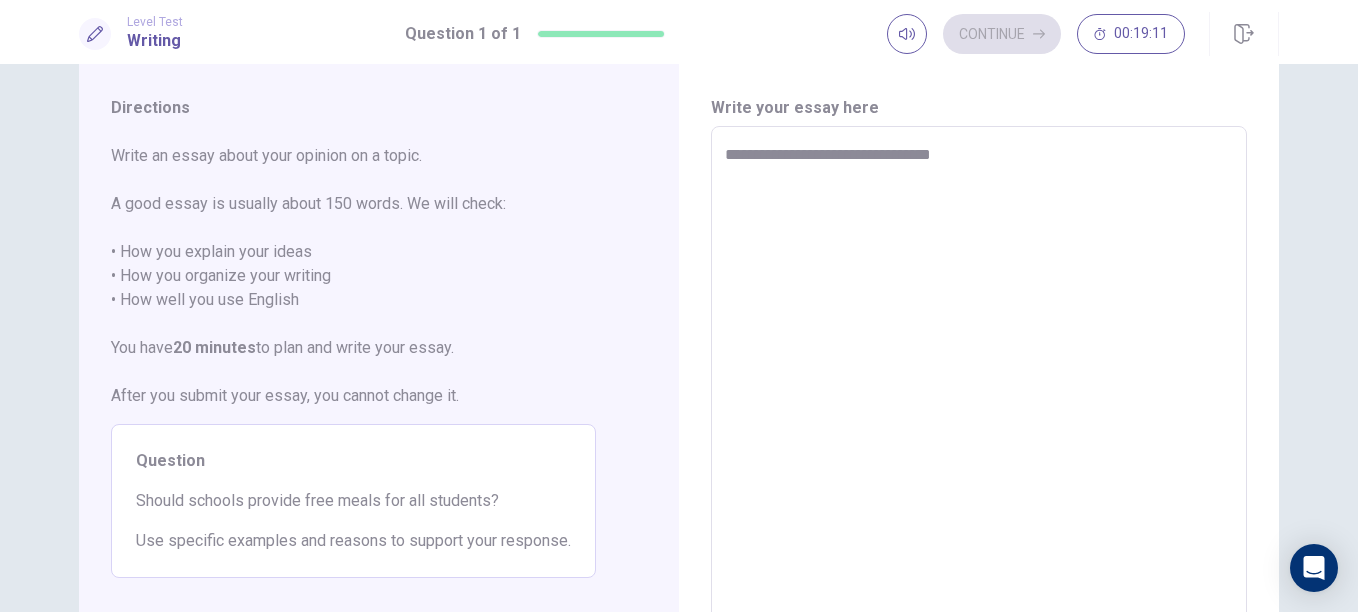 type on "*" 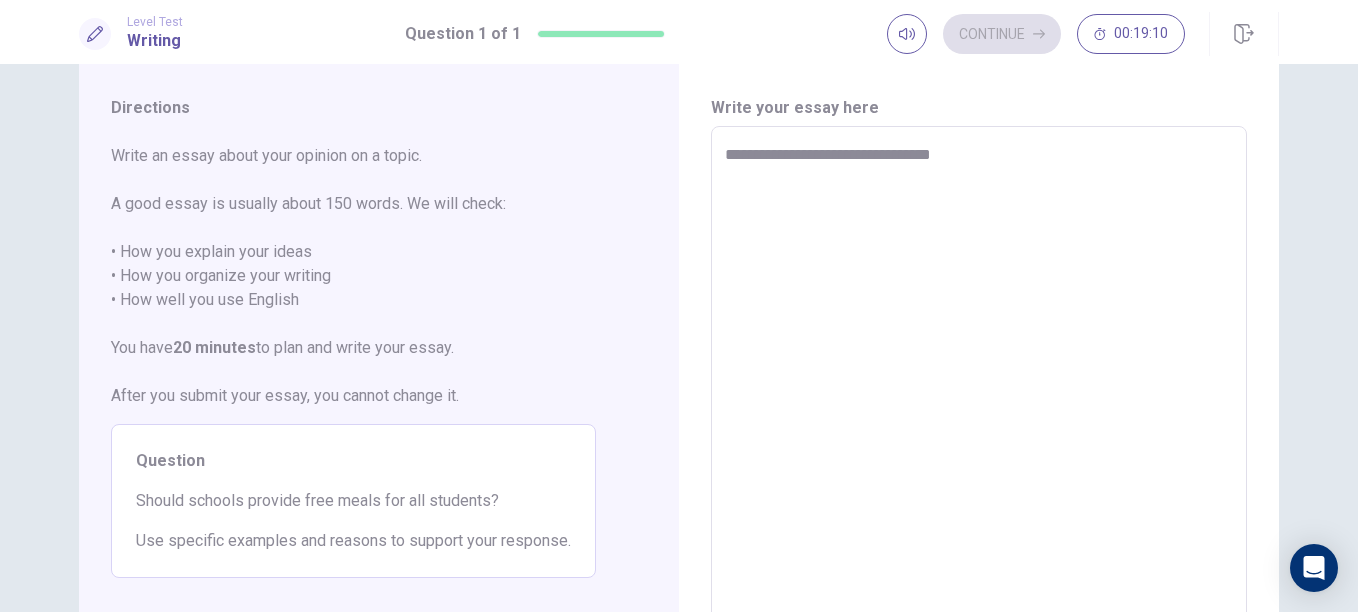 type on "**********" 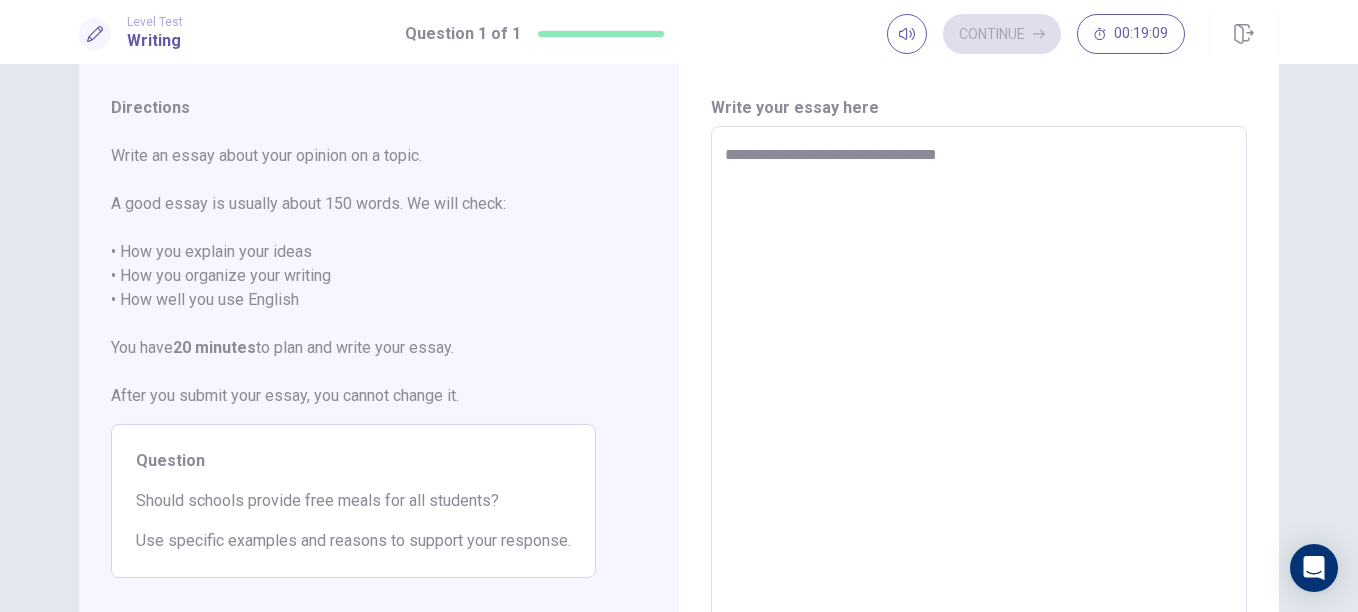 type on "*" 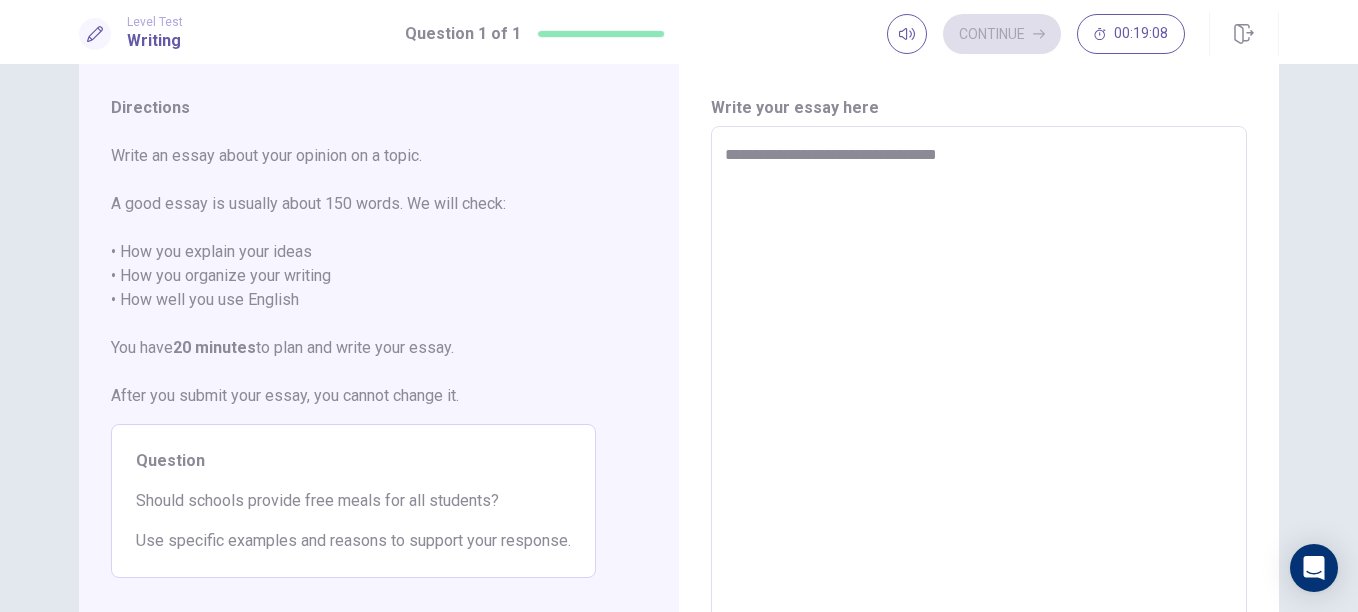 type on "**********" 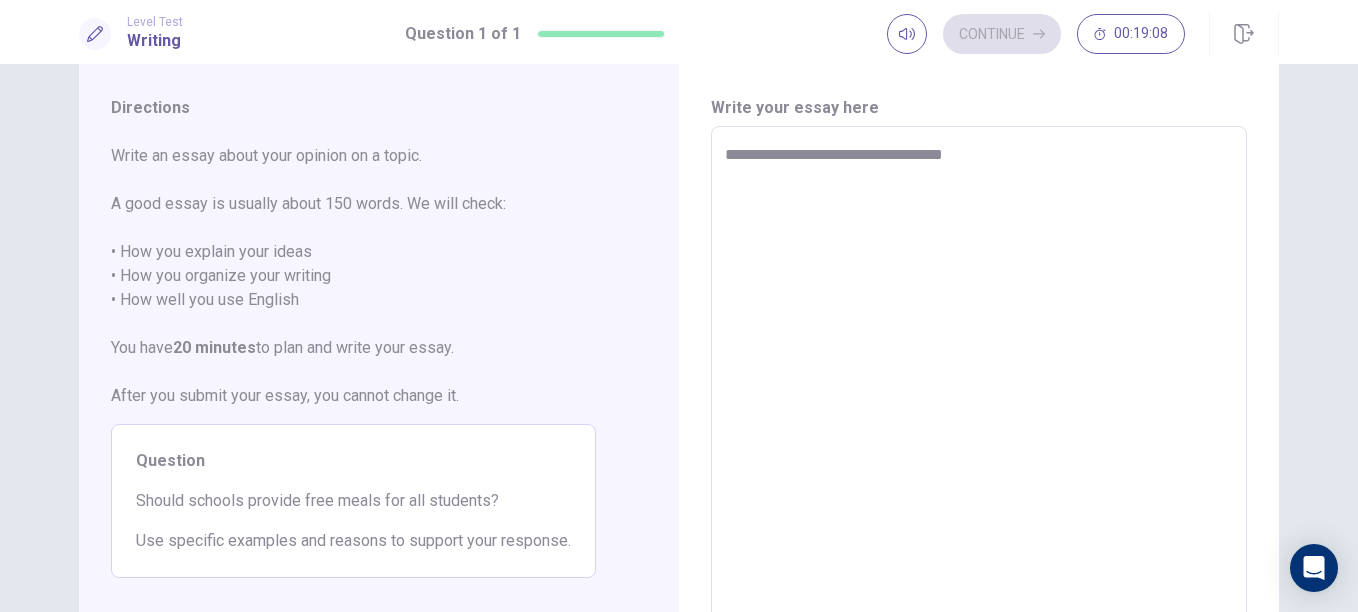 type on "*" 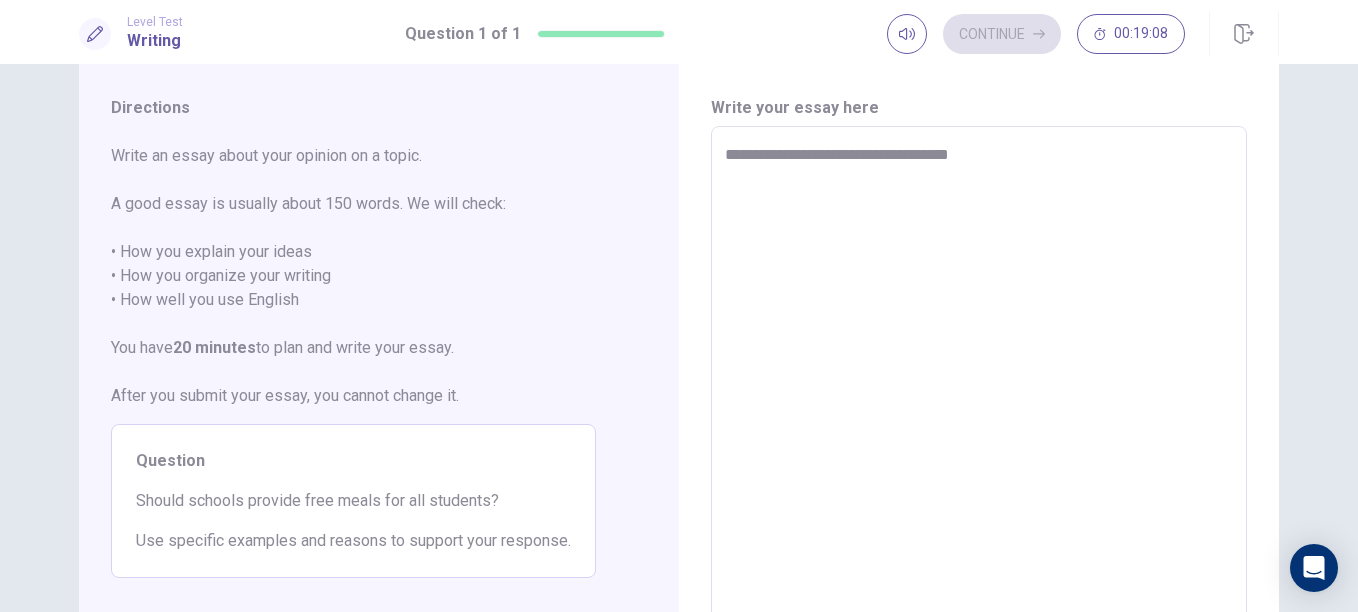 type on "*" 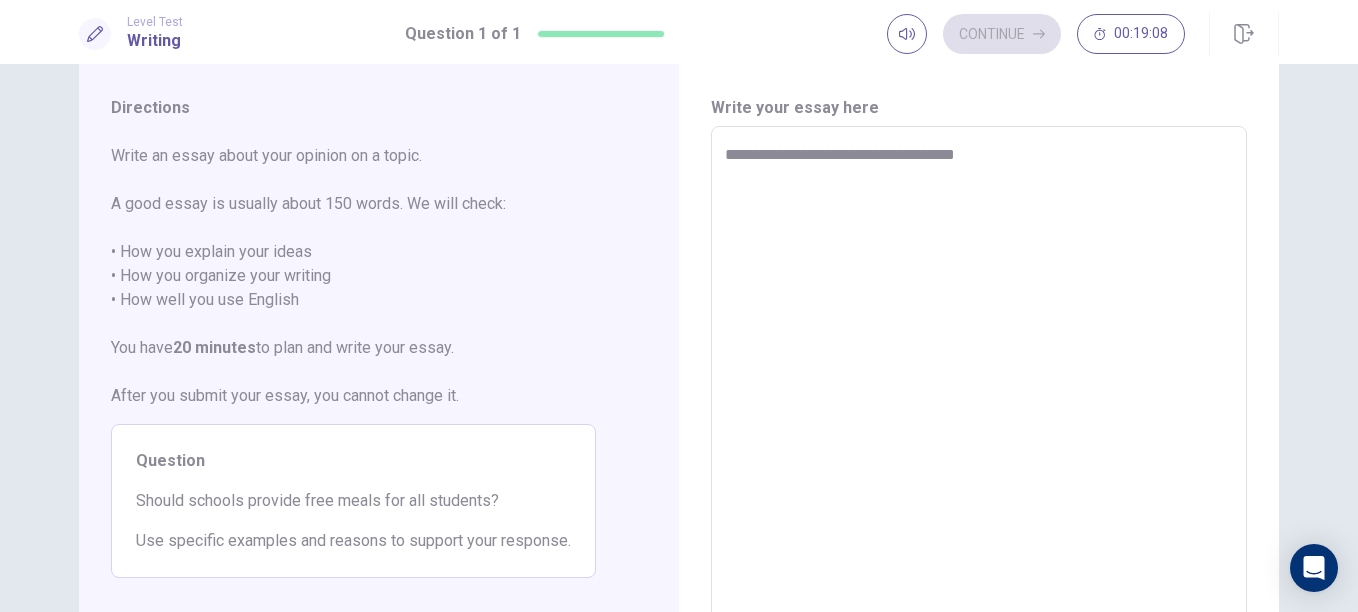 type on "*" 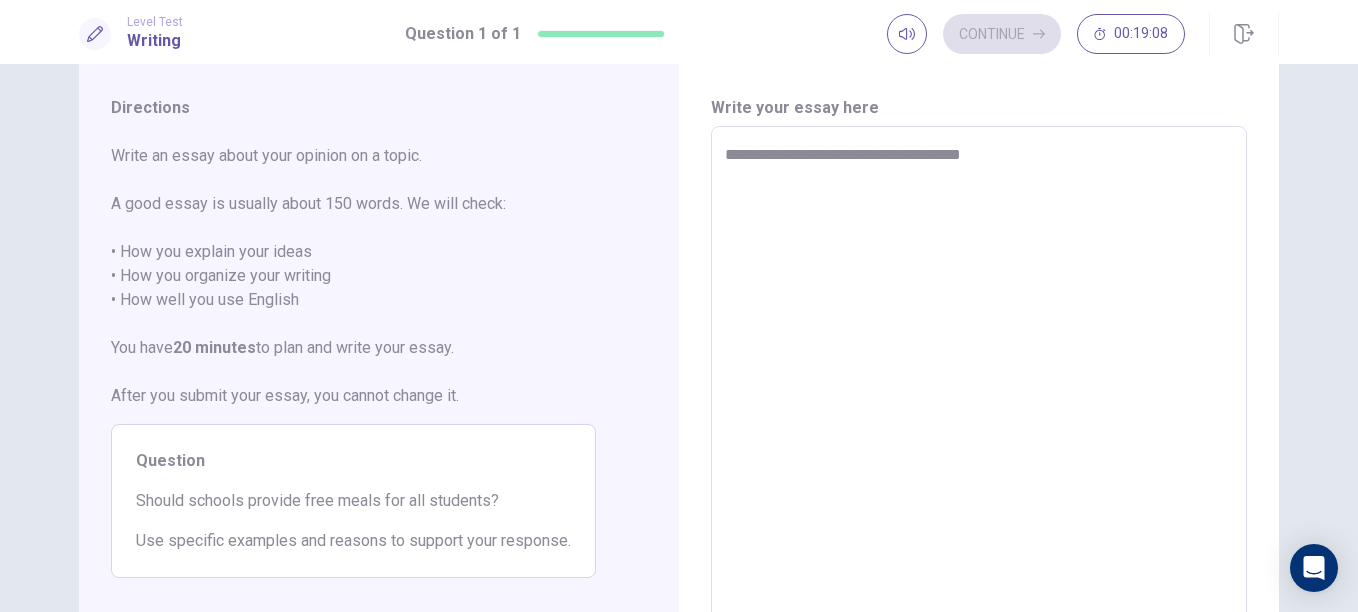 type on "*" 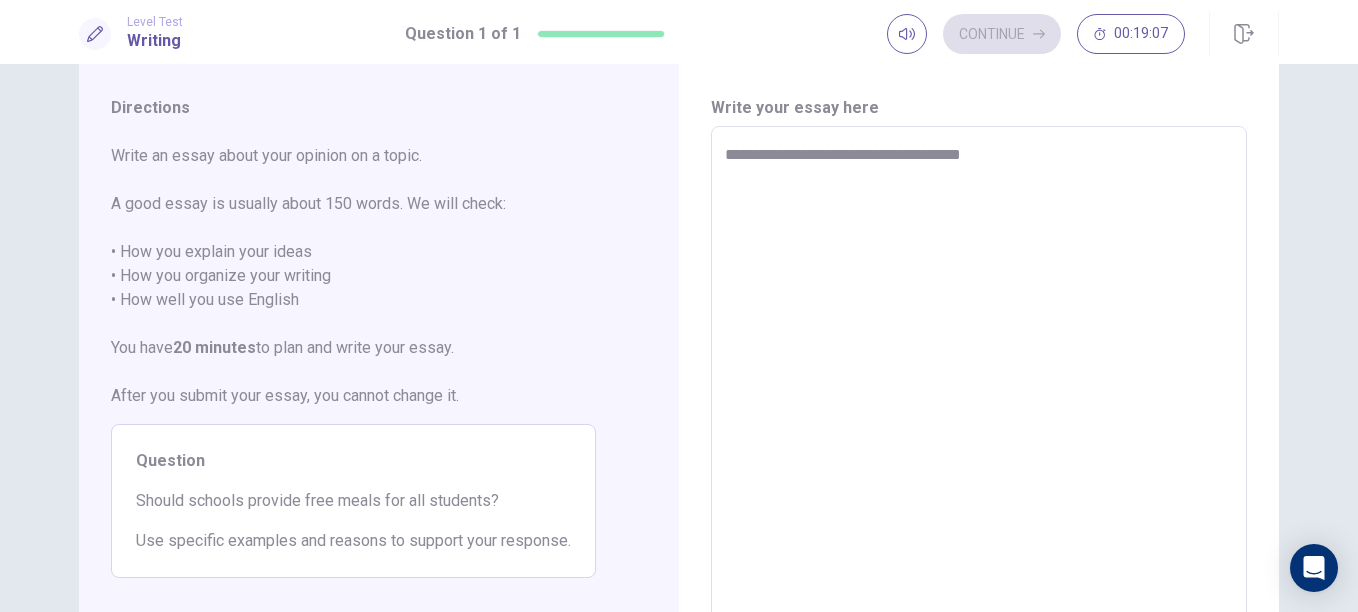 type on "**********" 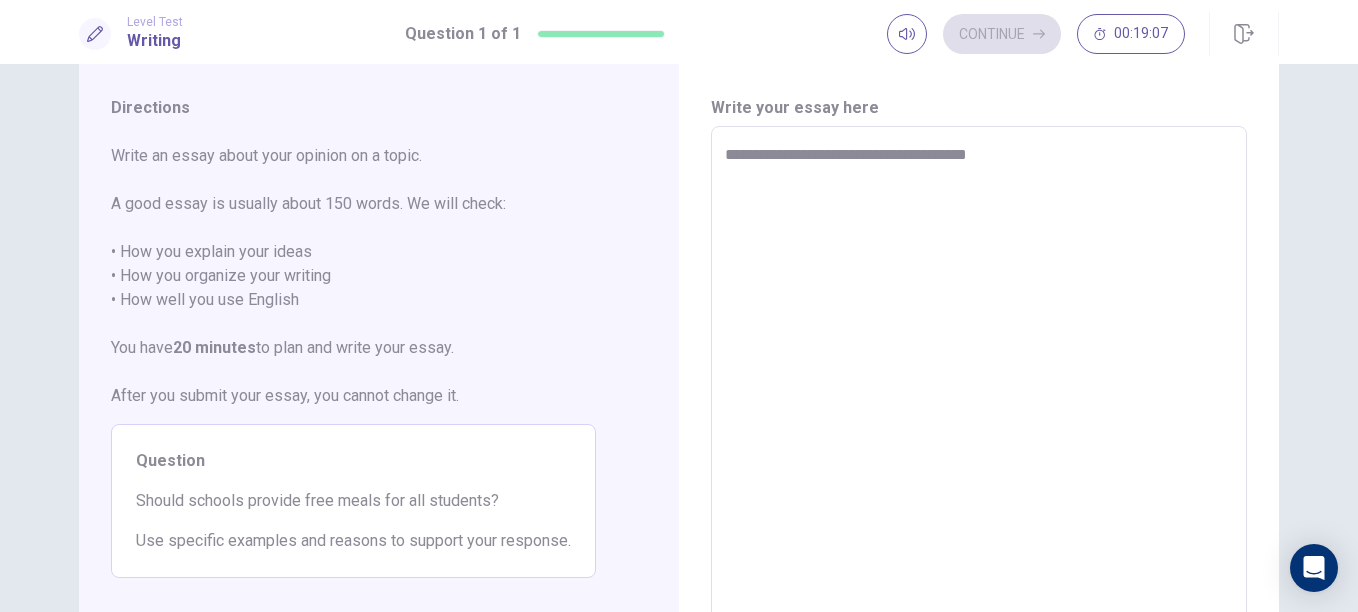 type on "*" 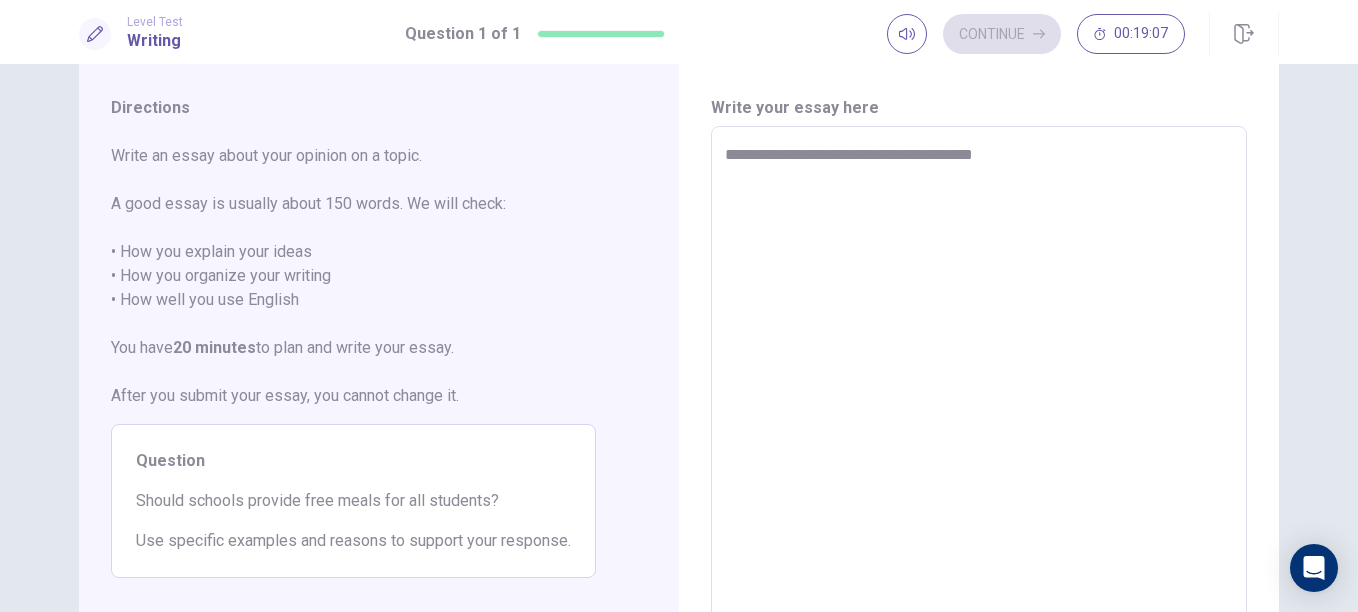 type on "*" 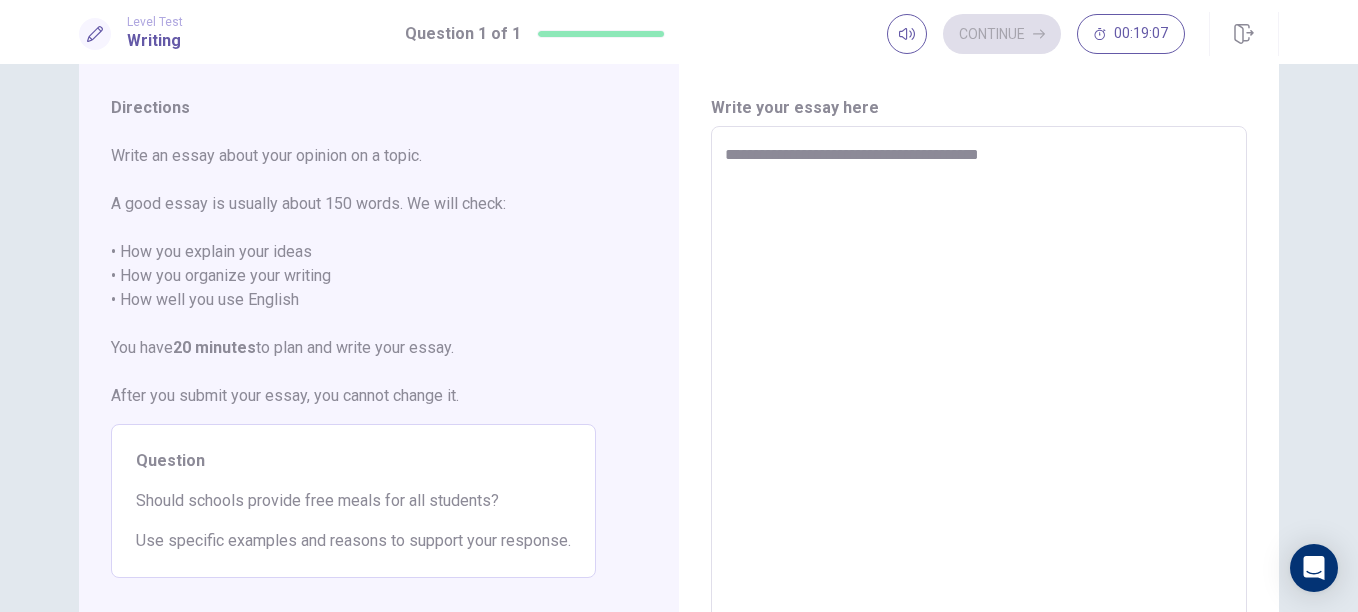 type on "*" 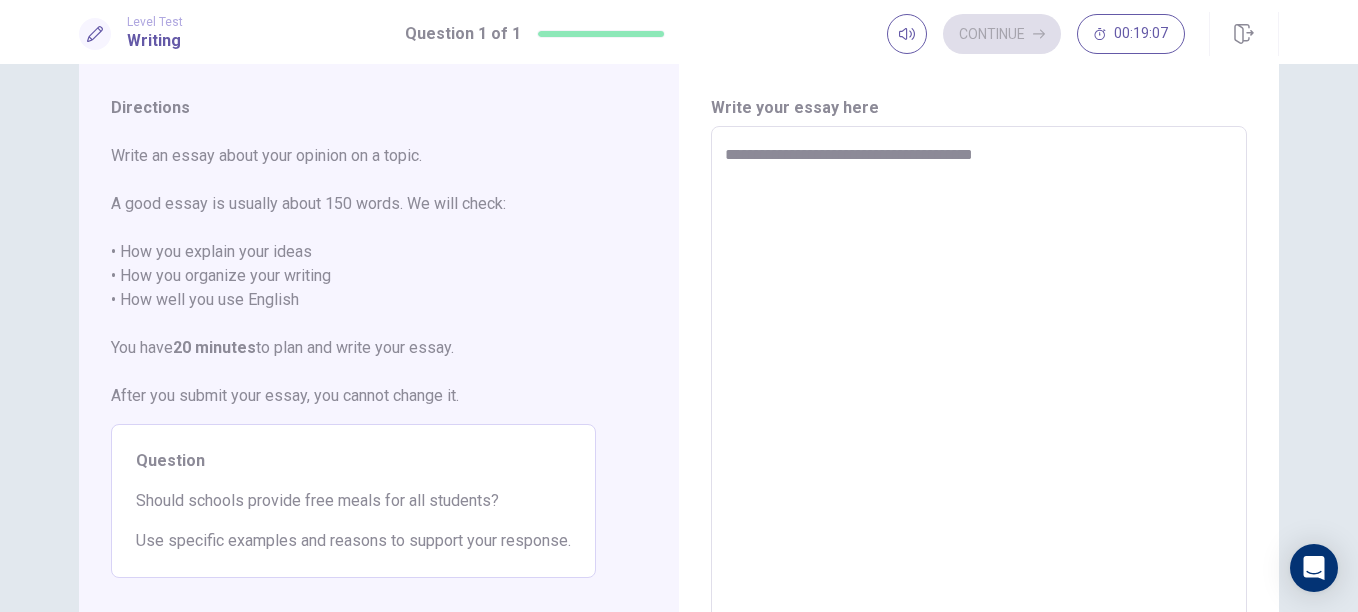 type on "*" 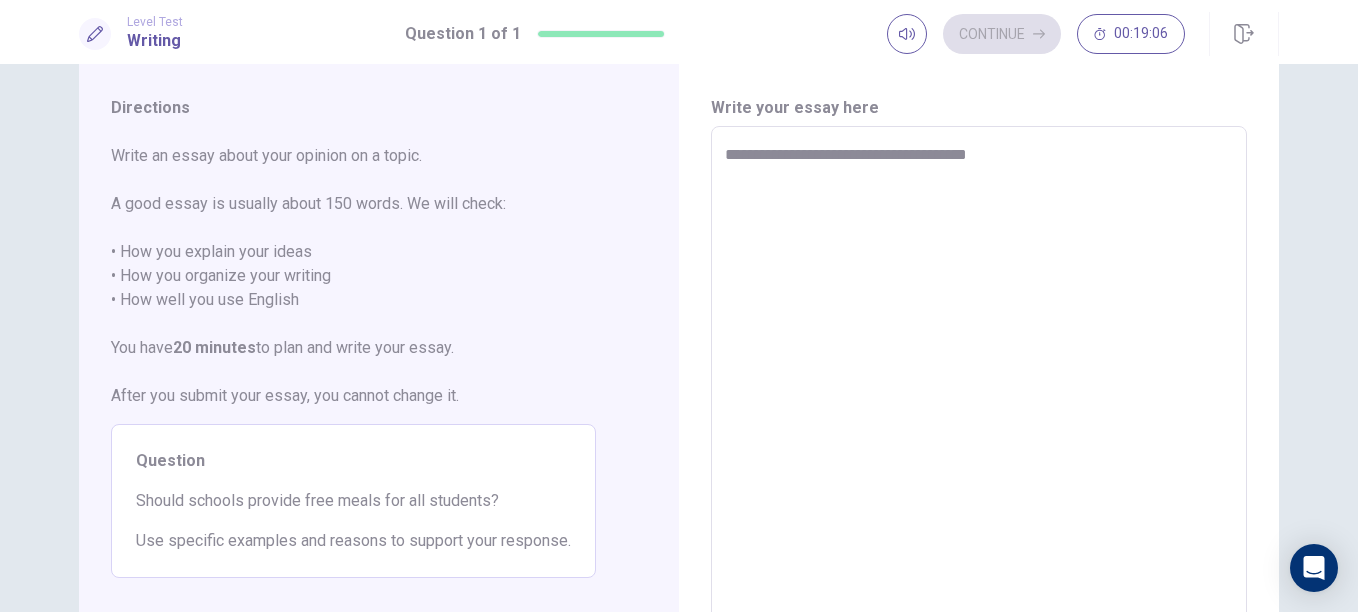 type on "*" 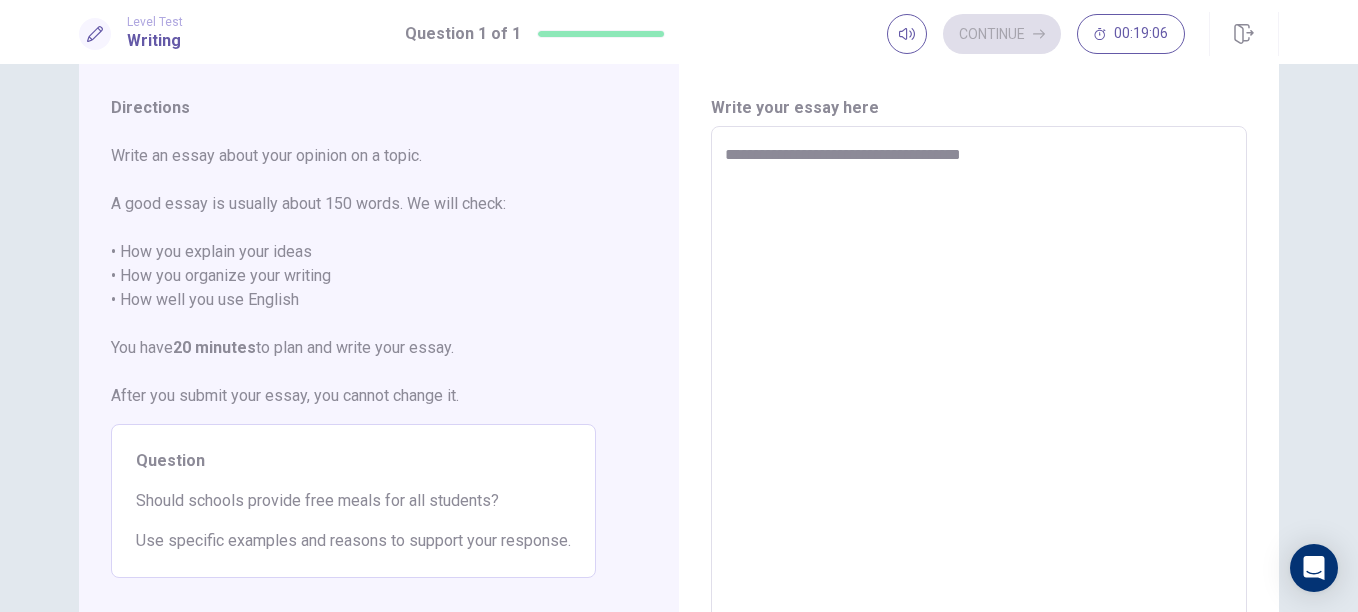 type on "*" 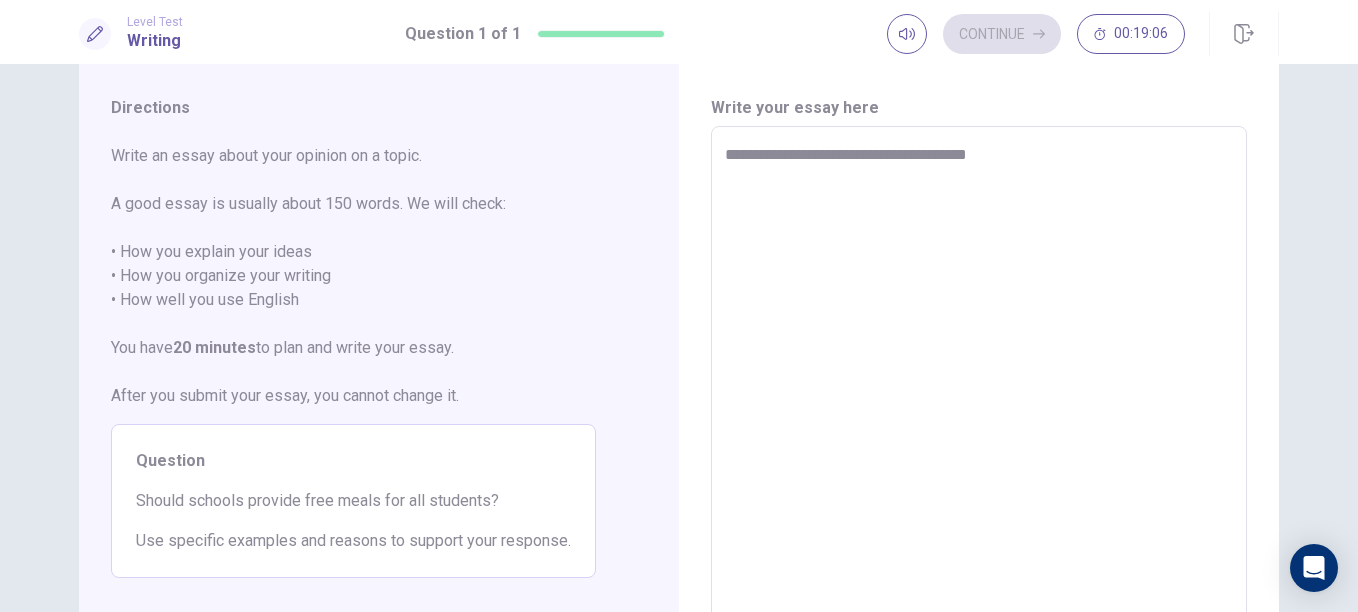 type on "*" 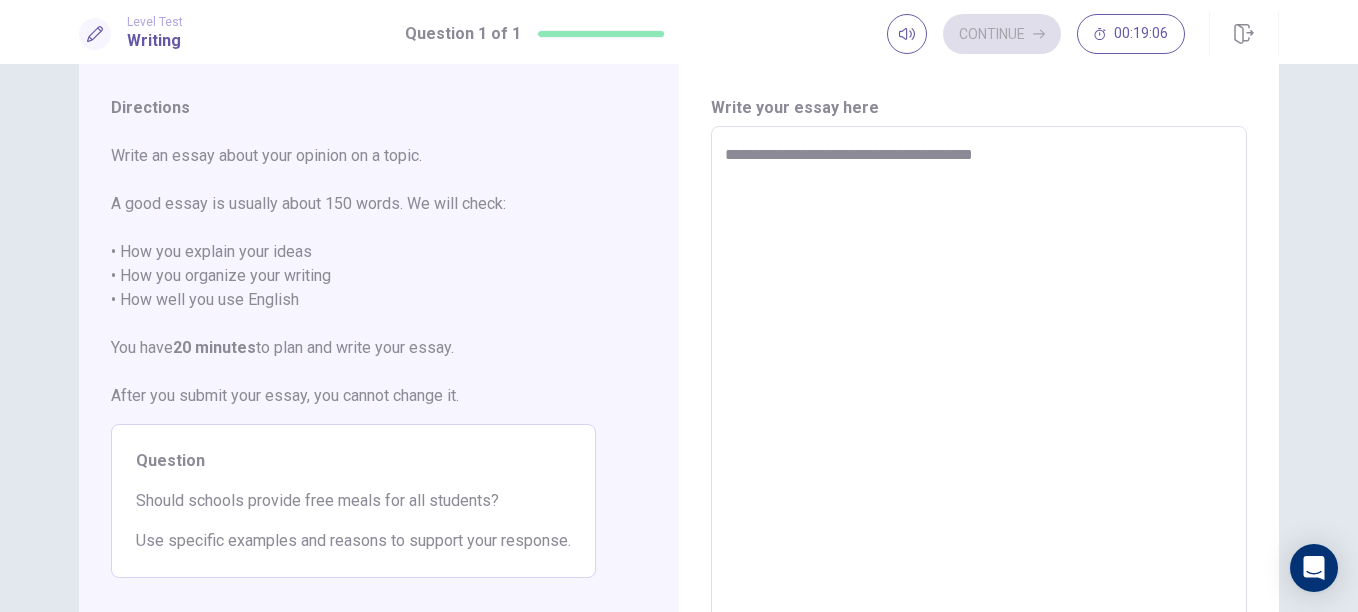 type on "**********" 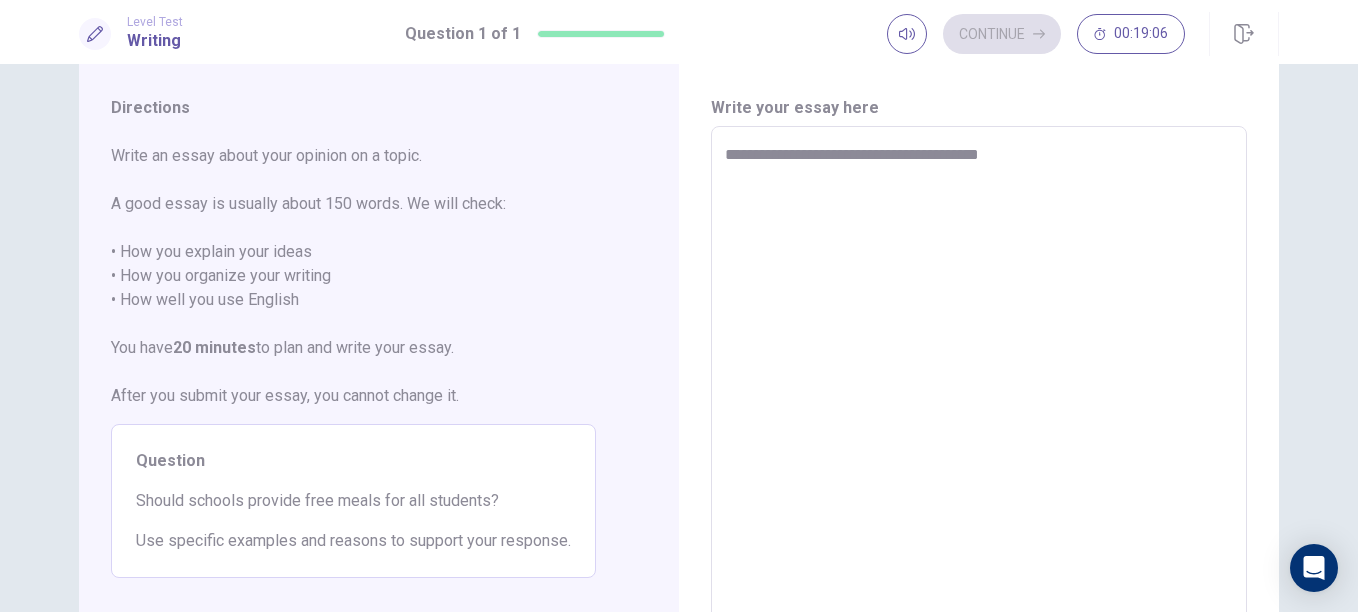 type on "*" 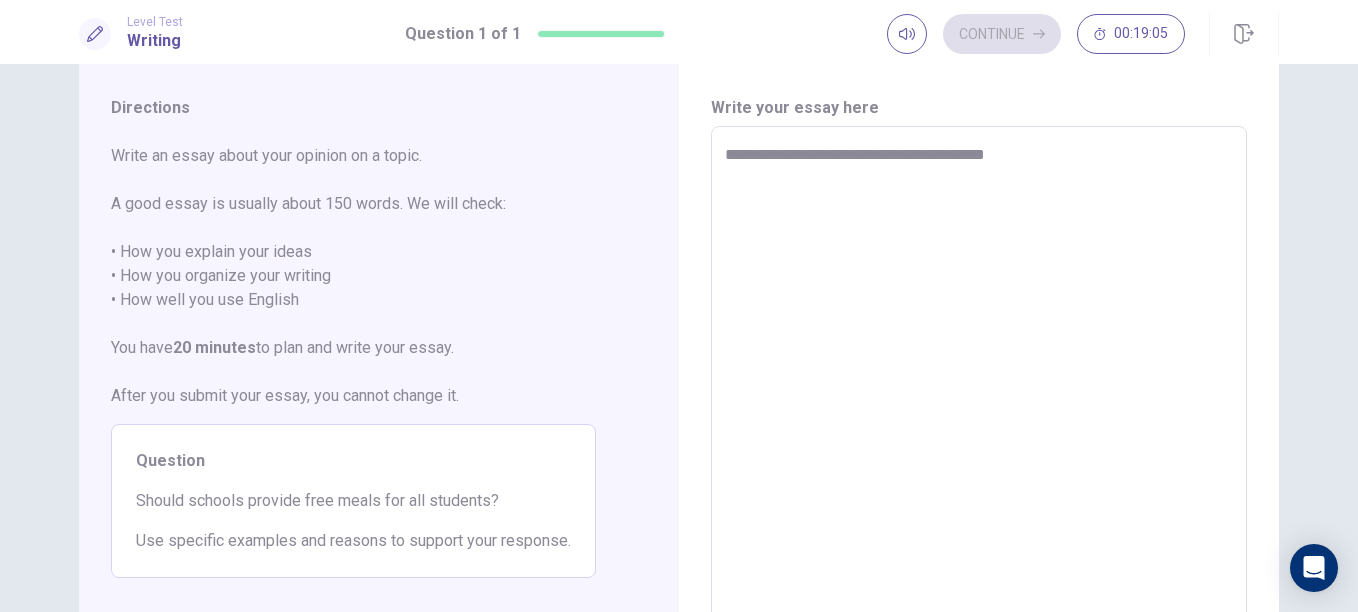 type on "**********" 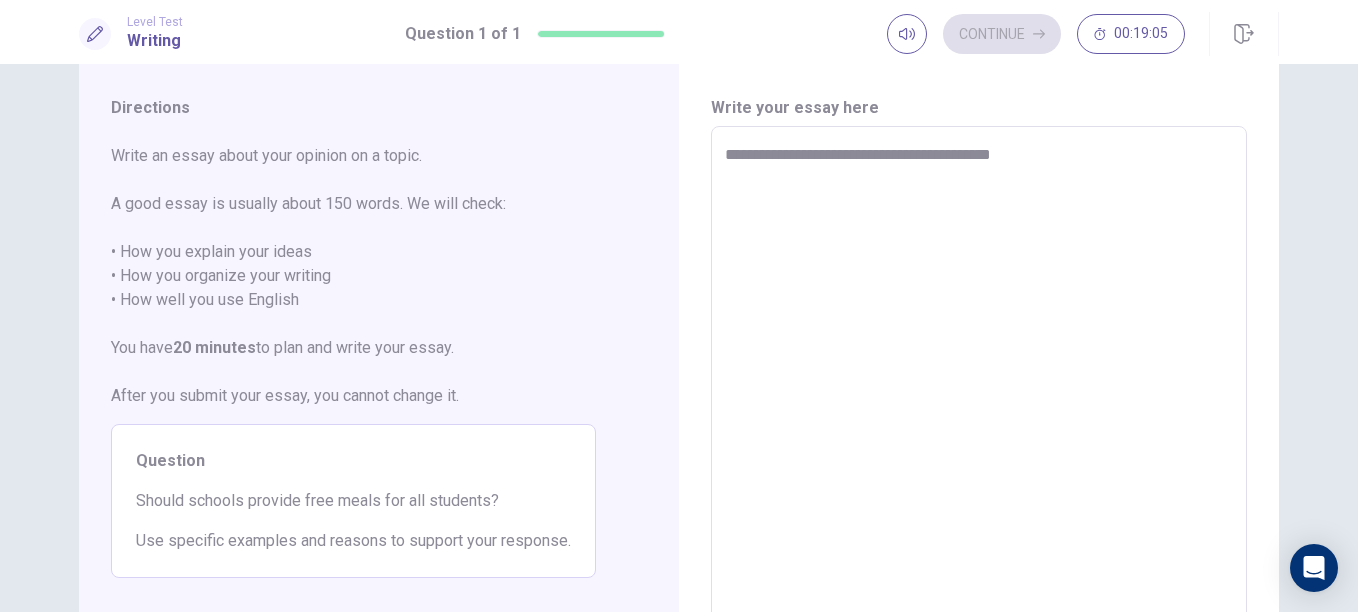 type on "**********" 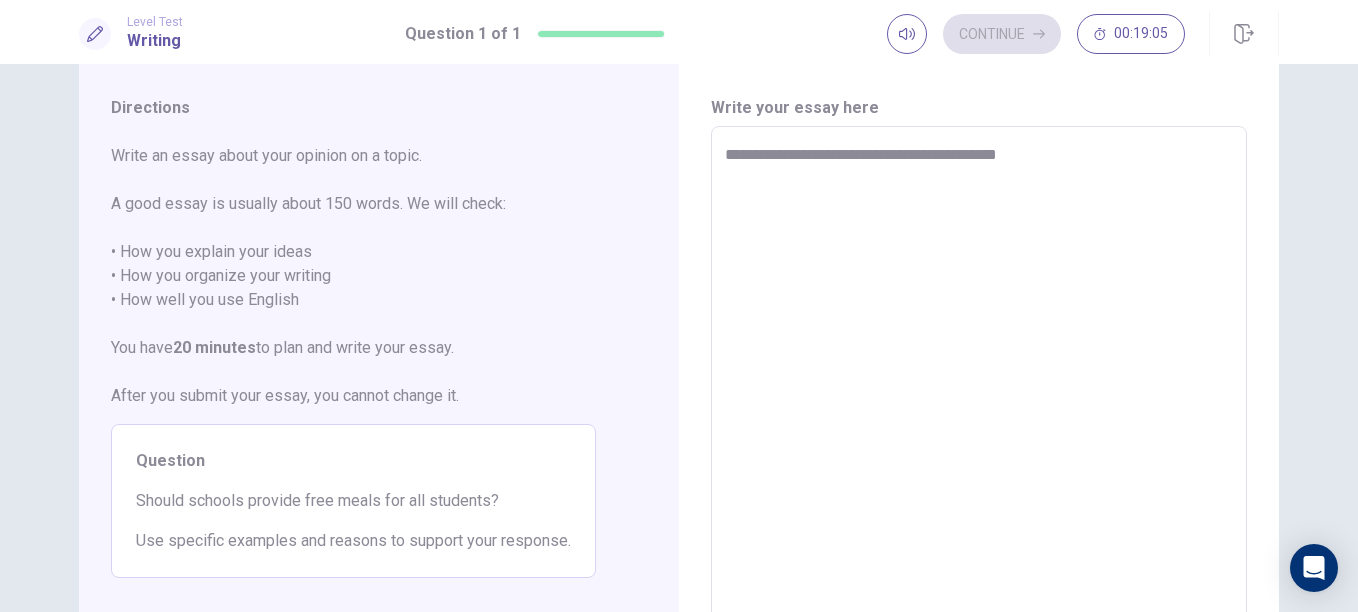 type on "**********" 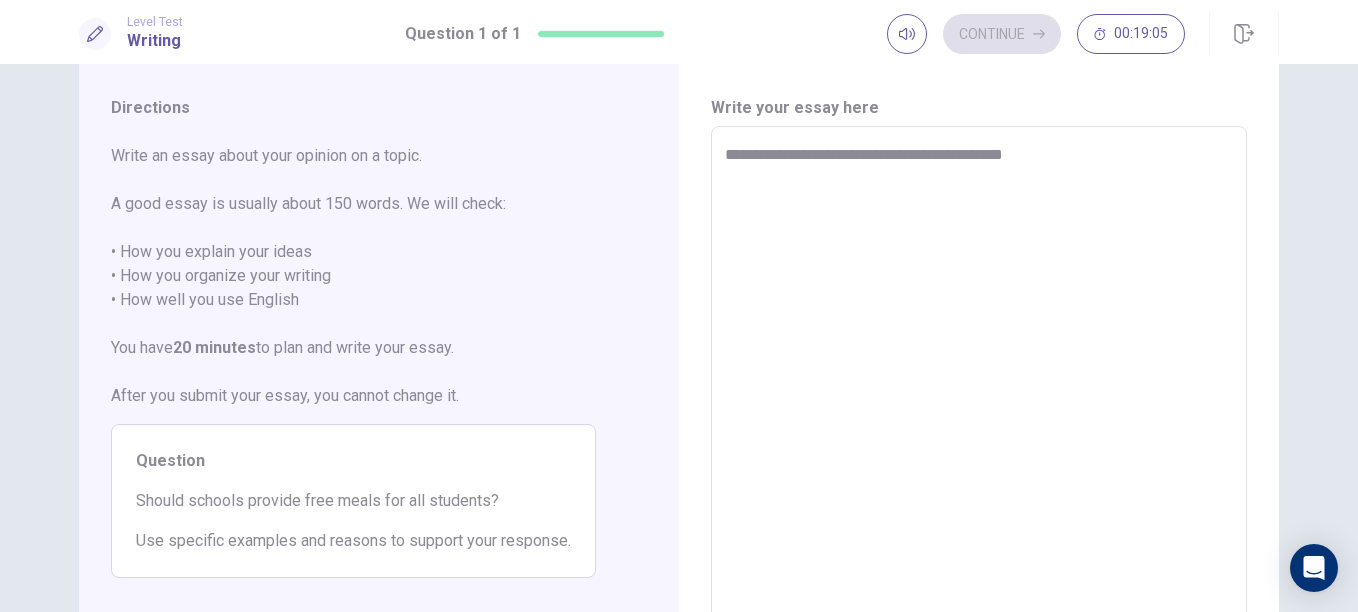type on "*" 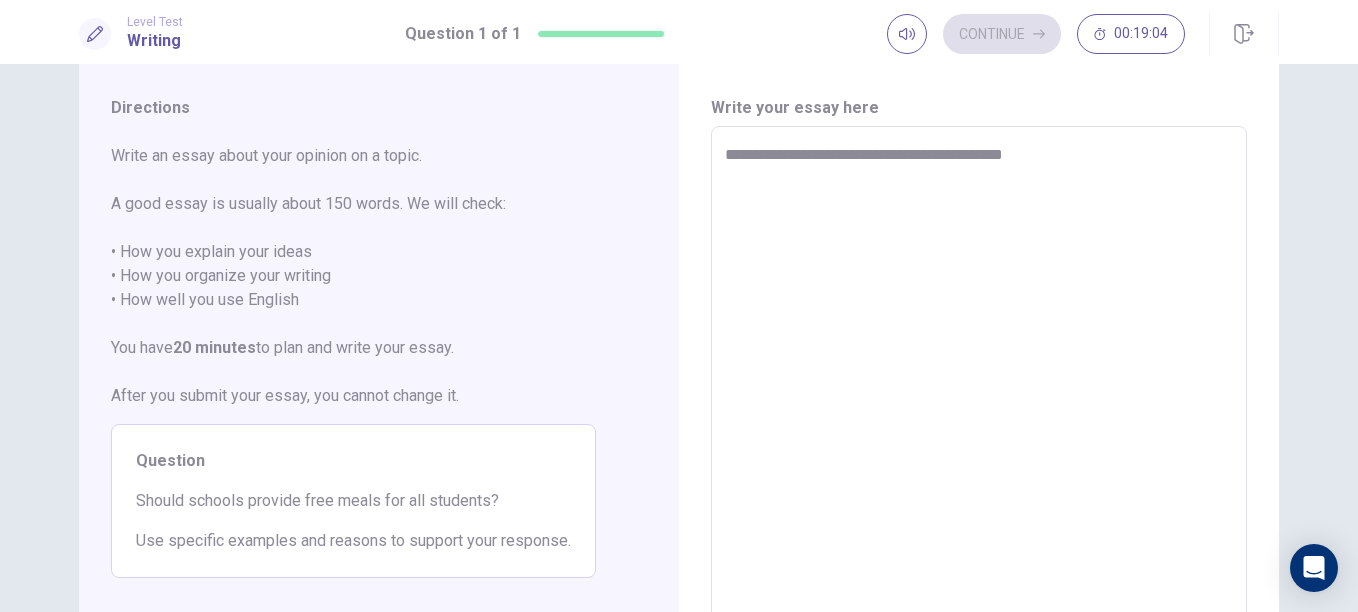 type on "**********" 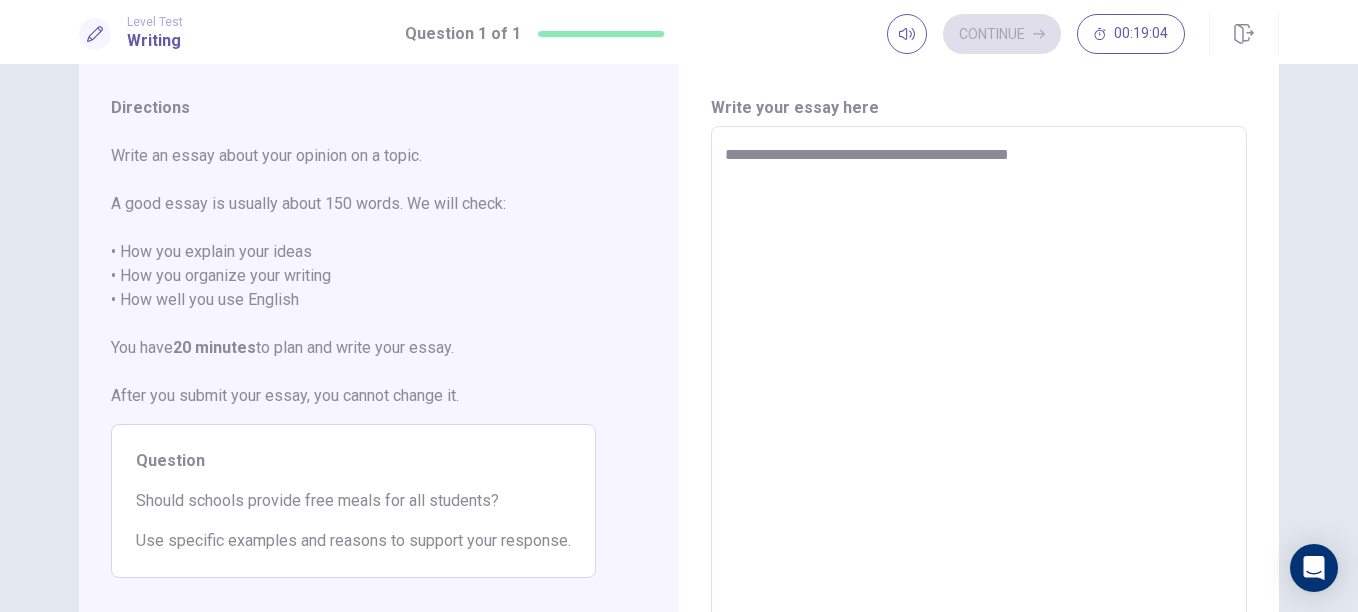 type on "*" 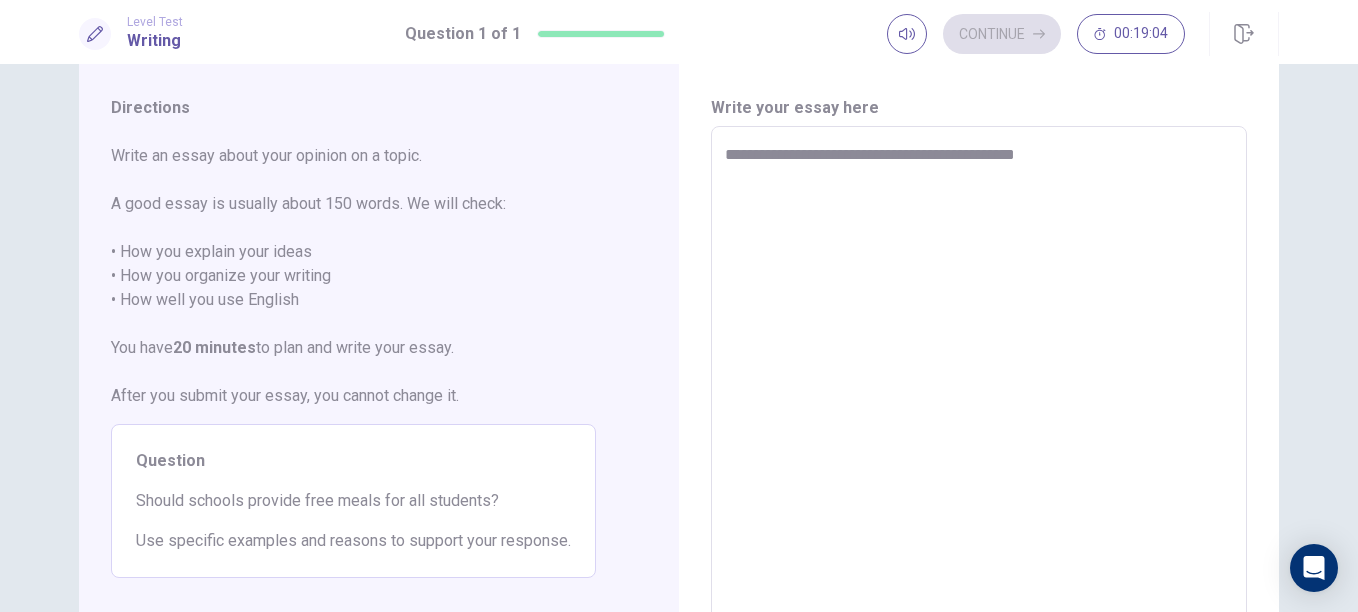type on "*" 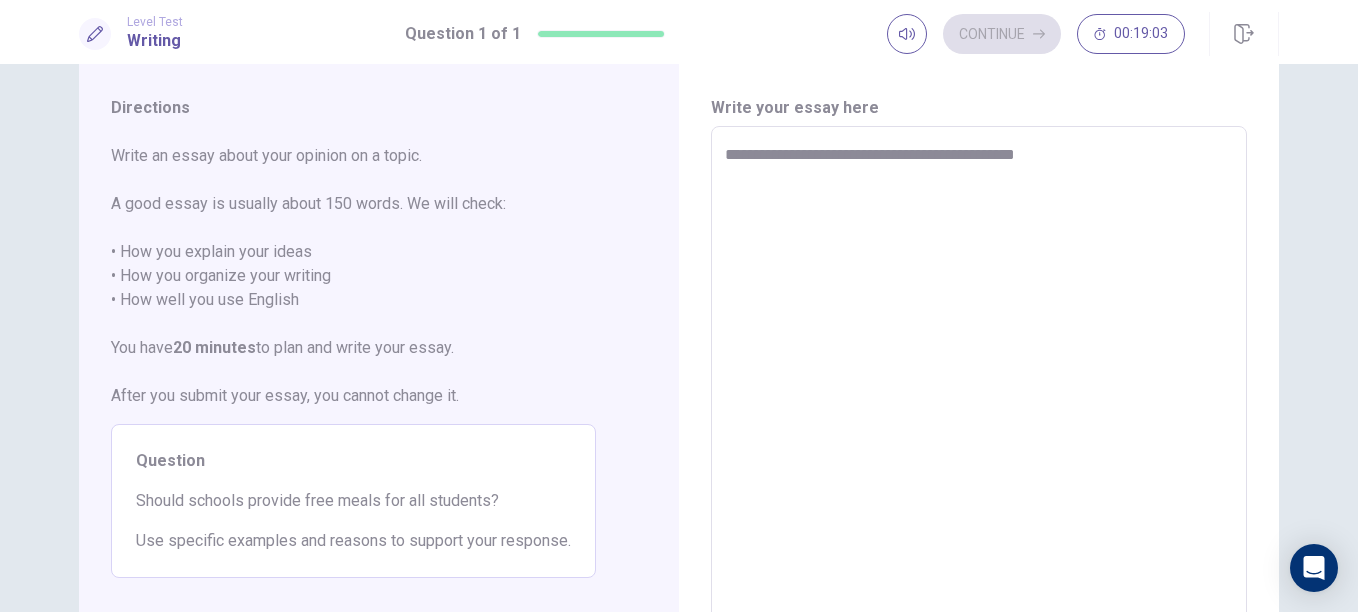 type on "**********" 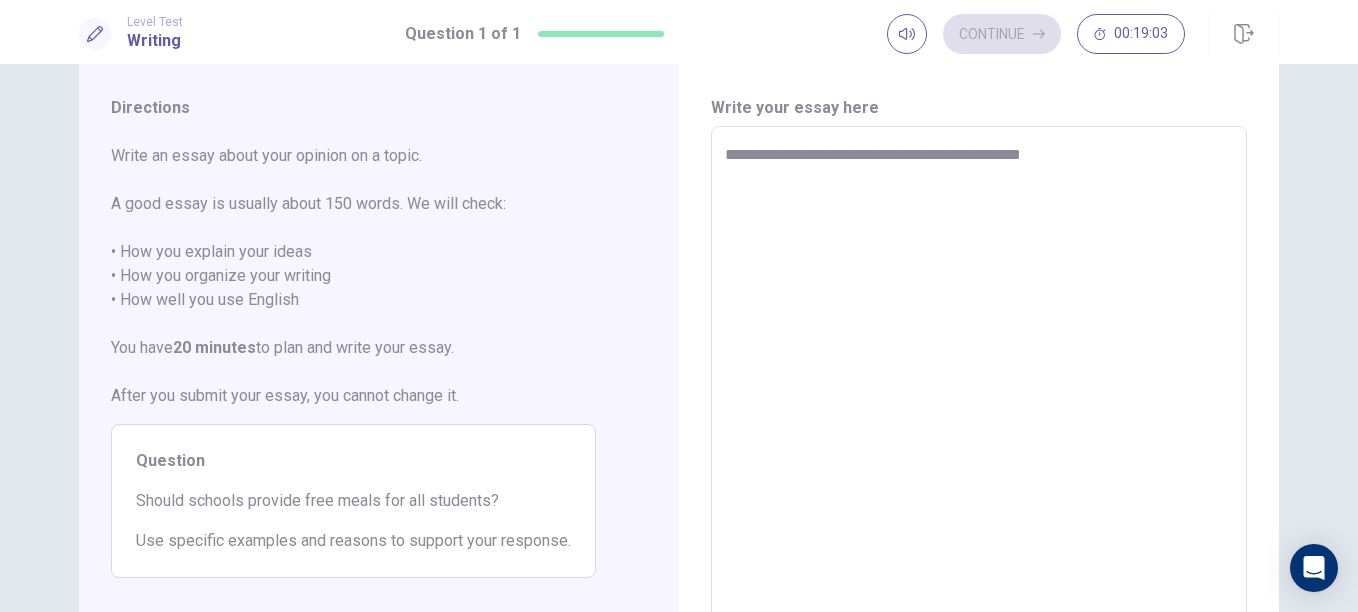 type on "*" 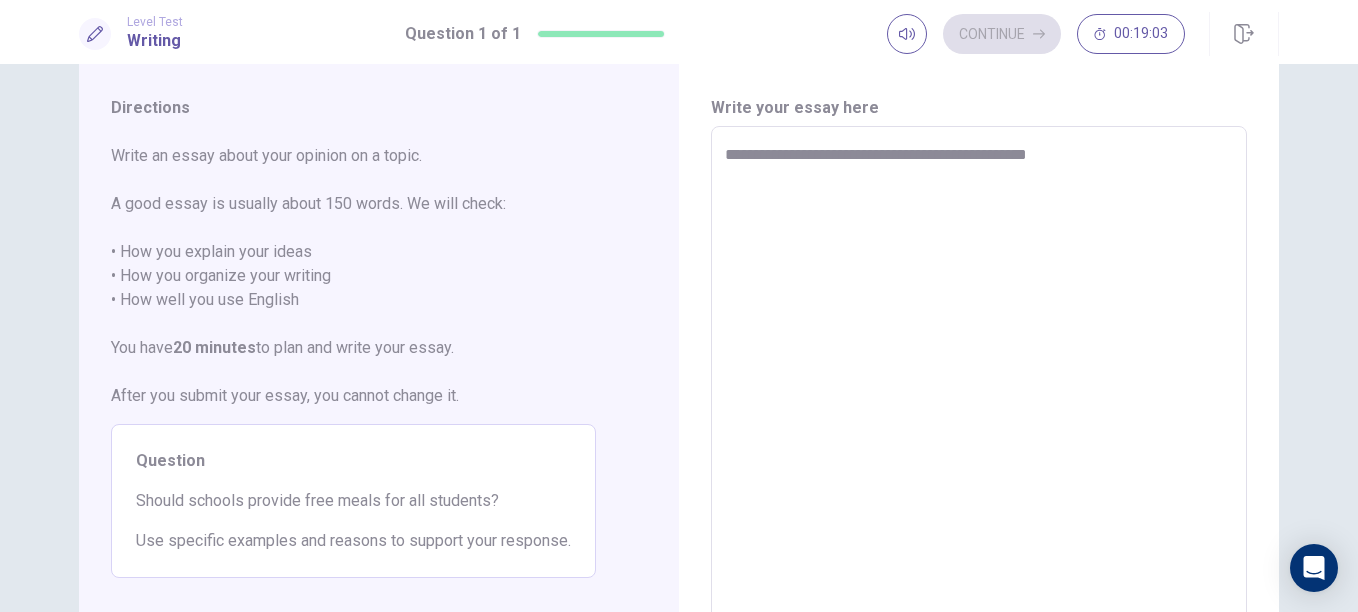 type on "*" 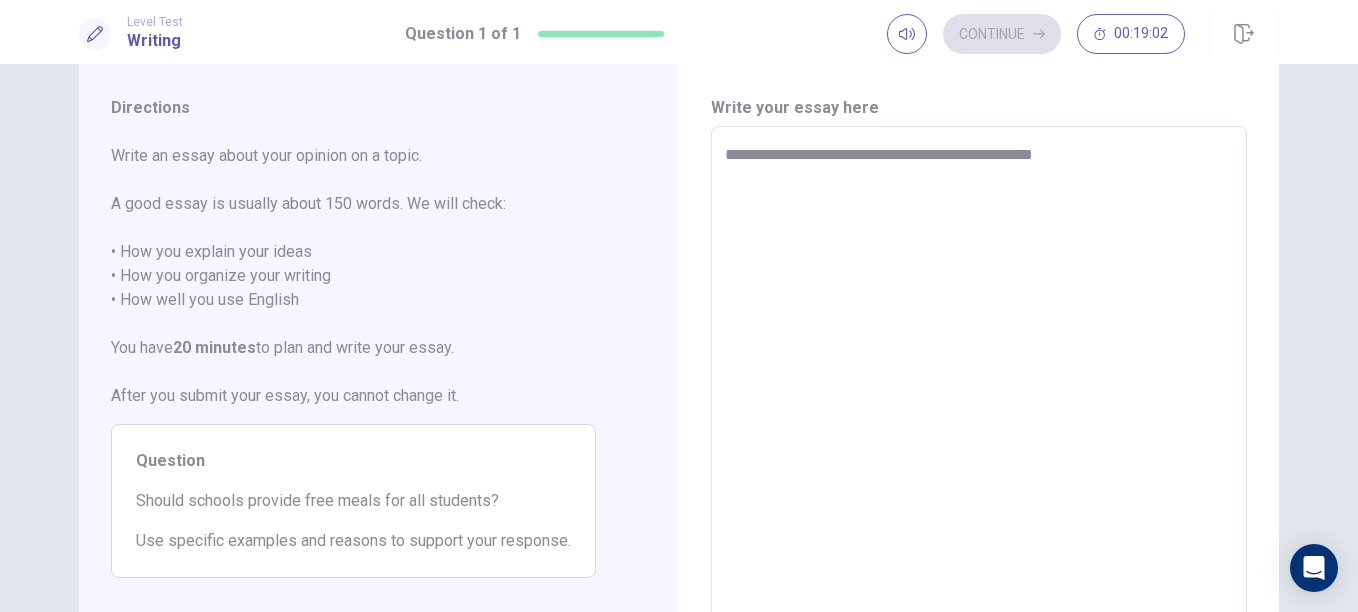 type on "*" 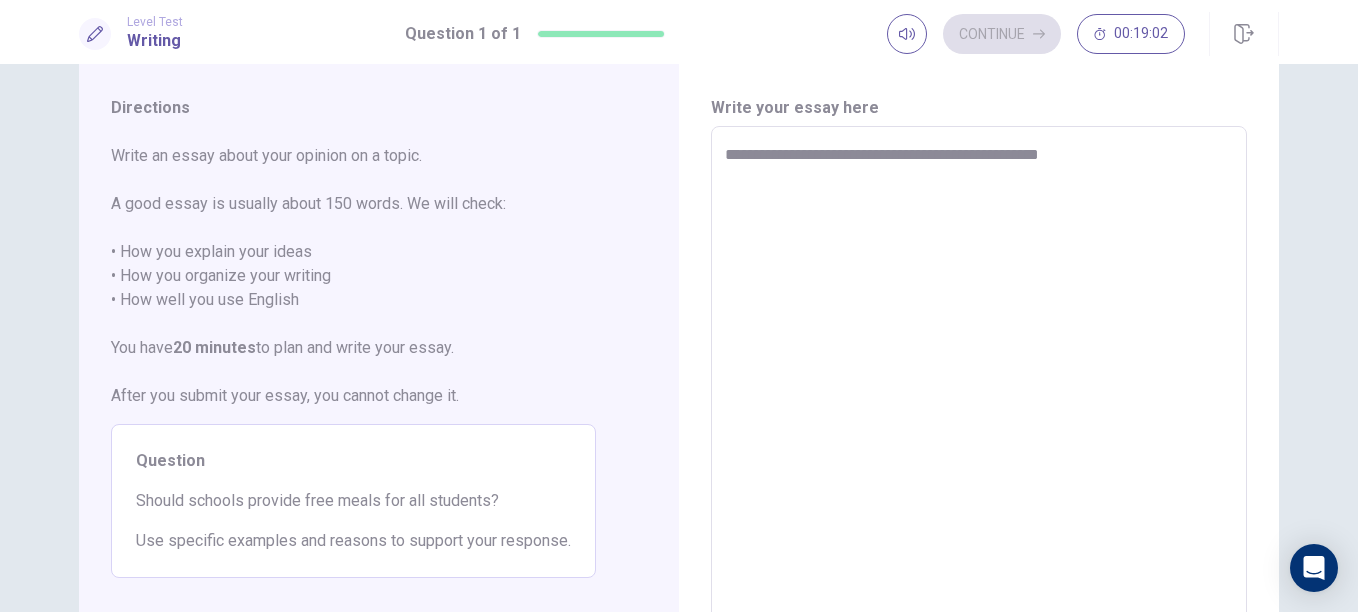 type on "*" 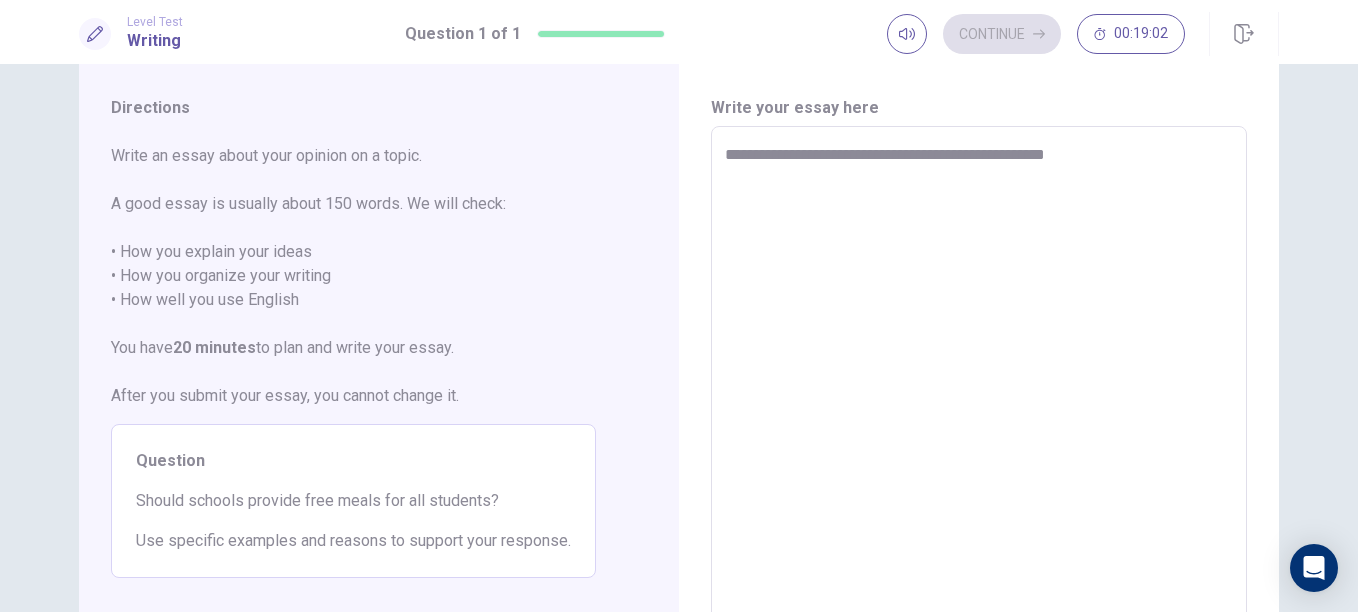 type on "**********" 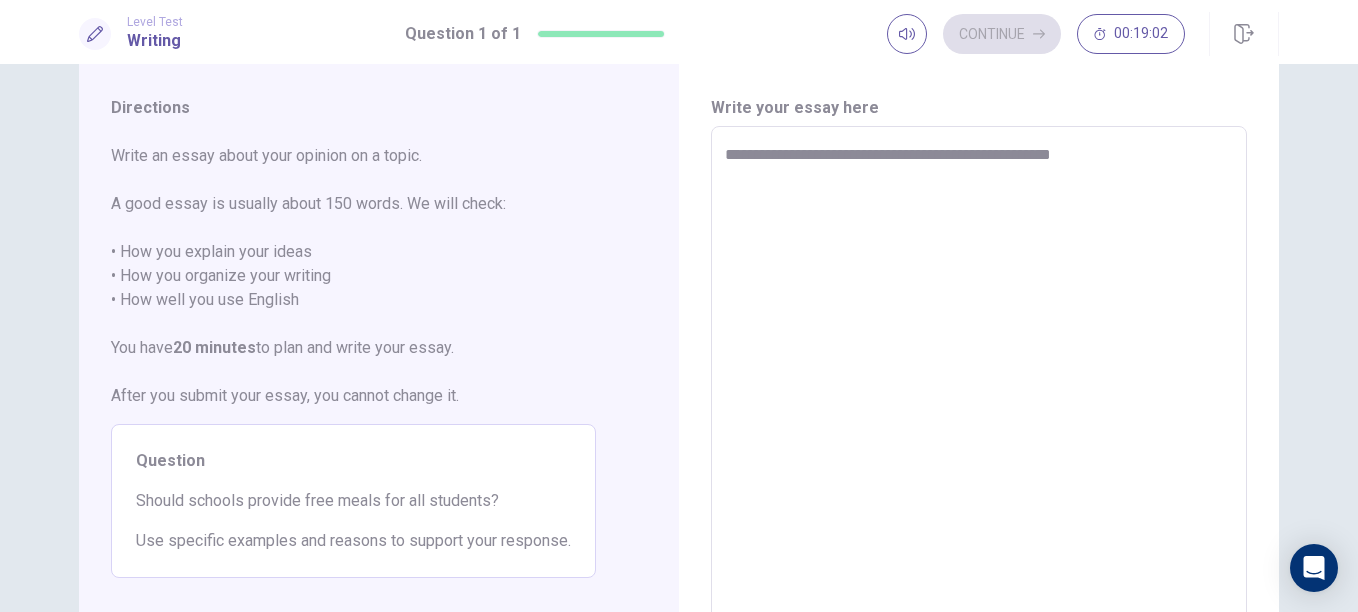 type on "**********" 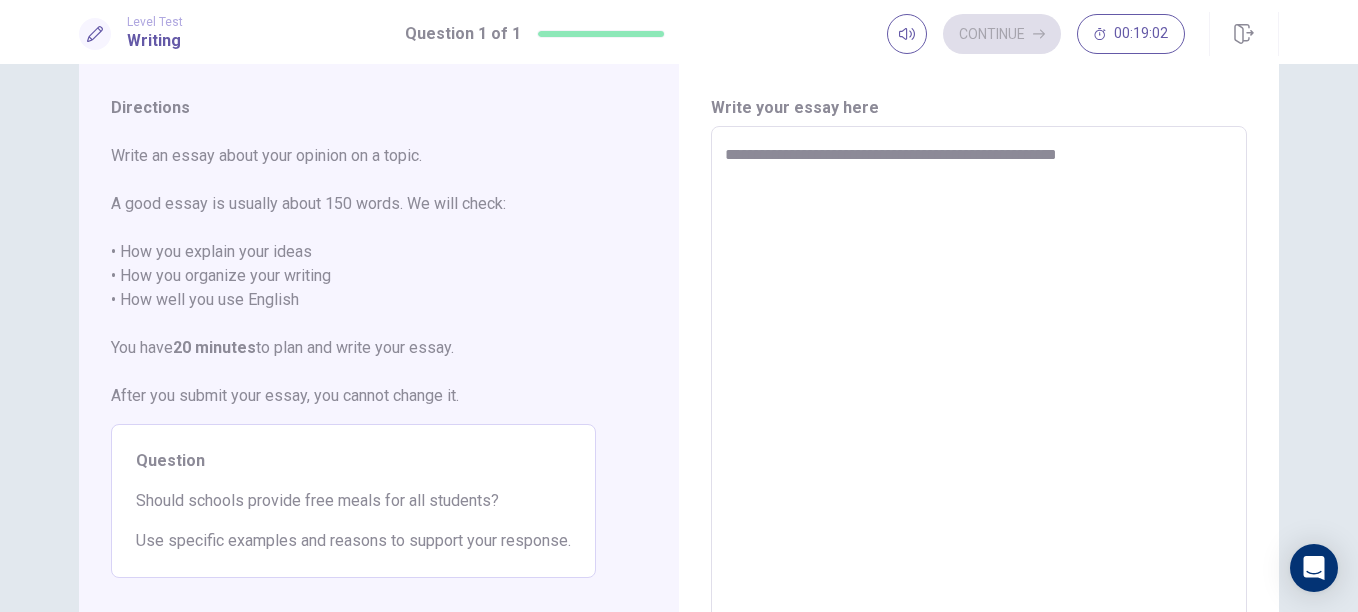 type on "*" 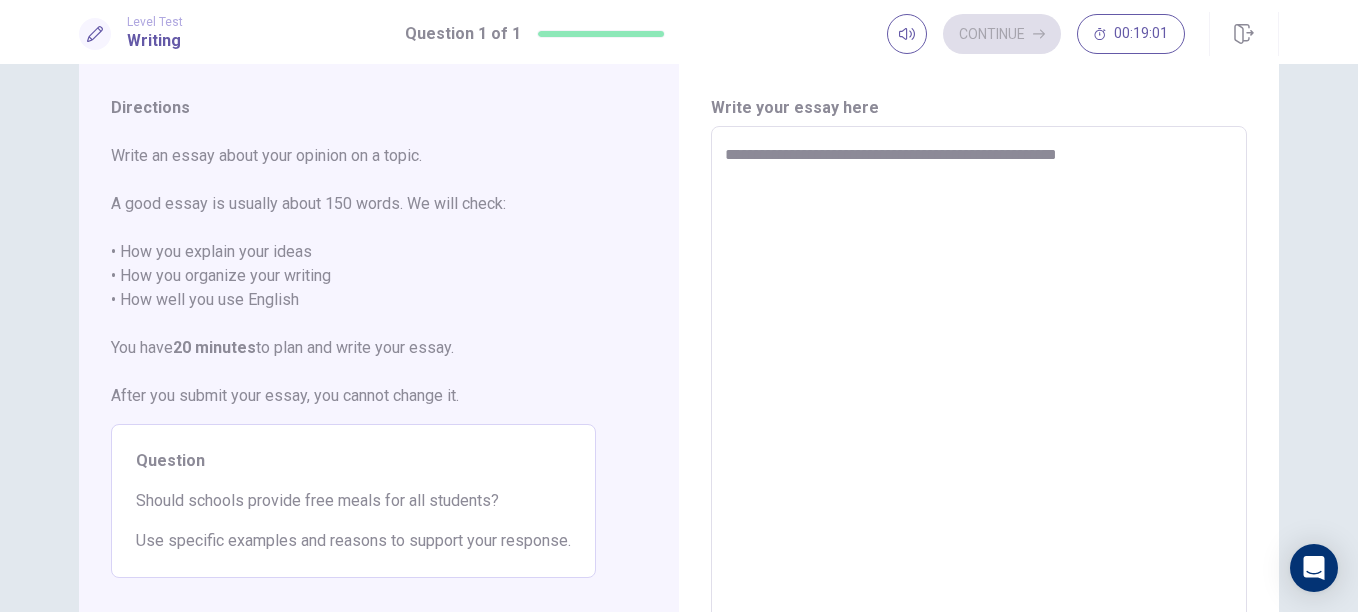 type on "**********" 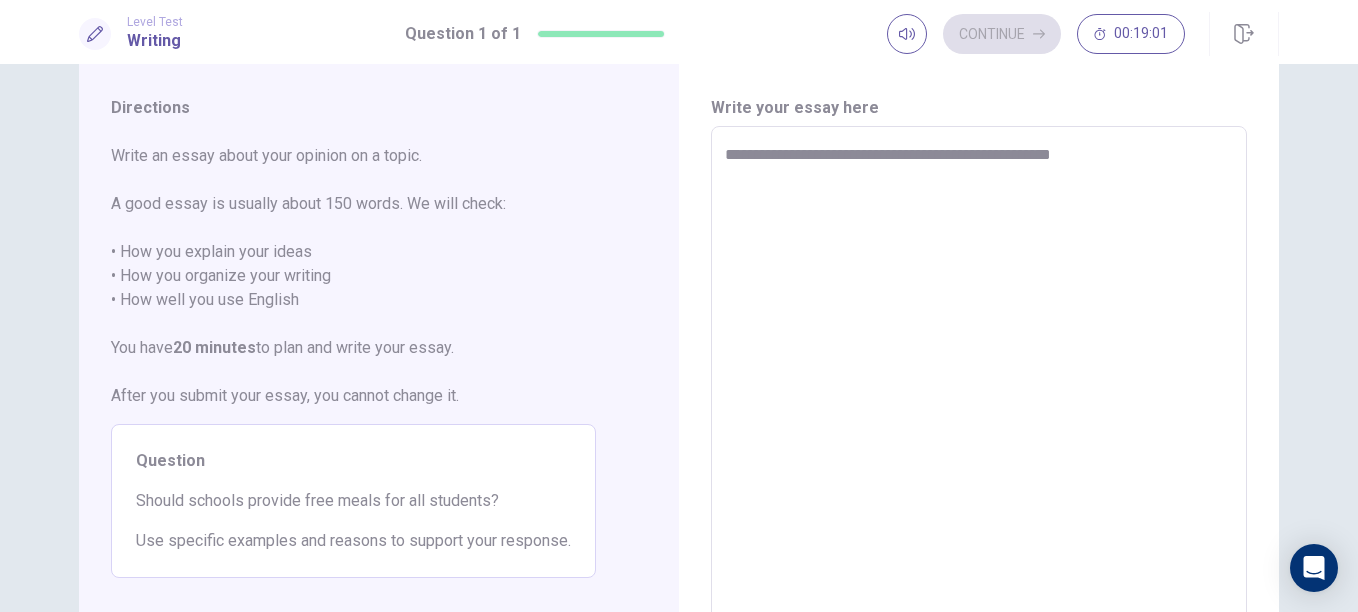 type on "*" 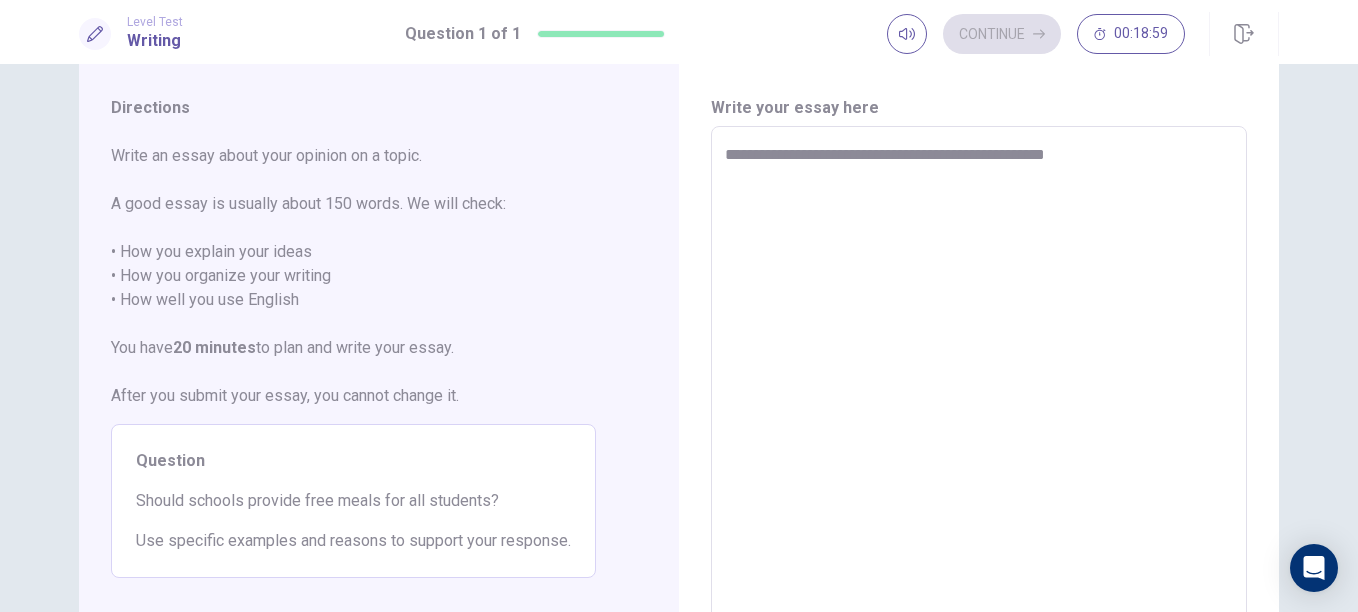 type on "*" 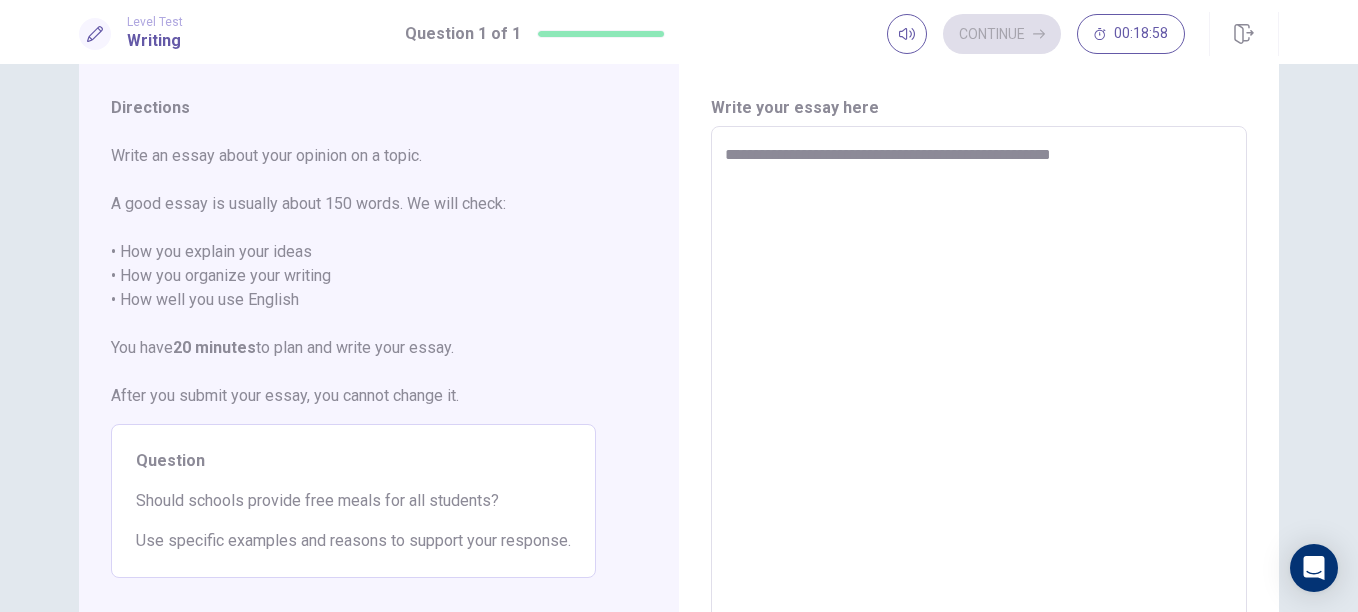 type on "*" 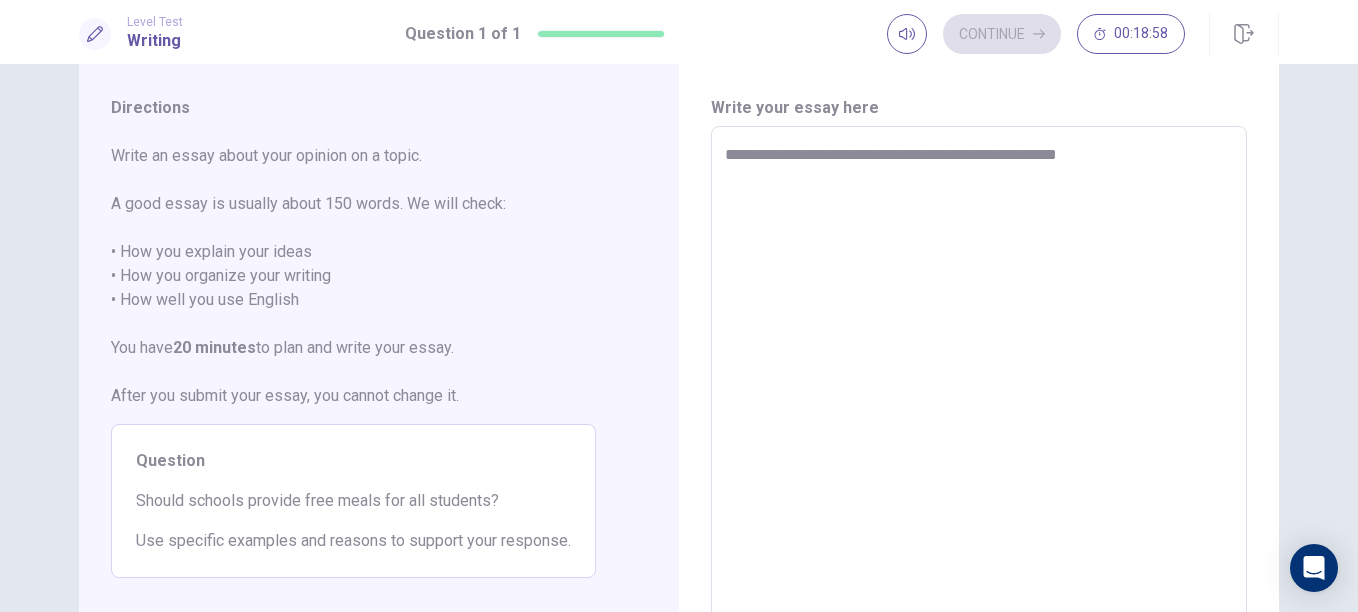 type on "*" 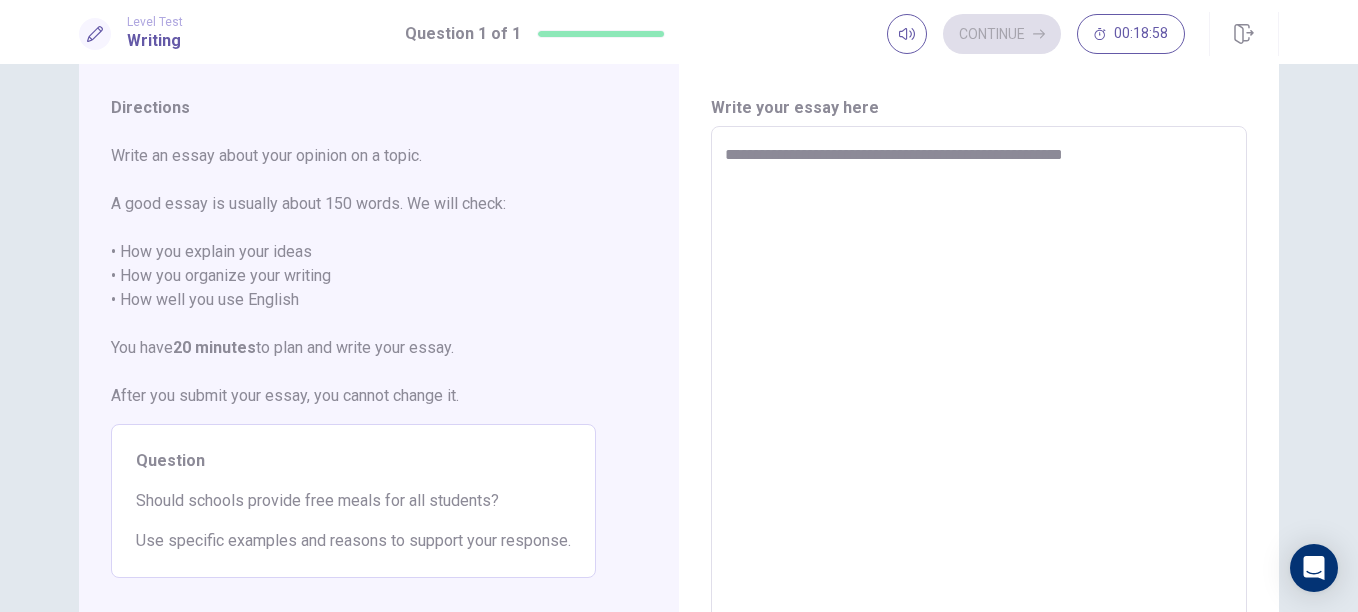 type on "*" 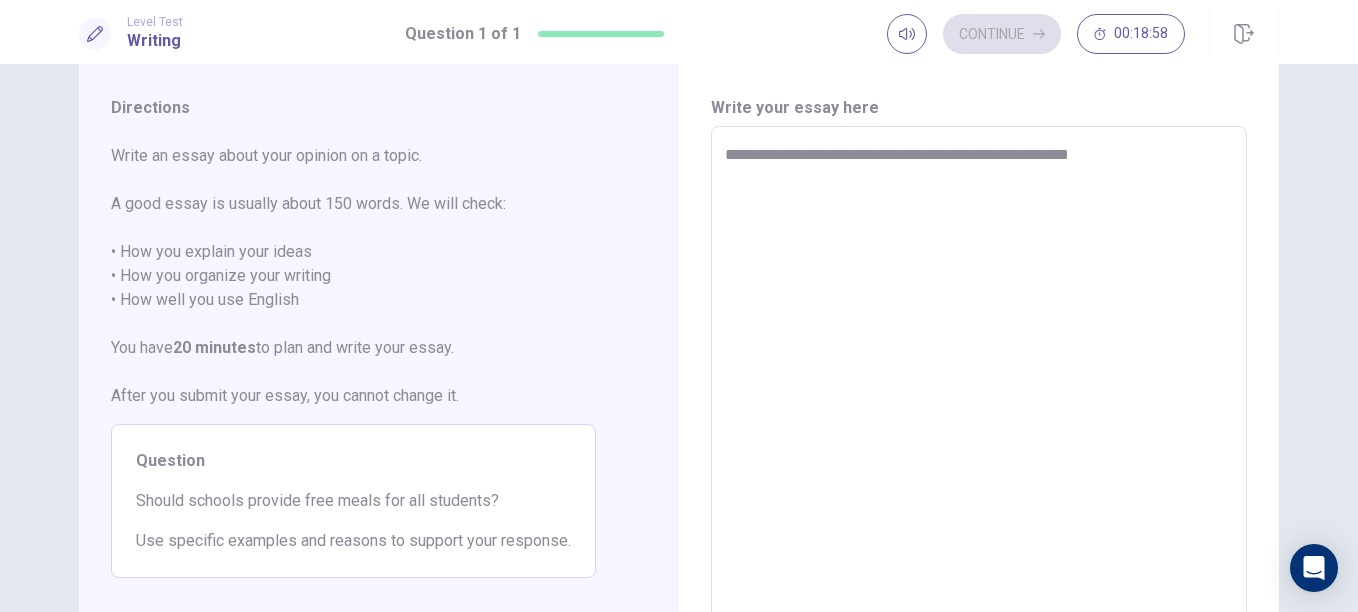 type on "*" 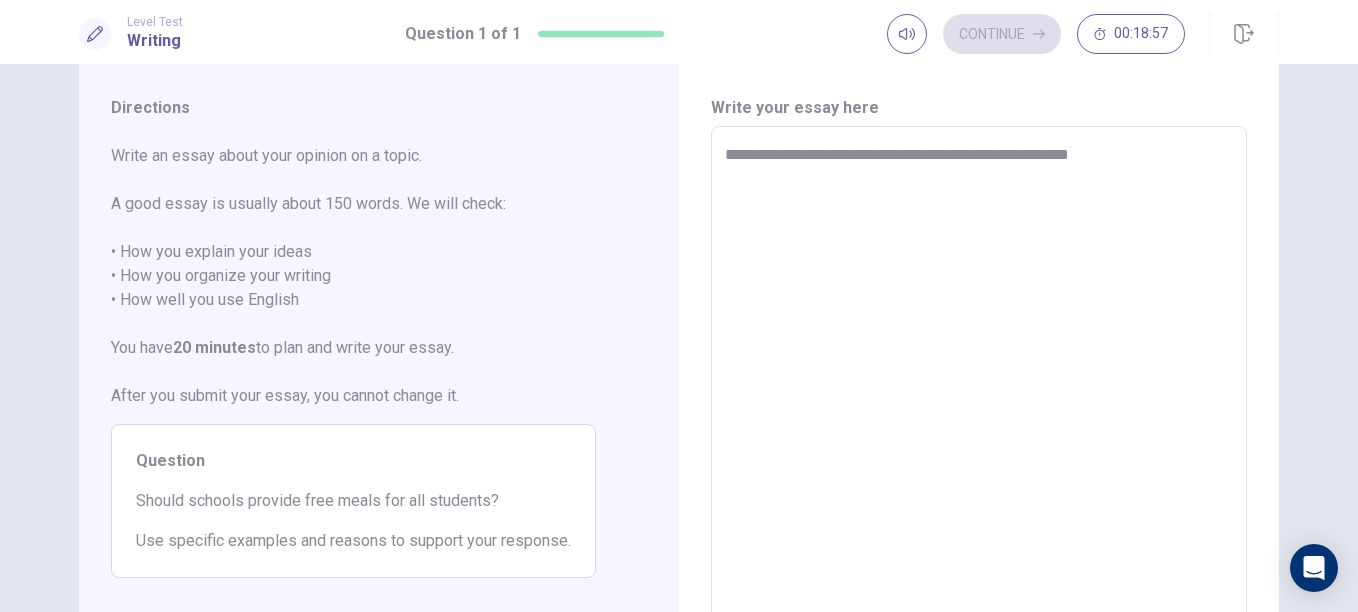 type on "**********" 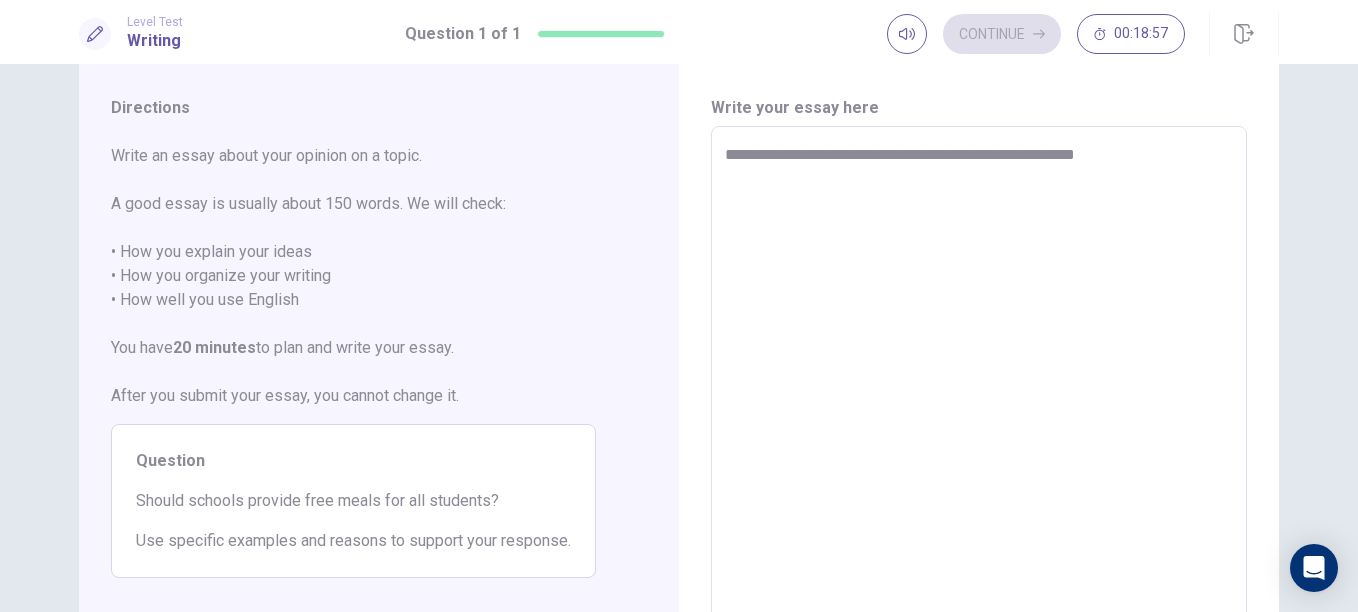 type on "*" 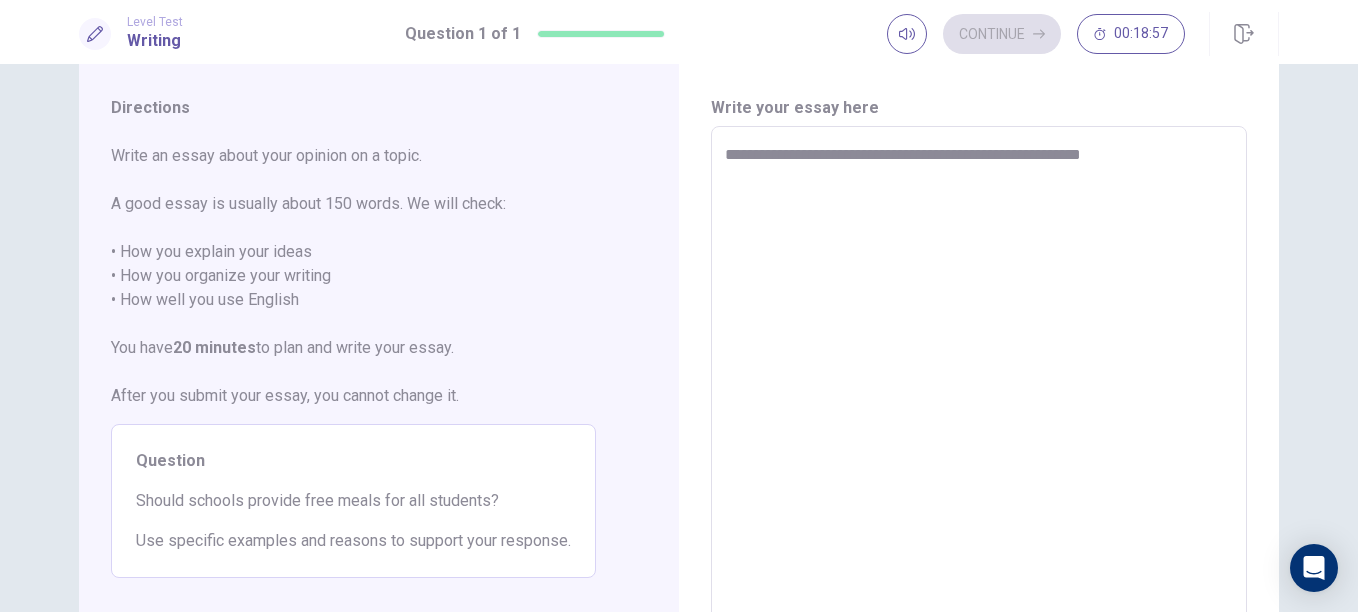 type on "*" 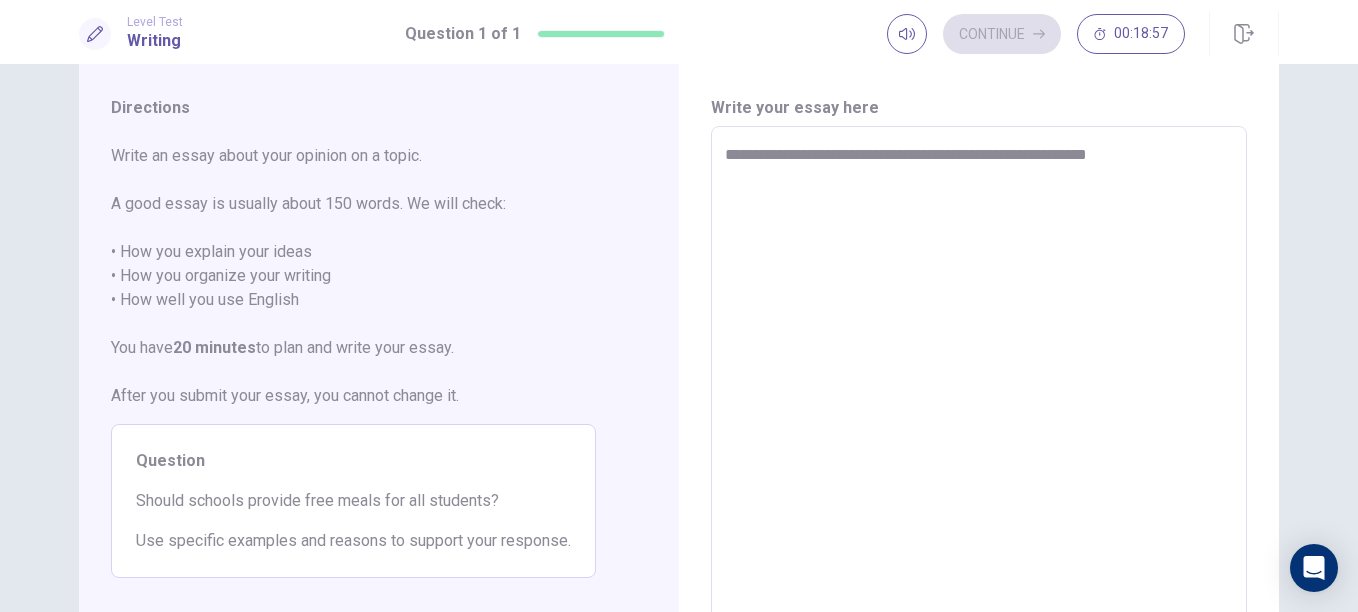 type on "*" 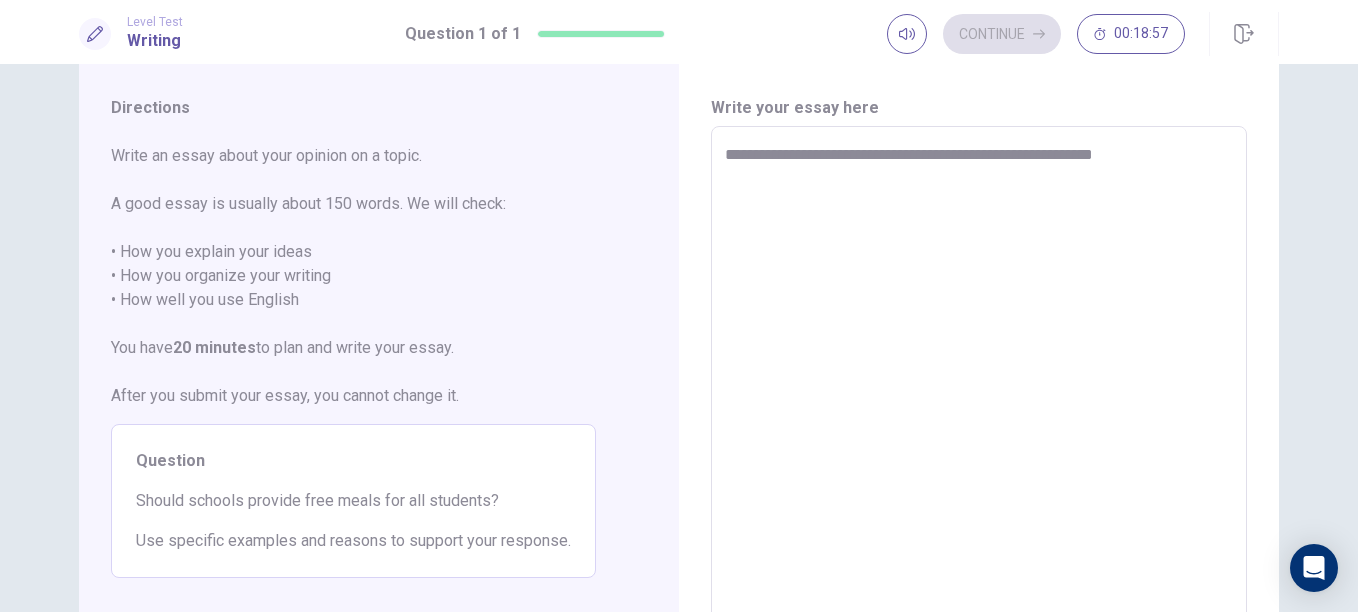 type on "*" 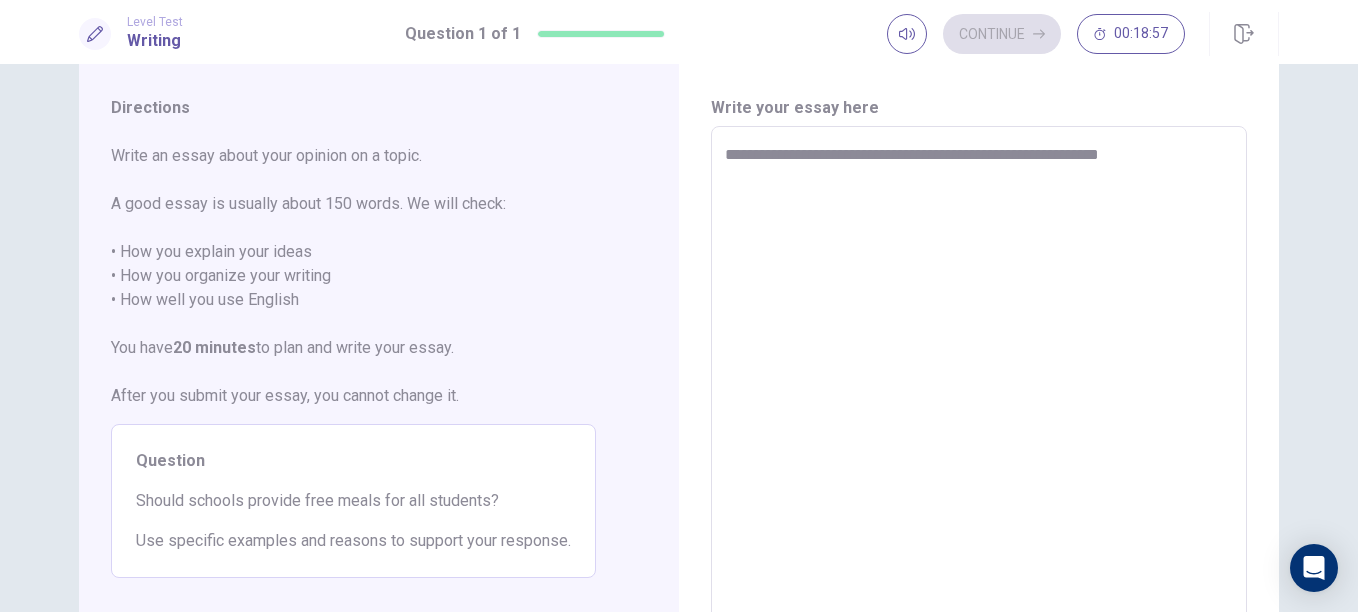type on "*" 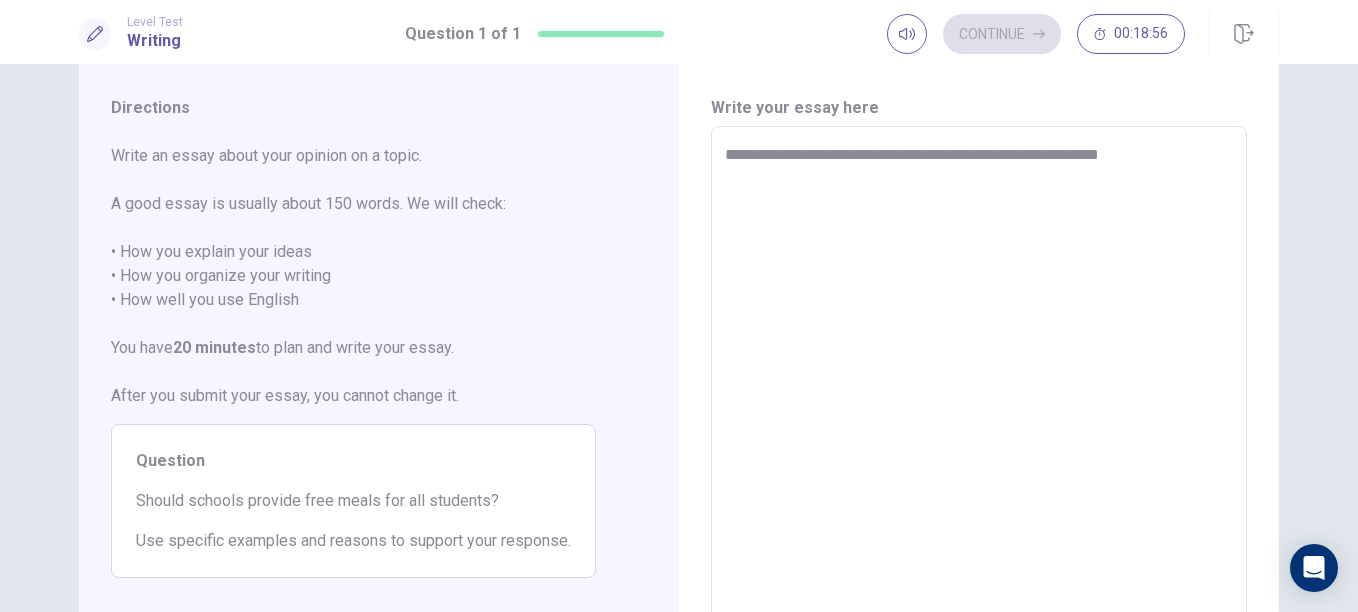 type on "**********" 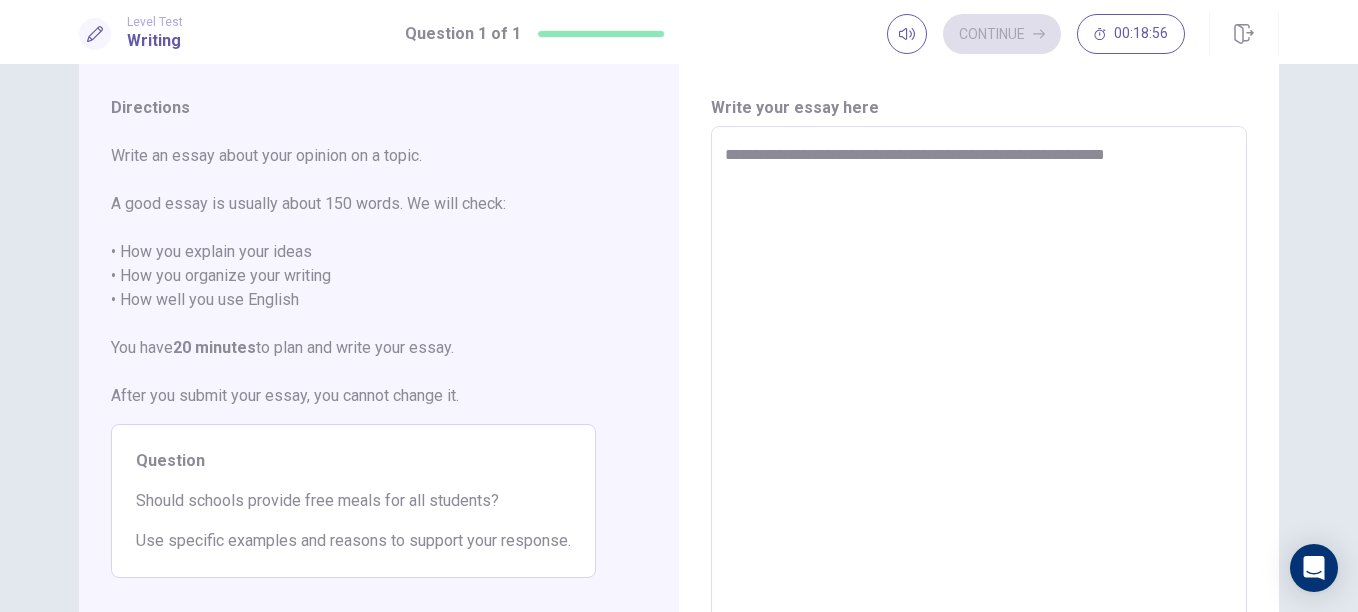 type on "*" 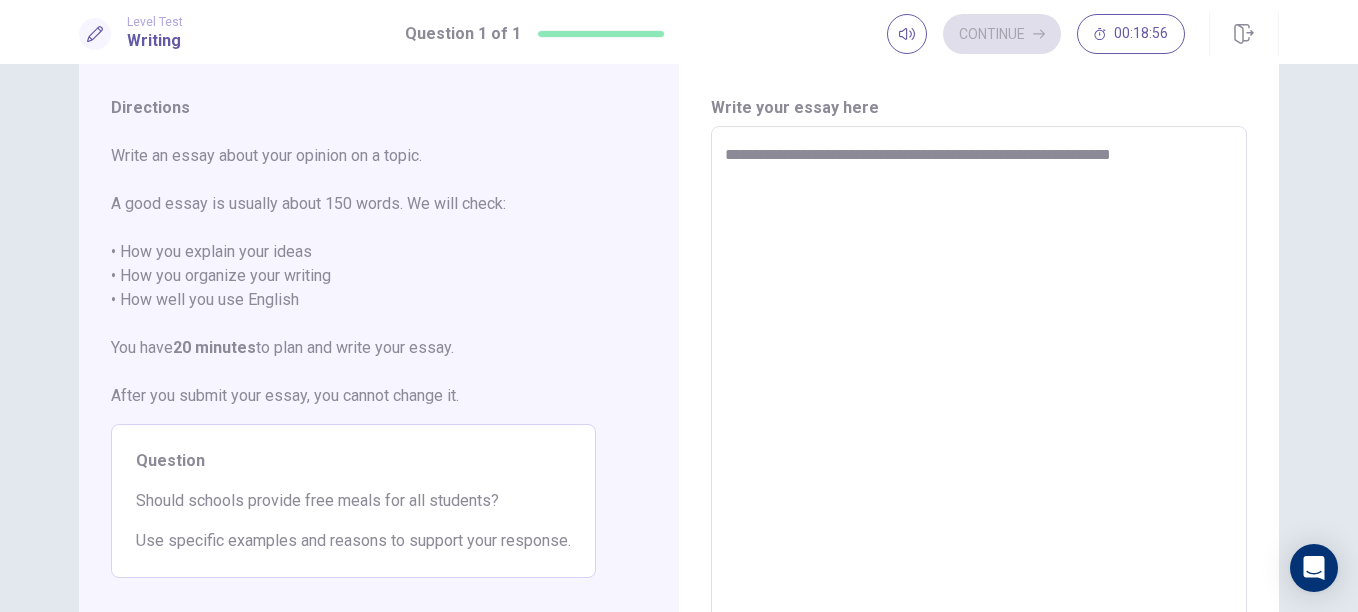 type on "*" 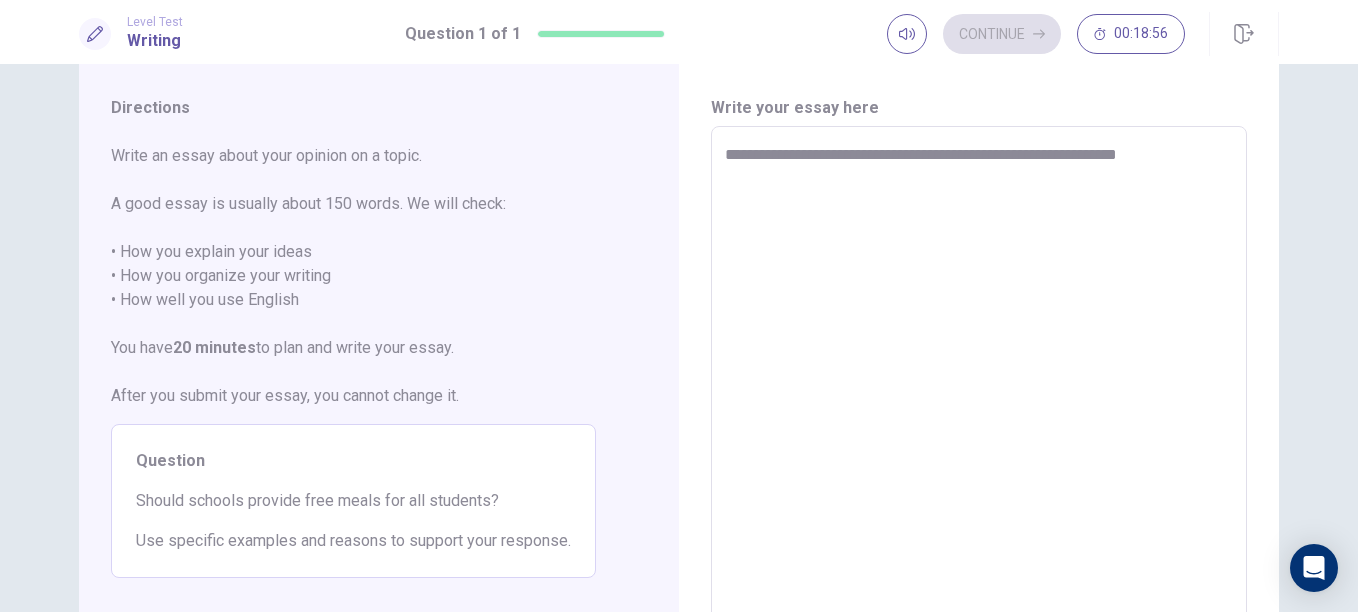 type on "*" 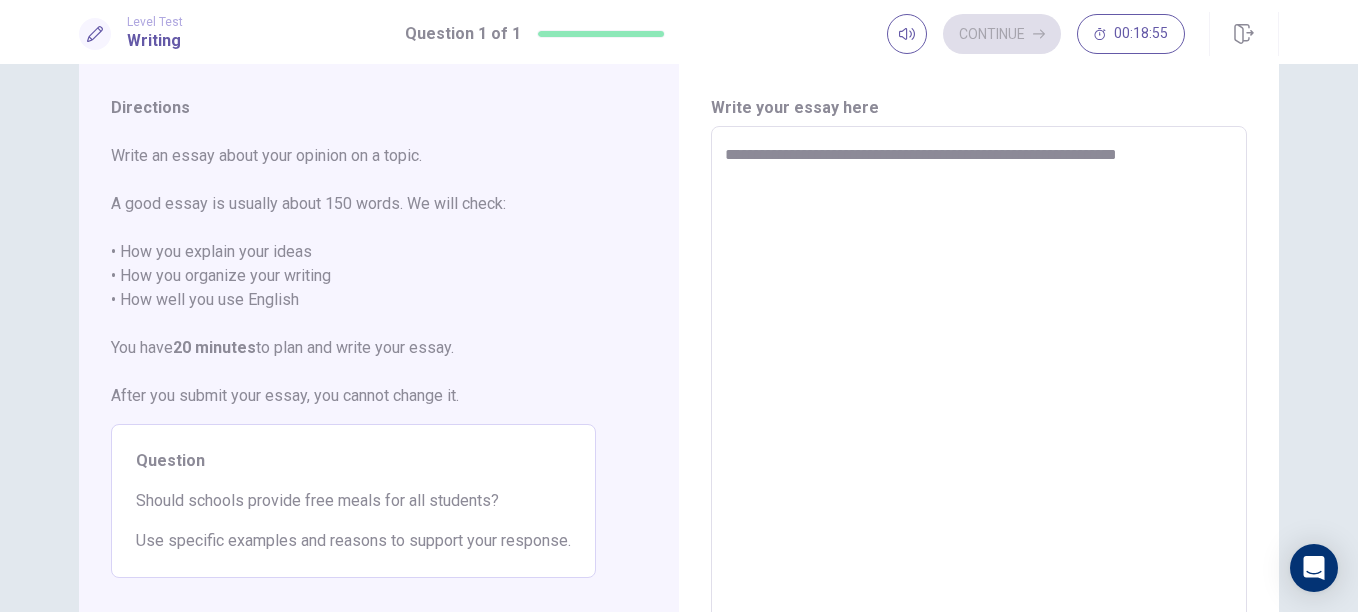 type on "**********" 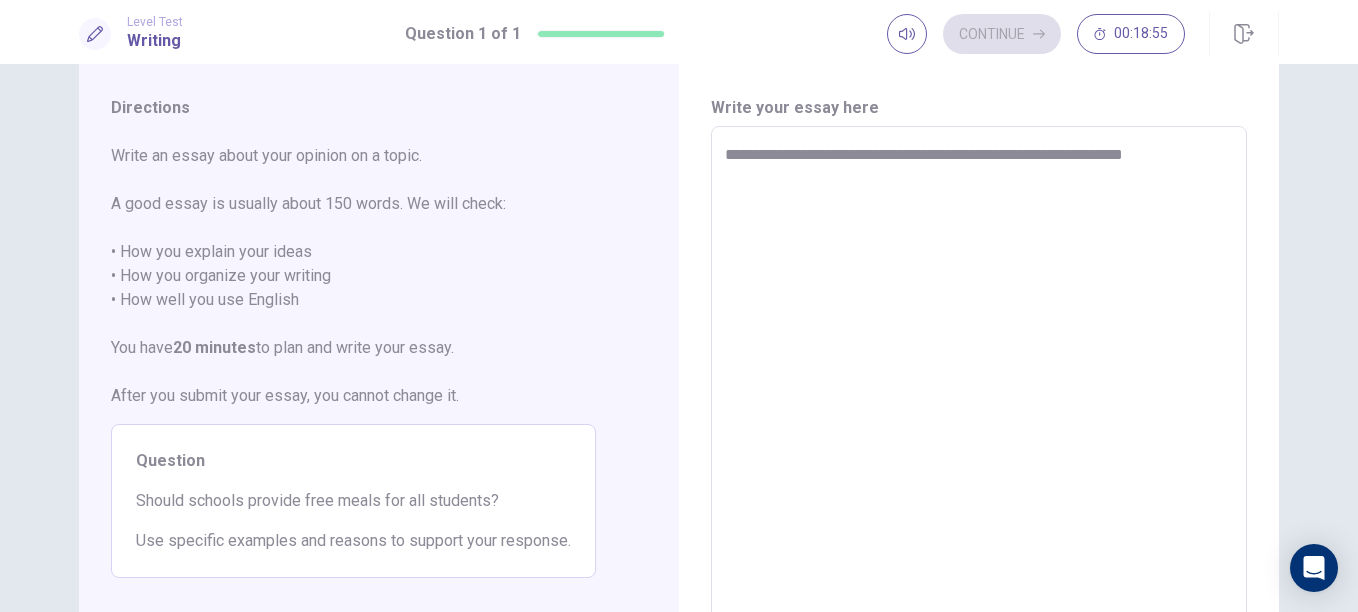 type on "*" 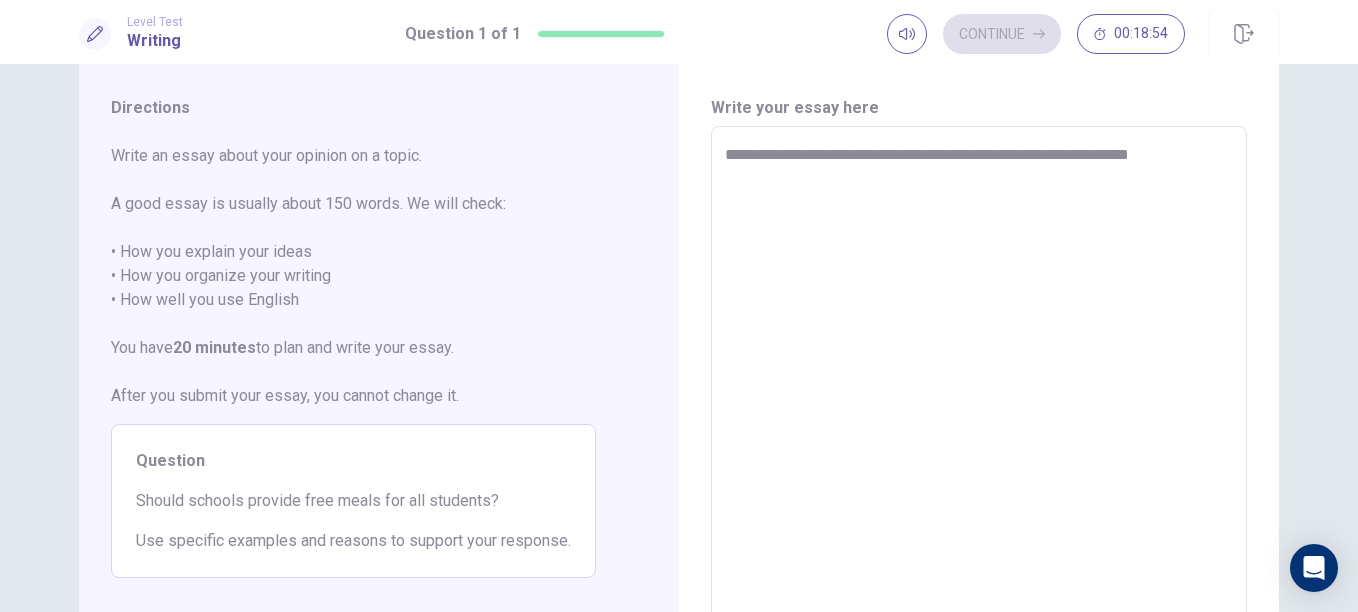 type on "*" 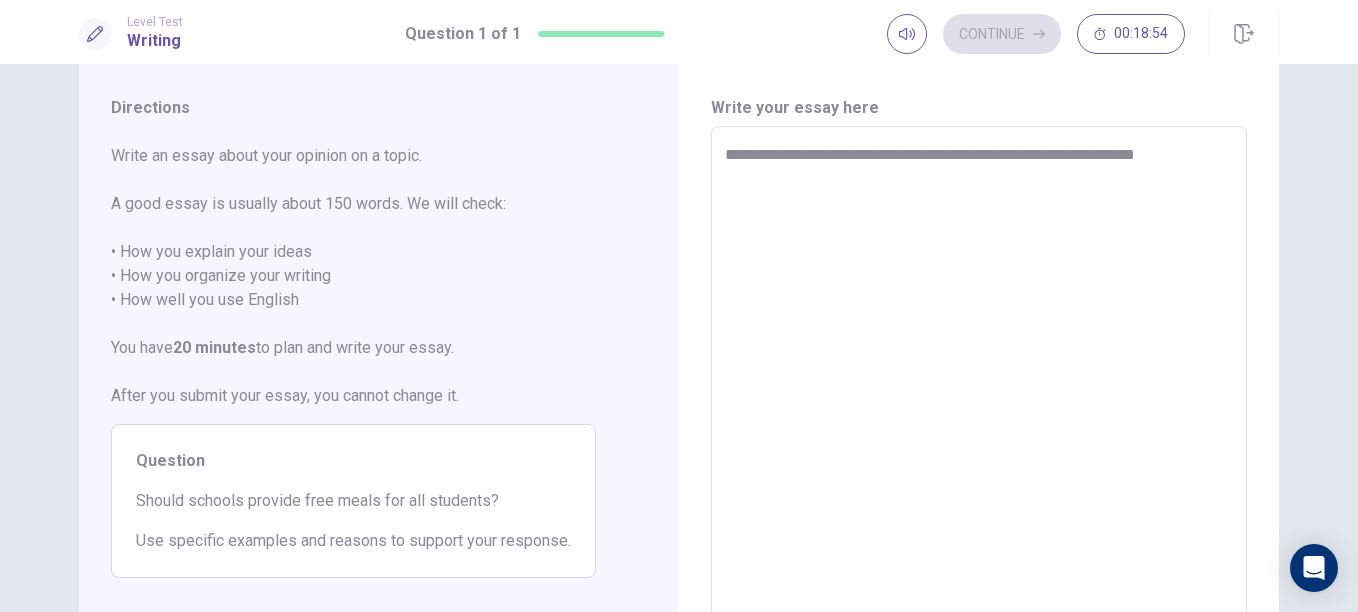 type on "*" 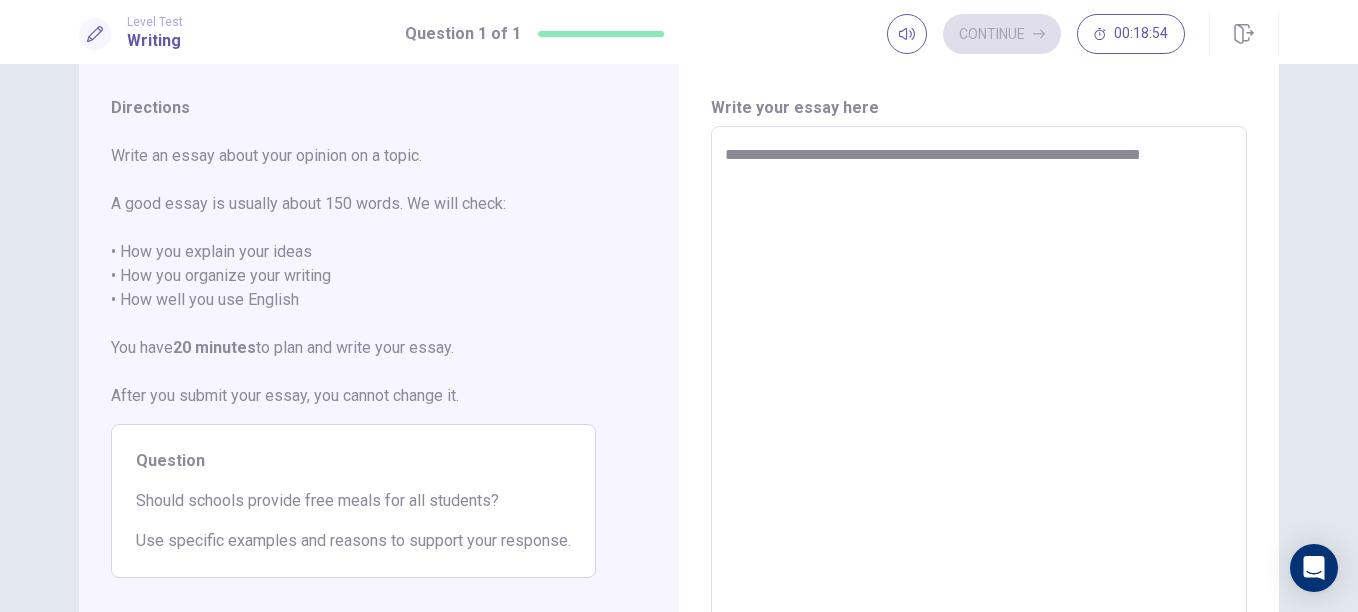type on "*" 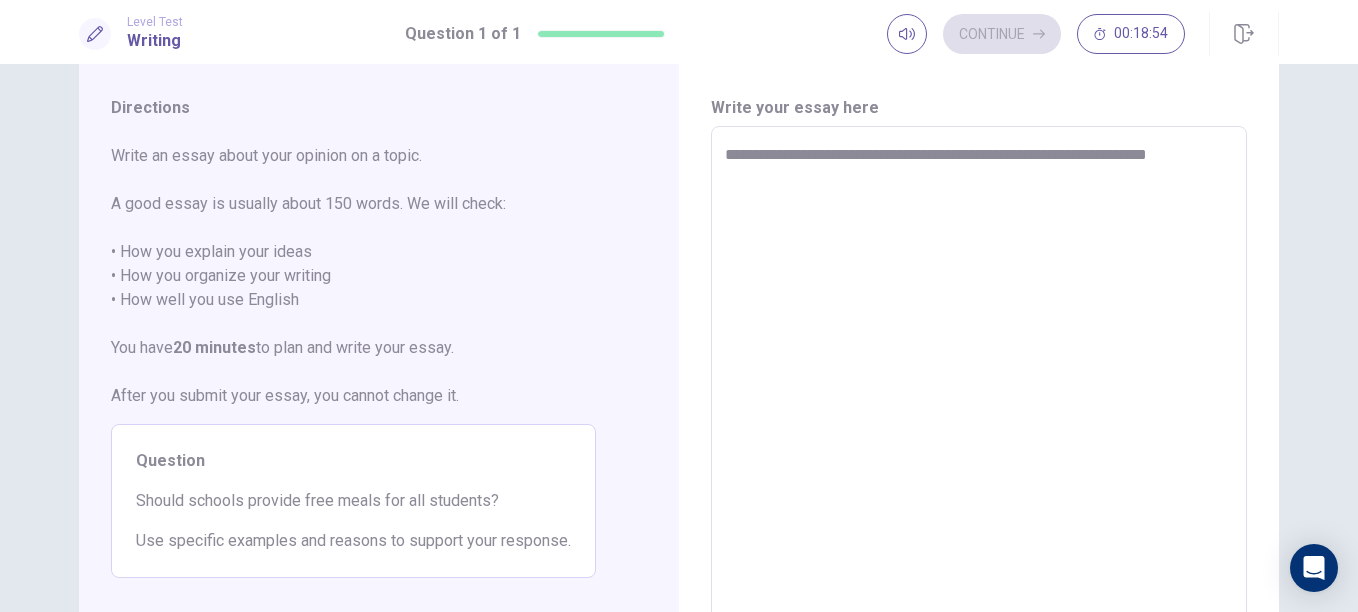 type on "*" 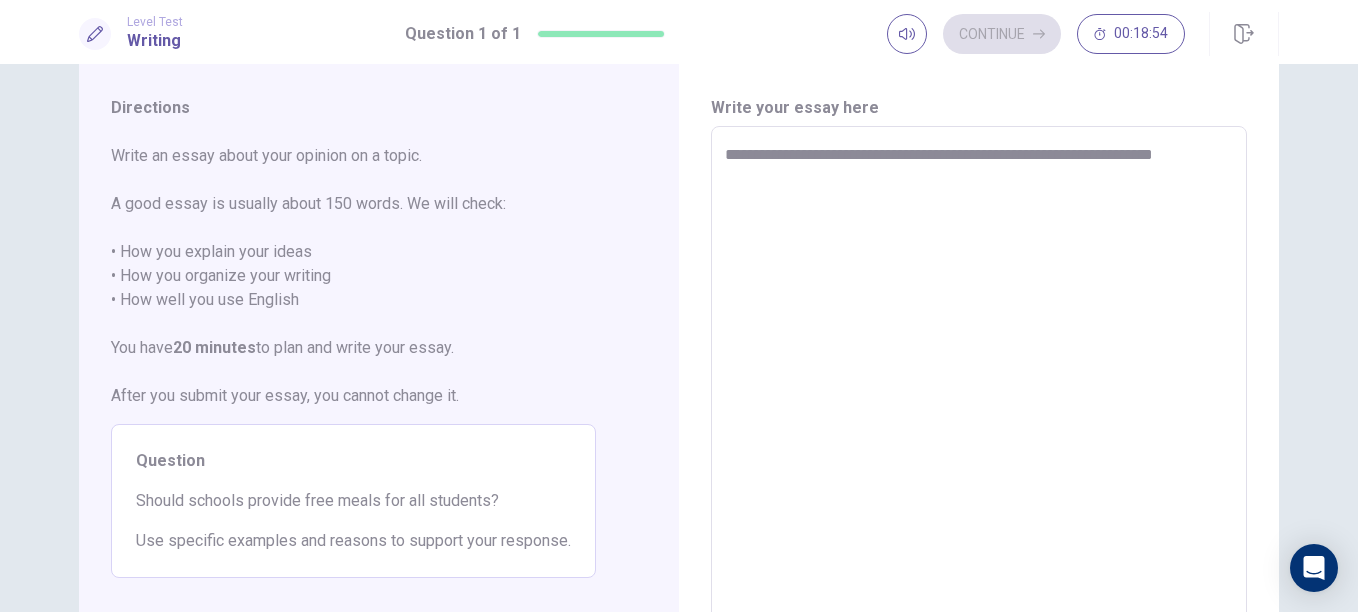 type on "*" 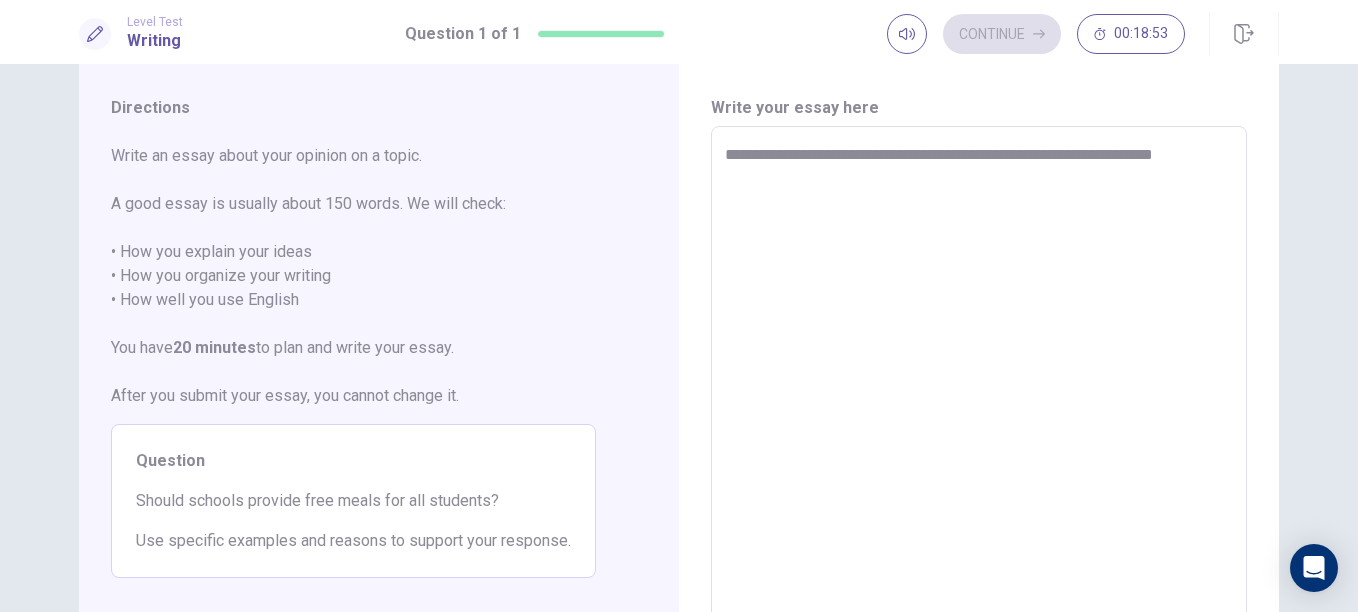 type on "**********" 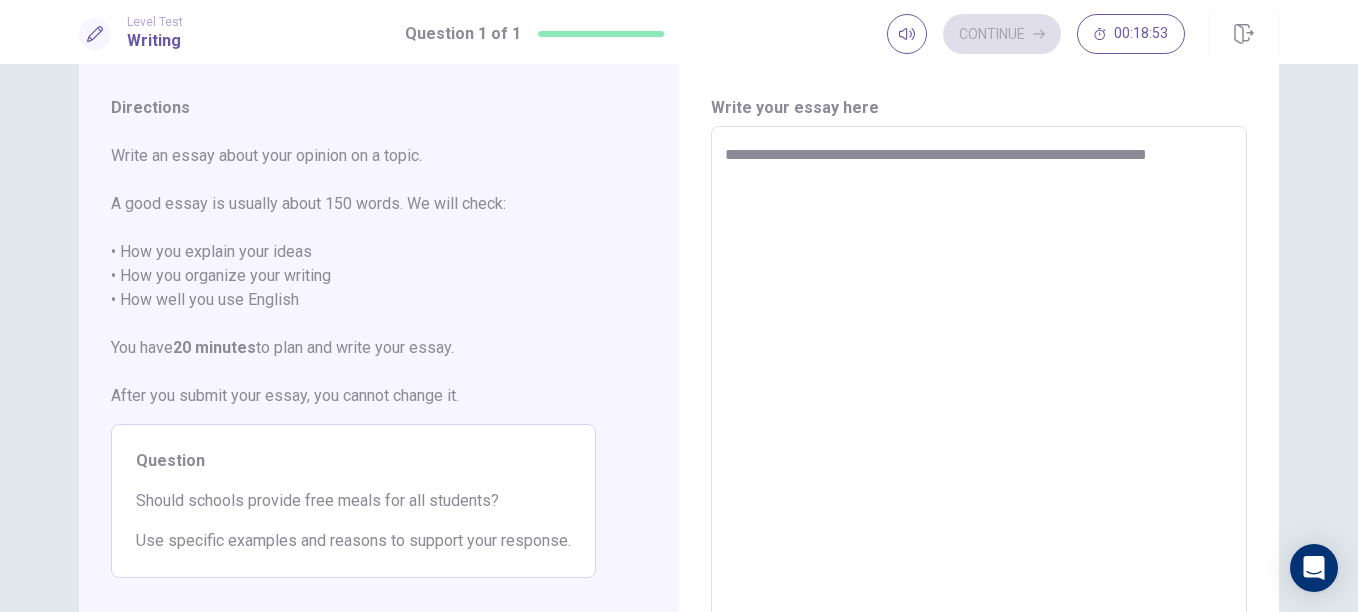 type on "*" 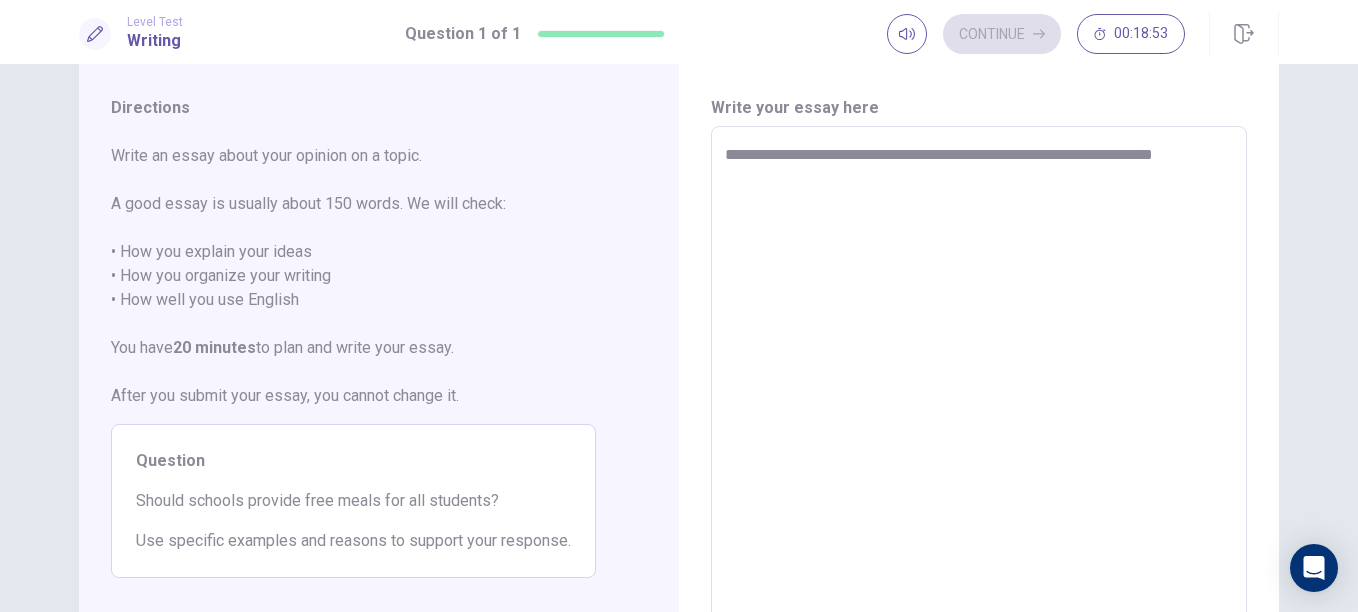 type on "*" 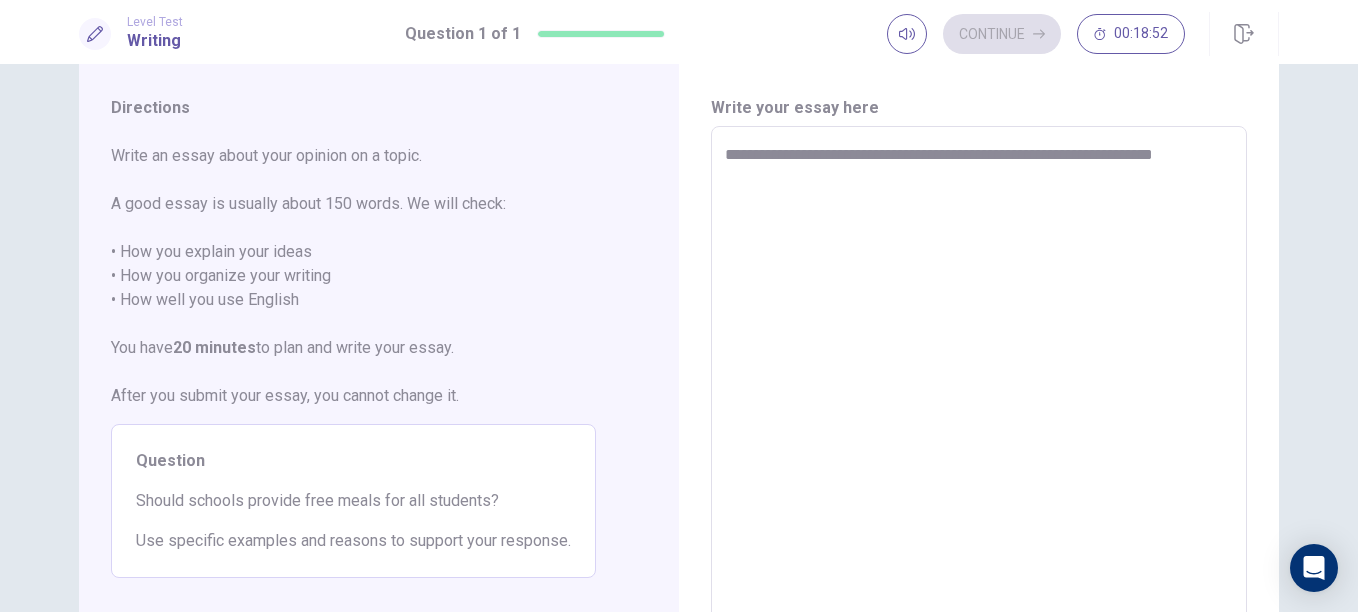 type on "**********" 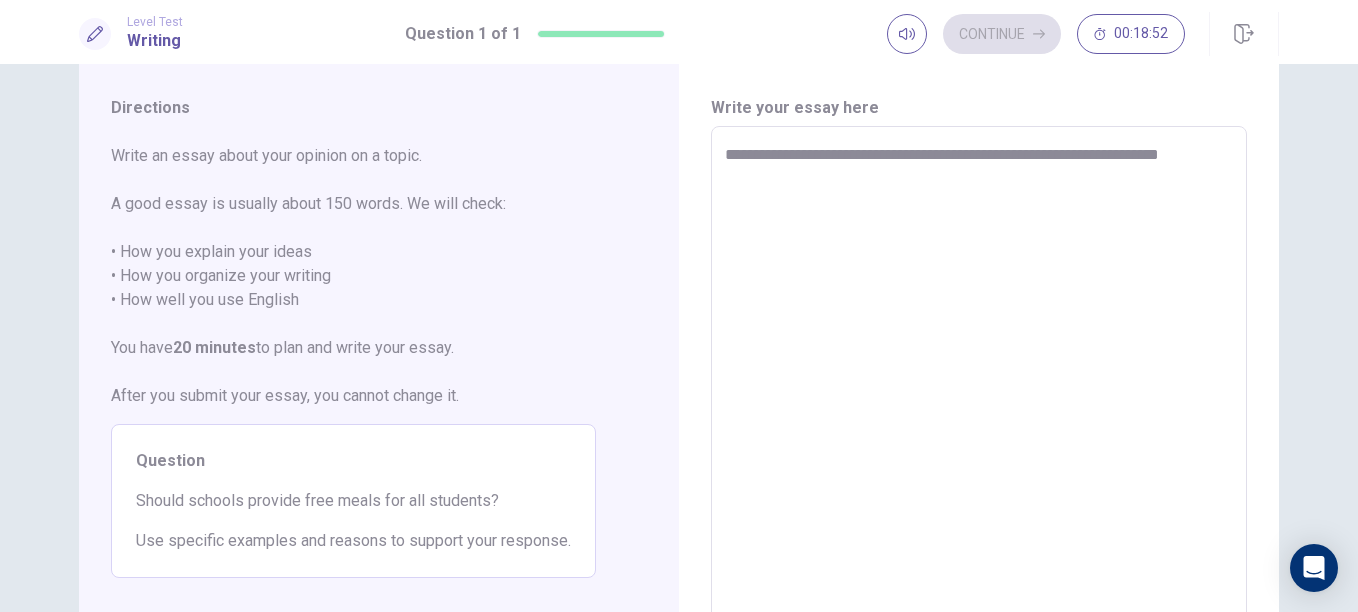 type on "*" 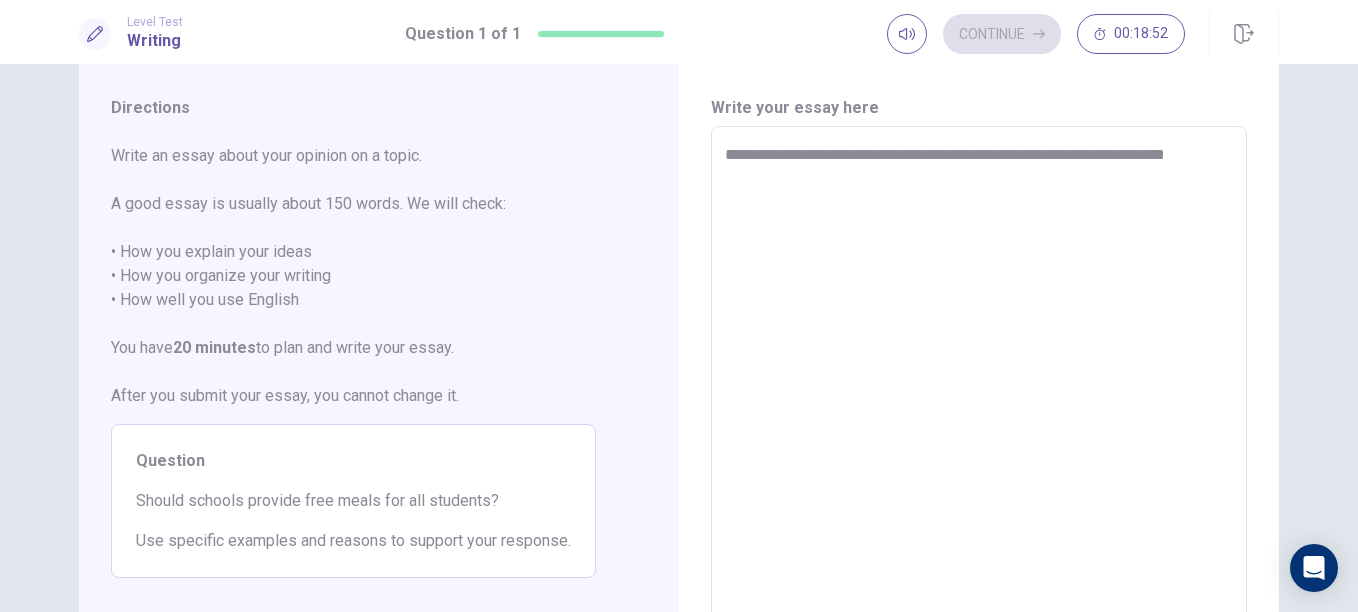 type on "*" 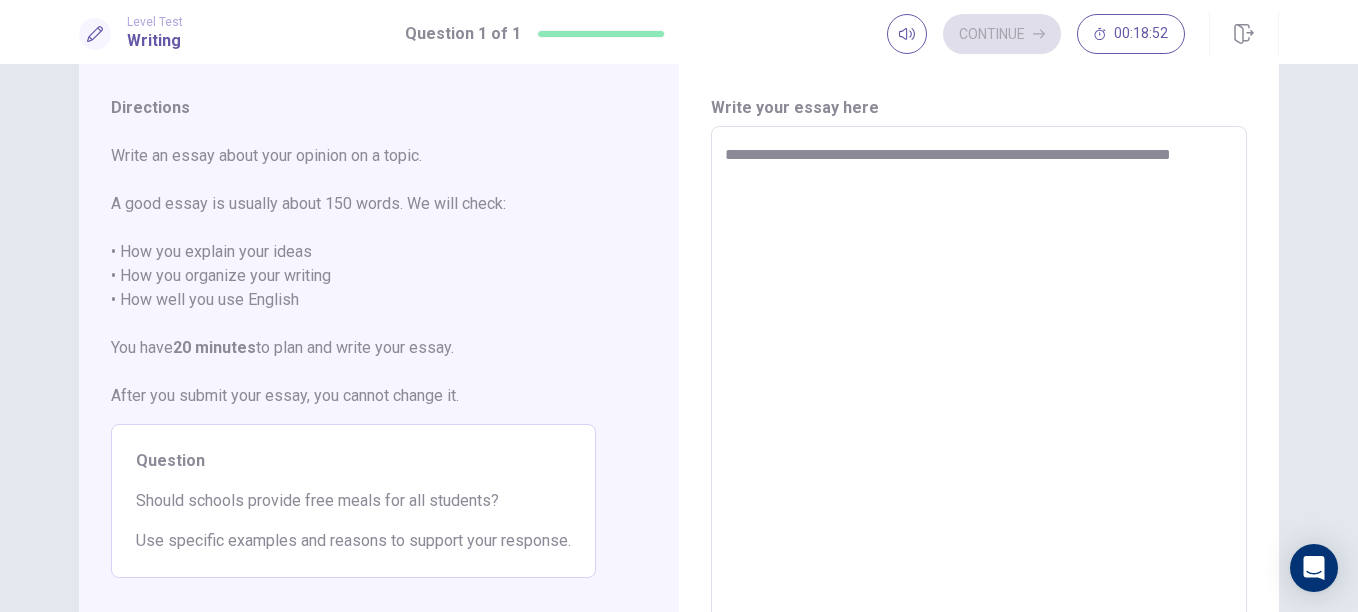 type on "**********" 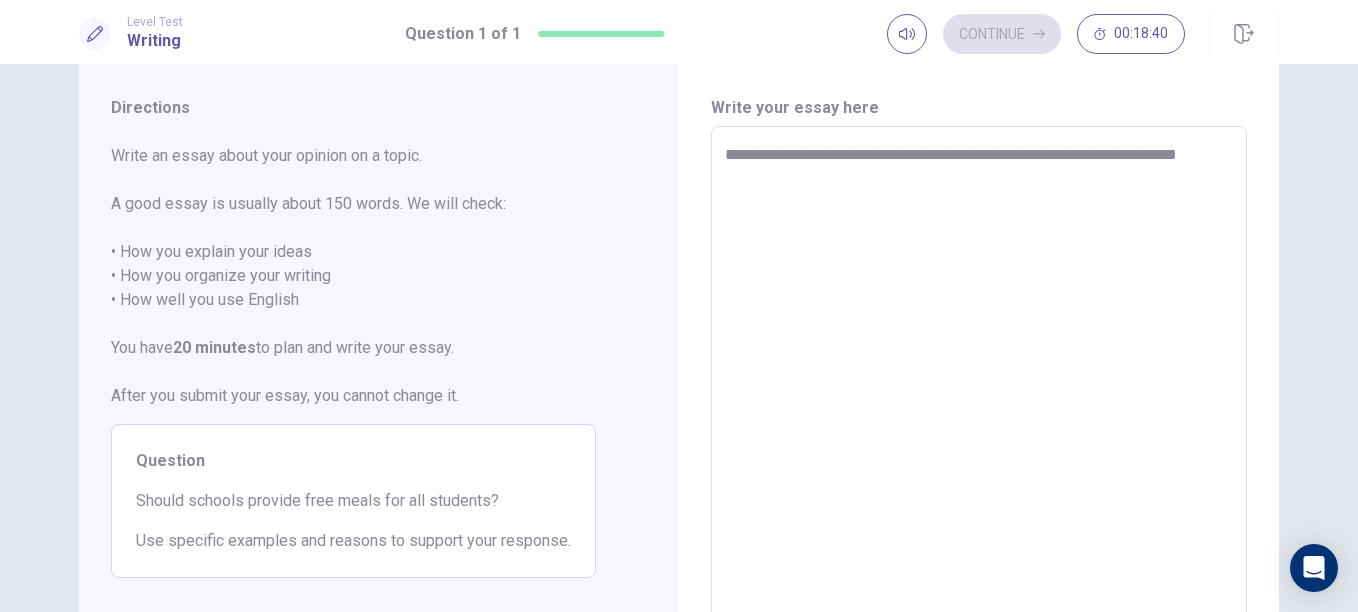 type on "*" 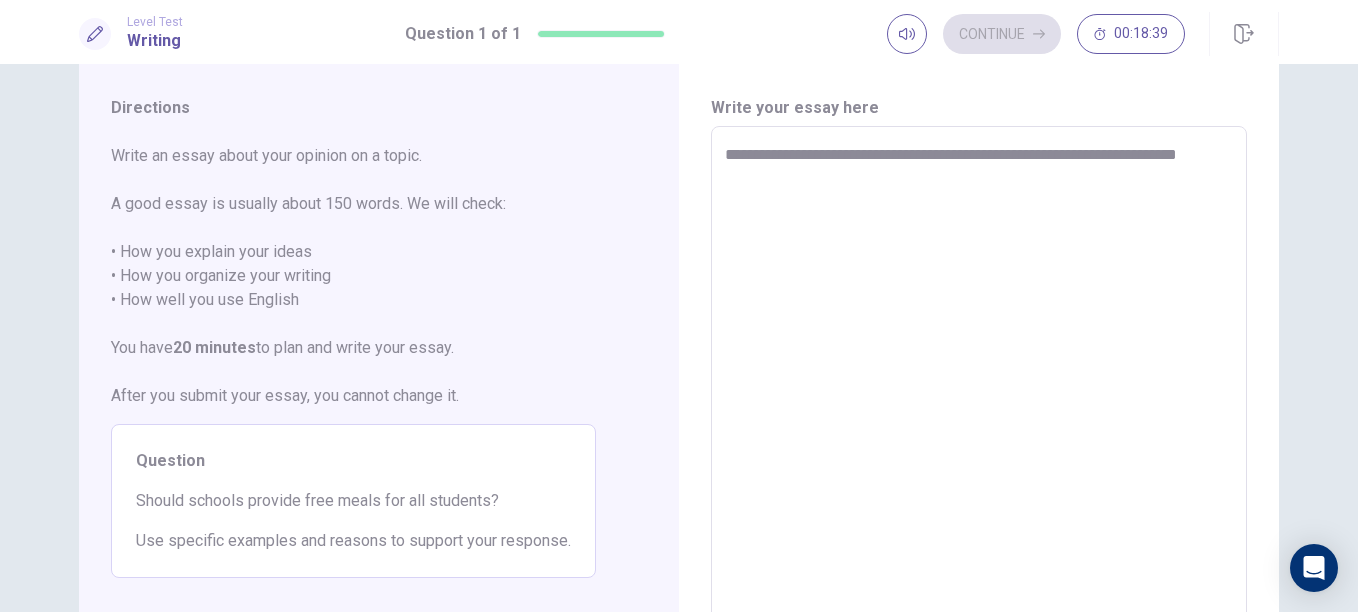 type on "**********" 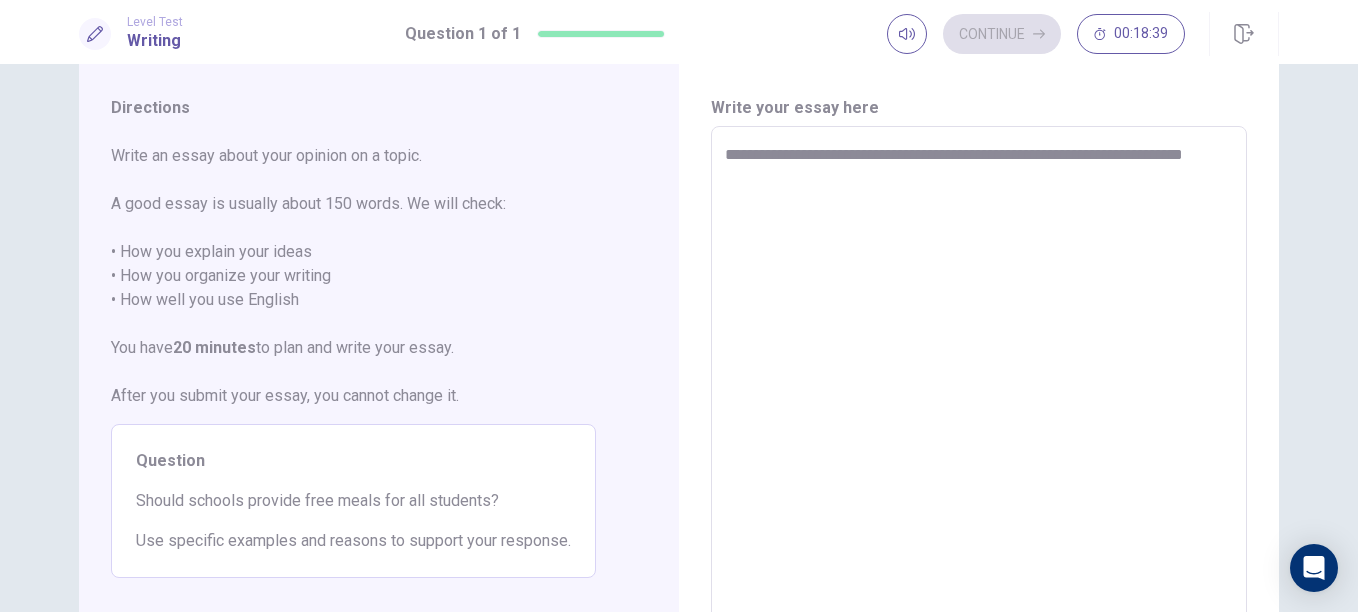 type on "*" 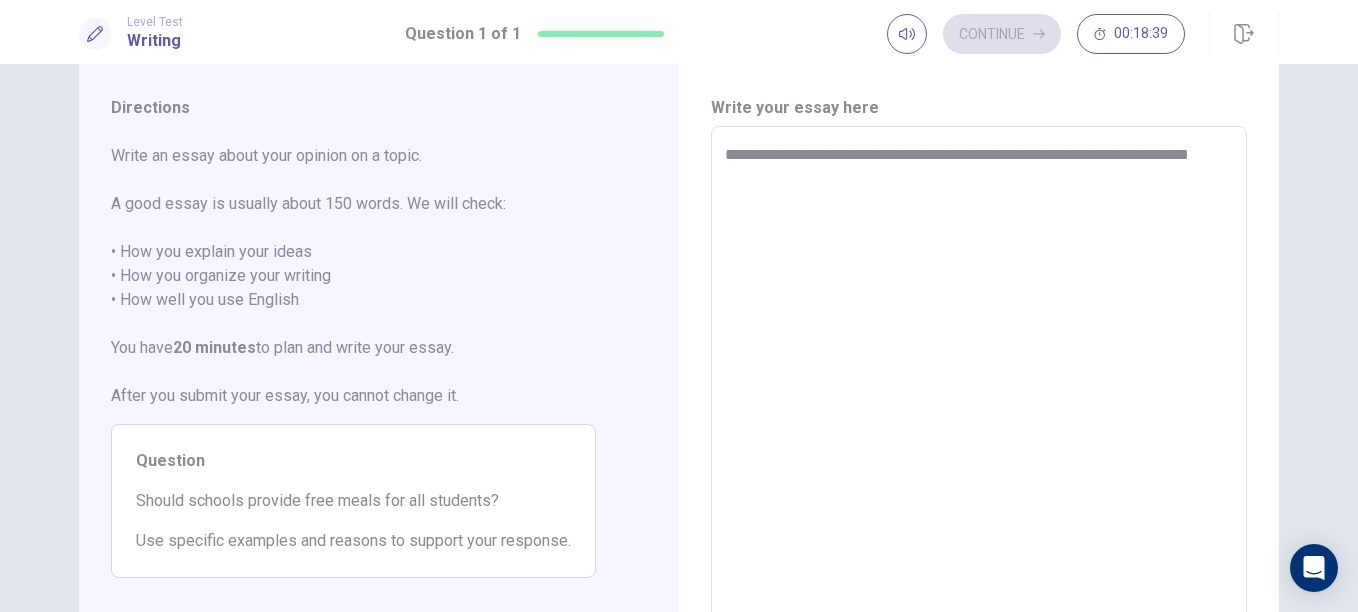 type on "*" 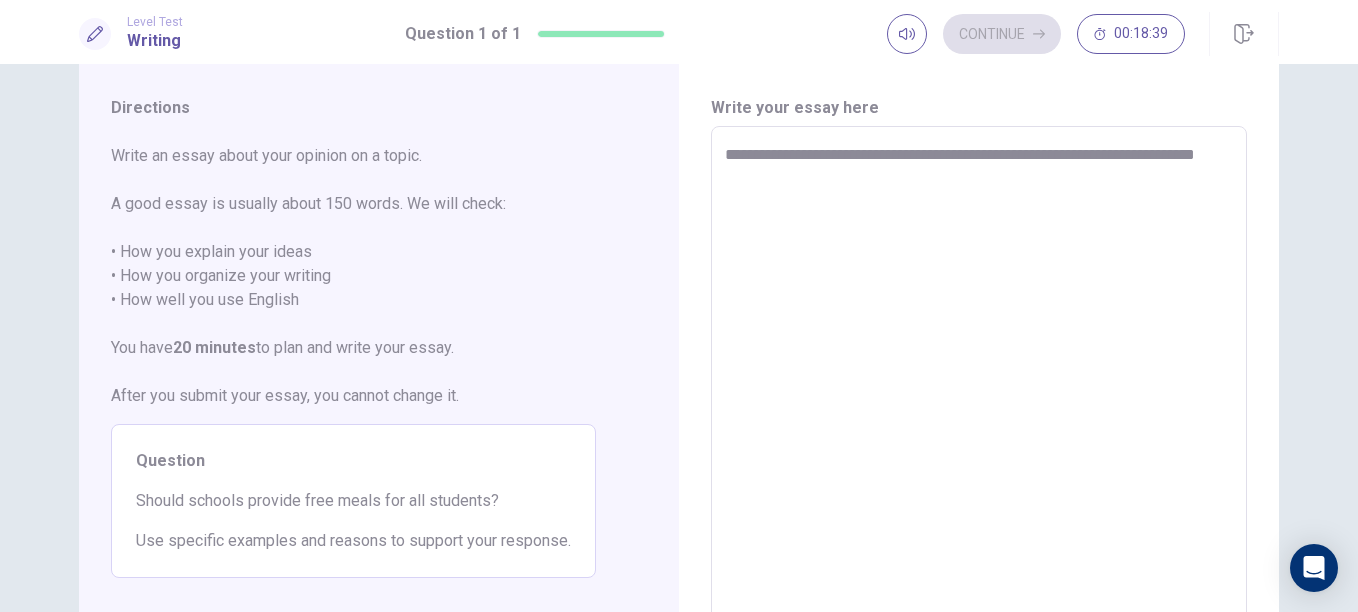 type on "*" 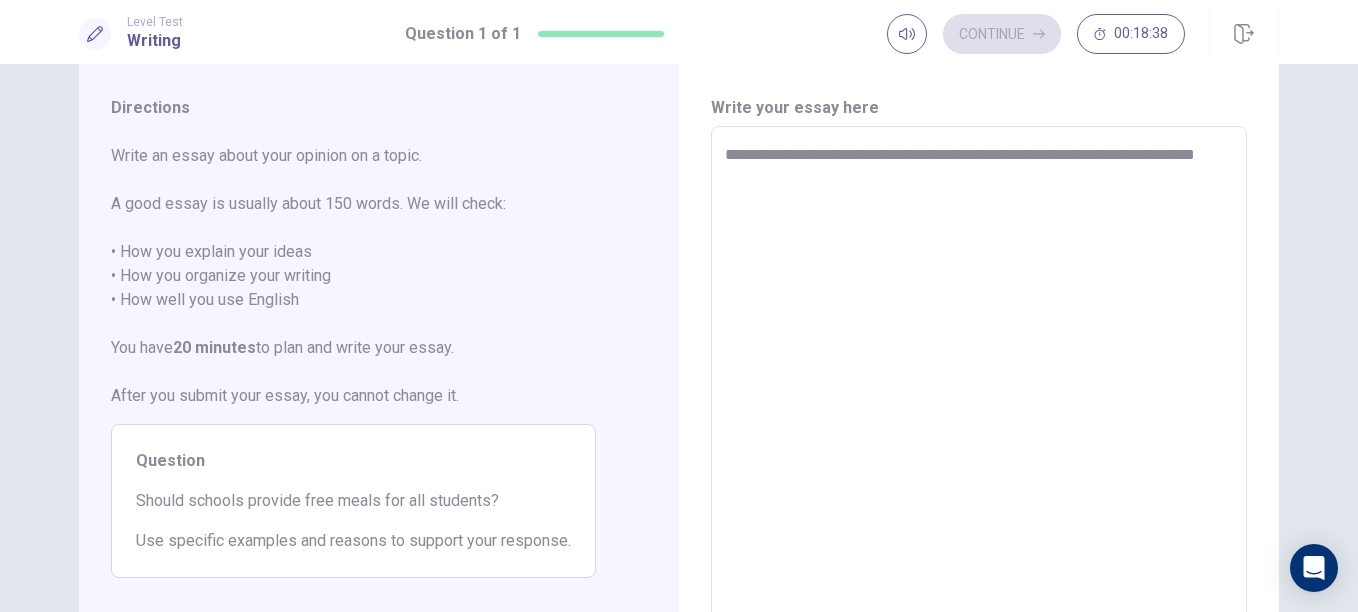 type on "**********" 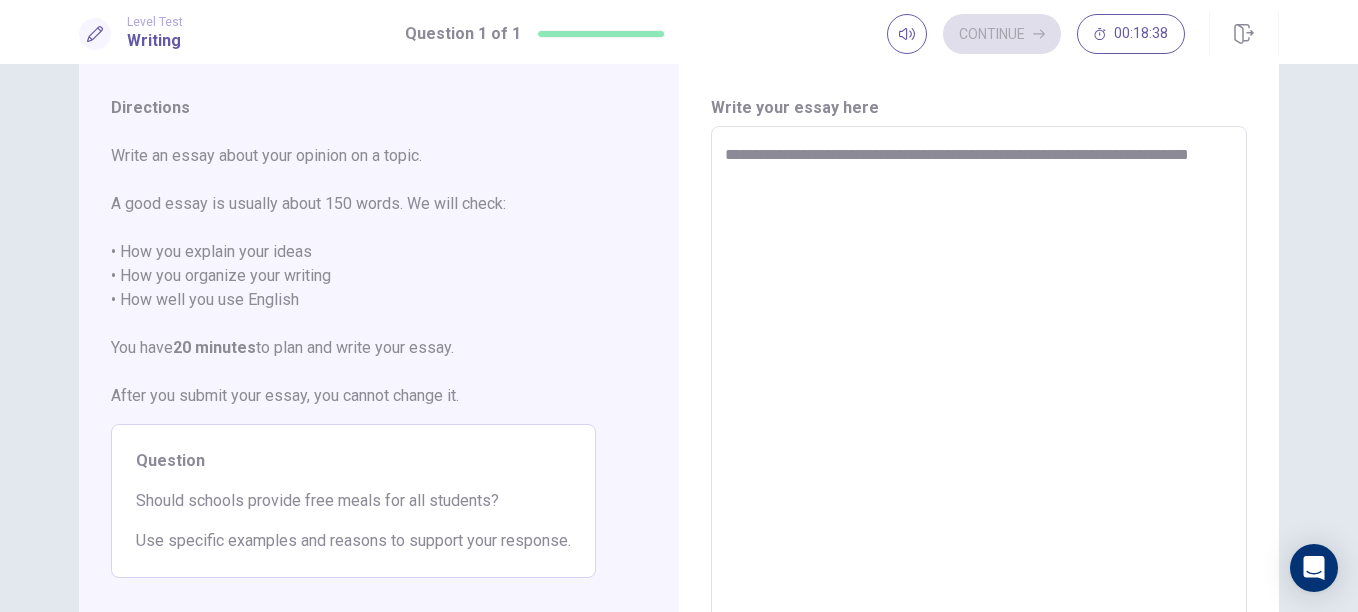 type on "*" 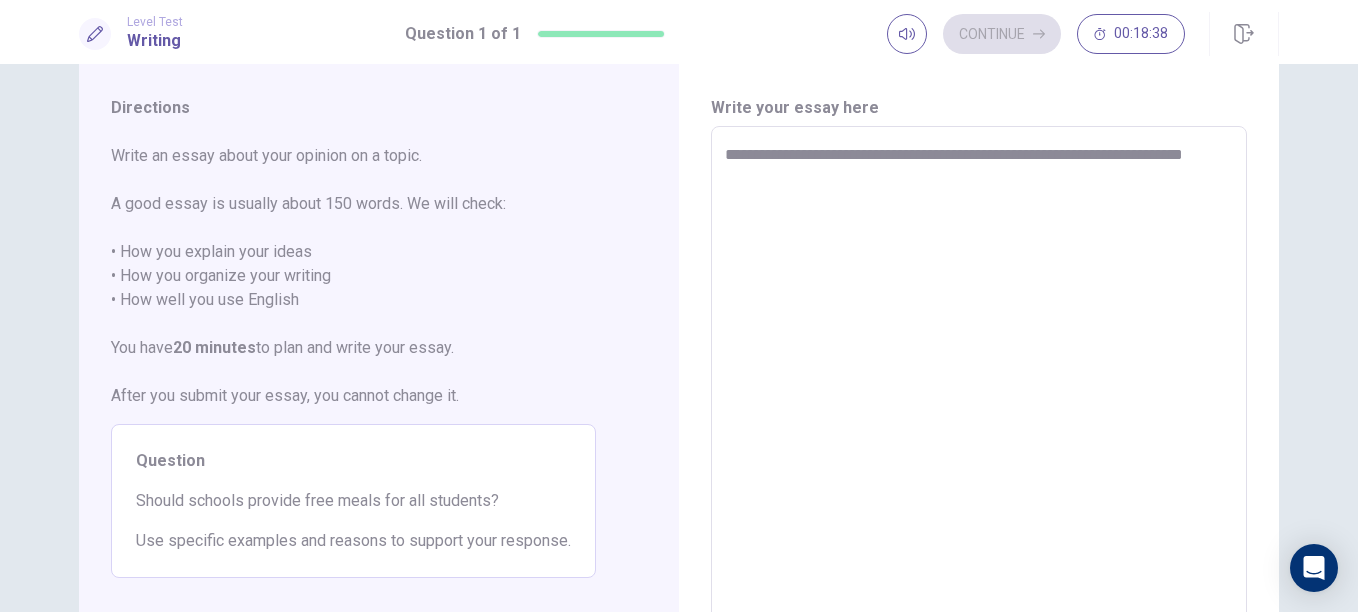 type on "*" 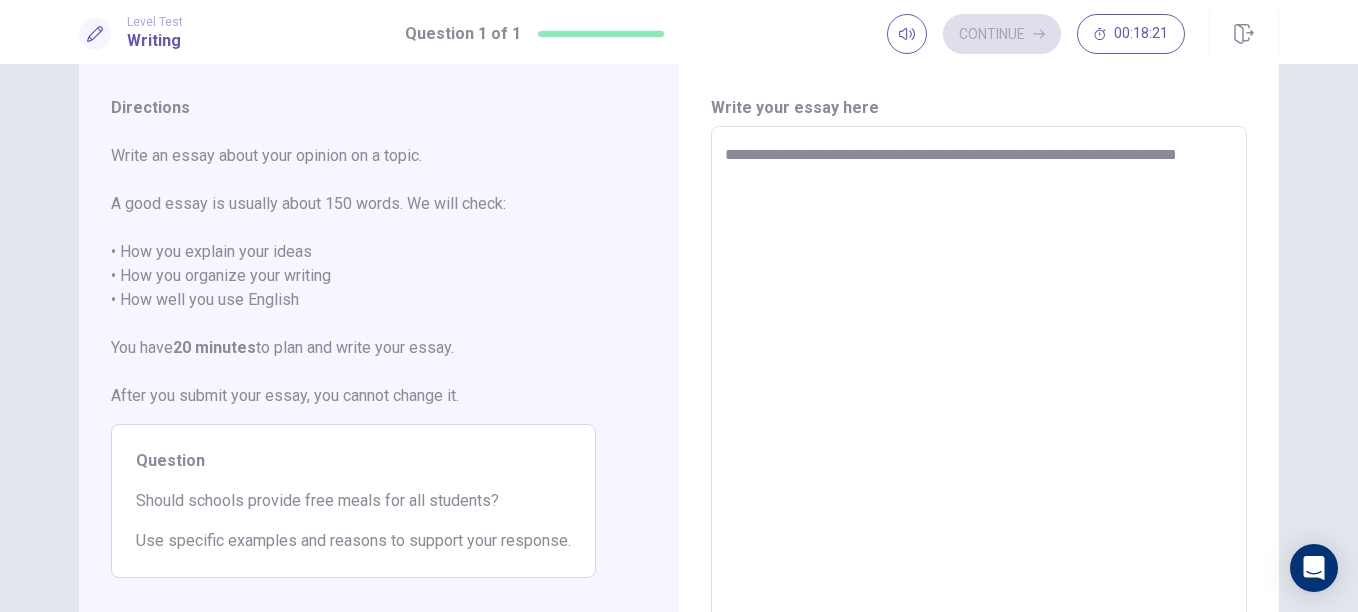 type on "*" 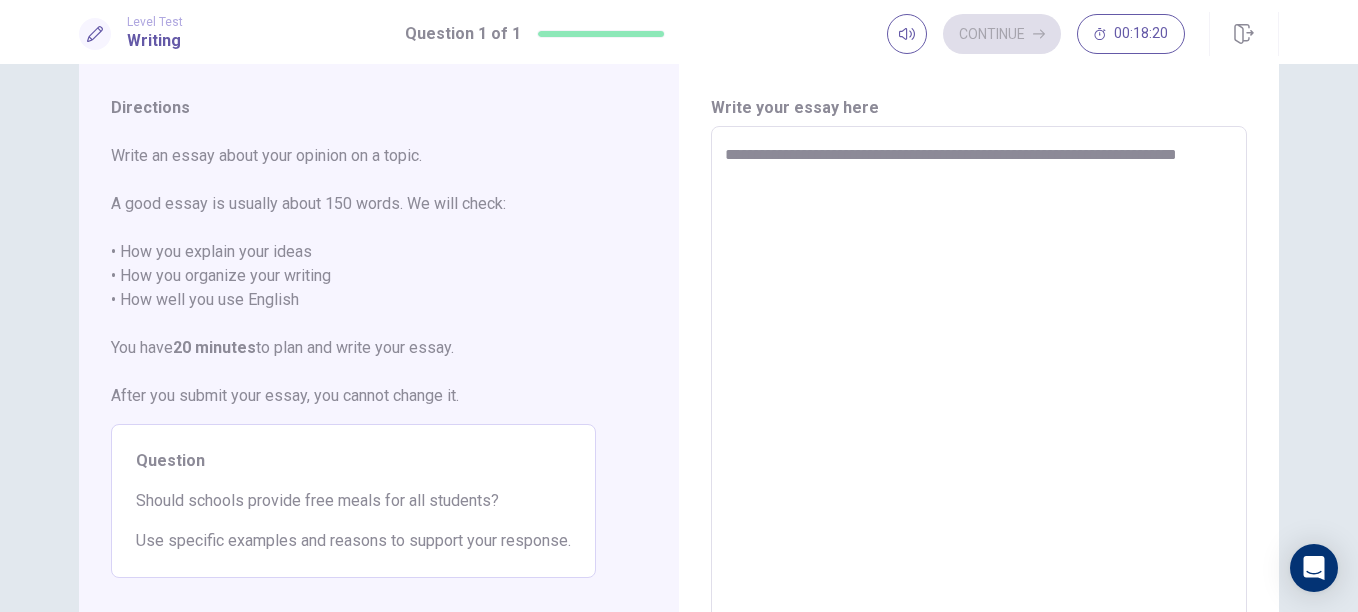 type on "**********" 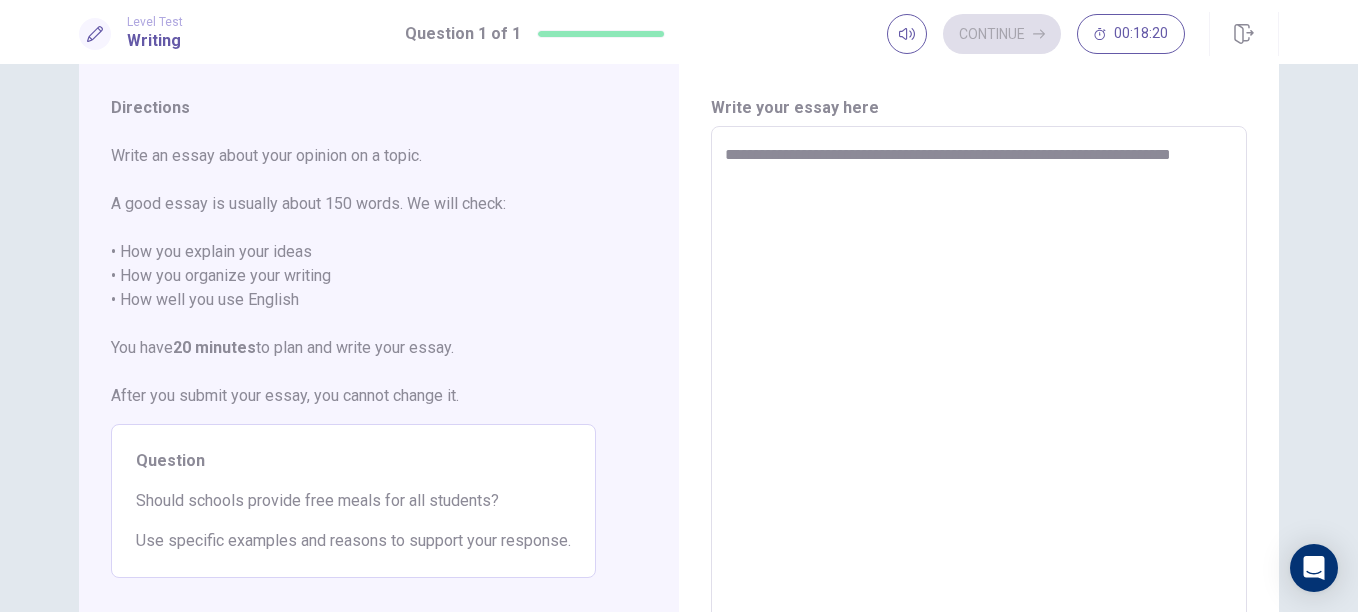 type on "*" 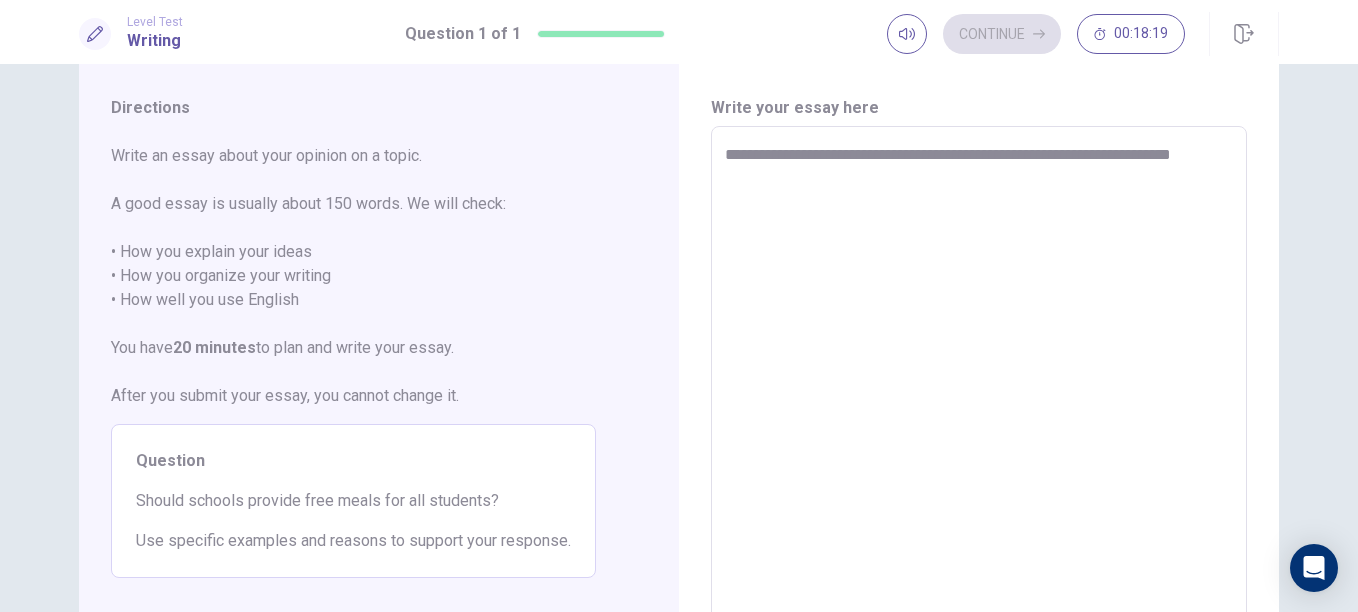 type on "**********" 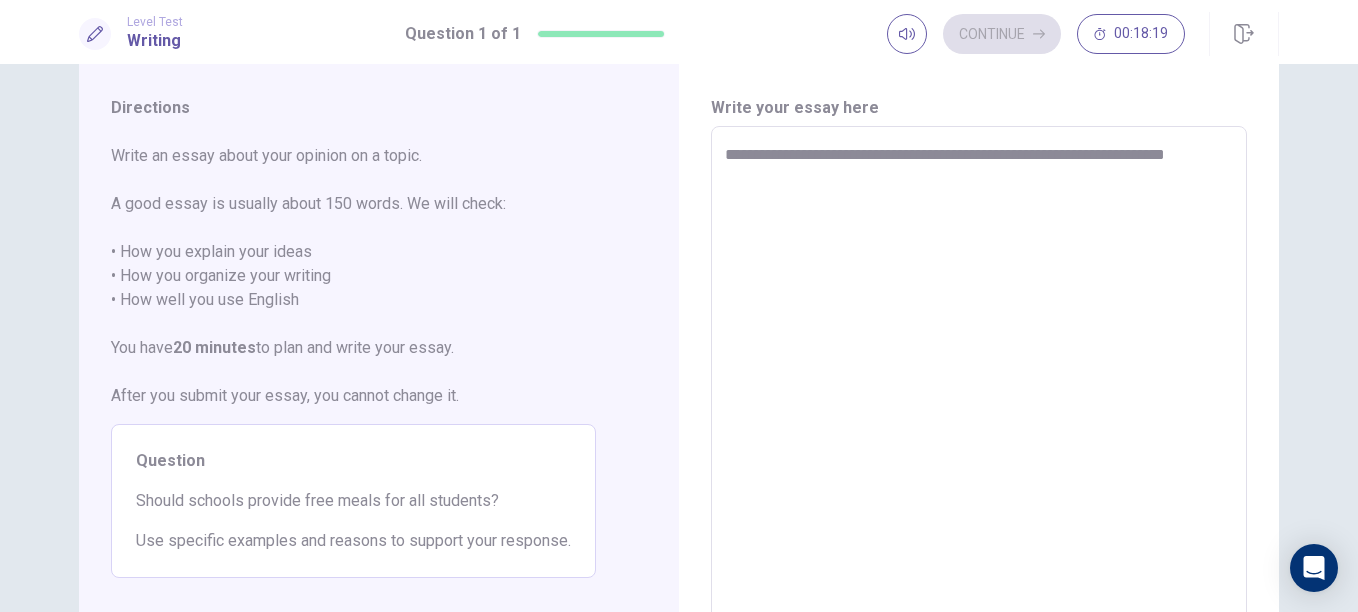 type on "*" 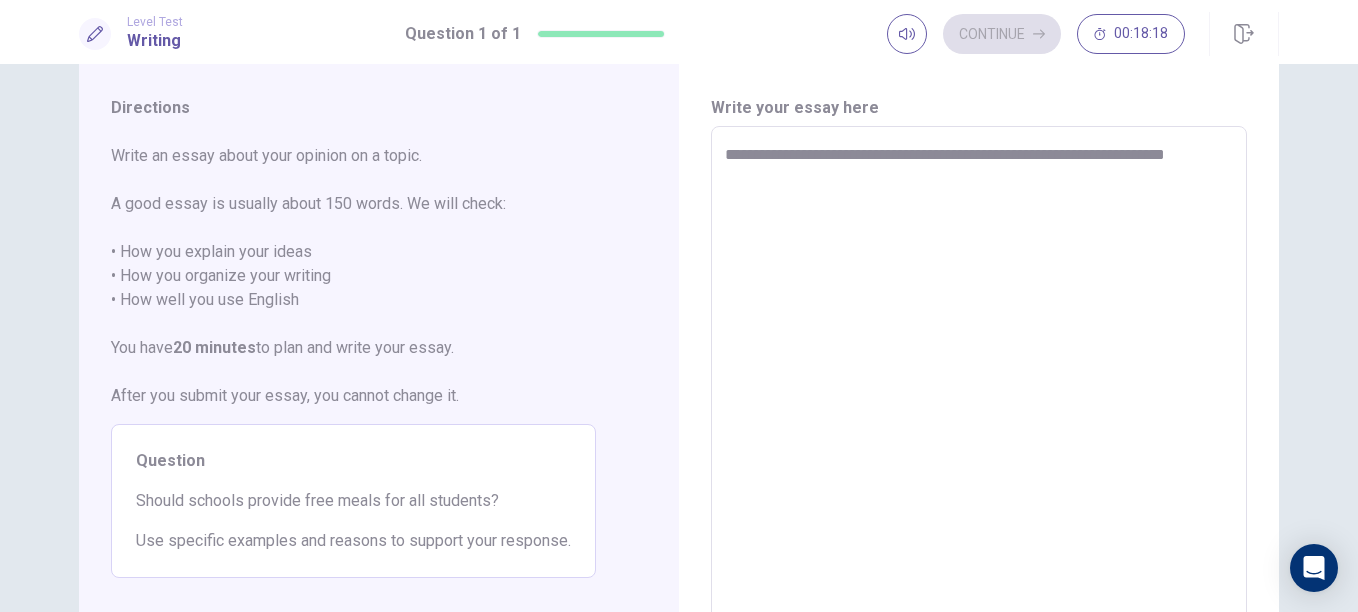 type on "**********" 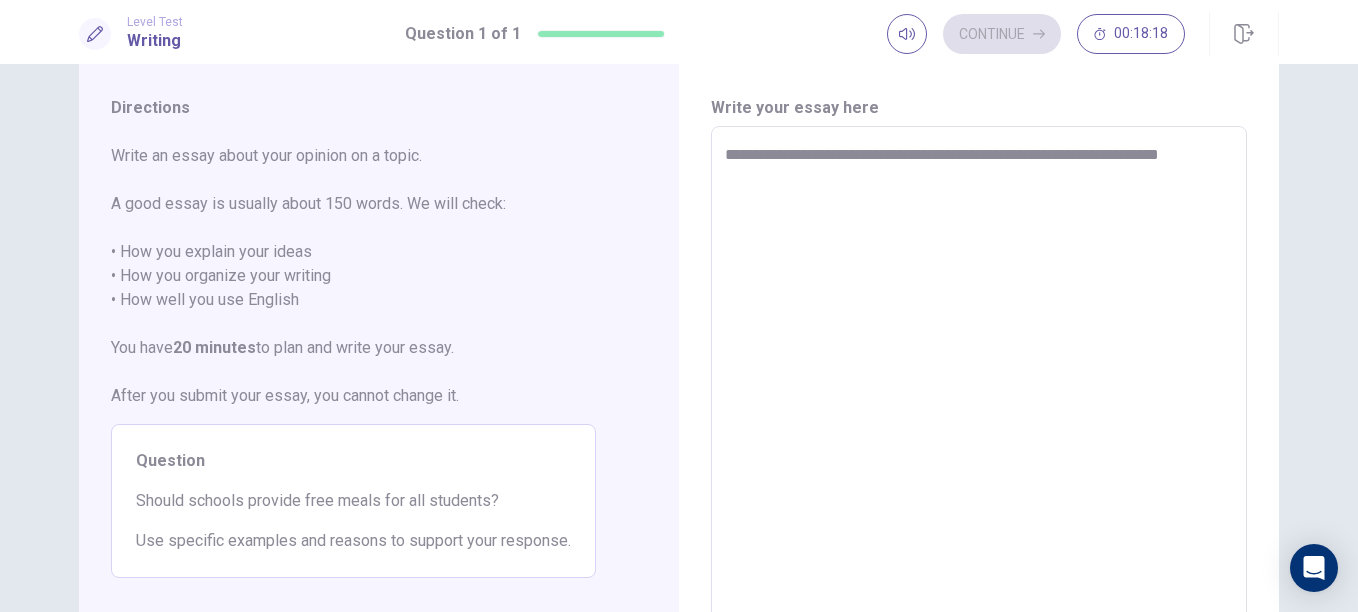 type on "*" 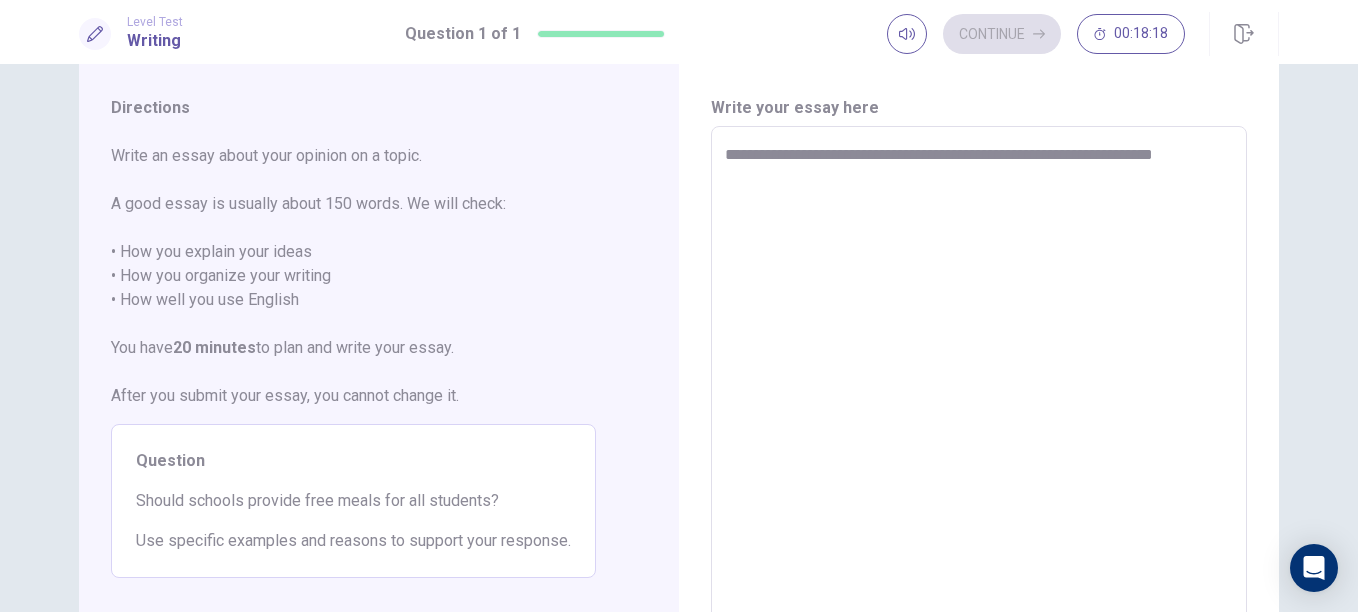 type on "*" 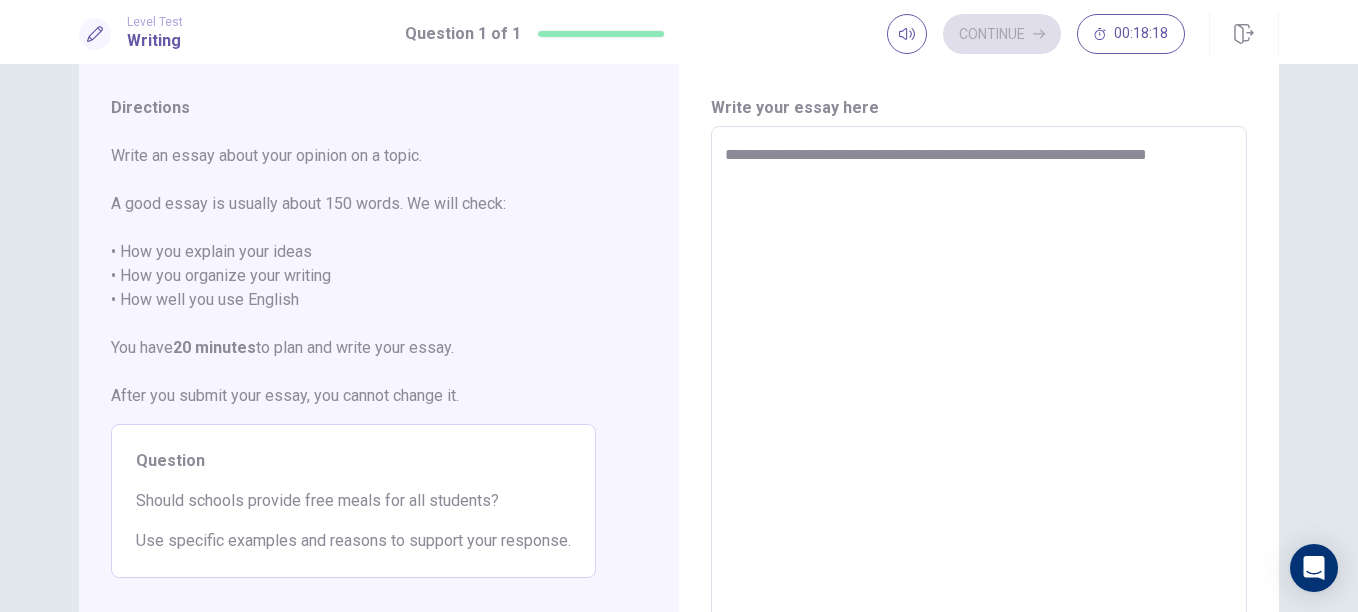 type on "*" 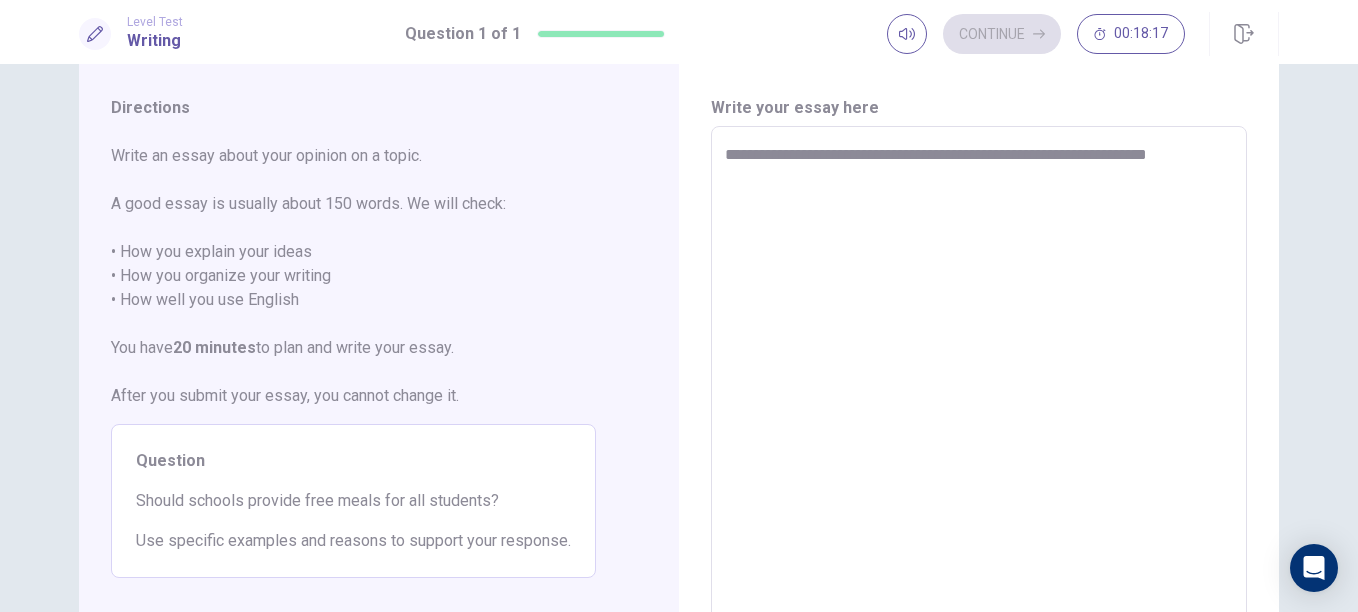 type on "**********" 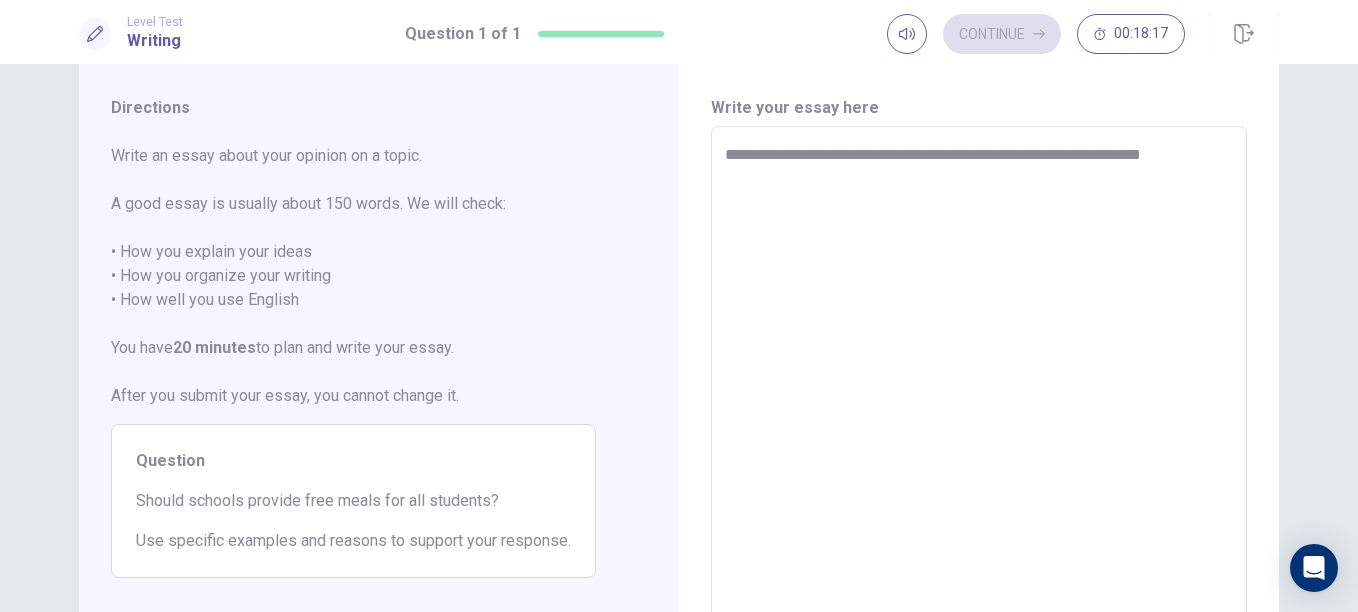 type on "*" 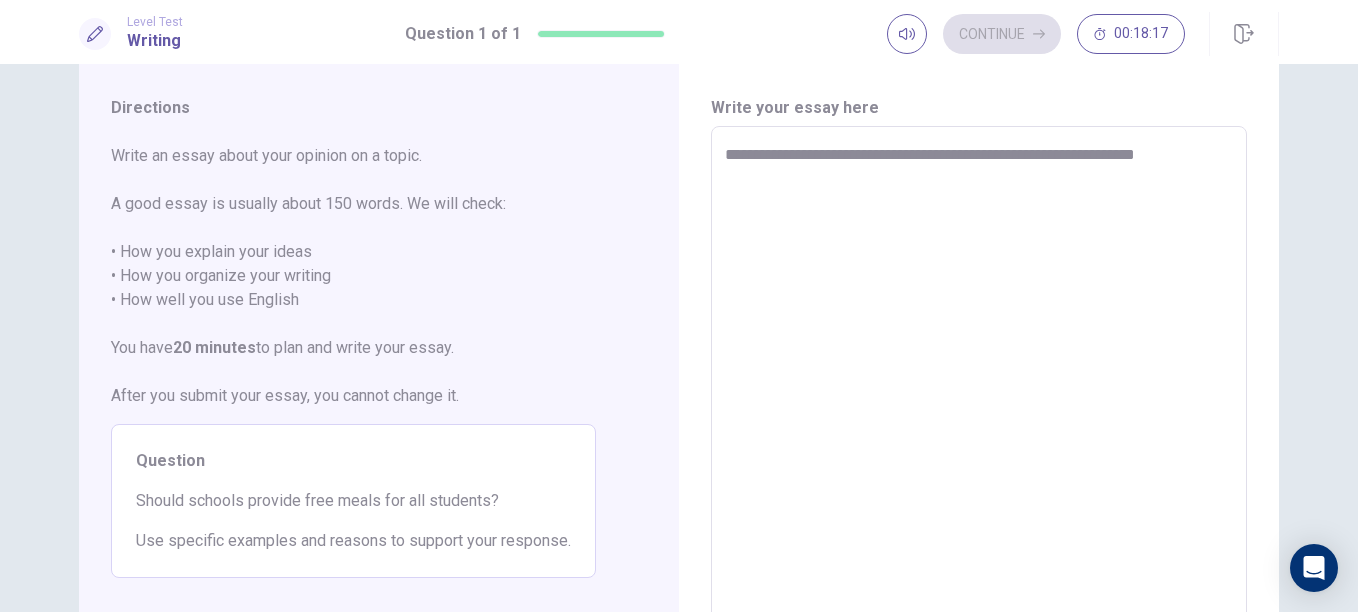 type on "*" 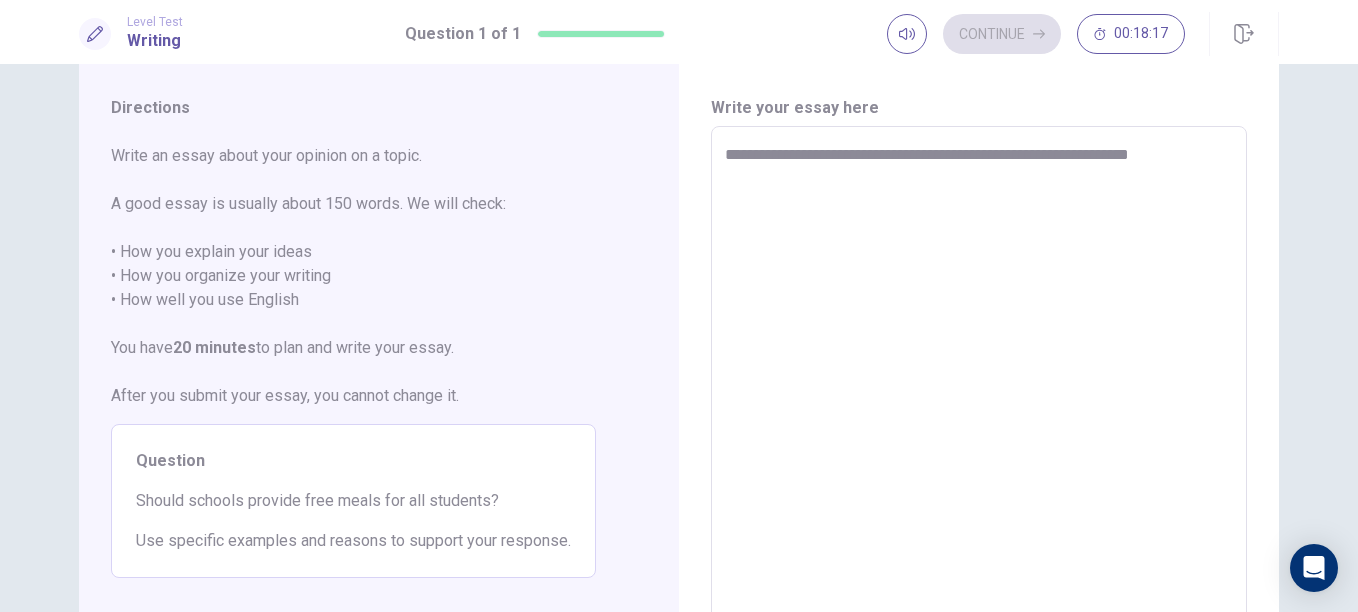 type 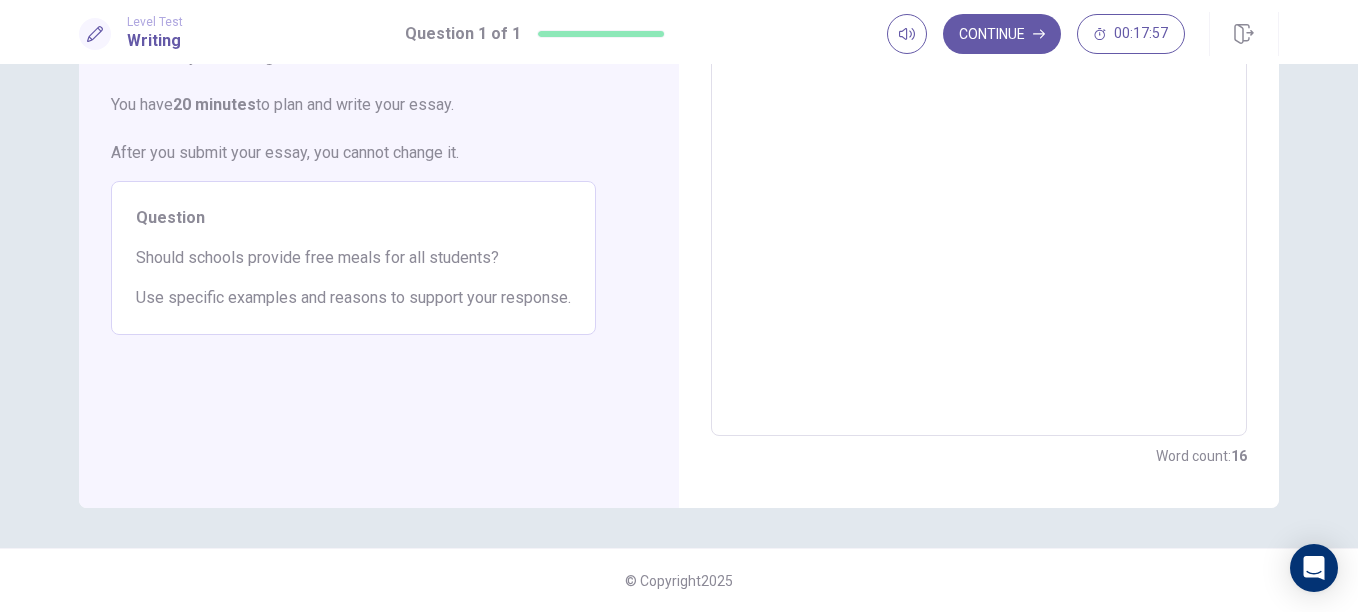 scroll, scrollTop: 0, scrollLeft: 0, axis: both 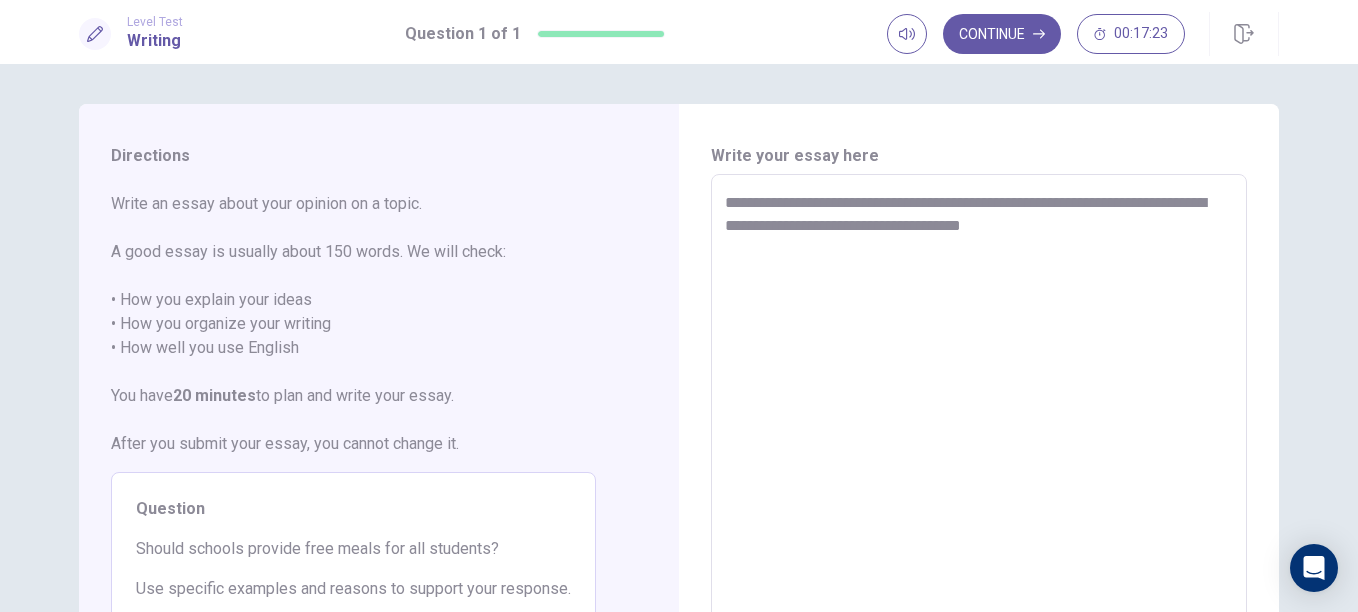 click on "**********" at bounding box center [979, 451] 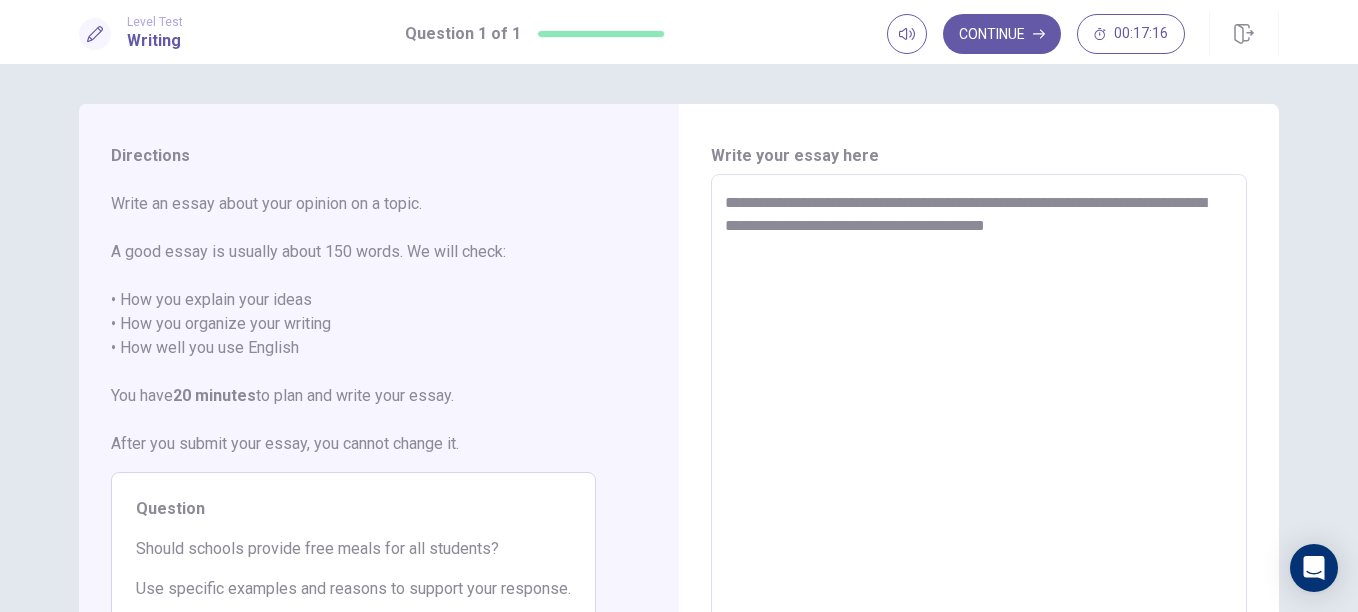 click on "**********" at bounding box center [979, 451] 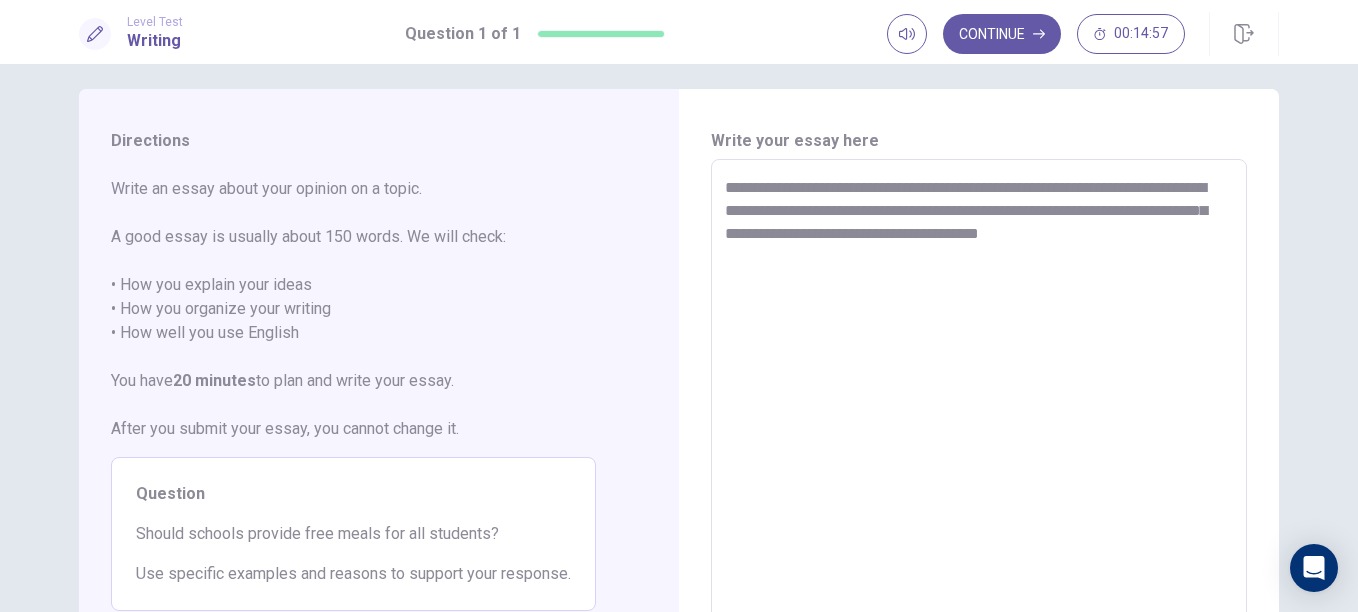 scroll, scrollTop: 9, scrollLeft: 0, axis: vertical 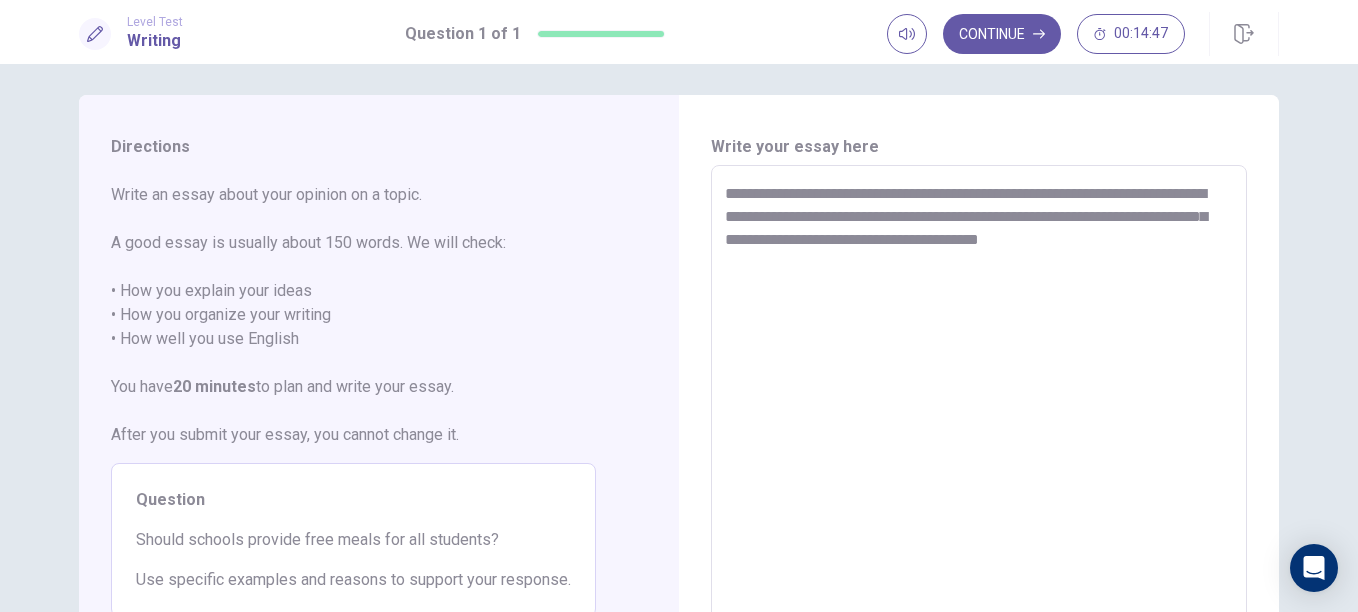 click on "**********" at bounding box center [979, 442] 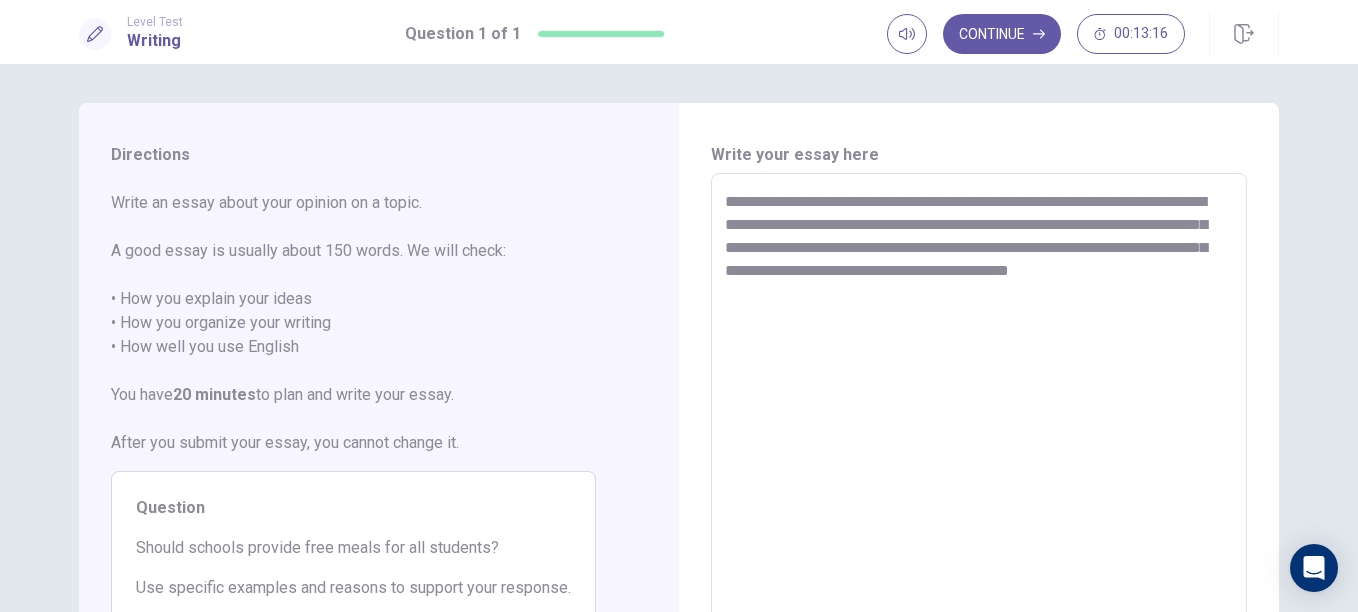 scroll, scrollTop: 0, scrollLeft: 0, axis: both 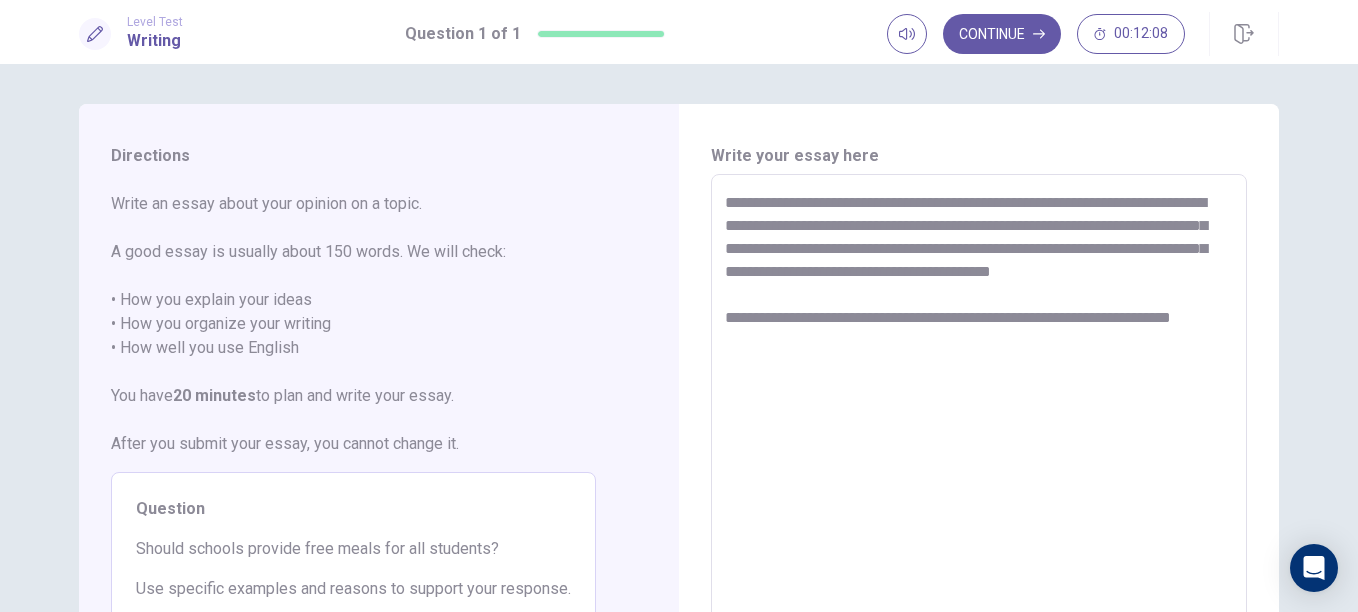 click on "**********" at bounding box center [979, 450] 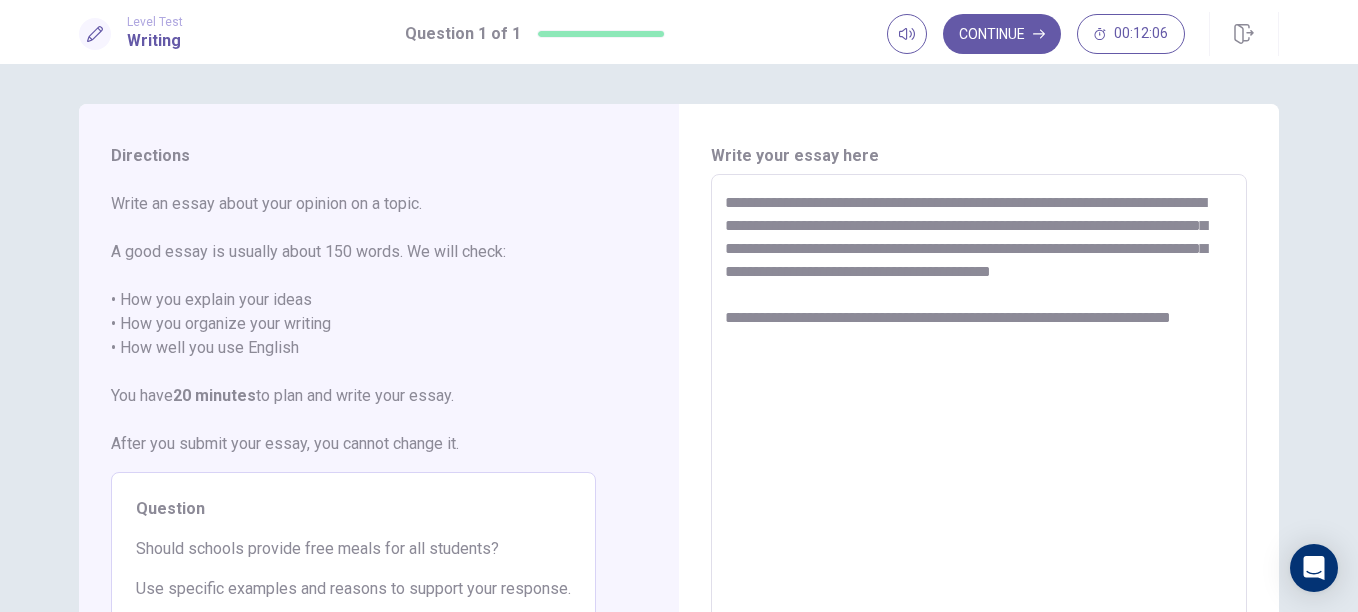 click on "**********" at bounding box center (979, 451) 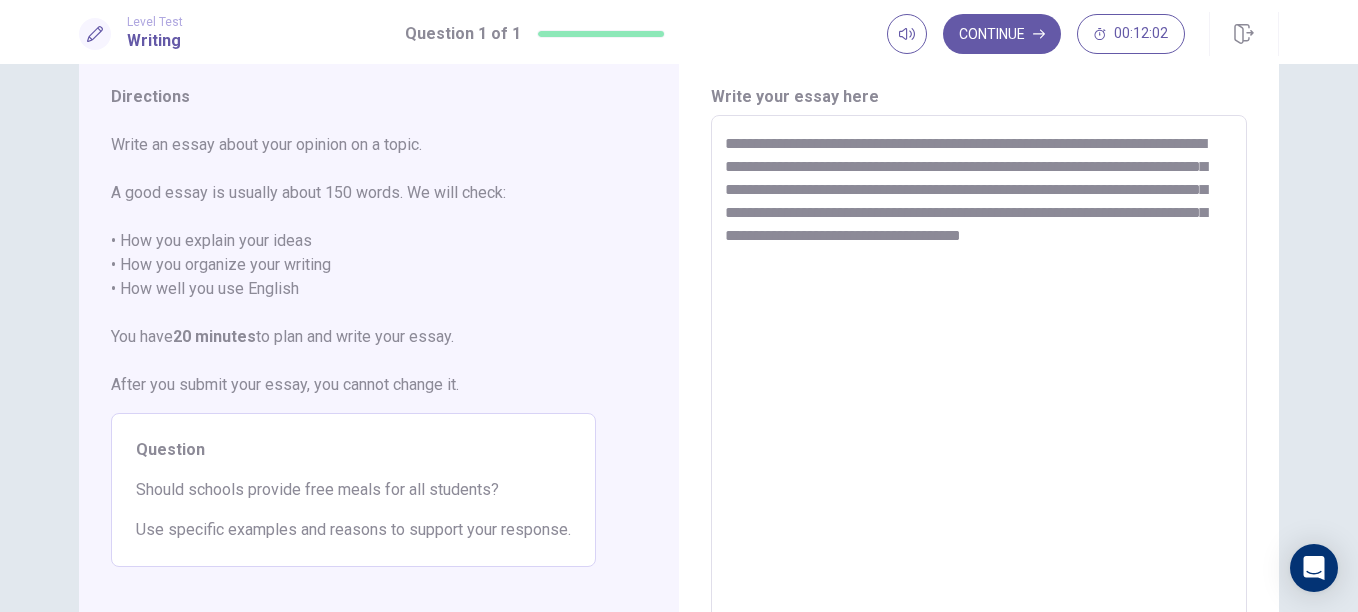 scroll, scrollTop: 60, scrollLeft: 0, axis: vertical 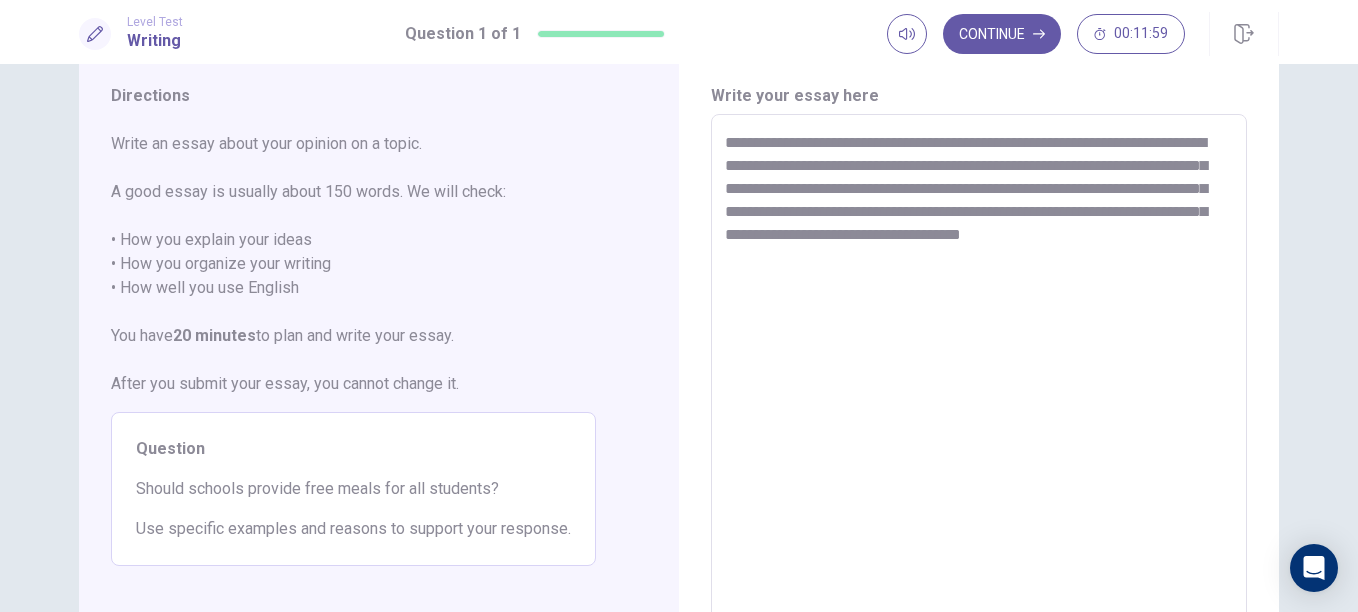 click on "**********" at bounding box center (979, 390) 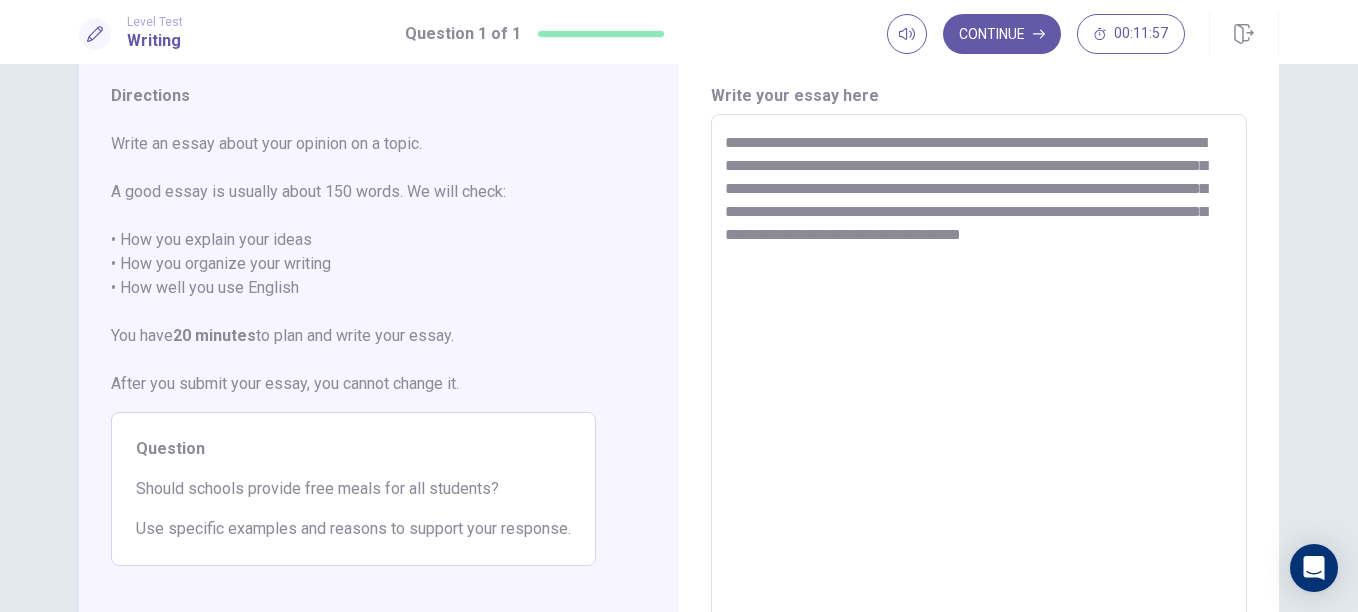 click on "**********" at bounding box center [979, 390] 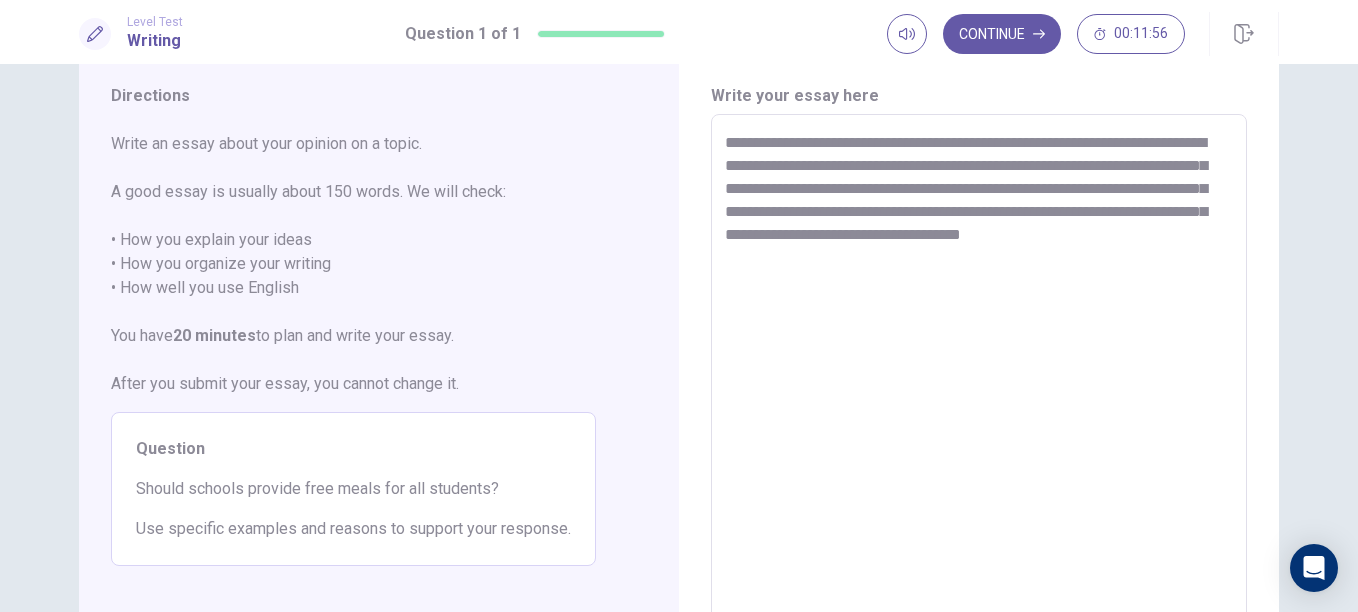 click on "**********" at bounding box center (979, 391) 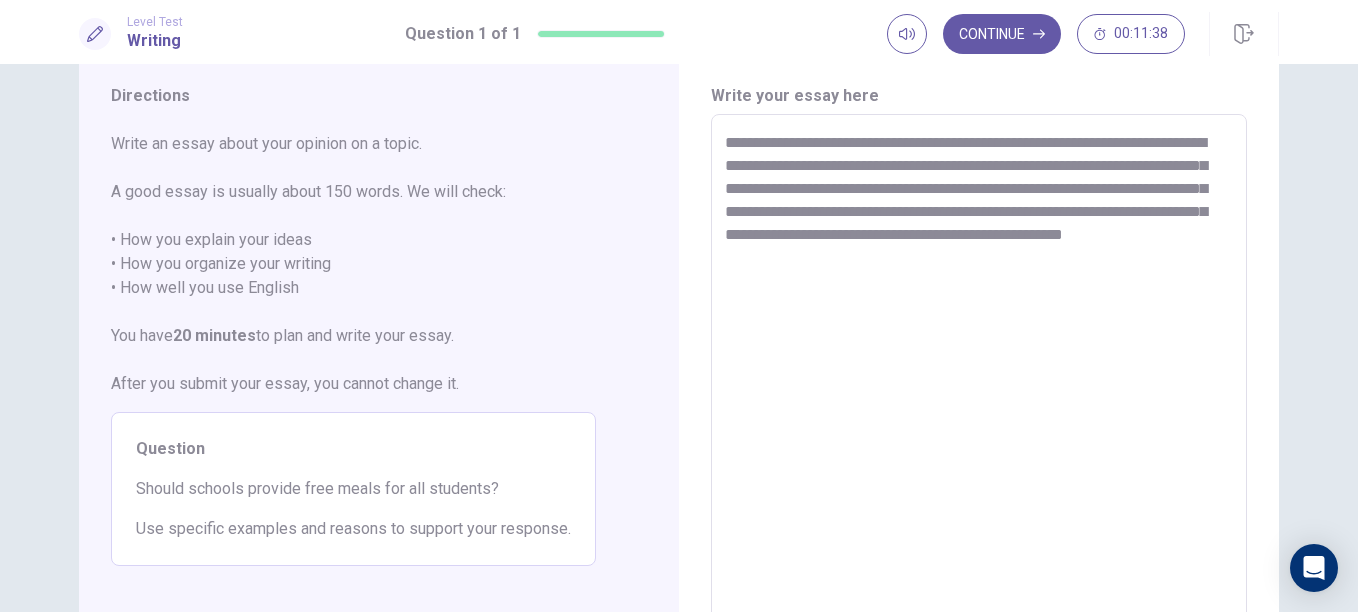 drag, startPoint x: 748, startPoint y: 143, endPoint x: 673, endPoint y: 151, distance: 75.42546 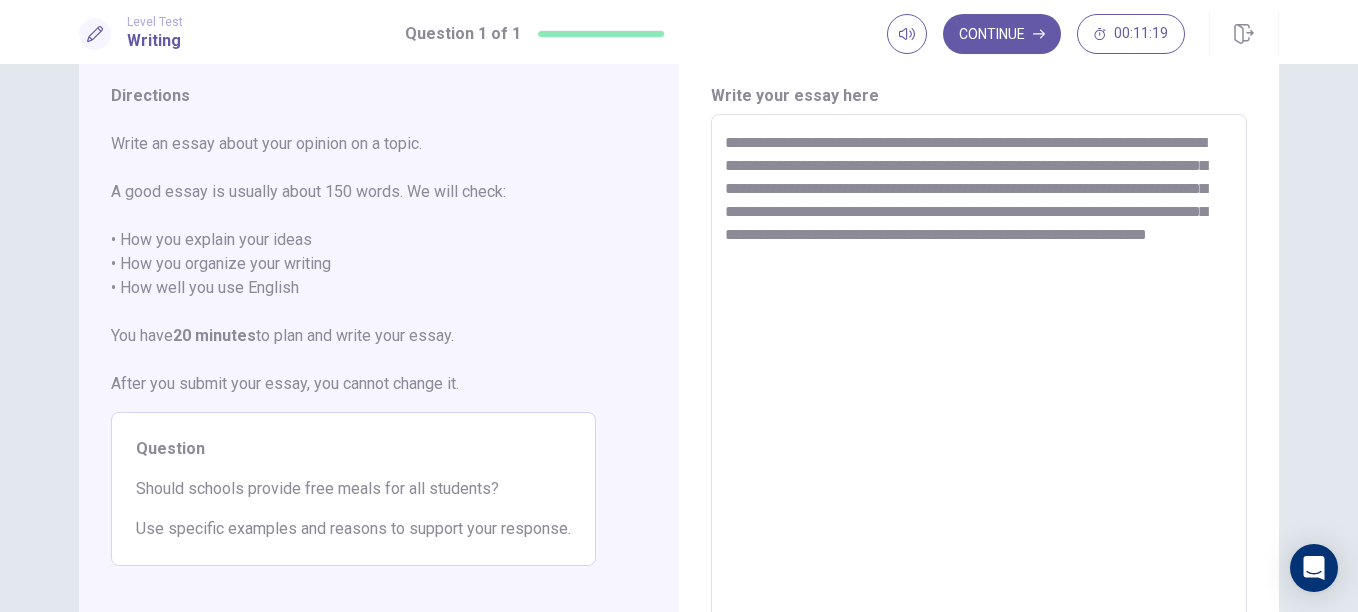 click on "**********" at bounding box center (979, 391) 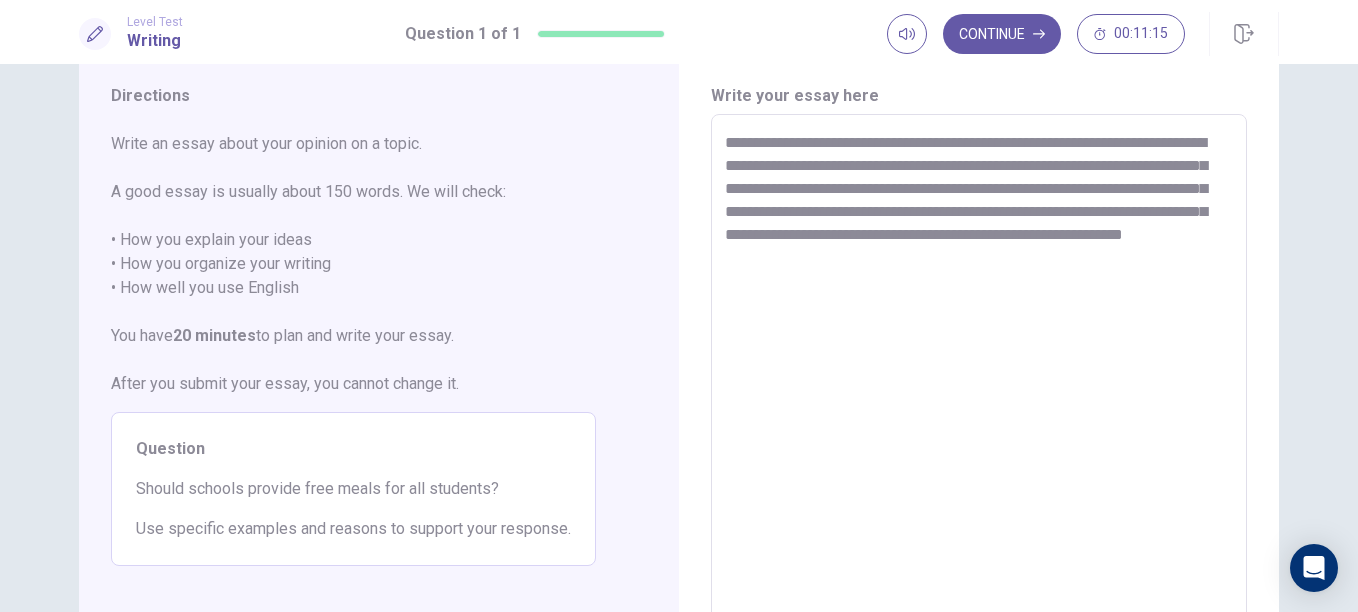 click on "**********" at bounding box center (979, 391) 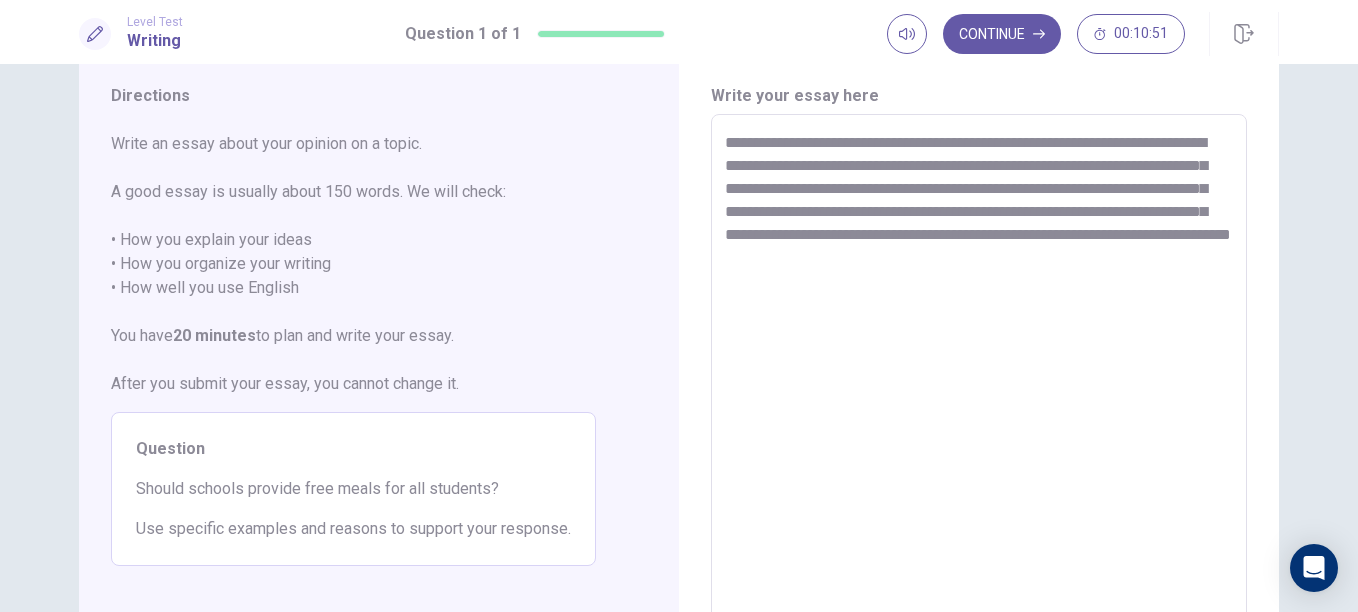 drag, startPoint x: 1098, startPoint y: 270, endPoint x: 1000, endPoint y: 258, distance: 98.731964 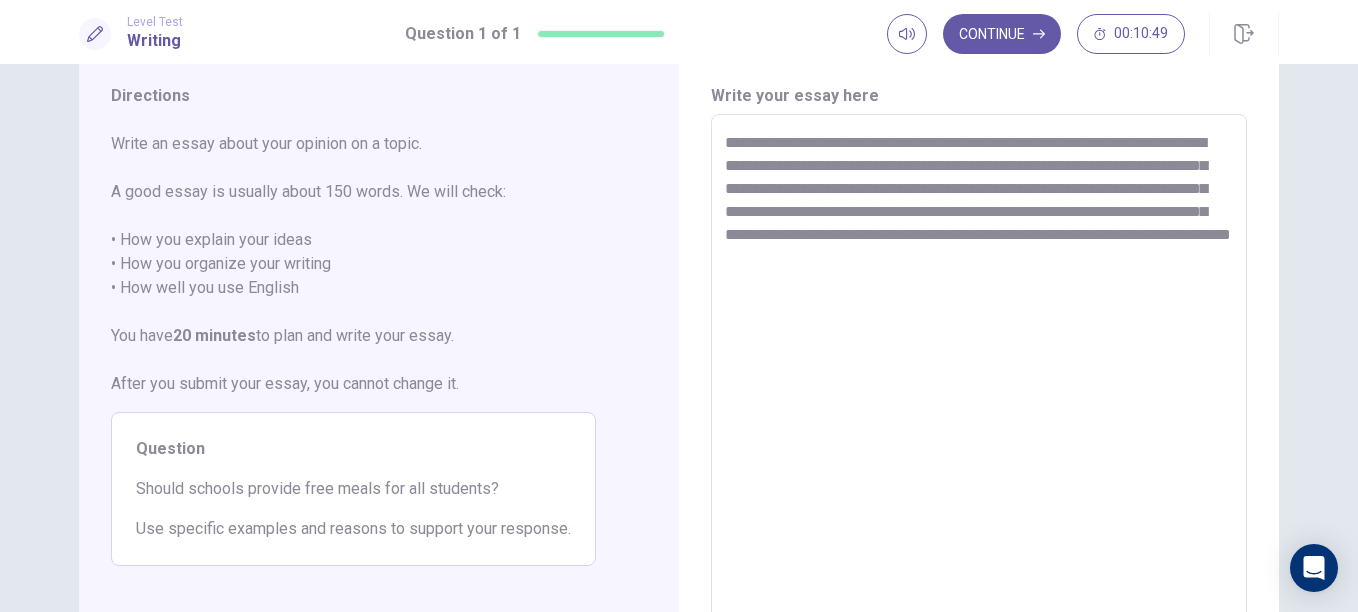 click on "**********" at bounding box center [979, 391] 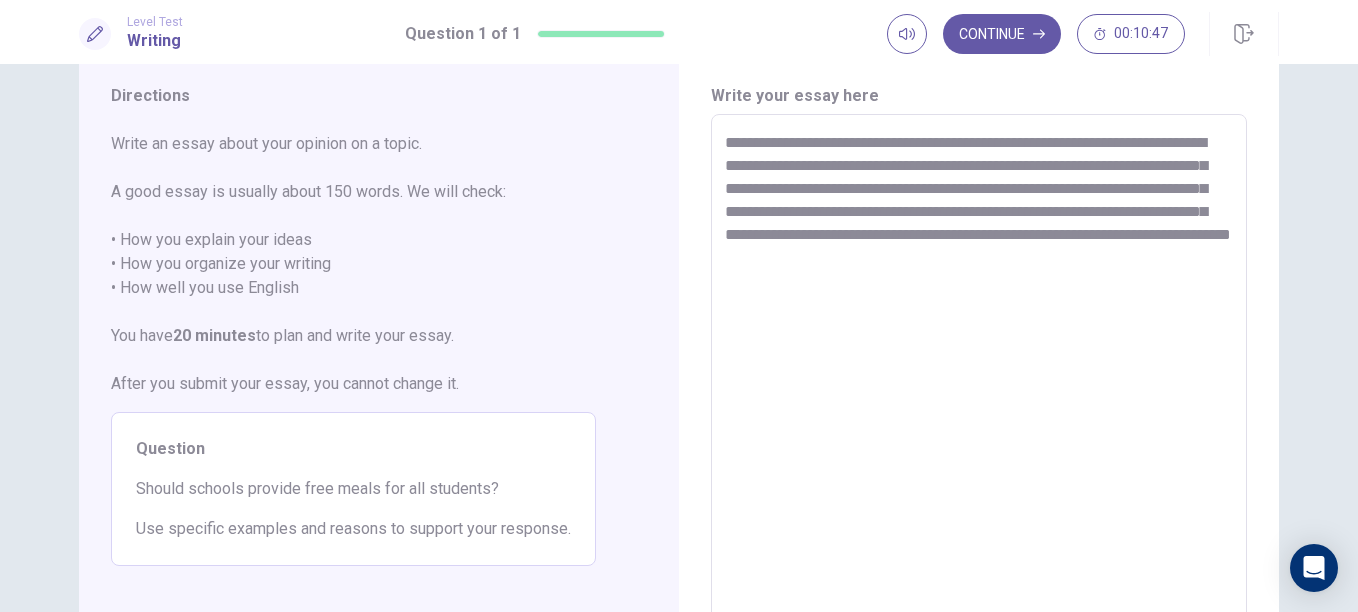drag, startPoint x: 818, startPoint y: 163, endPoint x: 1173, endPoint y: 147, distance: 355.36038 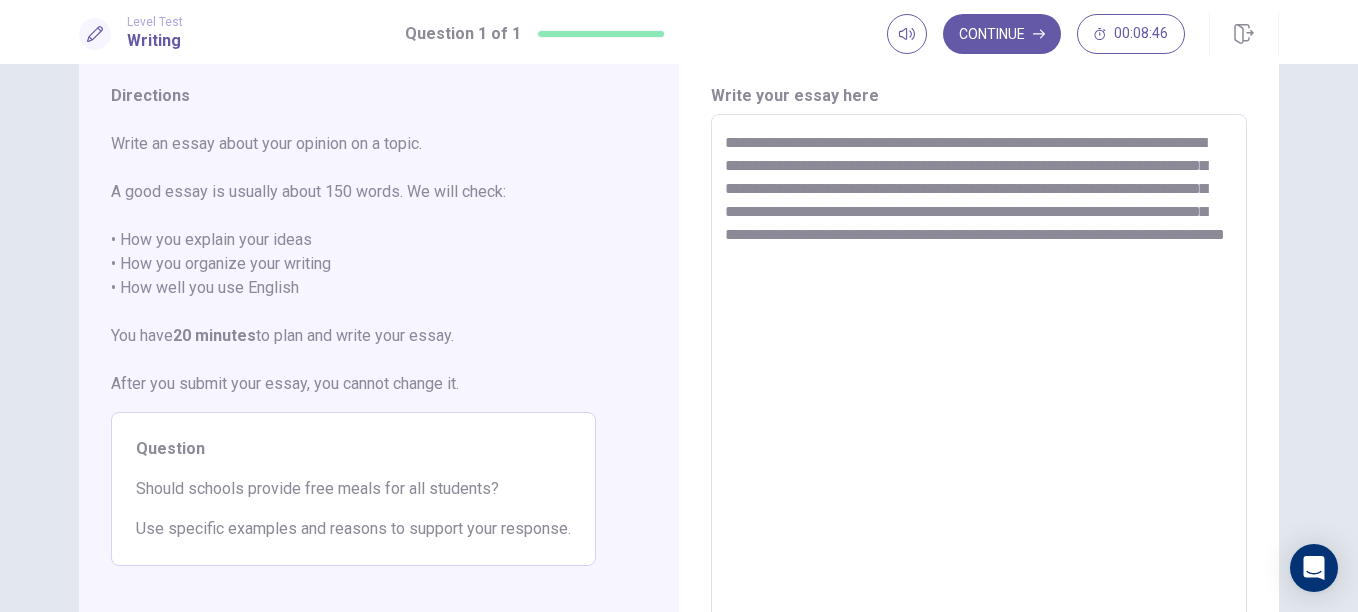 drag, startPoint x: 906, startPoint y: 164, endPoint x: 795, endPoint y: 170, distance: 111.16204 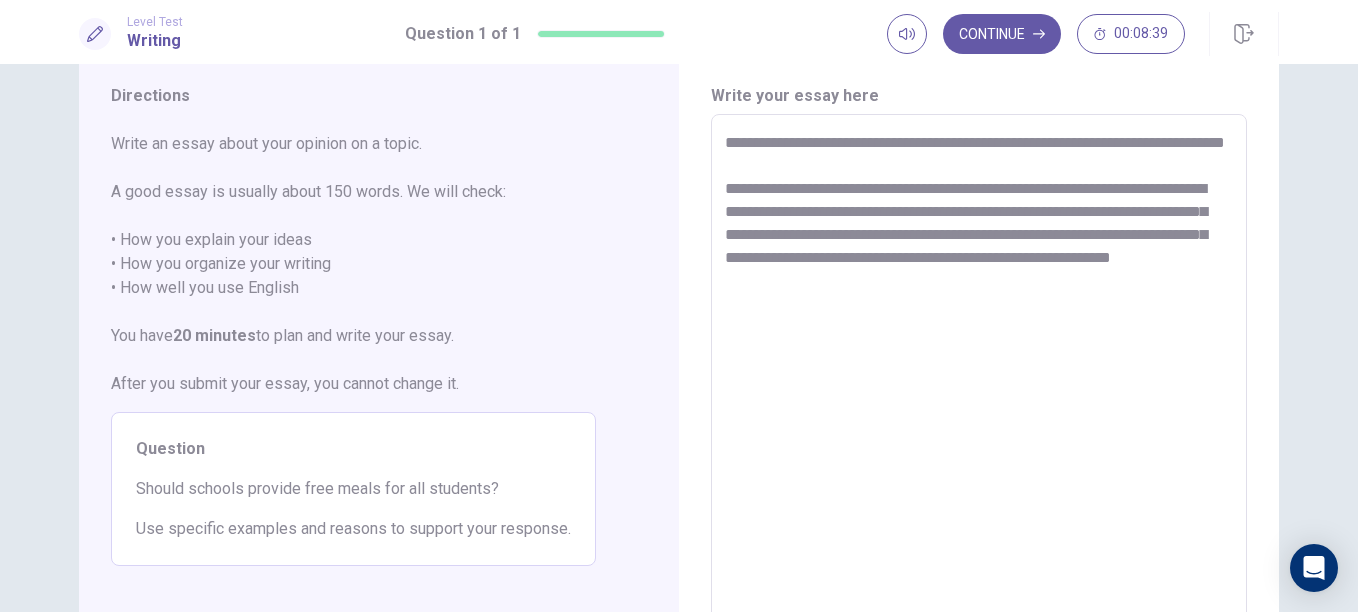 click on "**********" at bounding box center (979, 391) 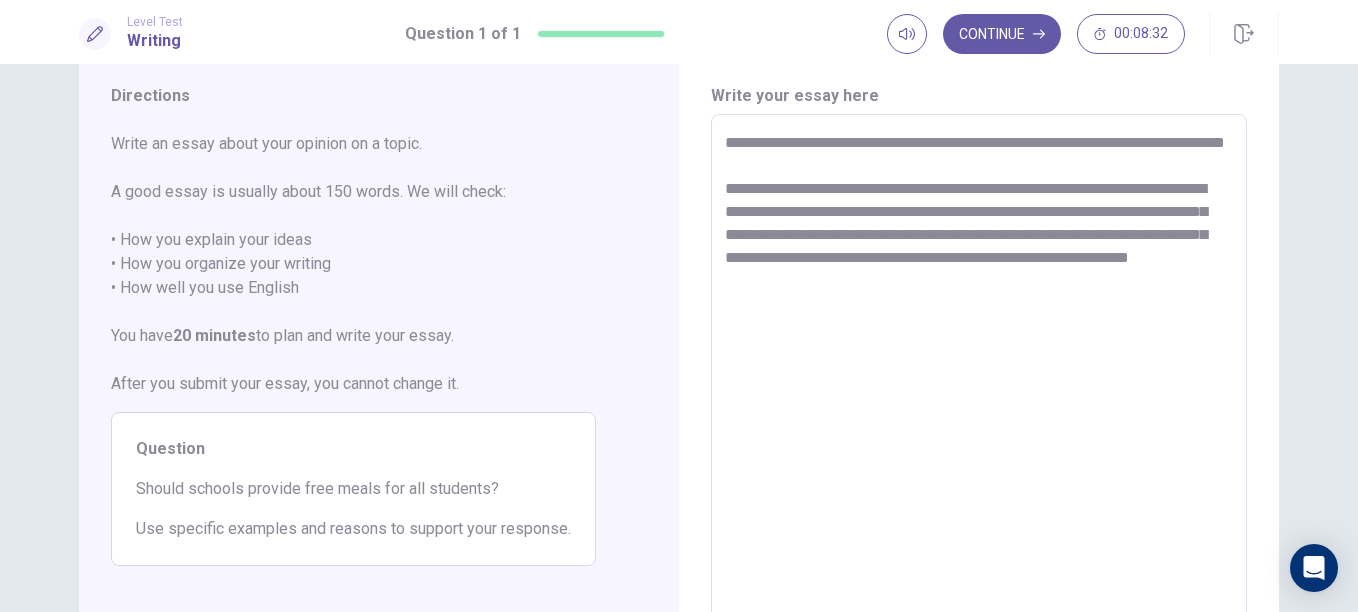 click on "**********" at bounding box center [979, 391] 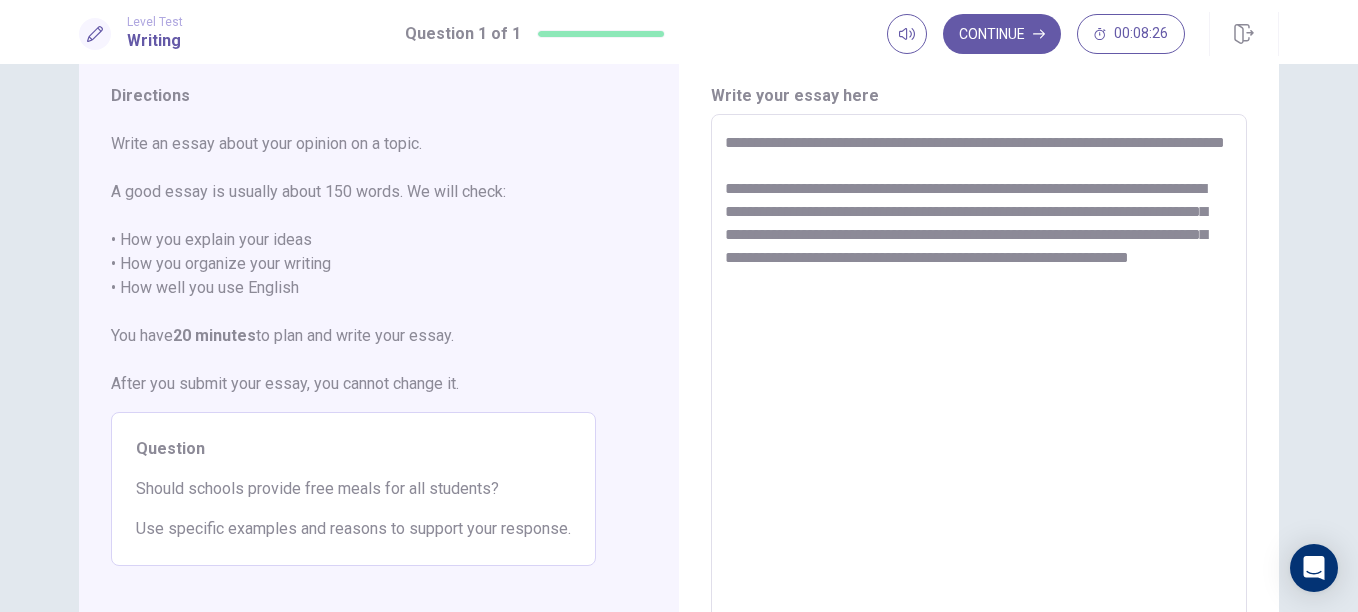 click on "**********" at bounding box center [979, 391] 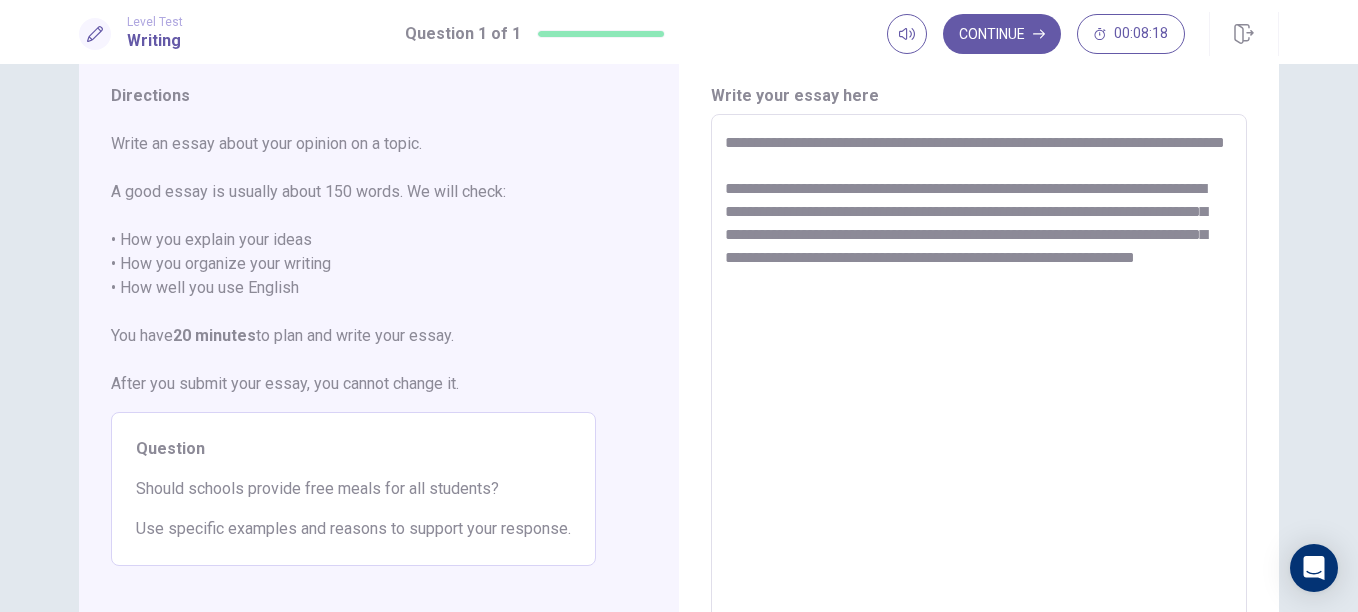drag, startPoint x: 917, startPoint y: 316, endPoint x: 796, endPoint y: 288, distance: 124.197426 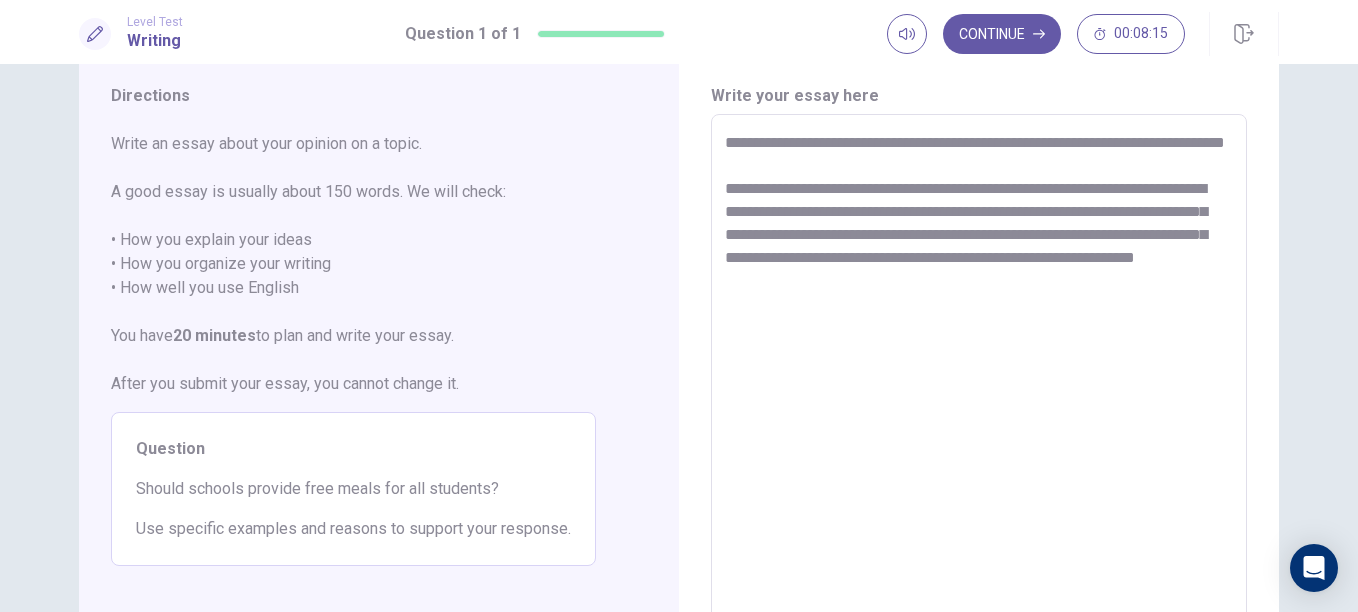 click on "**********" at bounding box center [979, 391] 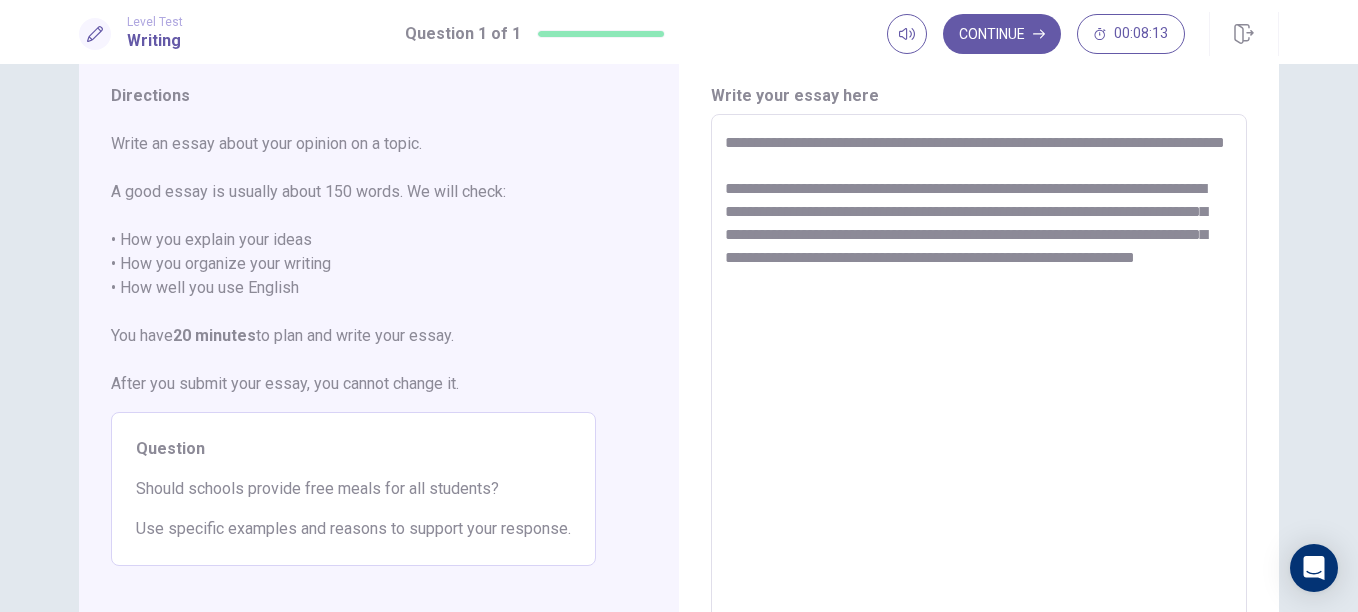 drag, startPoint x: 919, startPoint y: 310, endPoint x: 805, endPoint y: 307, distance: 114.03947 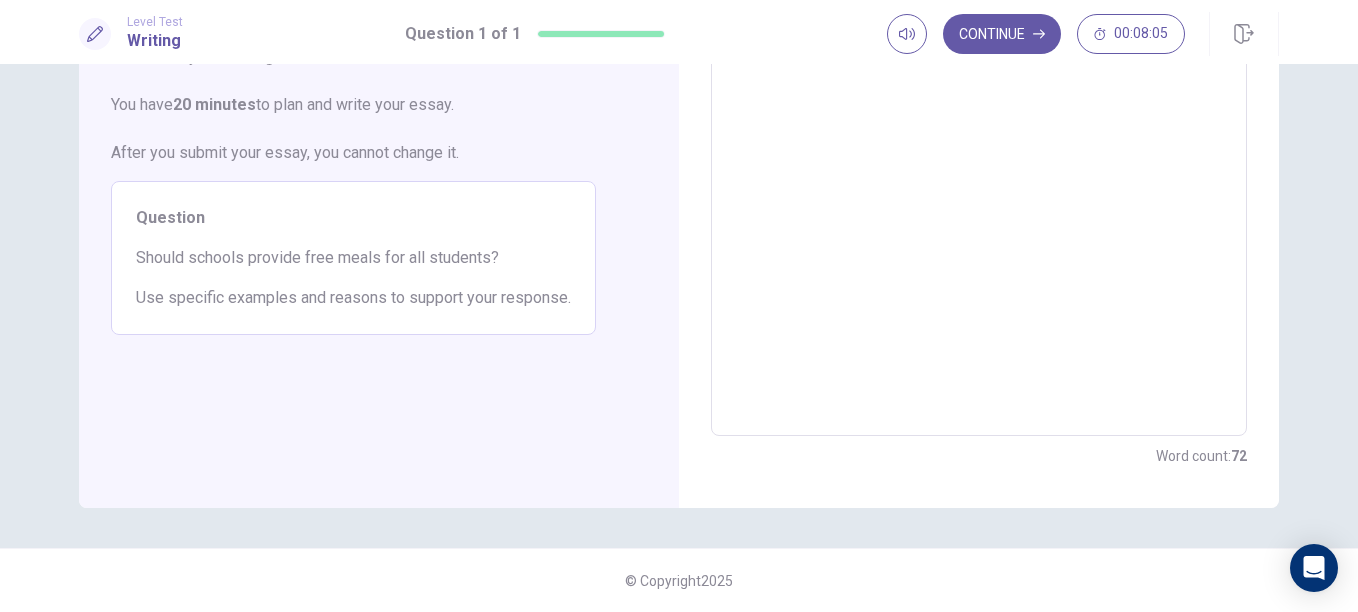 scroll, scrollTop: 109, scrollLeft: 0, axis: vertical 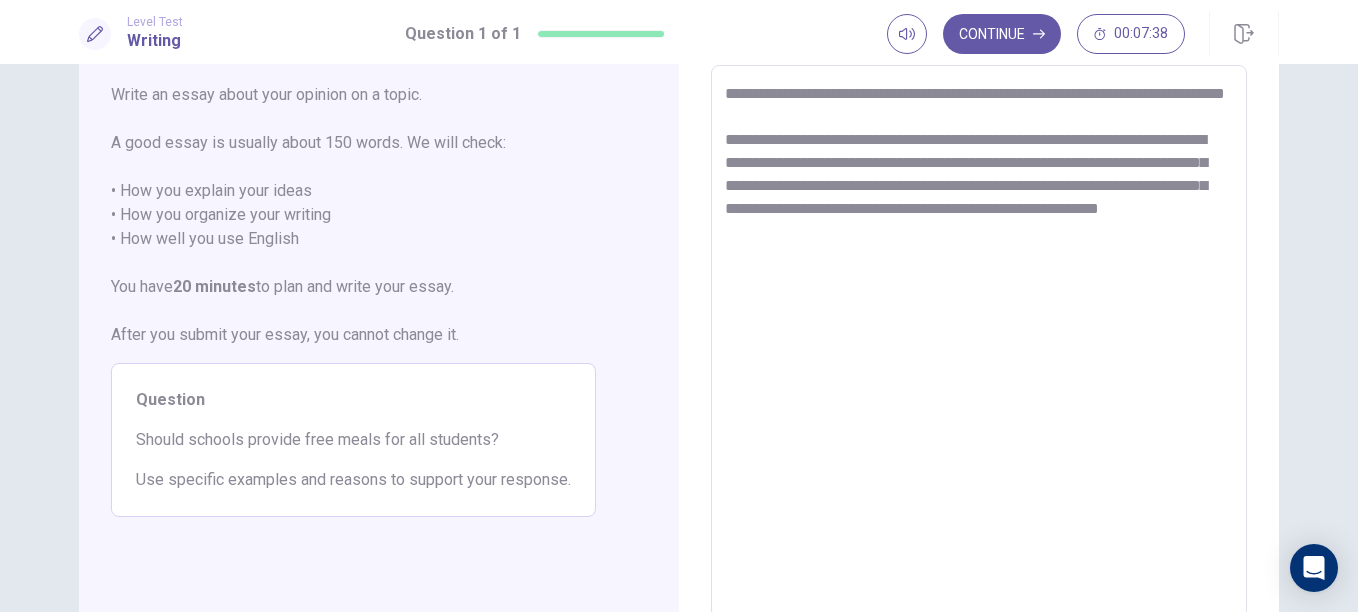 drag, startPoint x: 879, startPoint y: 268, endPoint x: 710, endPoint y: 268, distance: 169 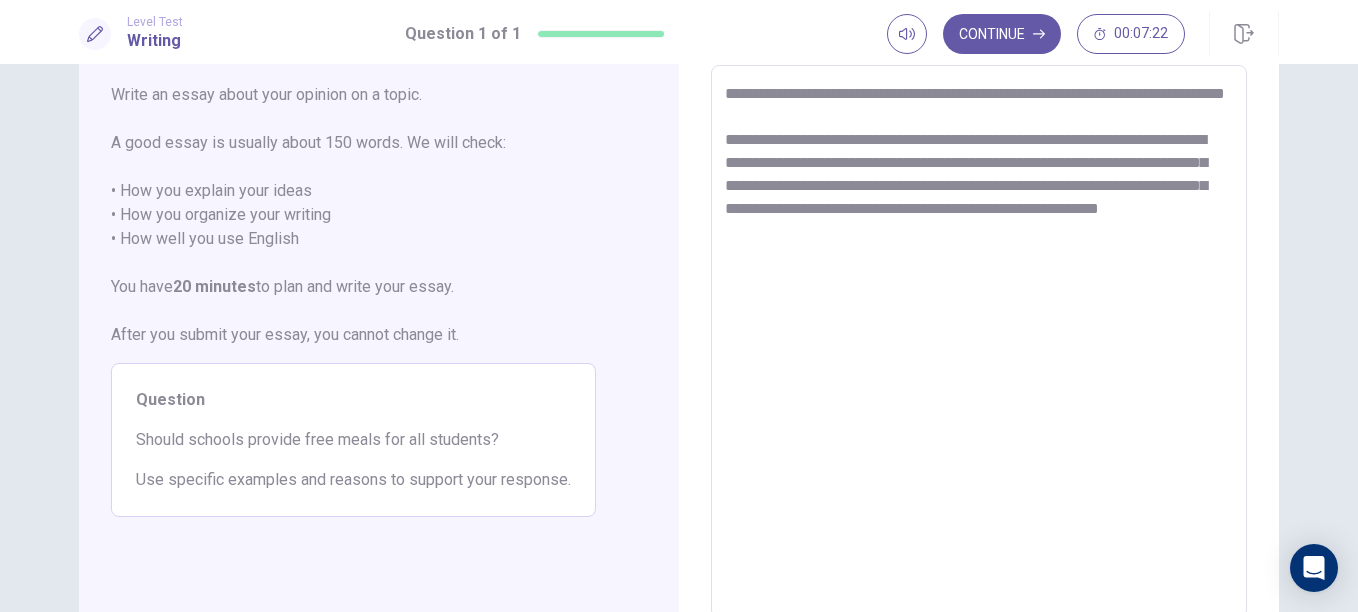 click on "**********" at bounding box center (979, 342) 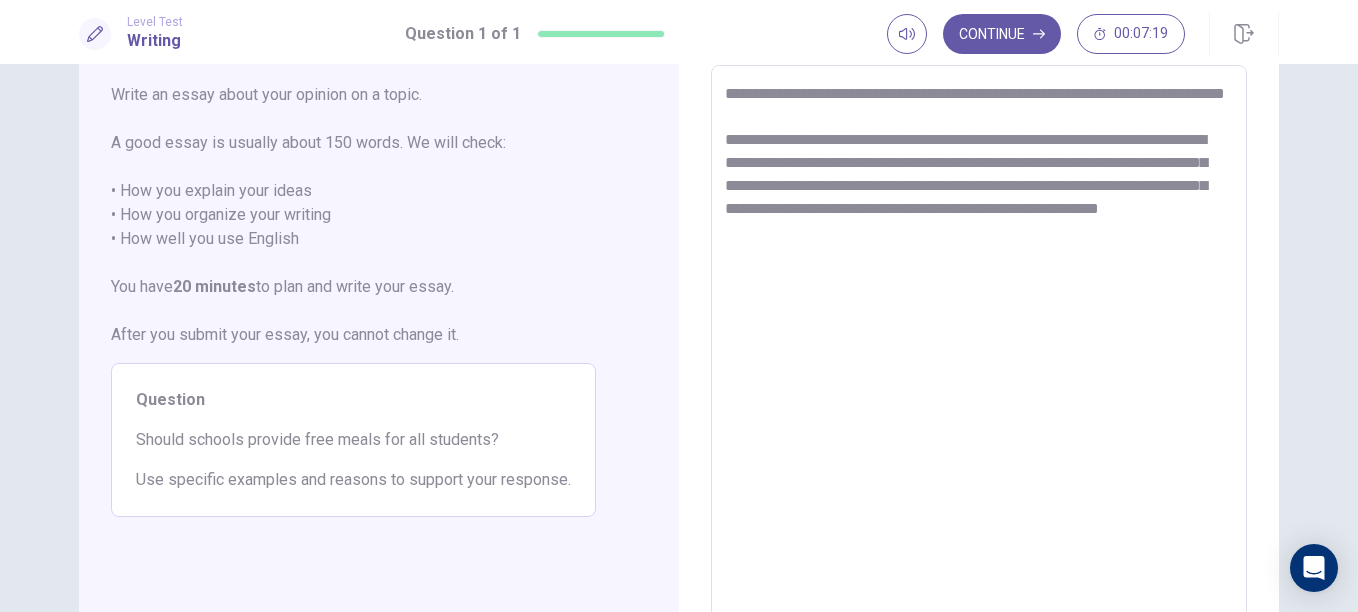 drag, startPoint x: 867, startPoint y: 269, endPoint x: 821, endPoint y: 220, distance: 67.20863 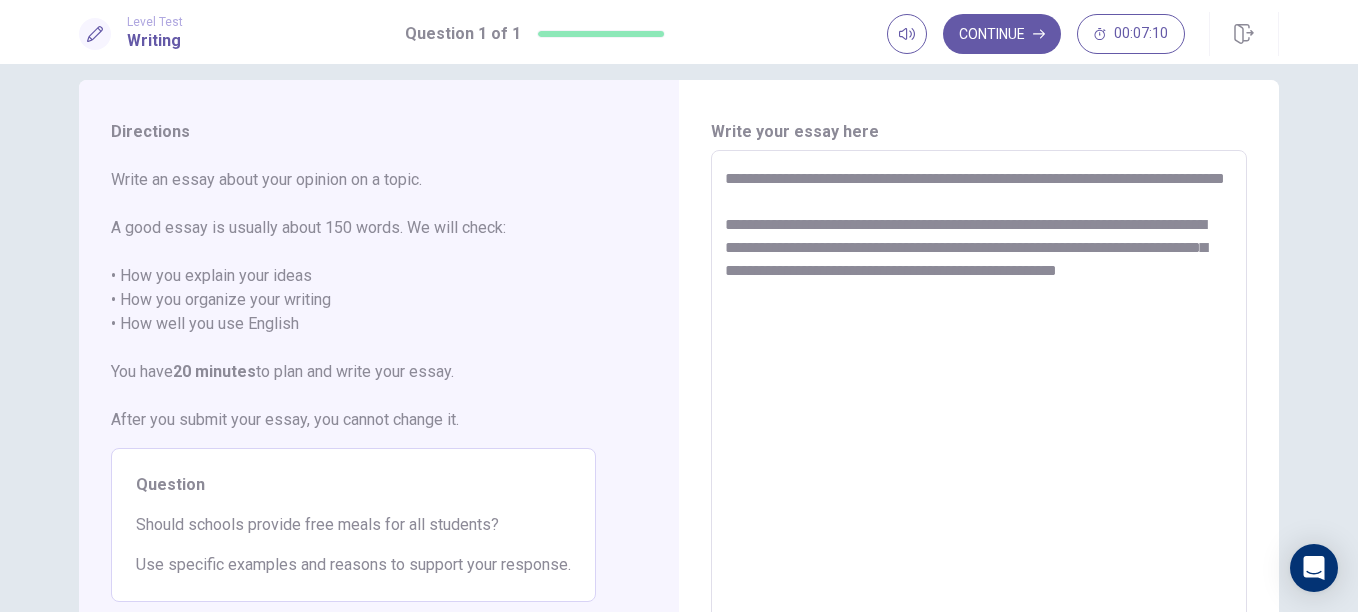 scroll, scrollTop: 20, scrollLeft: 0, axis: vertical 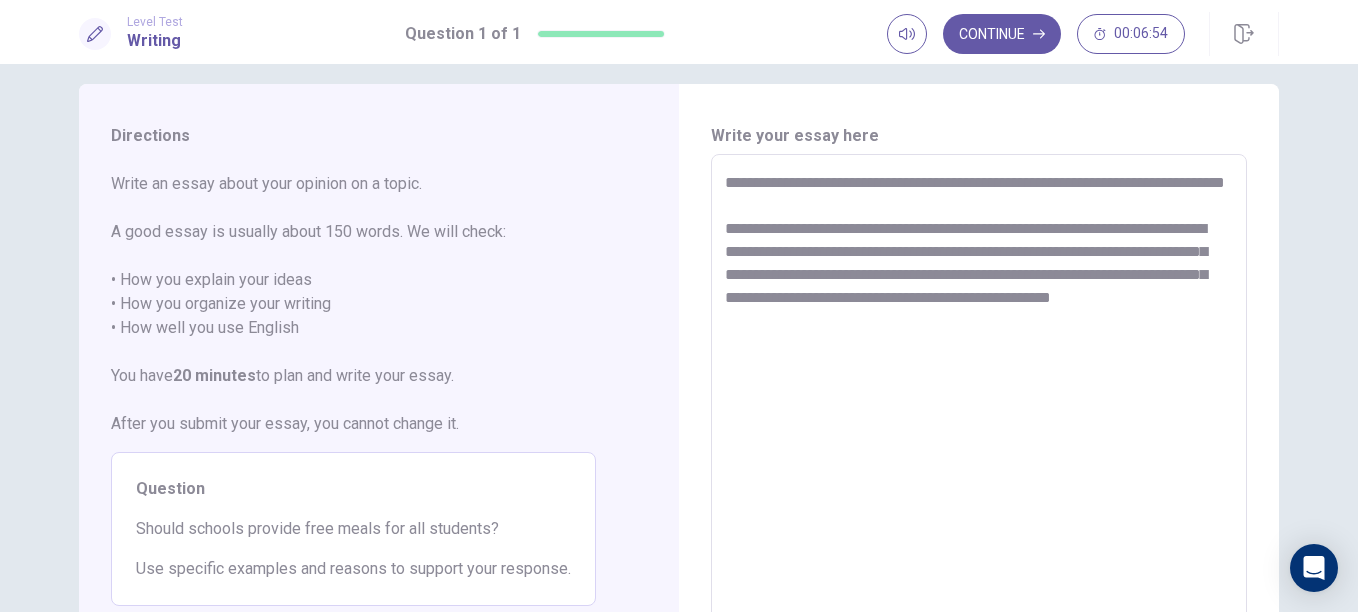 click on "**********" at bounding box center (979, 431) 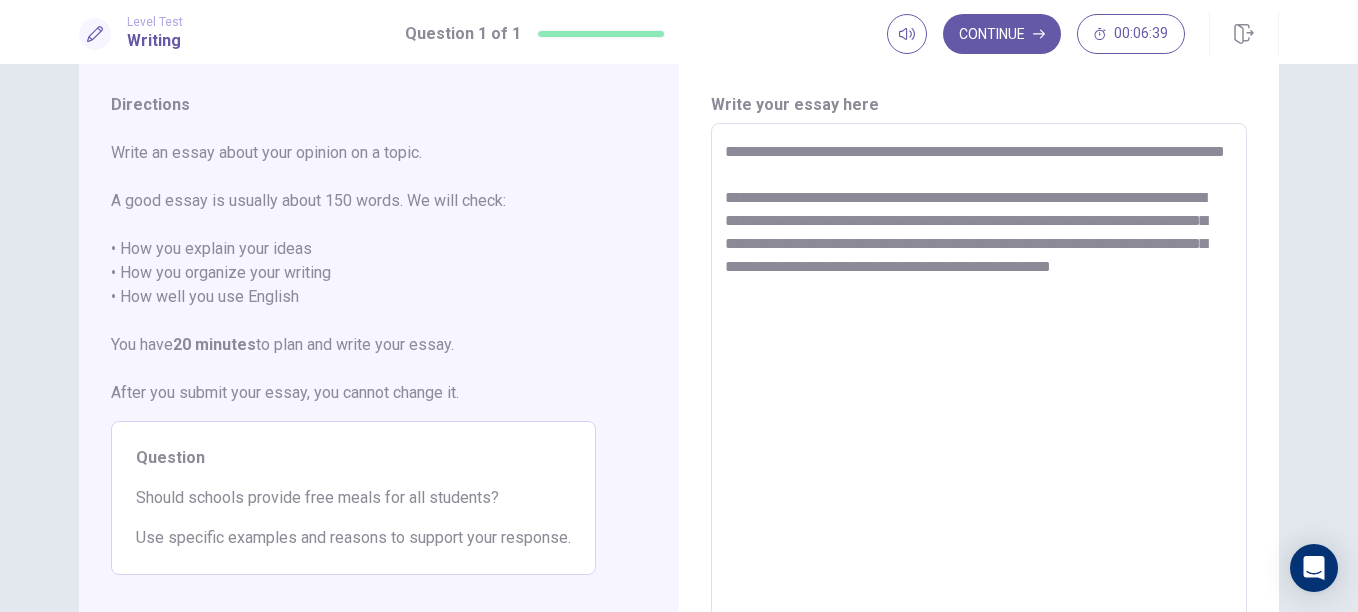scroll, scrollTop: 52, scrollLeft: 0, axis: vertical 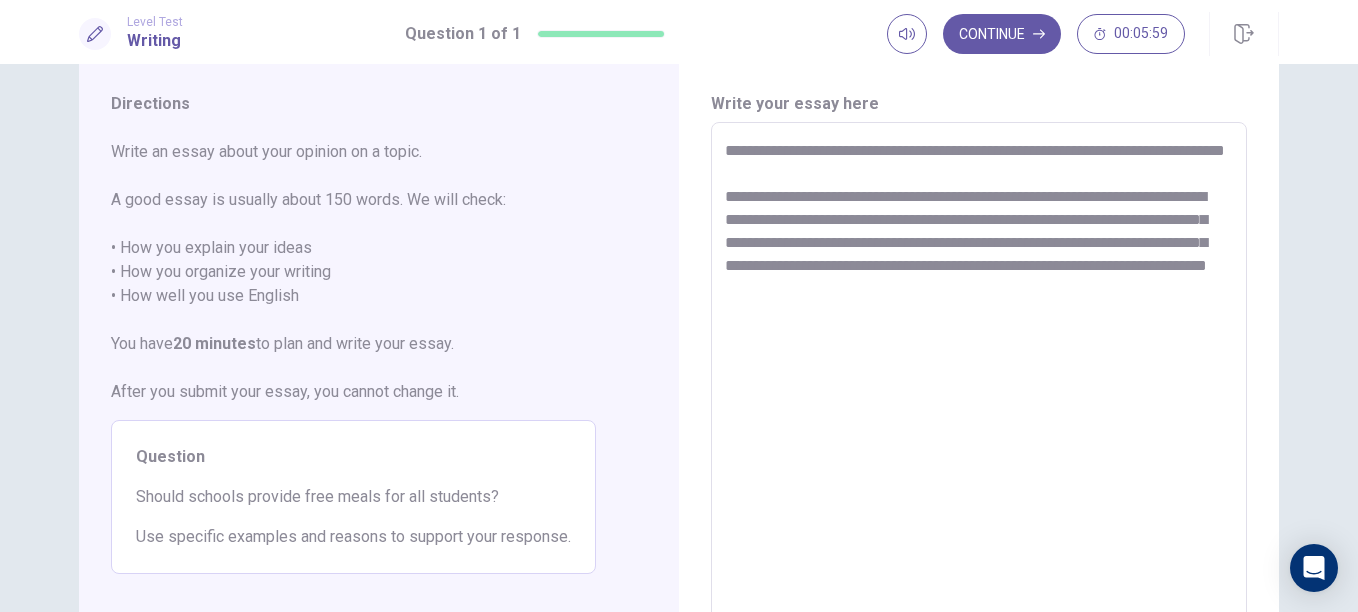 drag, startPoint x: 1137, startPoint y: 290, endPoint x: 946, endPoint y: 290, distance: 191 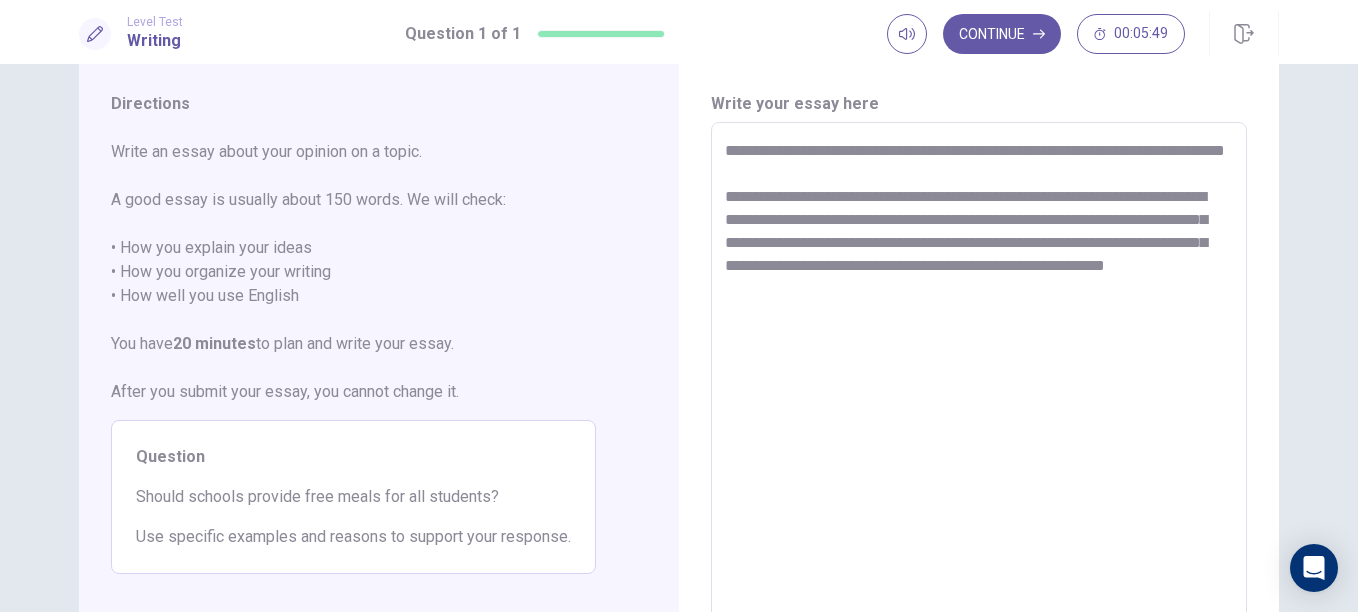 click on "**********" at bounding box center [979, 399] 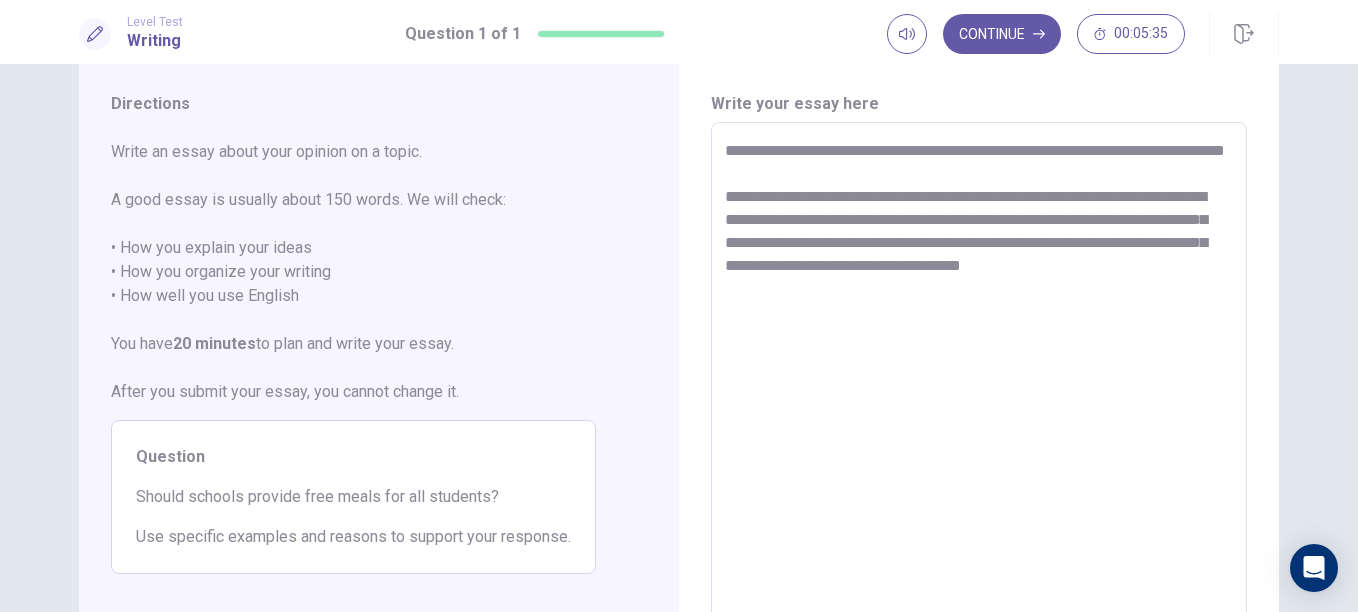 click on "**********" at bounding box center (979, 399) 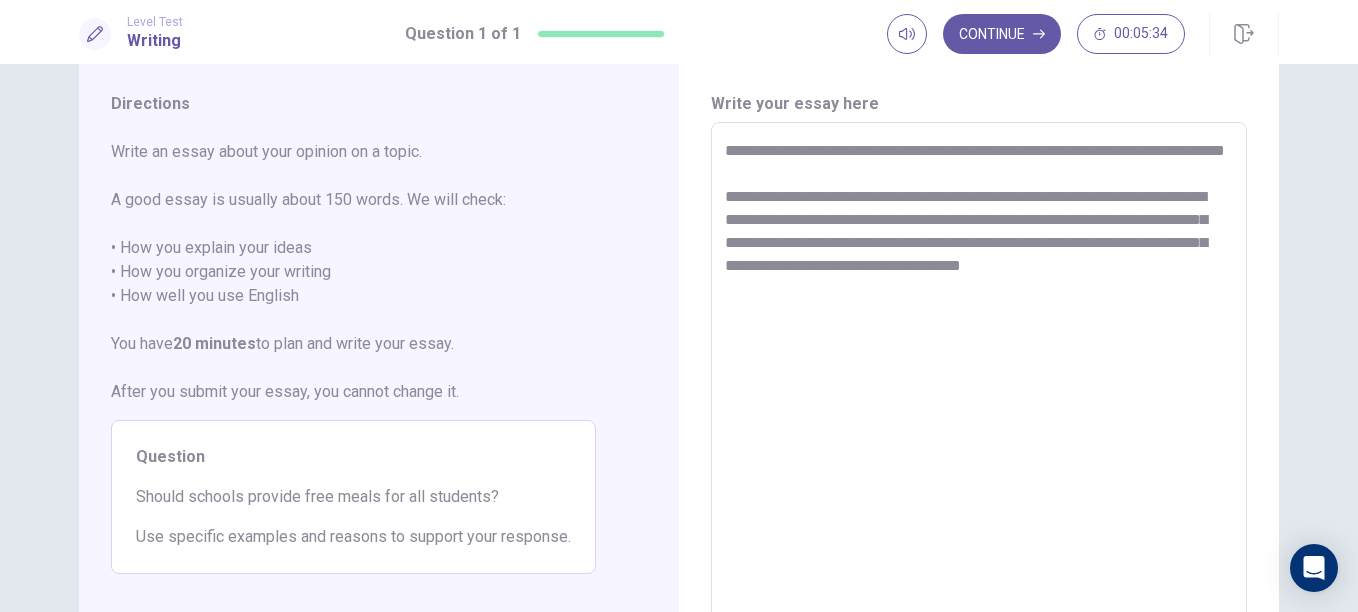 click on "**********" at bounding box center (979, 399) 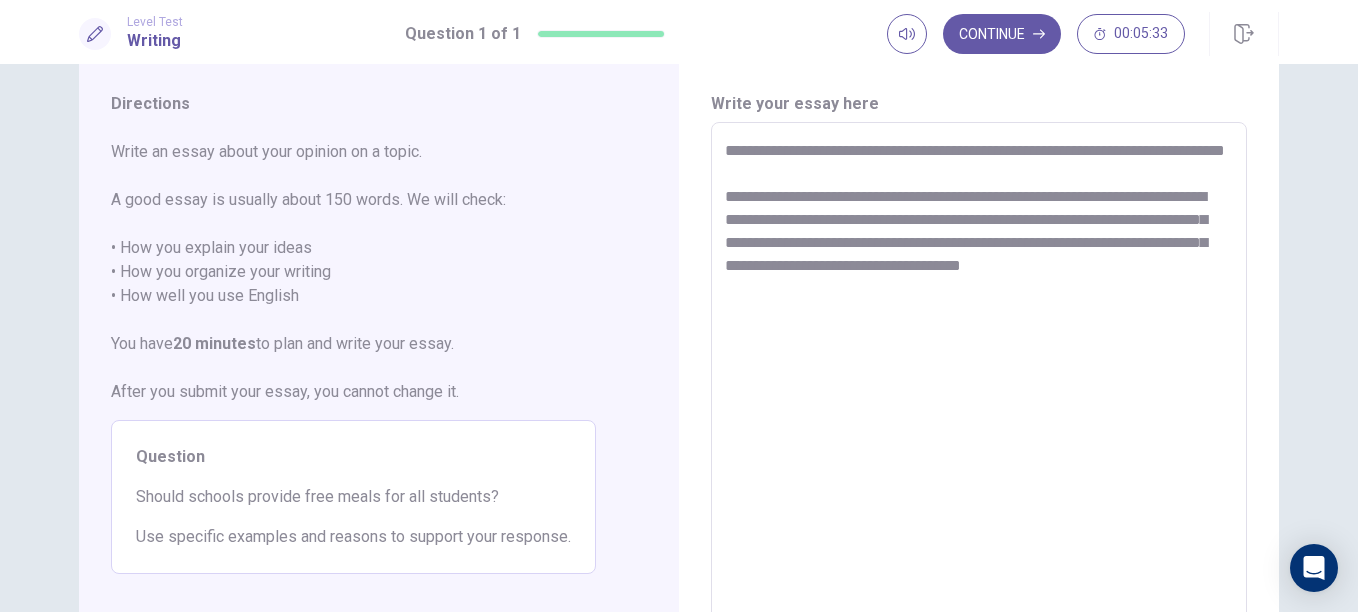 click on "**********" at bounding box center (979, 399) 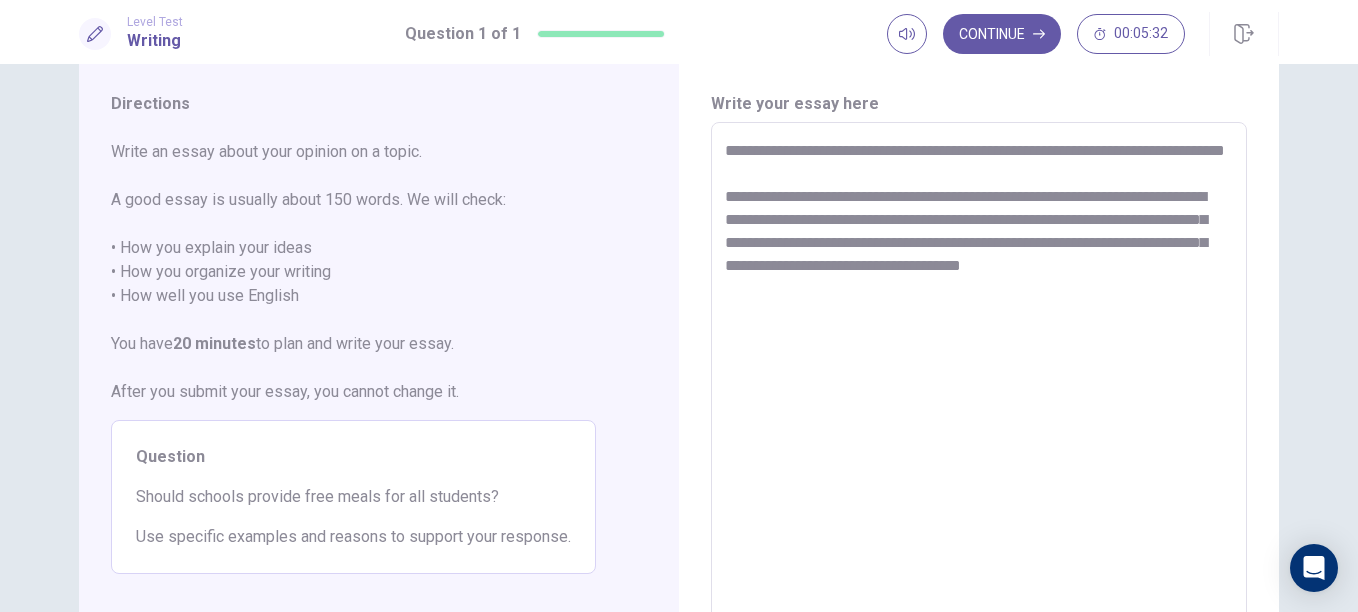 click on "**********" at bounding box center [979, 399] 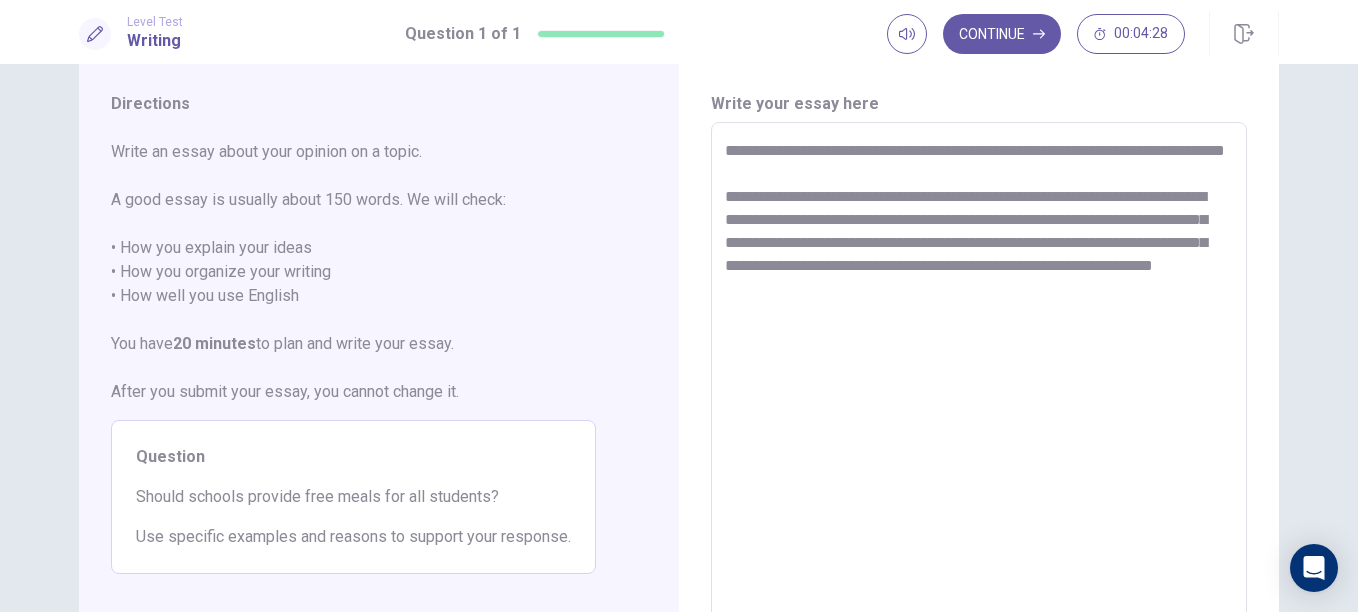 click on "**********" at bounding box center (979, 399) 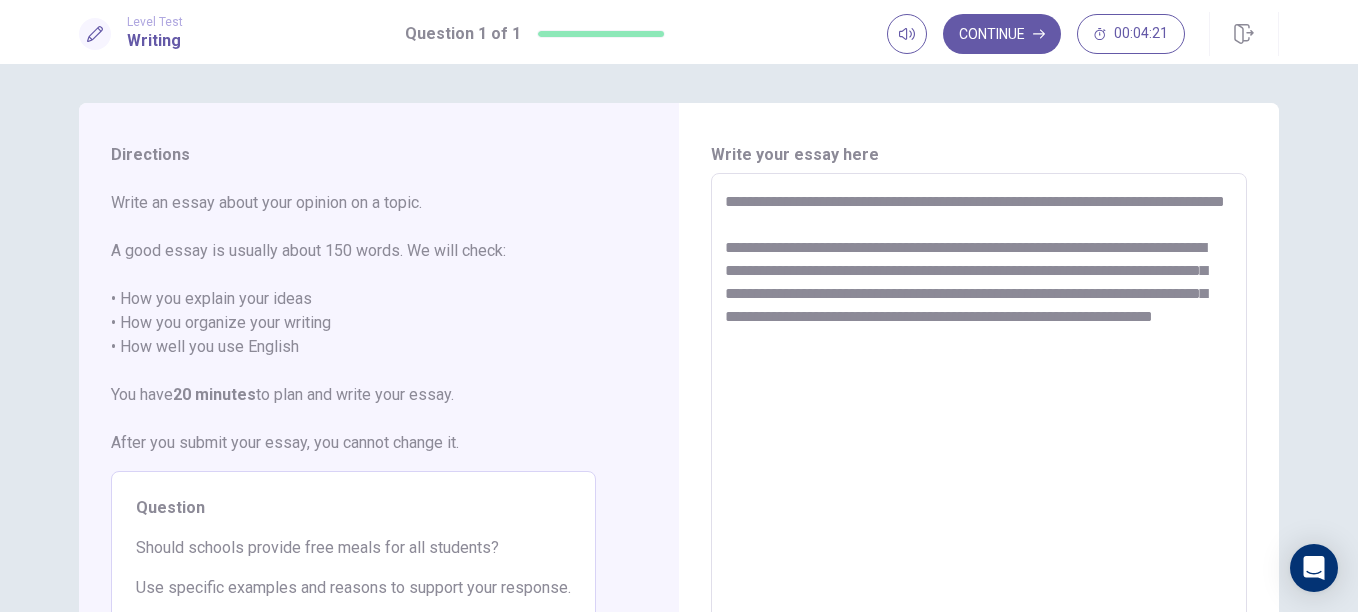 scroll, scrollTop: 2, scrollLeft: 0, axis: vertical 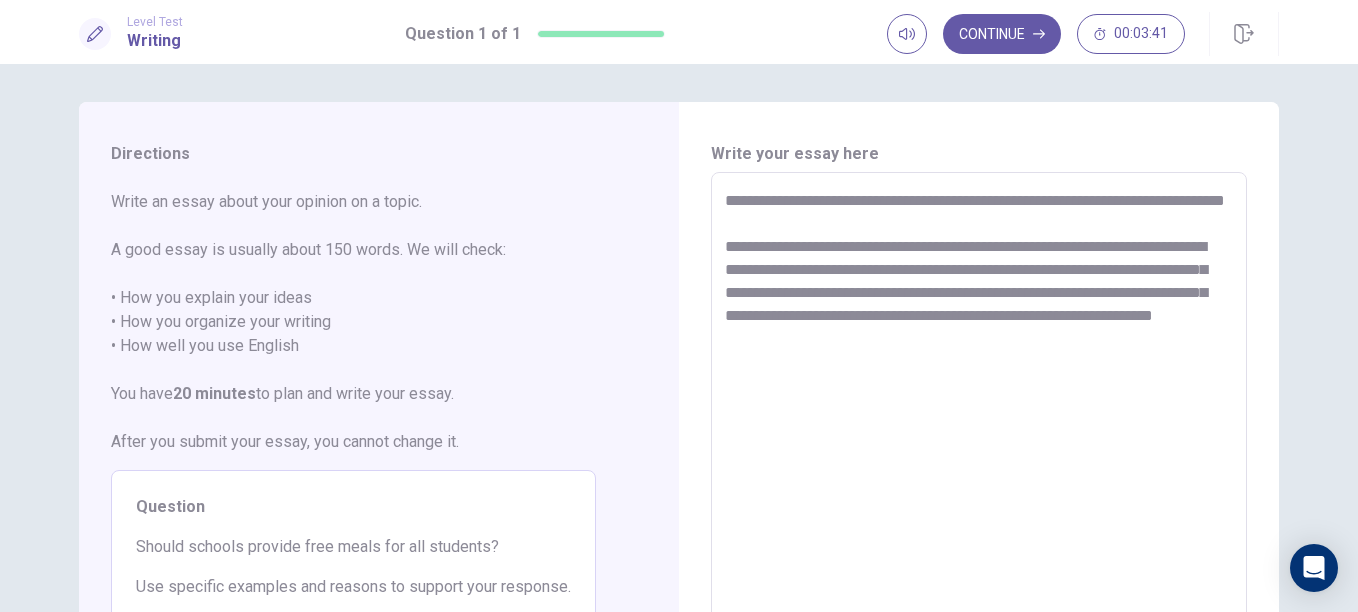 click on "**********" at bounding box center [979, 449] 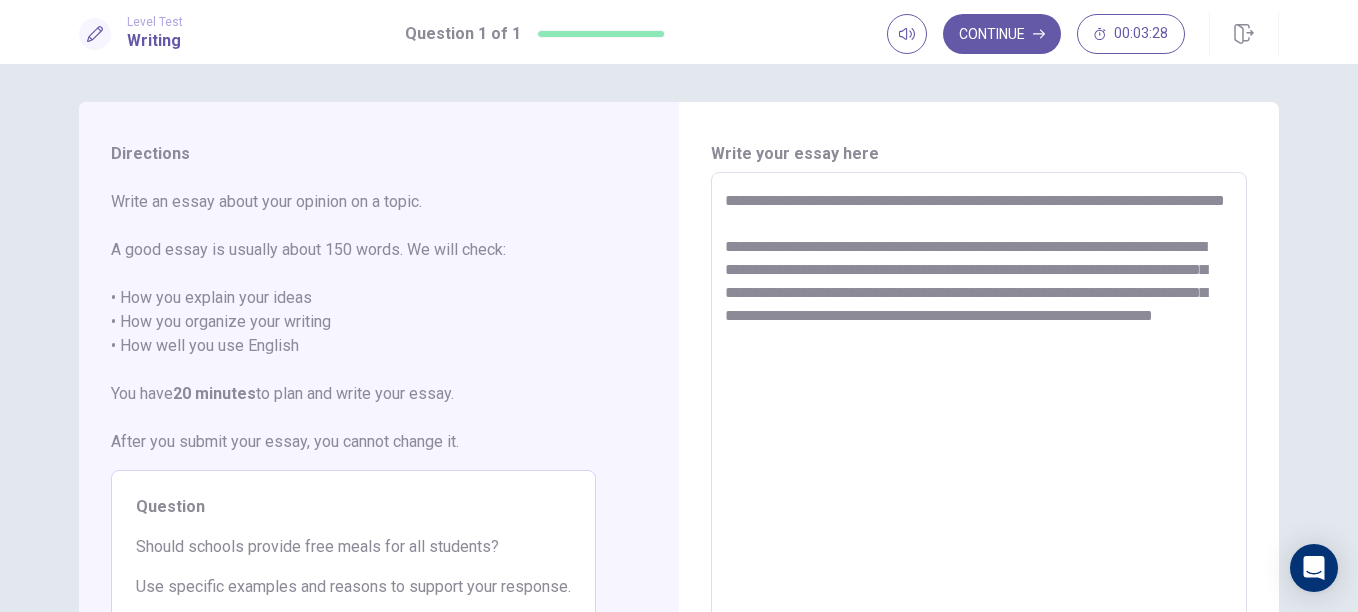 click on "**********" at bounding box center (979, 449) 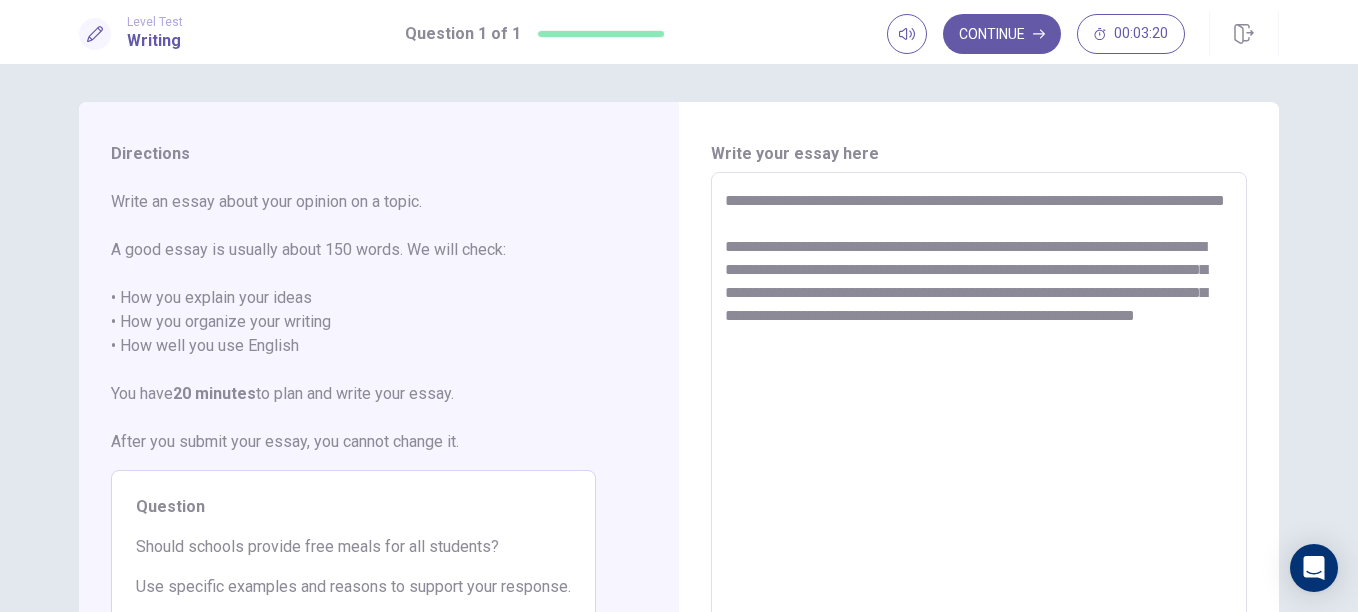 click on "**********" at bounding box center [979, 449] 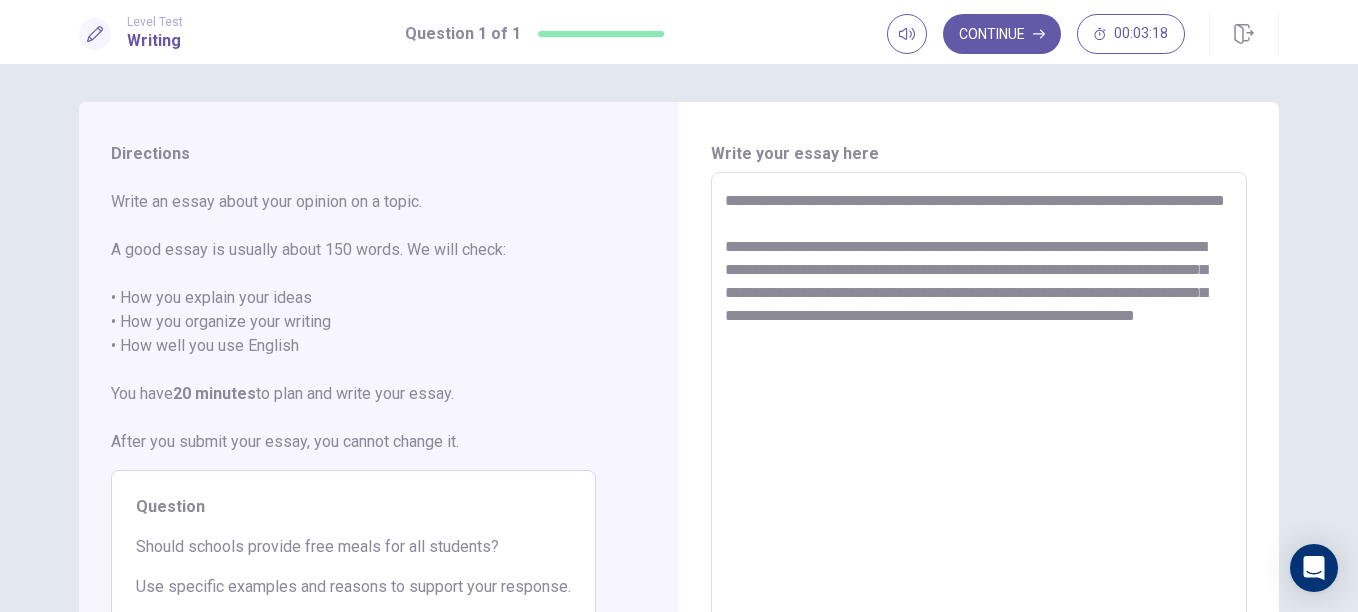 click on "**********" at bounding box center [979, 449] 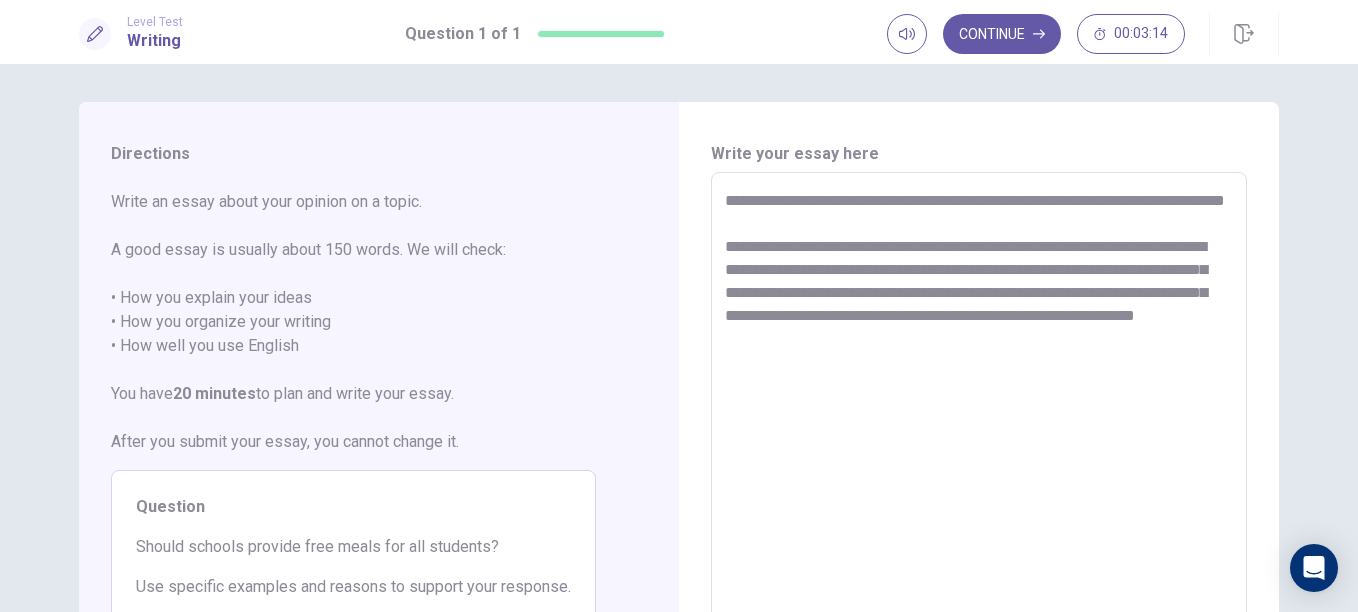 scroll, scrollTop: 0, scrollLeft: 0, axis: both 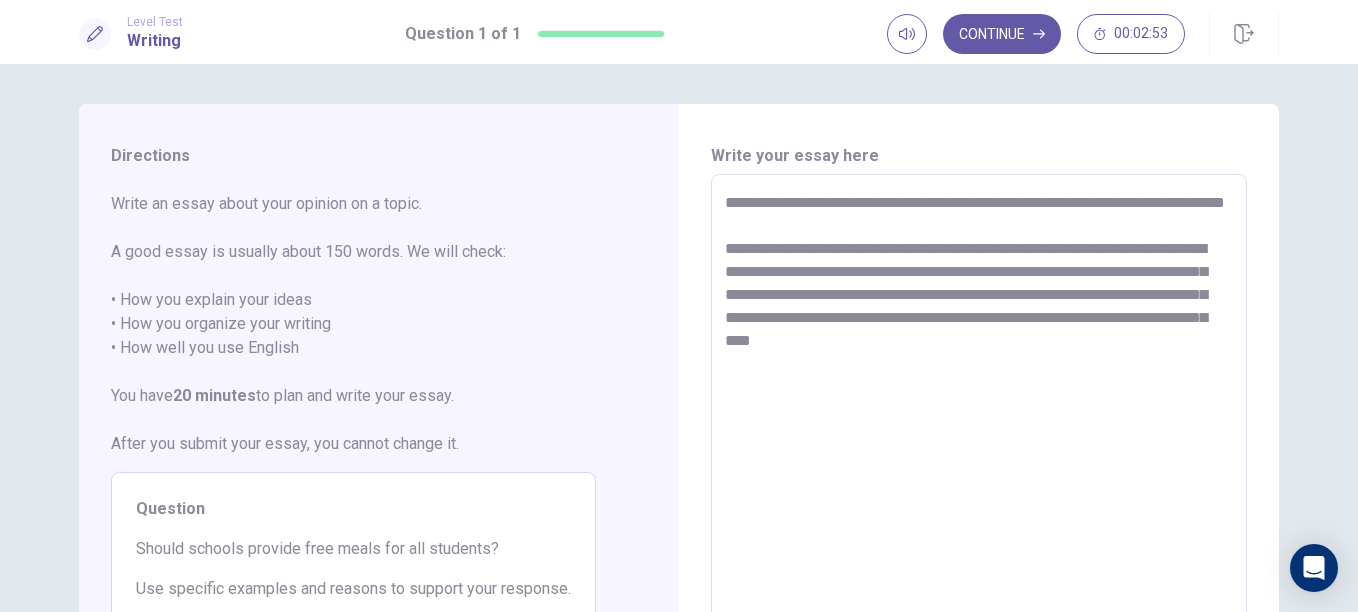 click on "**********" at bounding box center [979, 451] 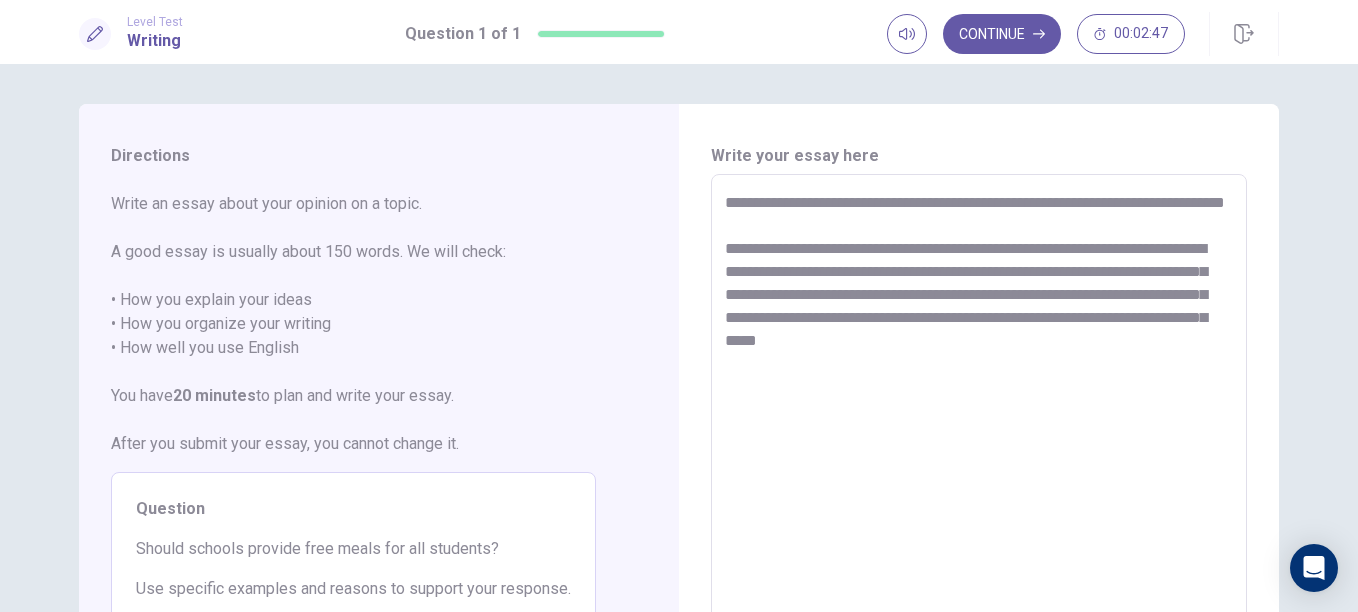 click on "**********" at bounding box center [979, 451] 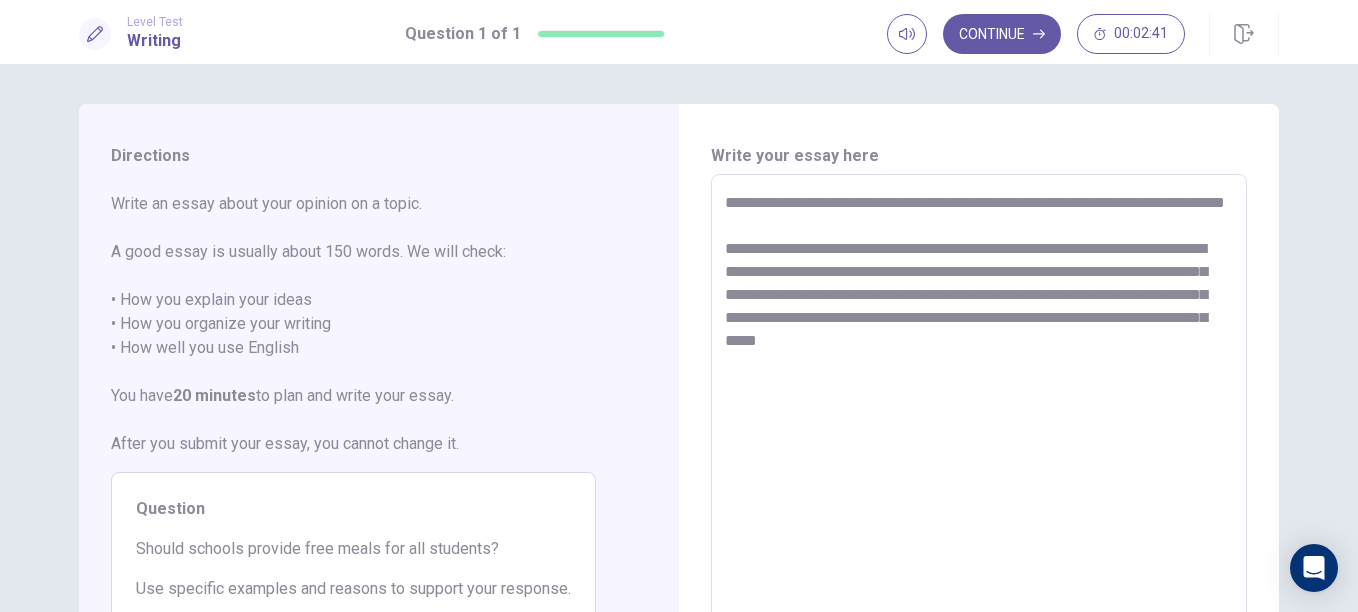 click on "**********" at bounding box center (979, 451) 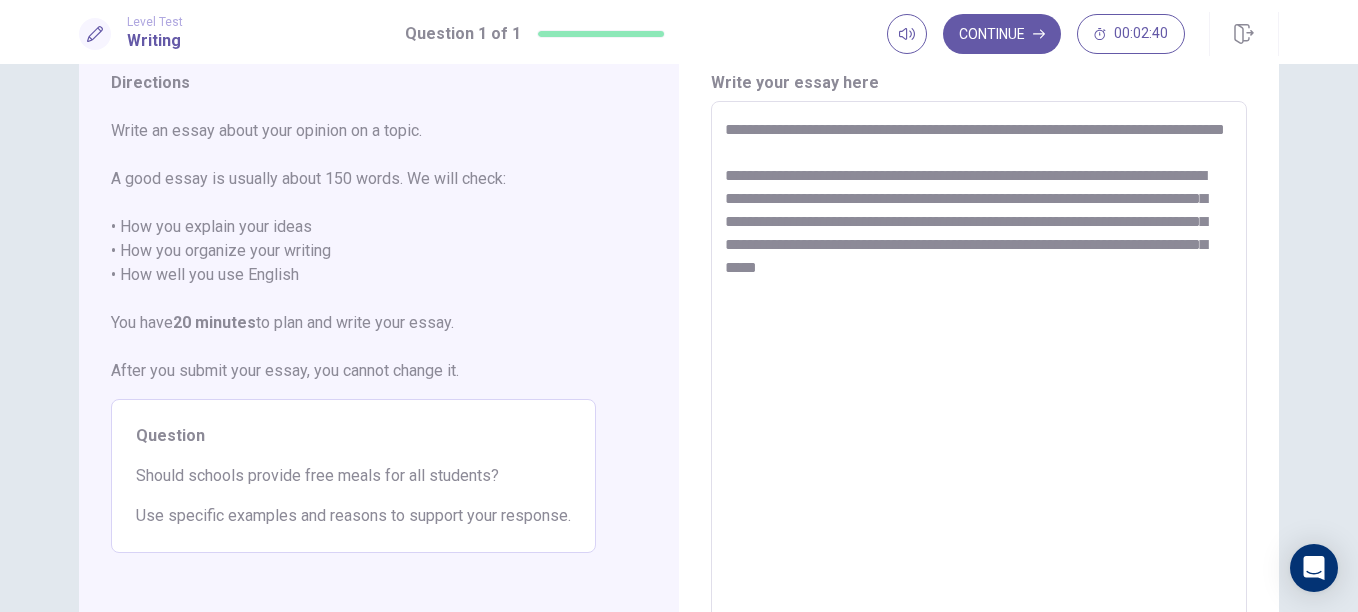 scroll, scrollTop: 65, scrollLeft: 0, axis: vertical 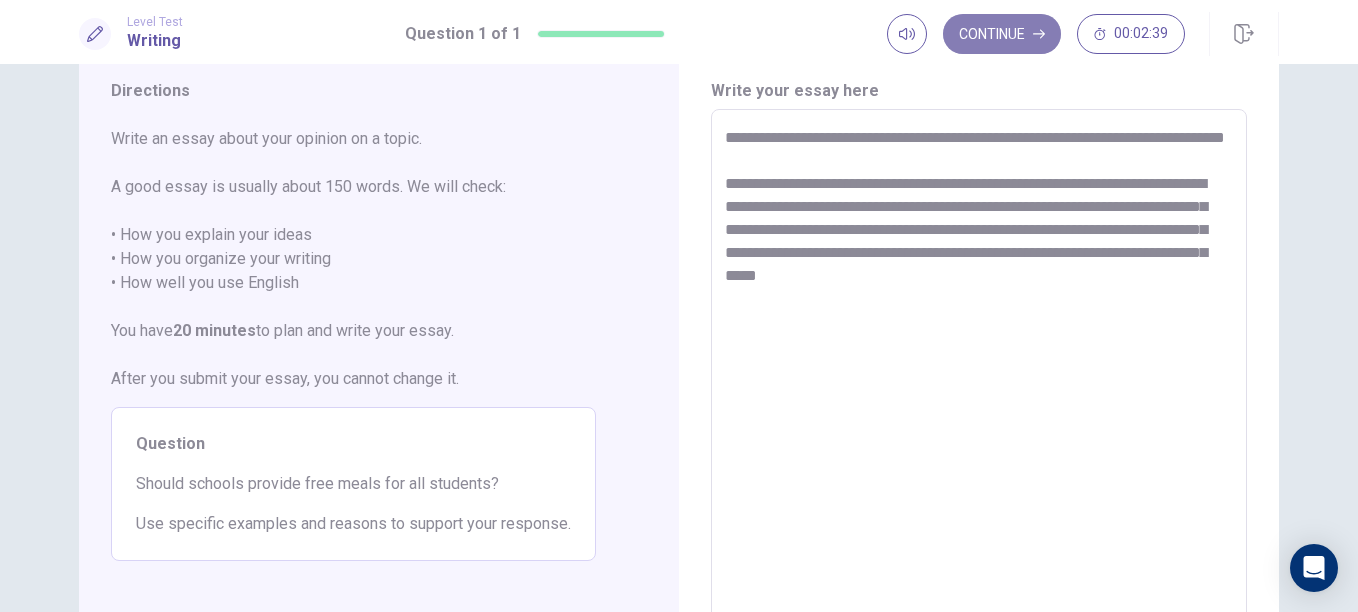 click on "Continue" at bounding box center (1002, 34) 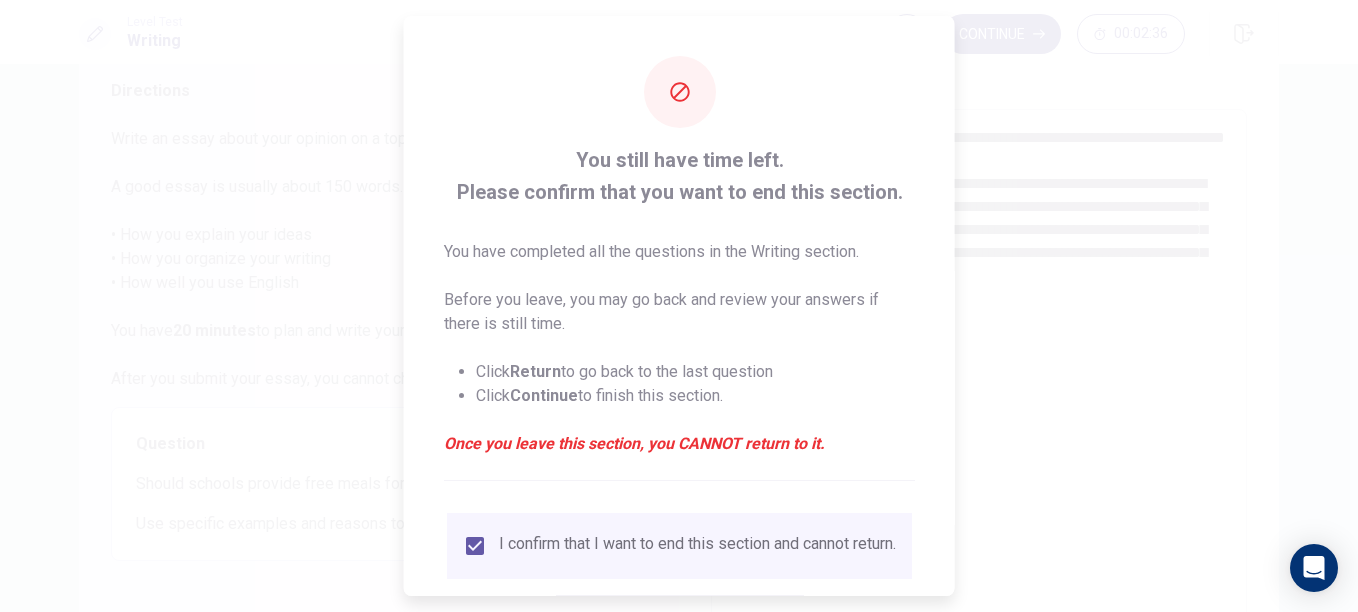 scroll, scrollTop: 134, scrollLeft: 0, axis: vertical 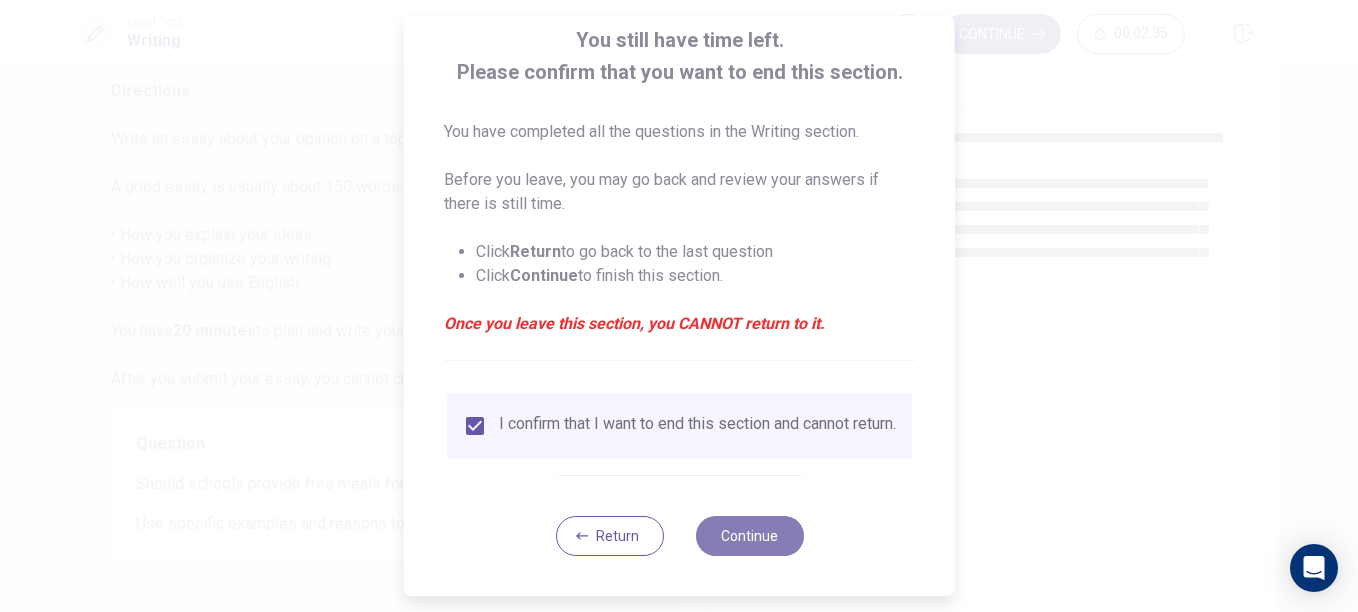 click on "Continue" at bounding box center [749, 536] 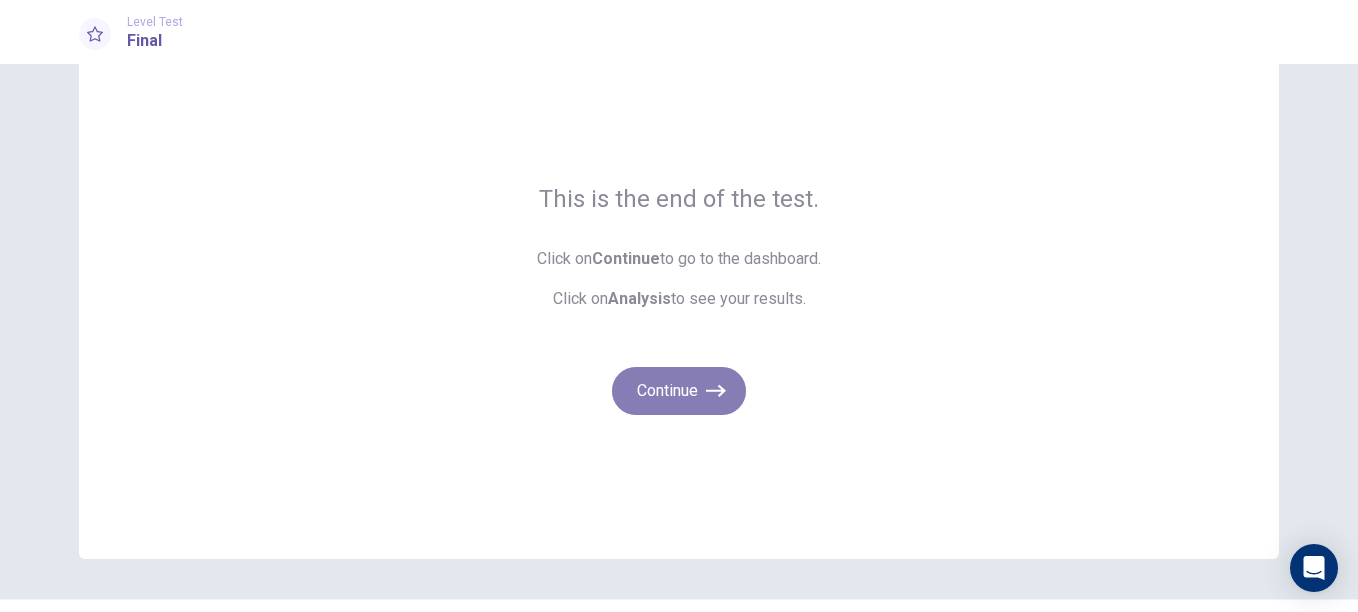 click on "Continue" at bounding box center [679, 391] 